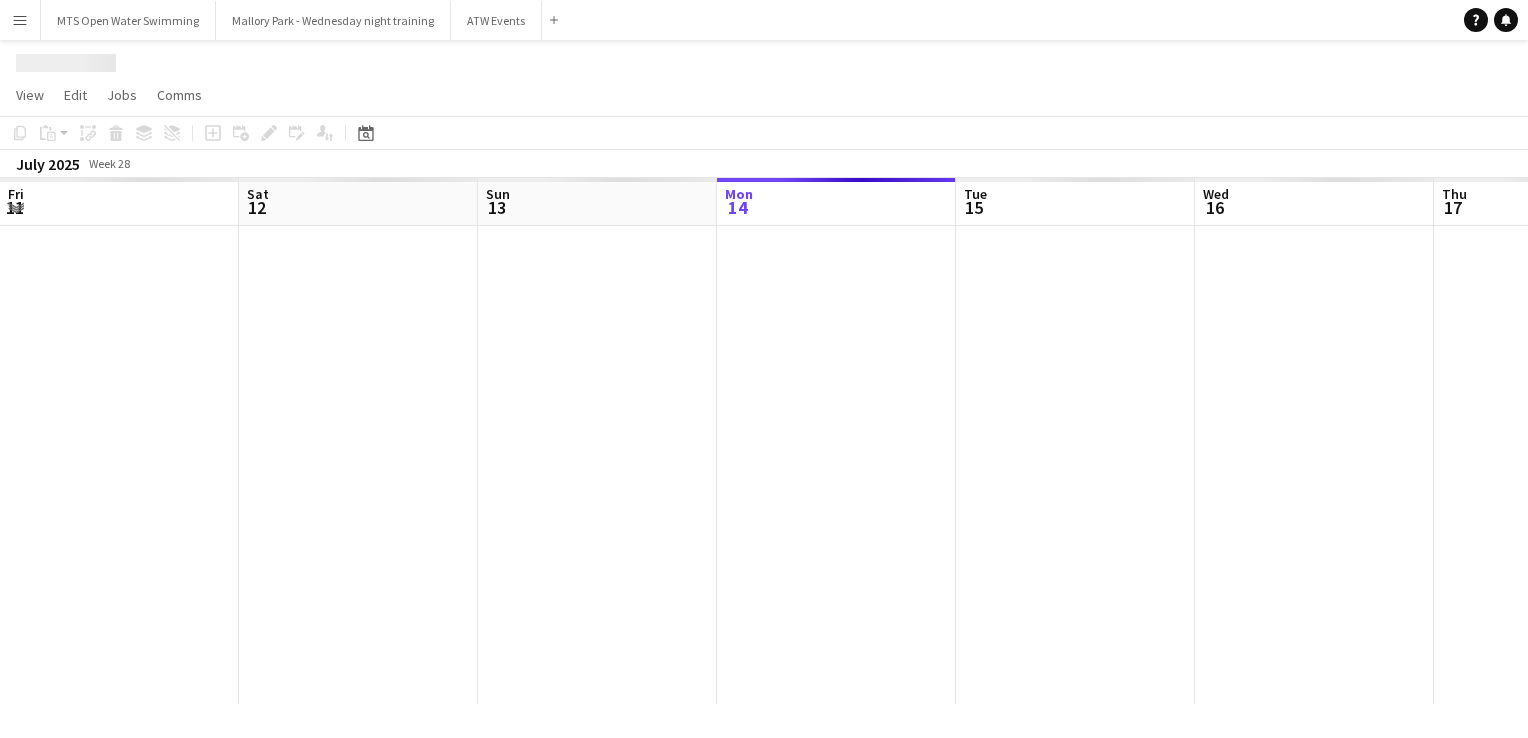 scroll, scrollTop: 0, scrollLeft: 0, axis: both 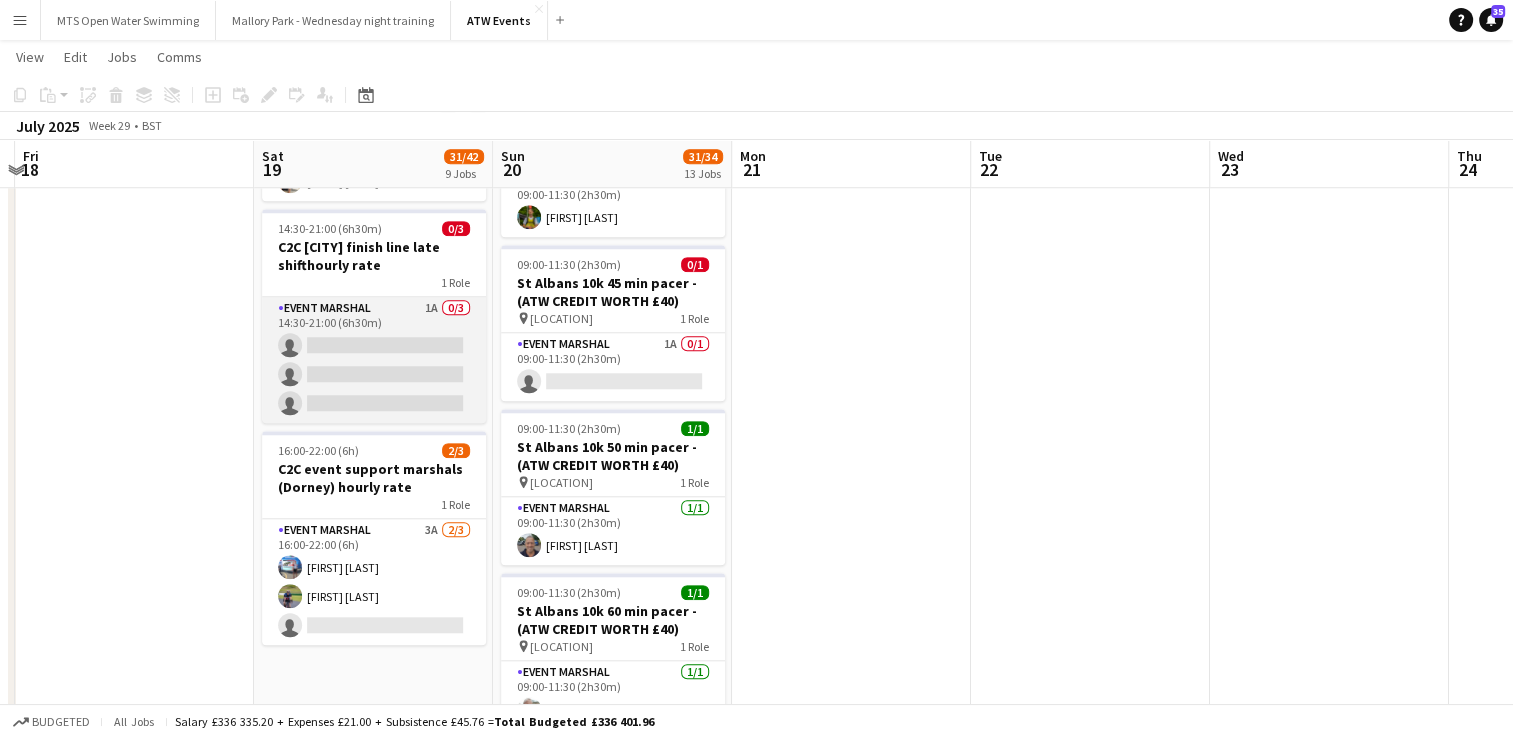 click on "Event Marshal   1A   0/3   14:30-21:00 (6h30m)
single-neutral-actions
single-neutral-actions
single-neutral-actions" at bounding box center (374, 360) 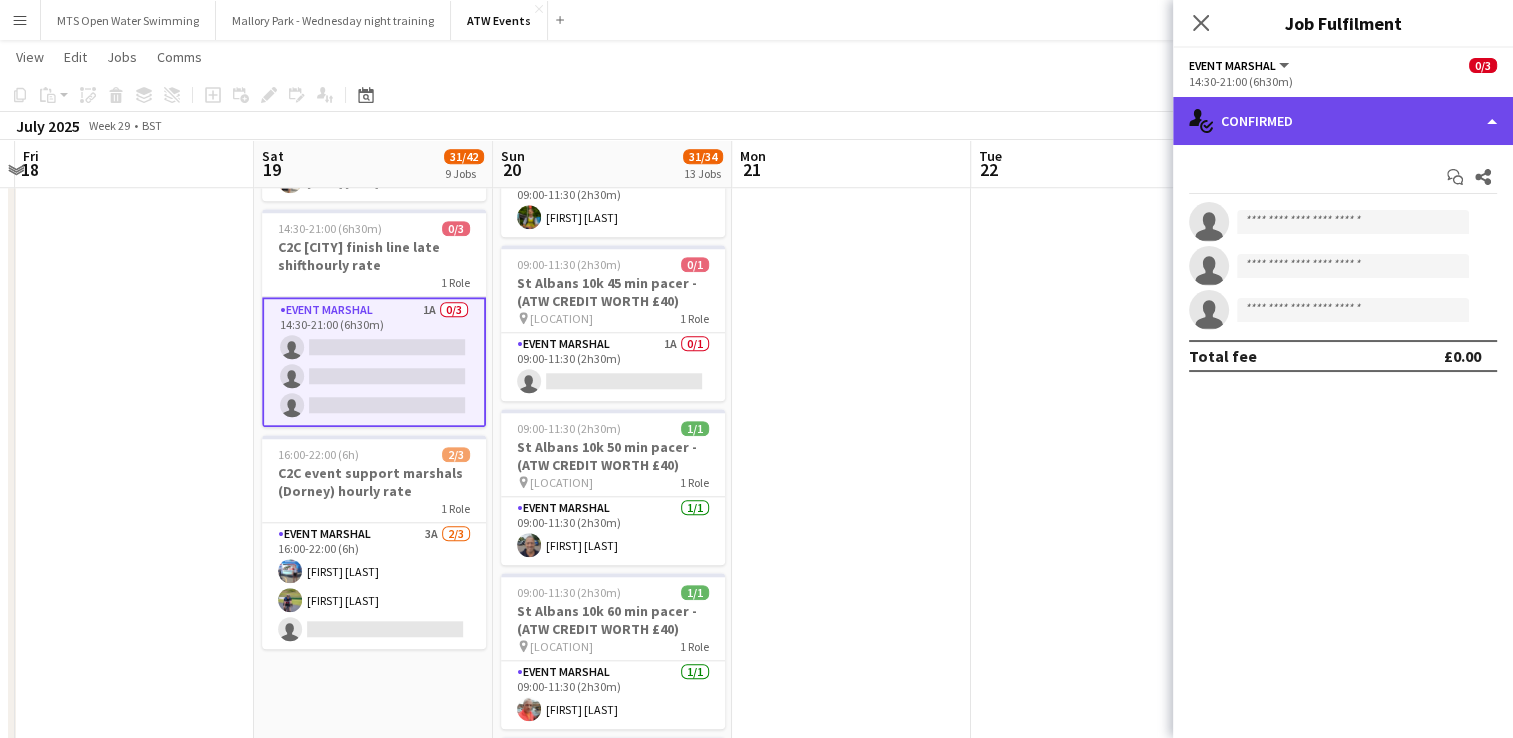 click on "single-neutral-actions-check-2
Confirmed" 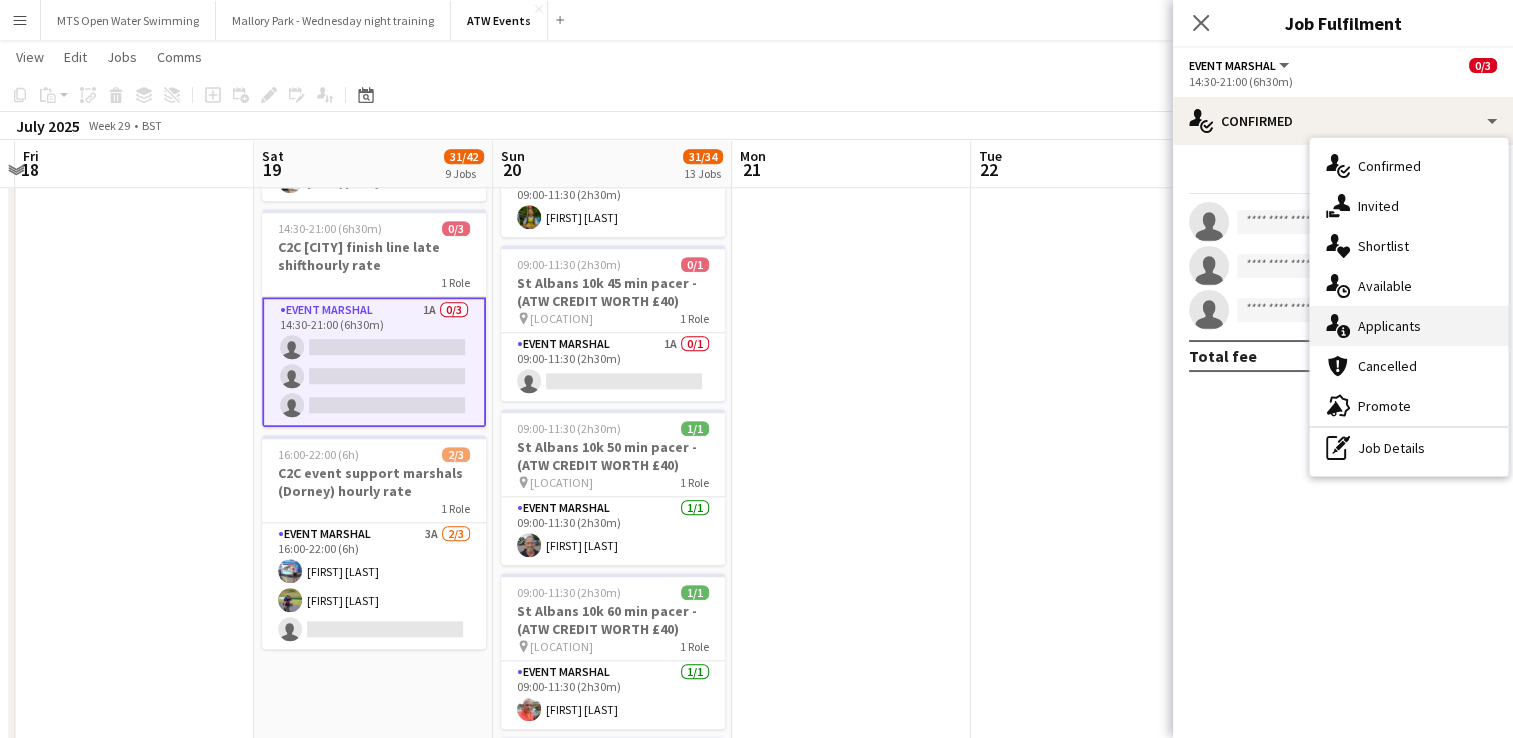 click on "single-neutral-actions-information
Applicants" at bounding box center (1409, 326) 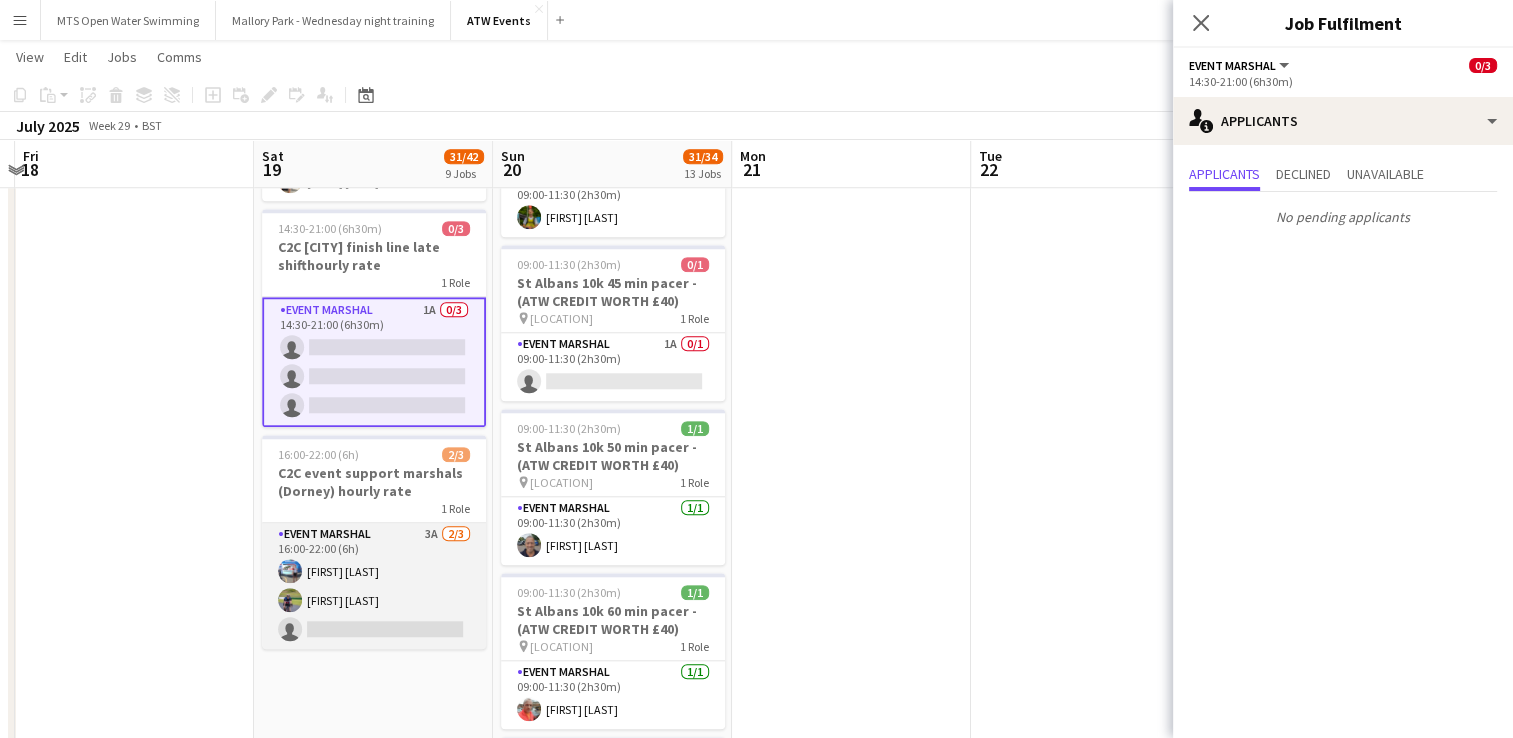 click on "Event Marshal   3A   2/3   16:00-22:00 (6h)
Piotr Czarnecki Gary Marsland
single-neutral-actions" at bounding box center (374, 586) 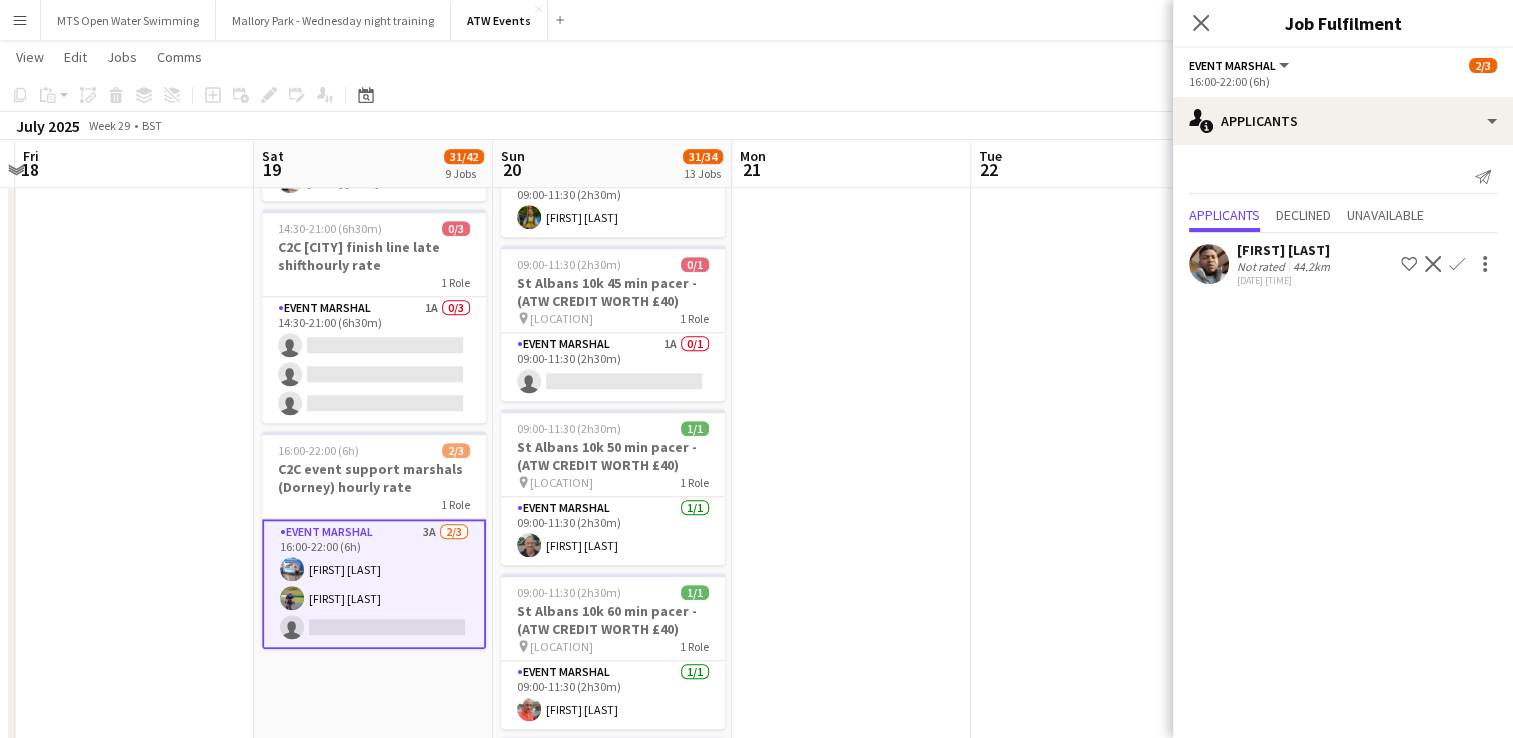 click at bounding box center [851, -224] 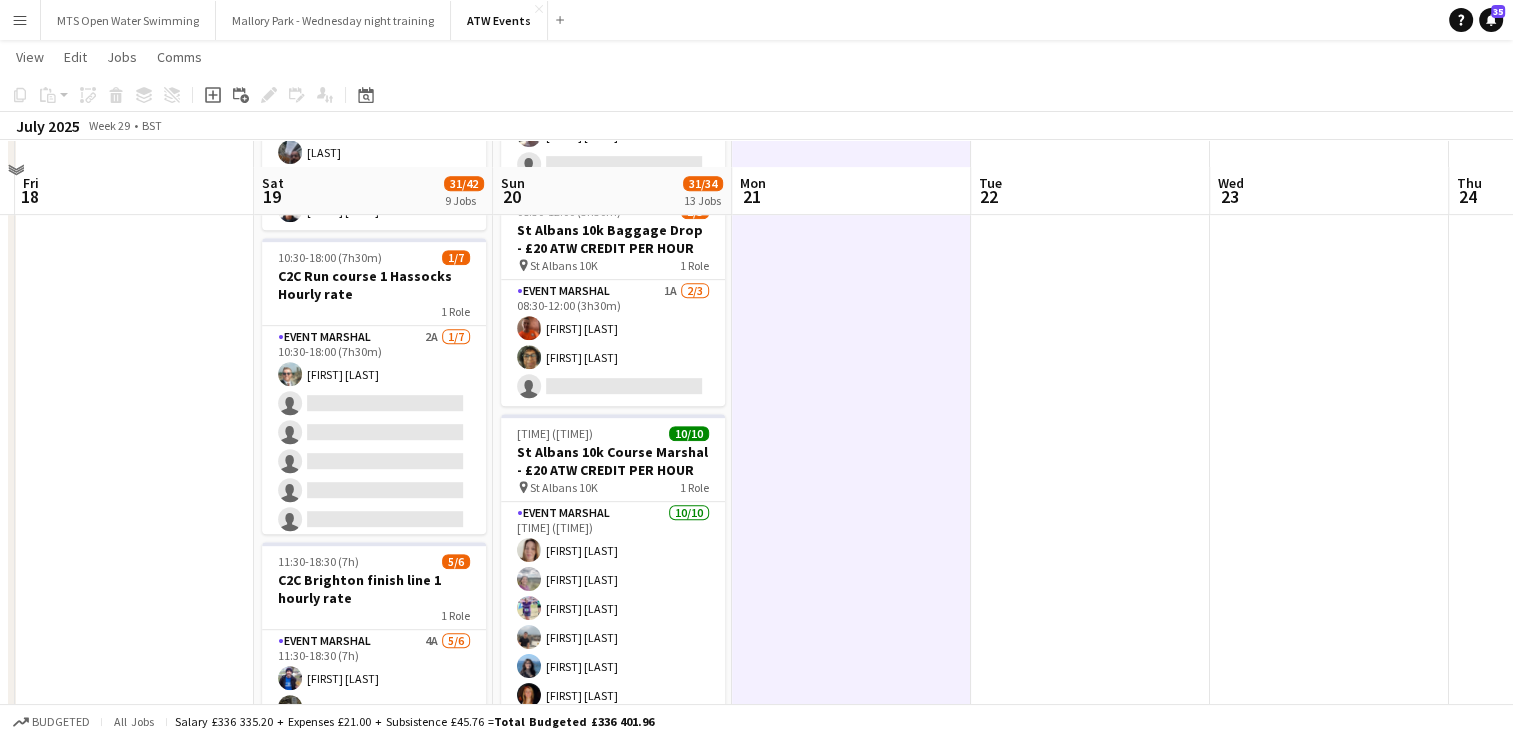 scroll, scrollTop: 976, scrollLeft: 0, axis: vertical 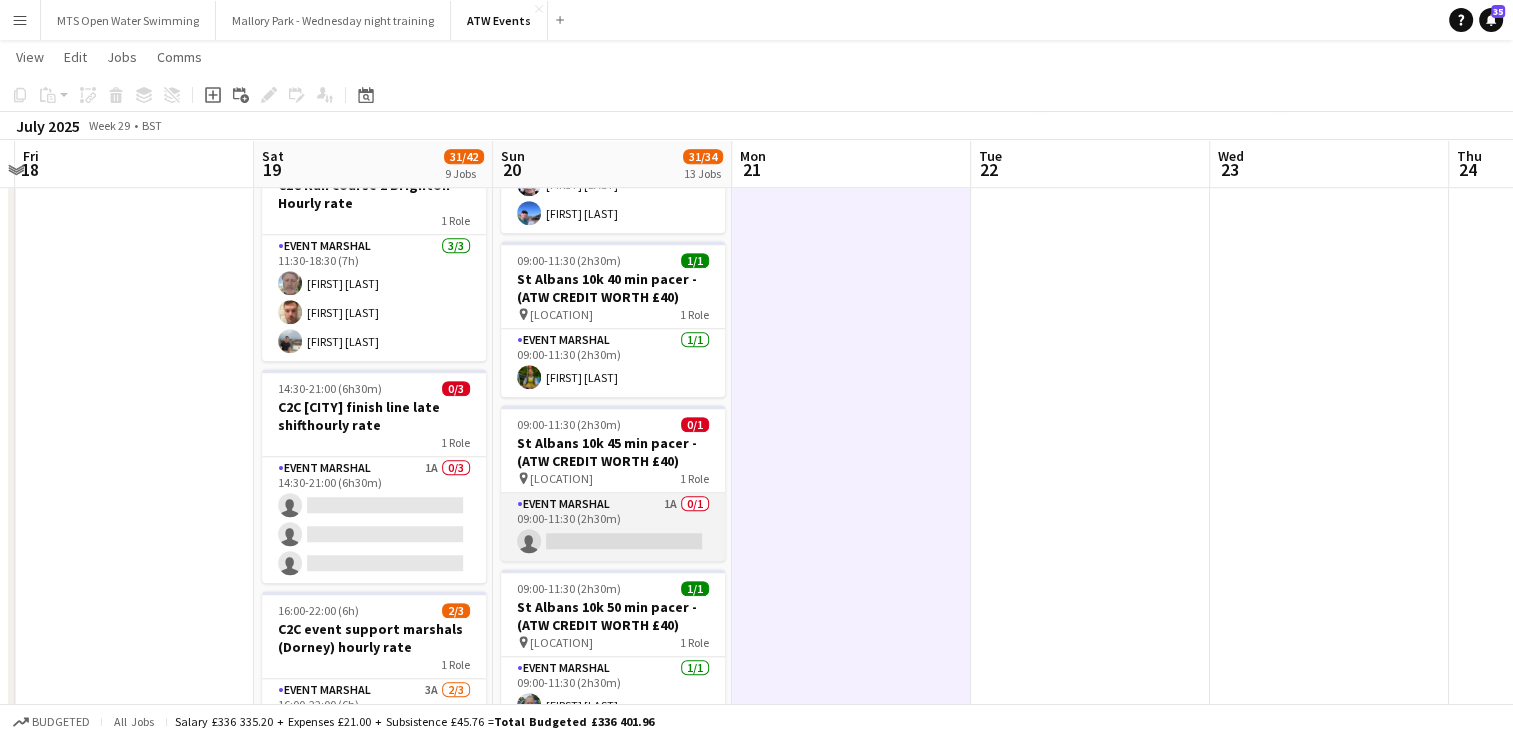 click on "Event Marshal   1A   0/1   09:00-11:30 (2h30m)
single-neutral-actions" at bounding box center [613, 527] 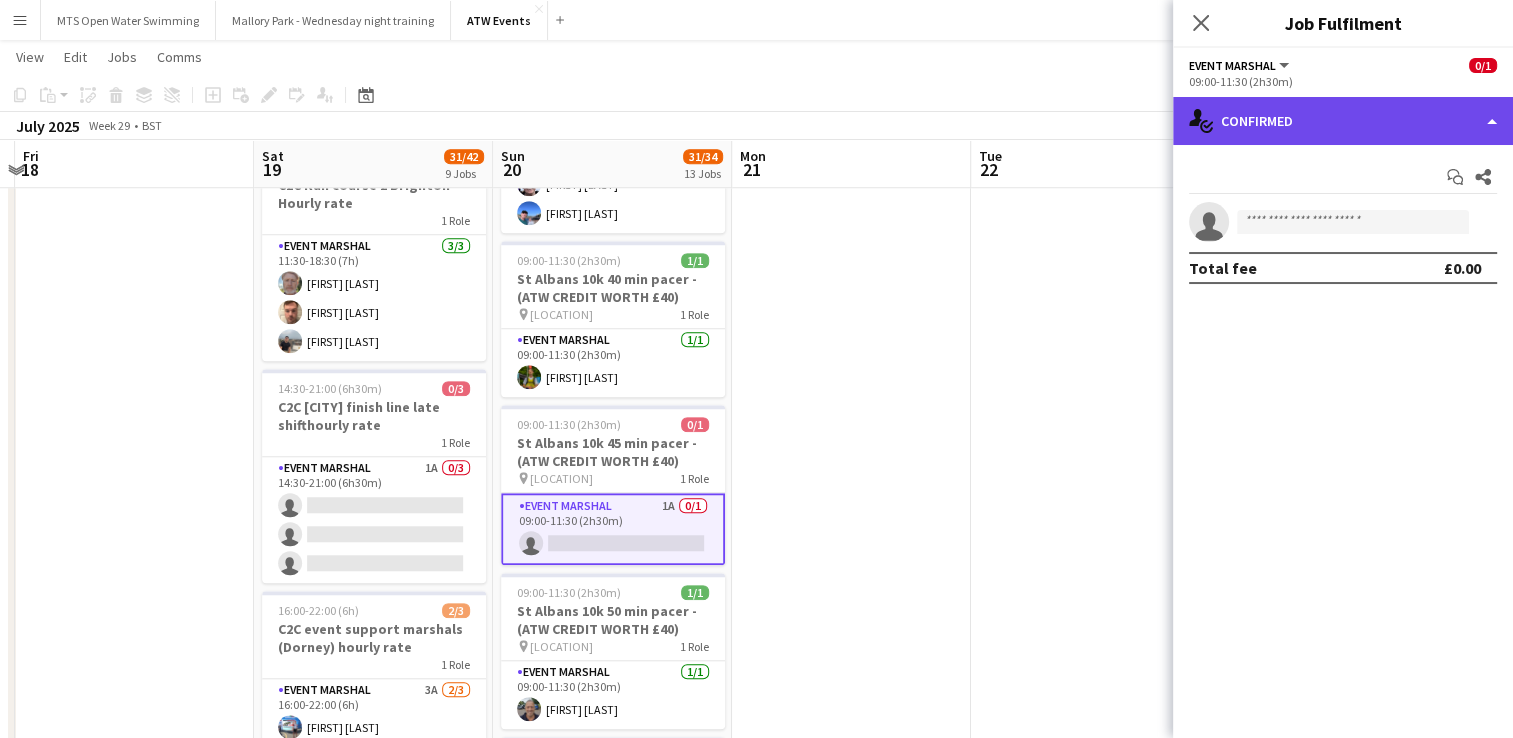 click on "single-neutral-actions-check-2
Confirmed" 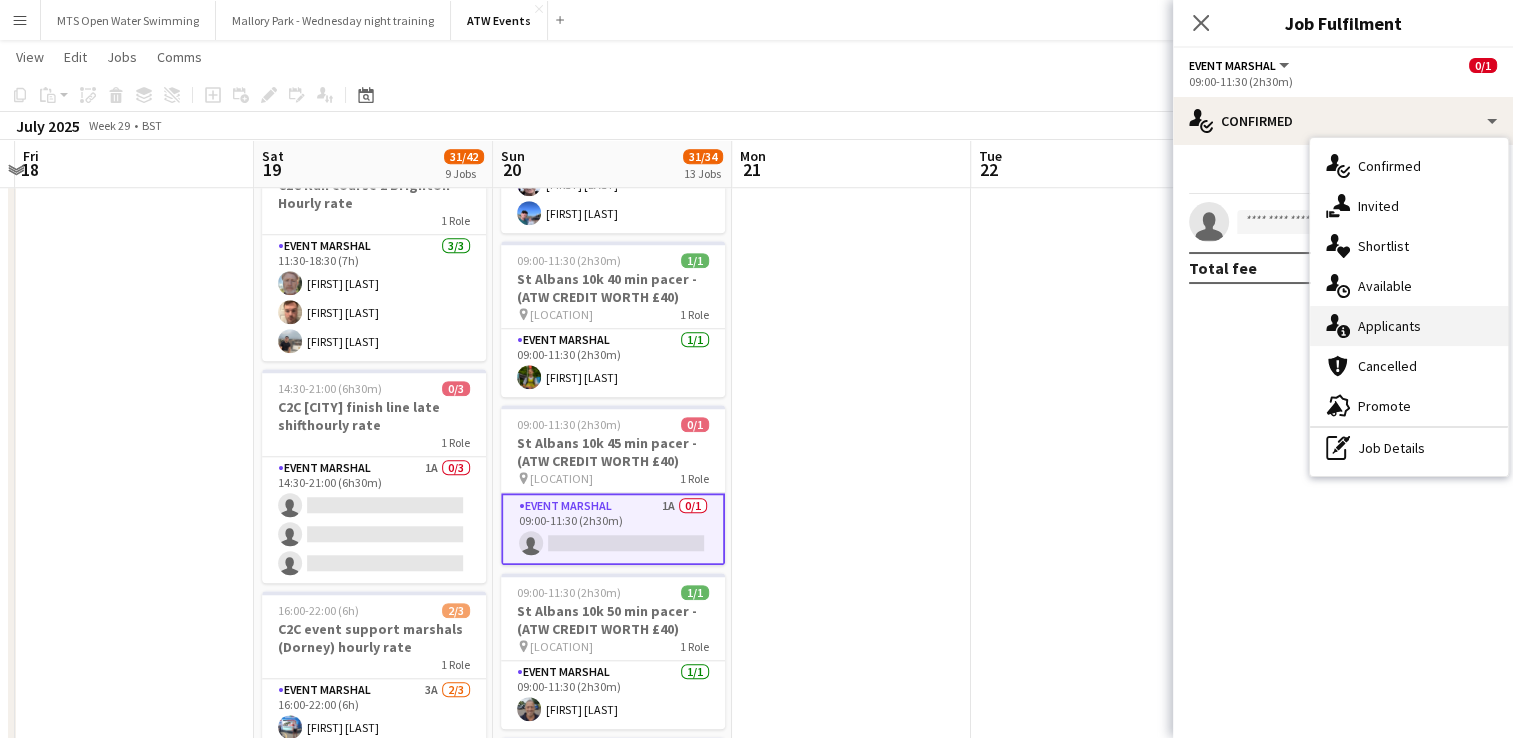 click on "single-neutral-actions-information
Applicants" at bounding box center (1409, 326) 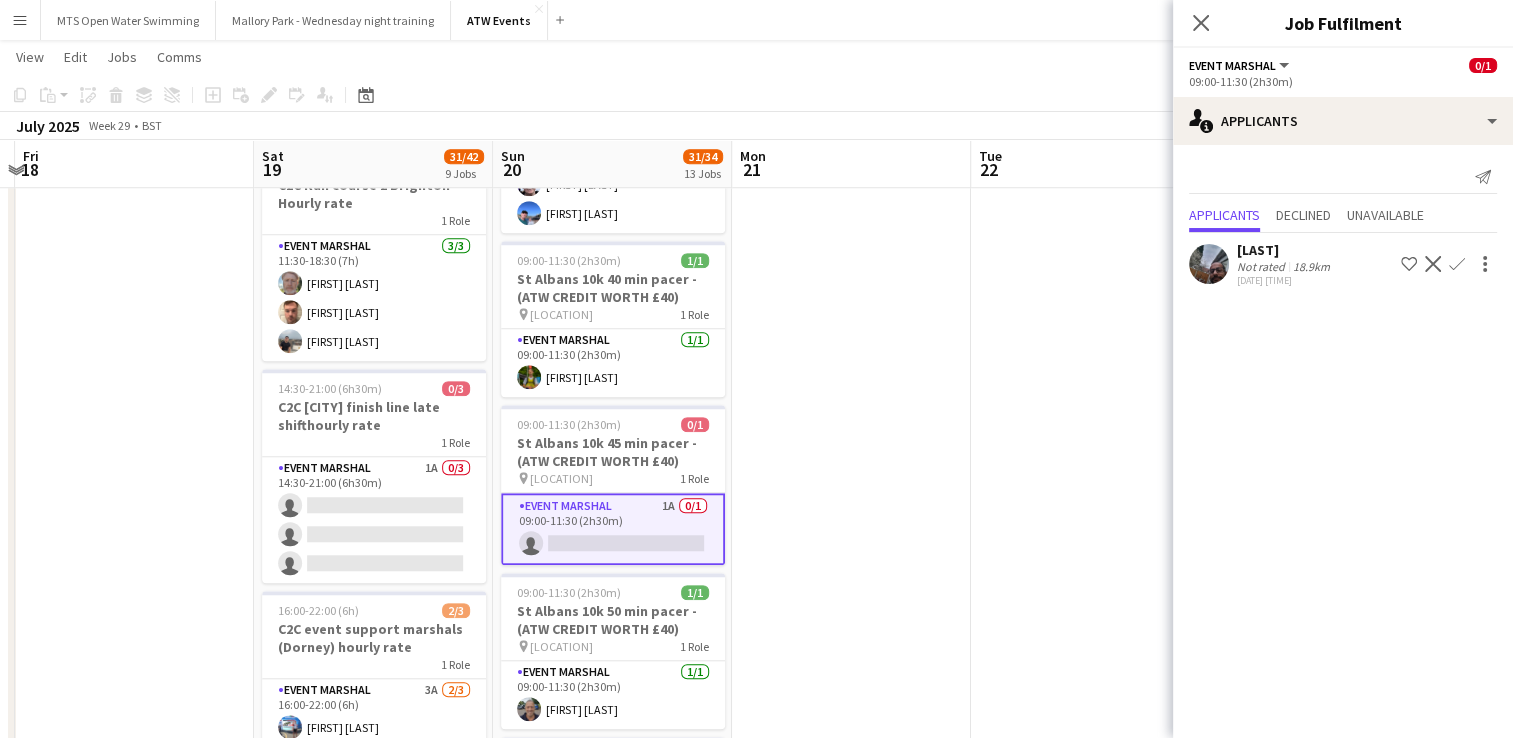 click on "Confirm" 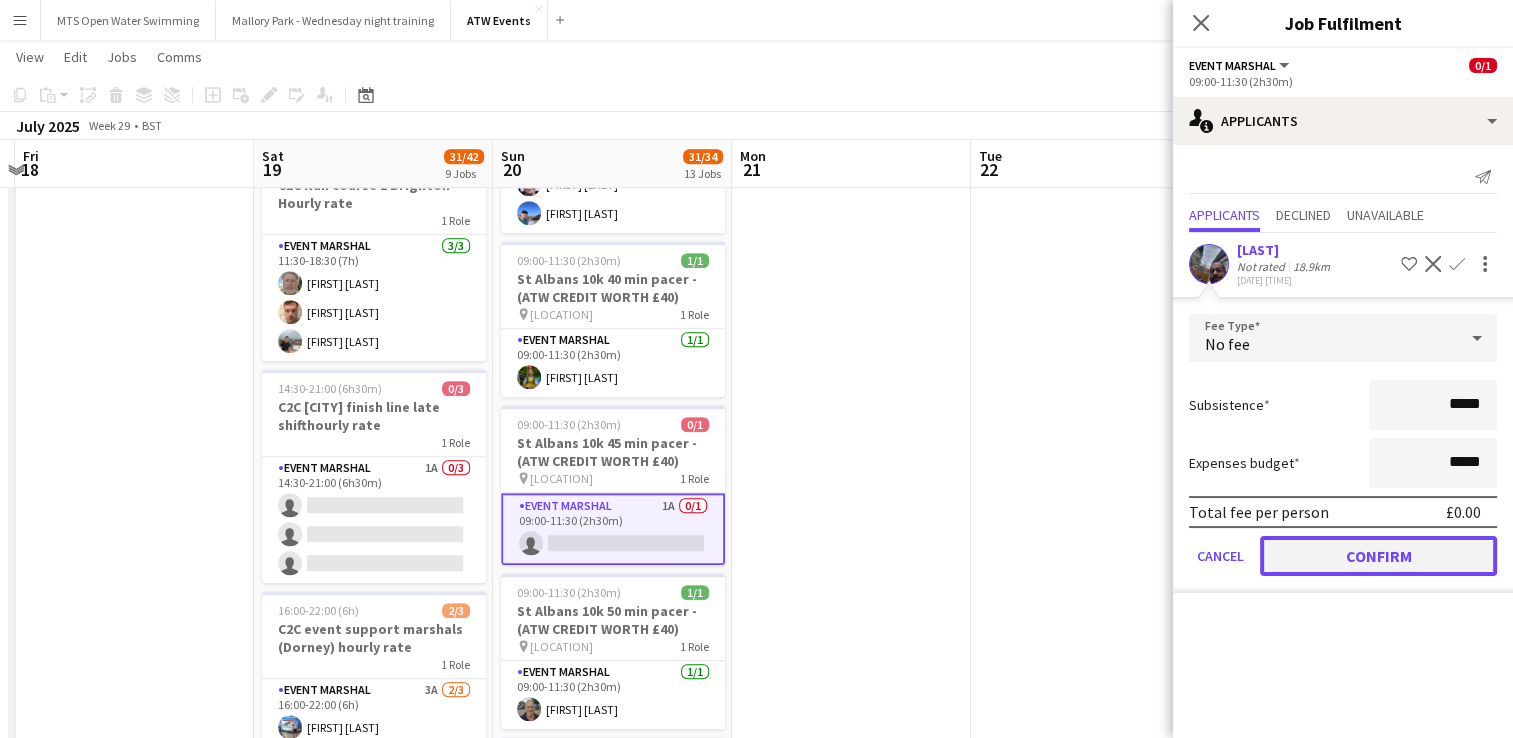 click on "Confirm" 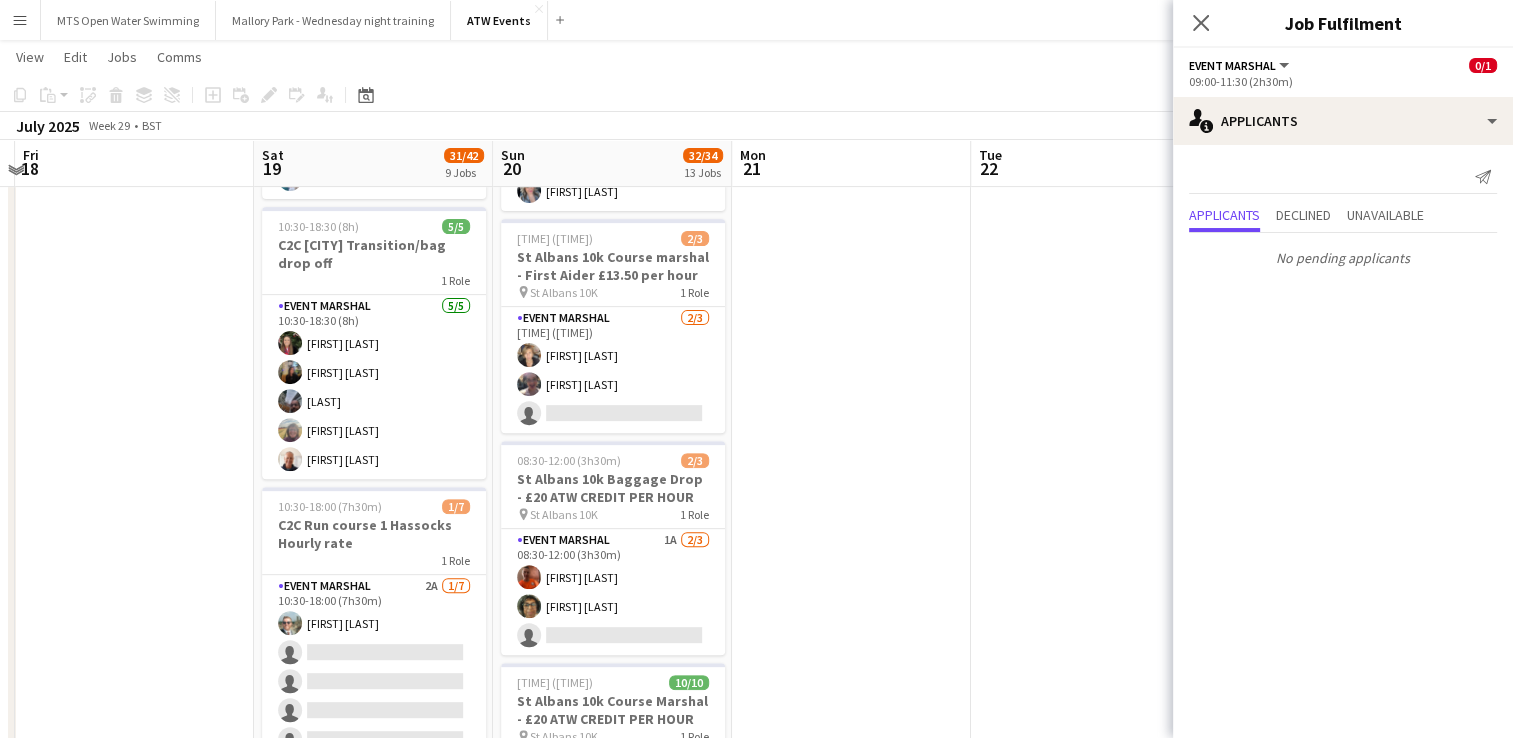 scroll, scrollTop: 677, scrollLeft: 0, axis: vertical 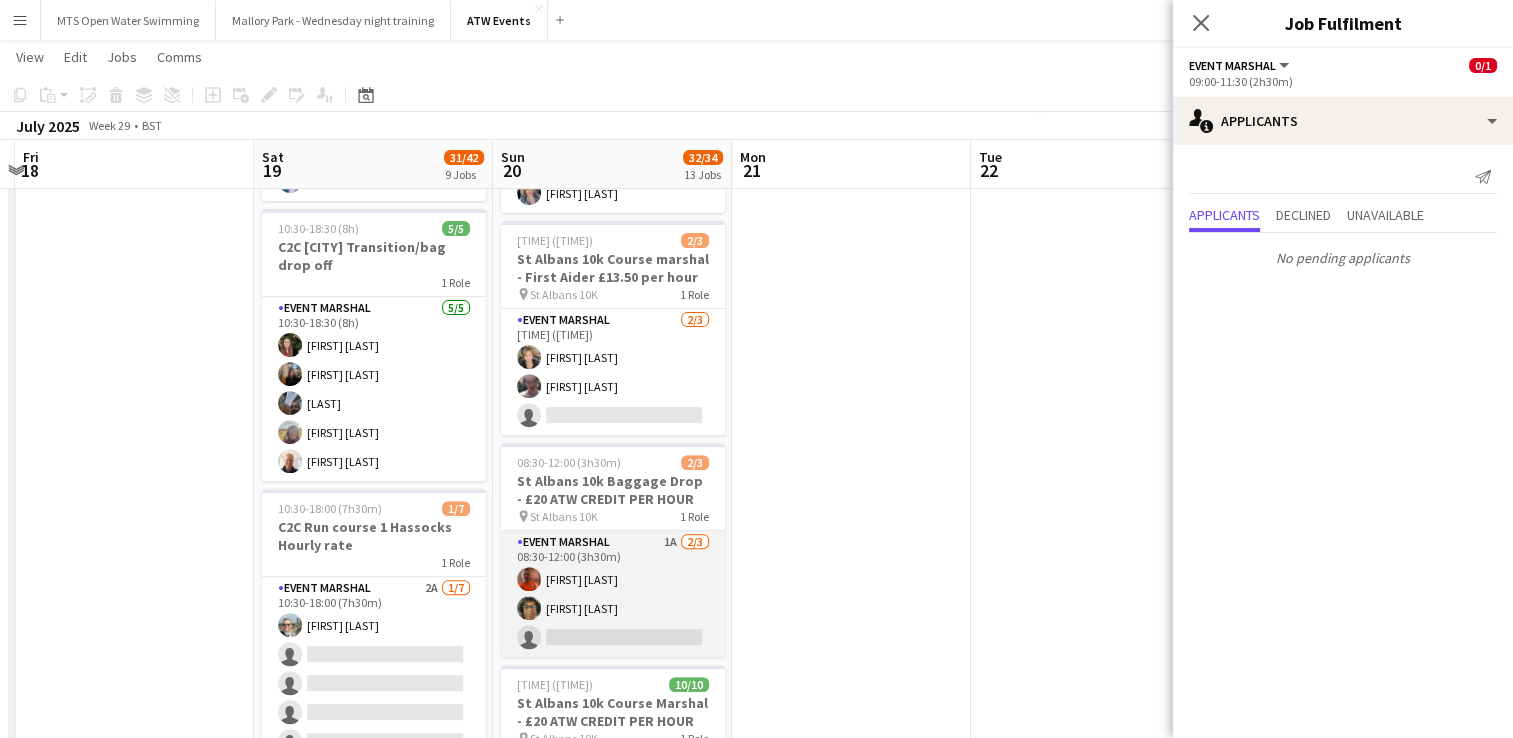 click on "Event Marshal   1A   2/3   08:30-12:00 (3h30m)
Tracy Brosnan Julie Young
single-neutral-actions" at bounding box center [613, 594] 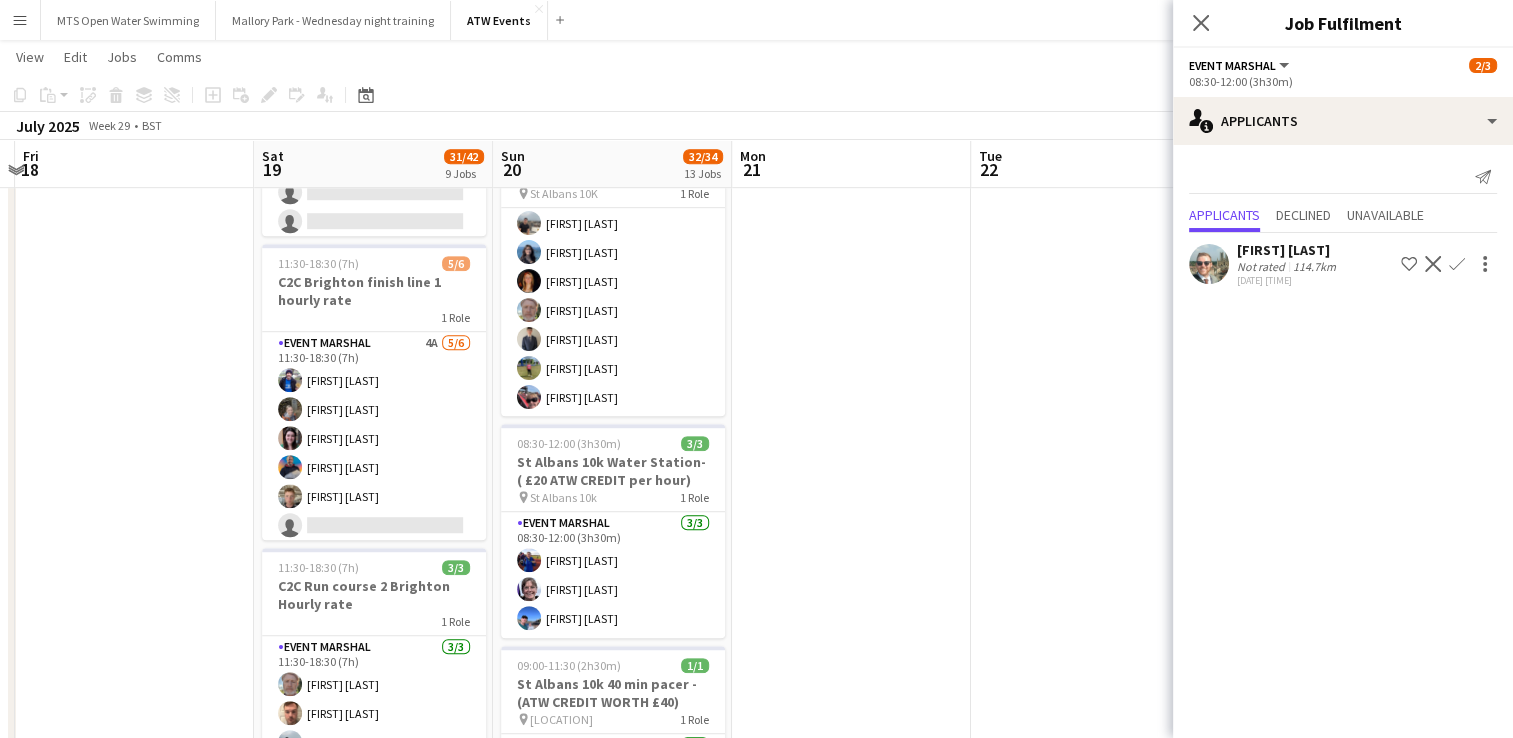 scroll, scrollTop: 1226, scrollLeft: 0, axis: vertical 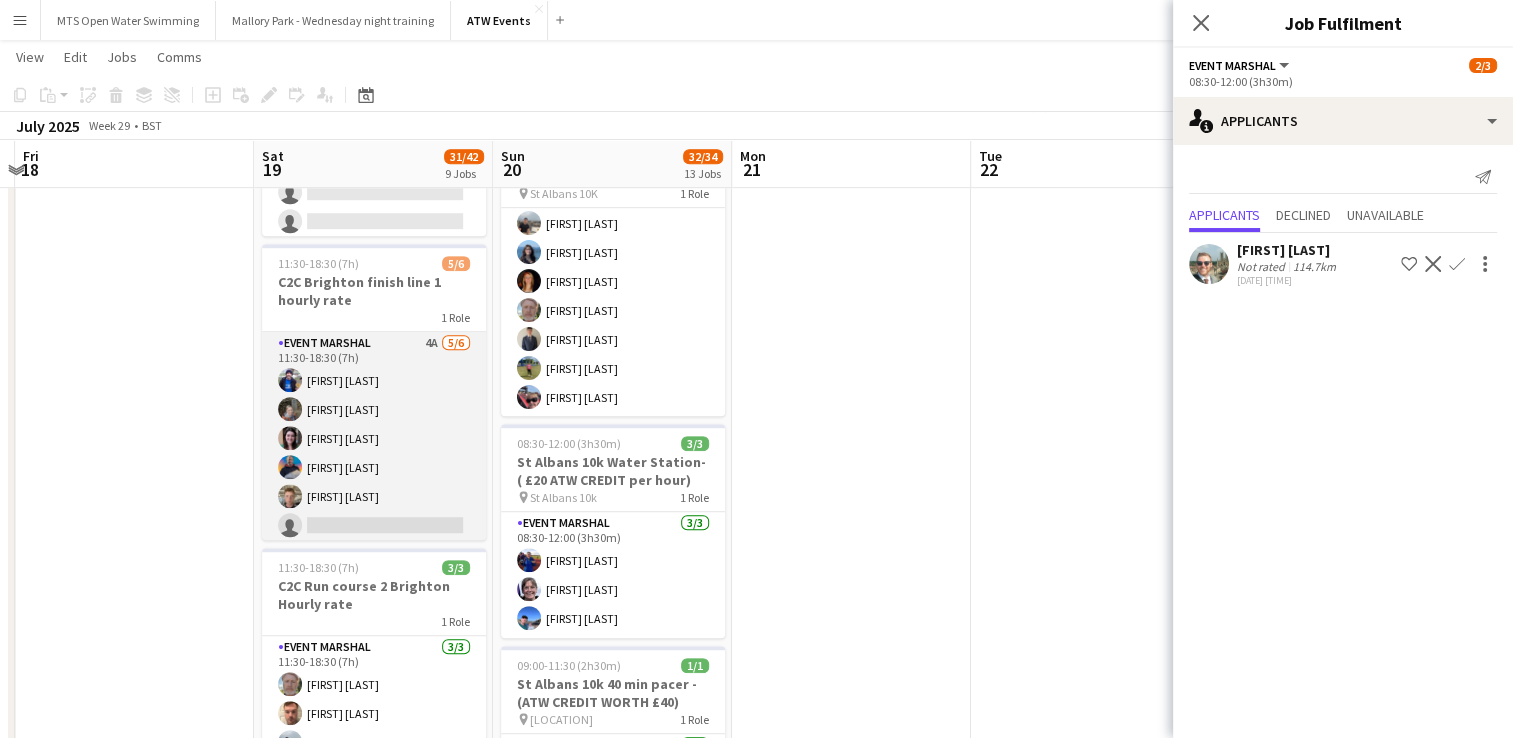 click on "Event Marshal   4A   5/6   11:30-18:30 (7h)
Fergus Dalton Pauline Jones Bernardette Jones David Chapman Robbie Davenport
single-neutral-actions" at bounding box center (374, 438) 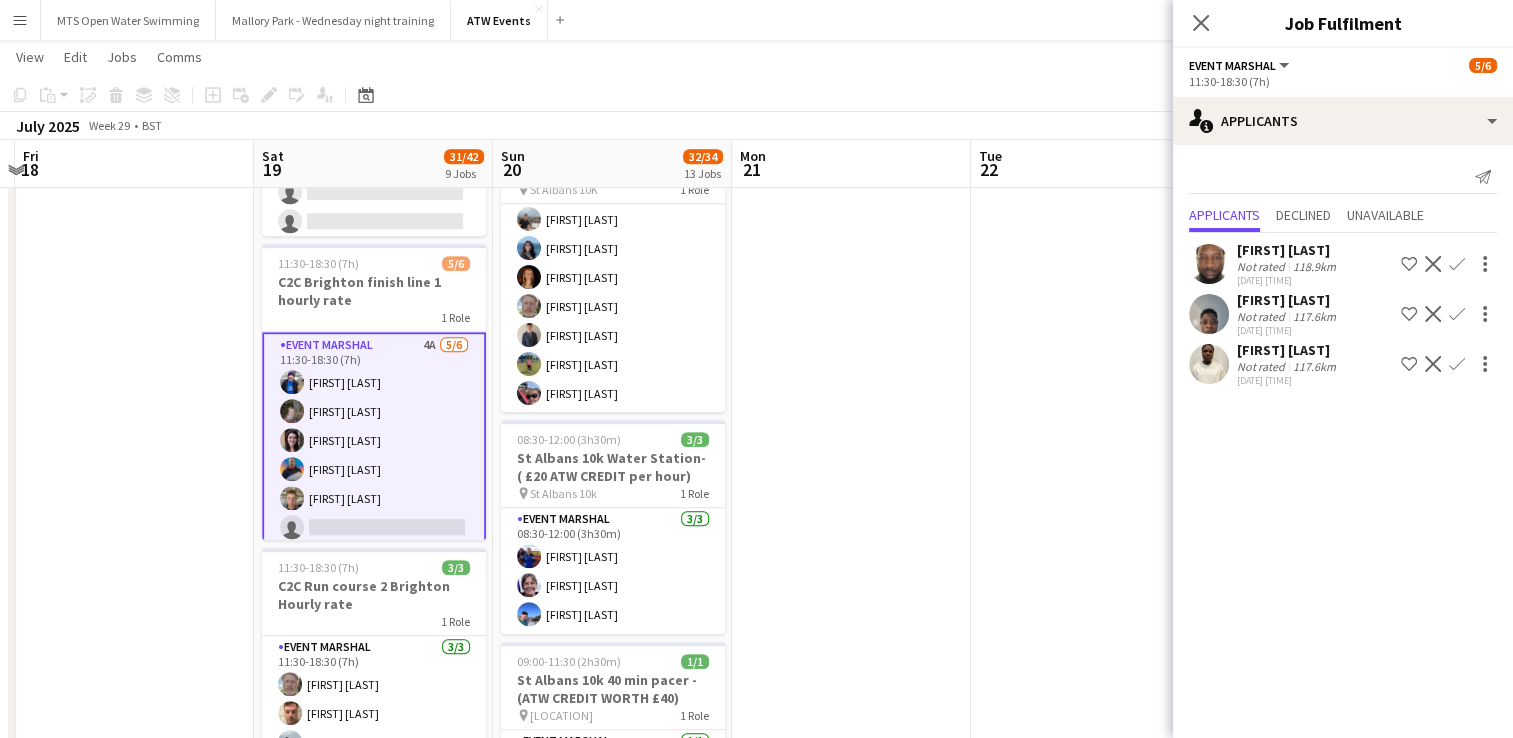scroll, scrollTop: 8, scrollLeft: 0, axis: vertical 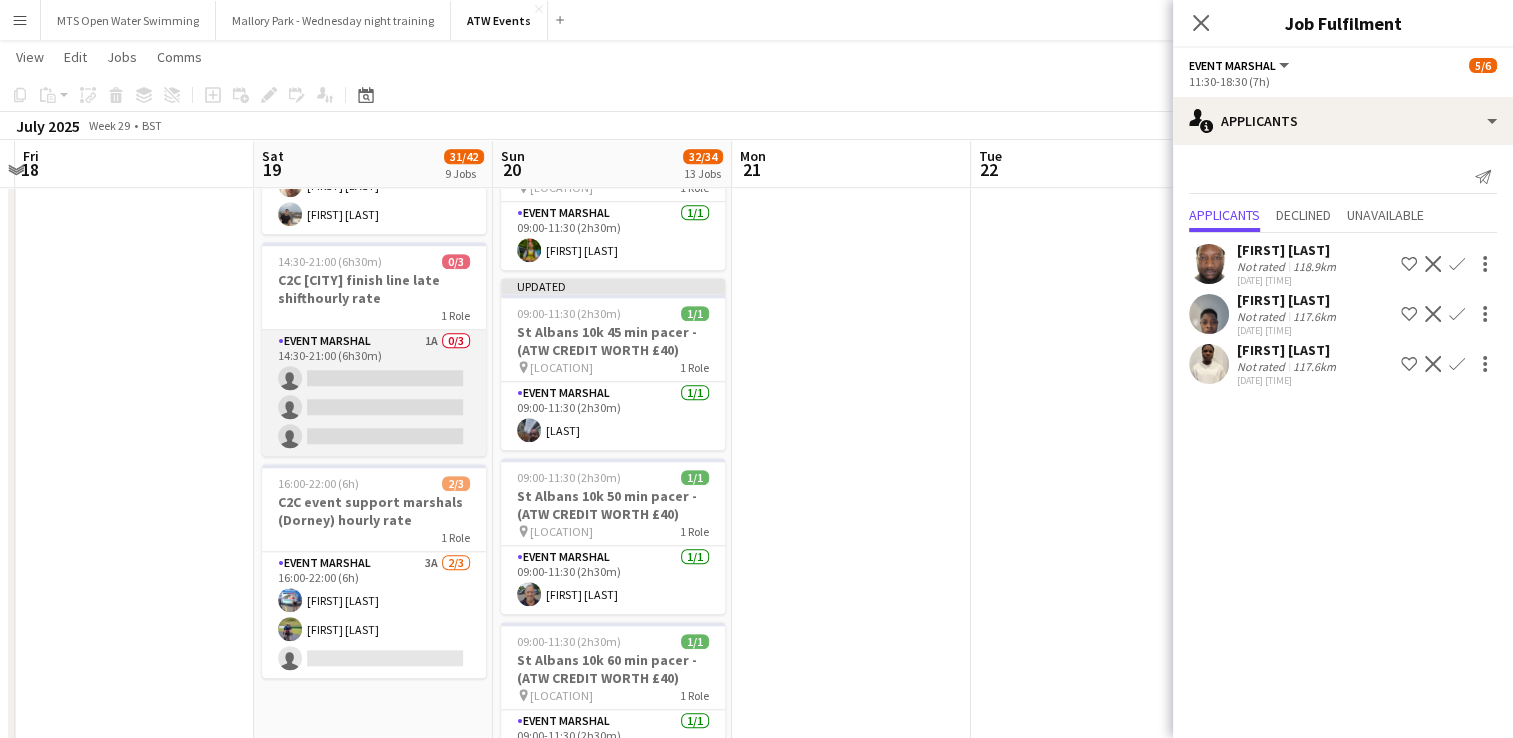 click on "Event Marshal   1A   0/3   14:30-21:00 (6h30m)
single-neutral-actions
single-neutral-actions
single-neutral-actions" at bounding box center [374, 393] 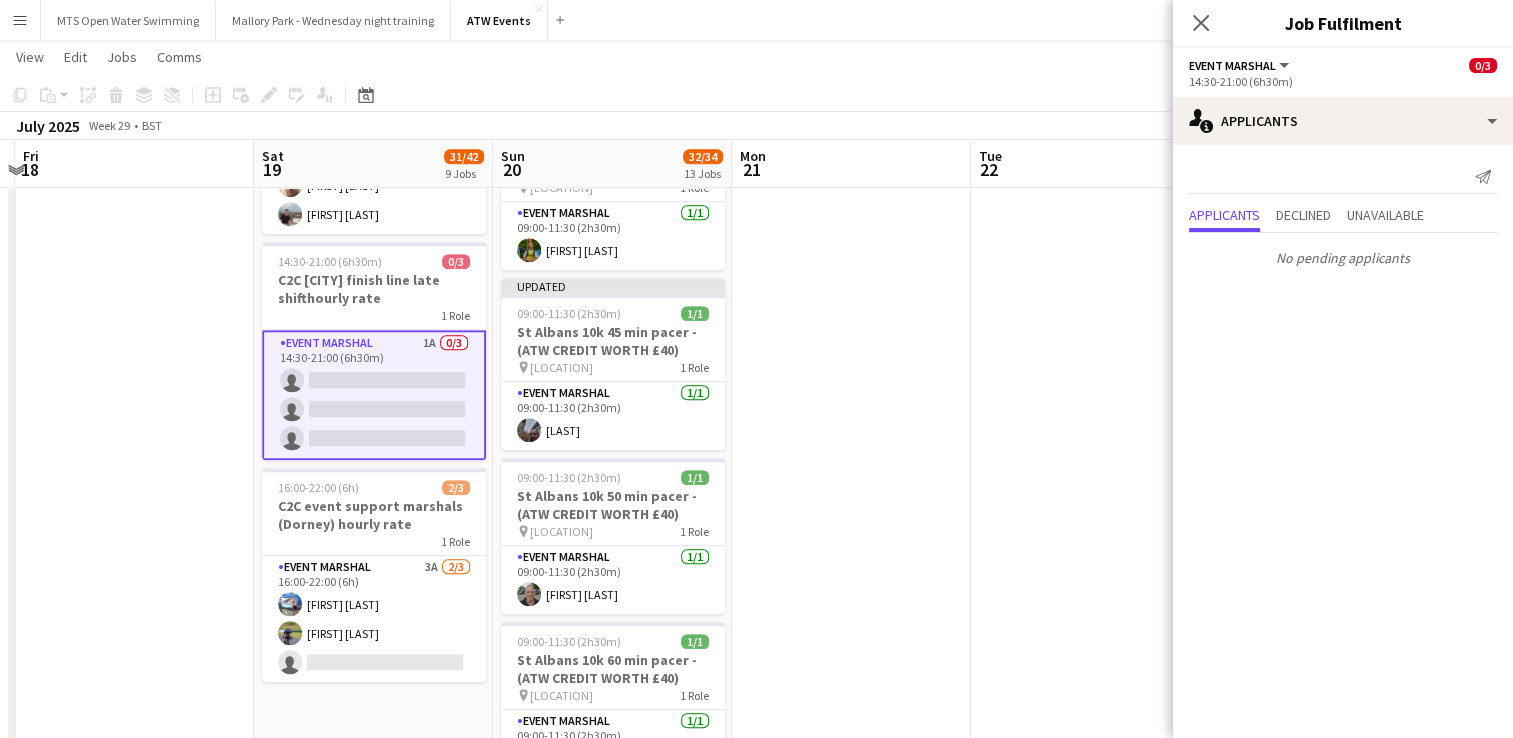 scroll, scrollTop: 4, scrollLeft: 0, axis: vertical 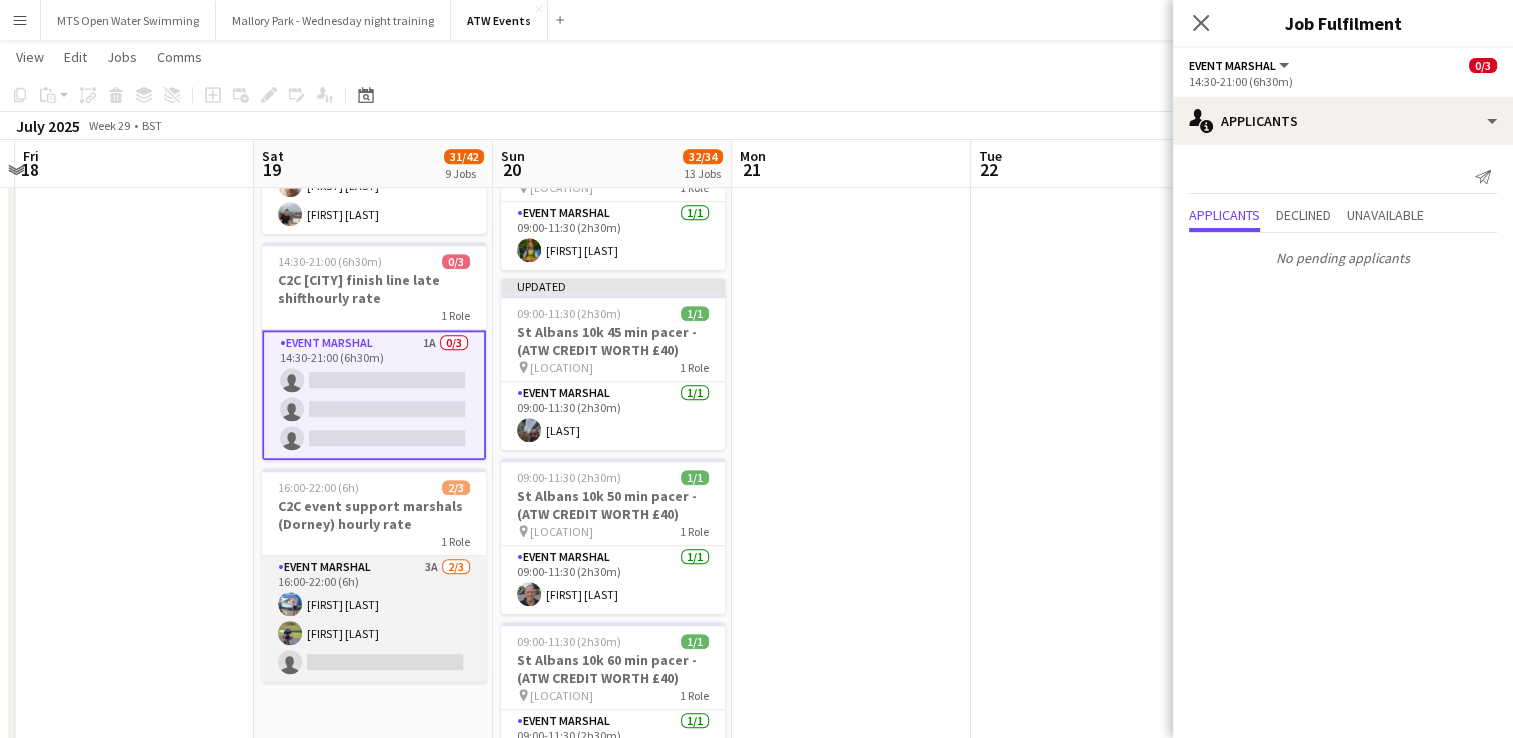 click on "Event Marshal   3A   2/3   16:00-22:00 (6h)
Piotr Czarnecki Gary Marsland
single-neutral-actions" at bounding box center (374, 619) 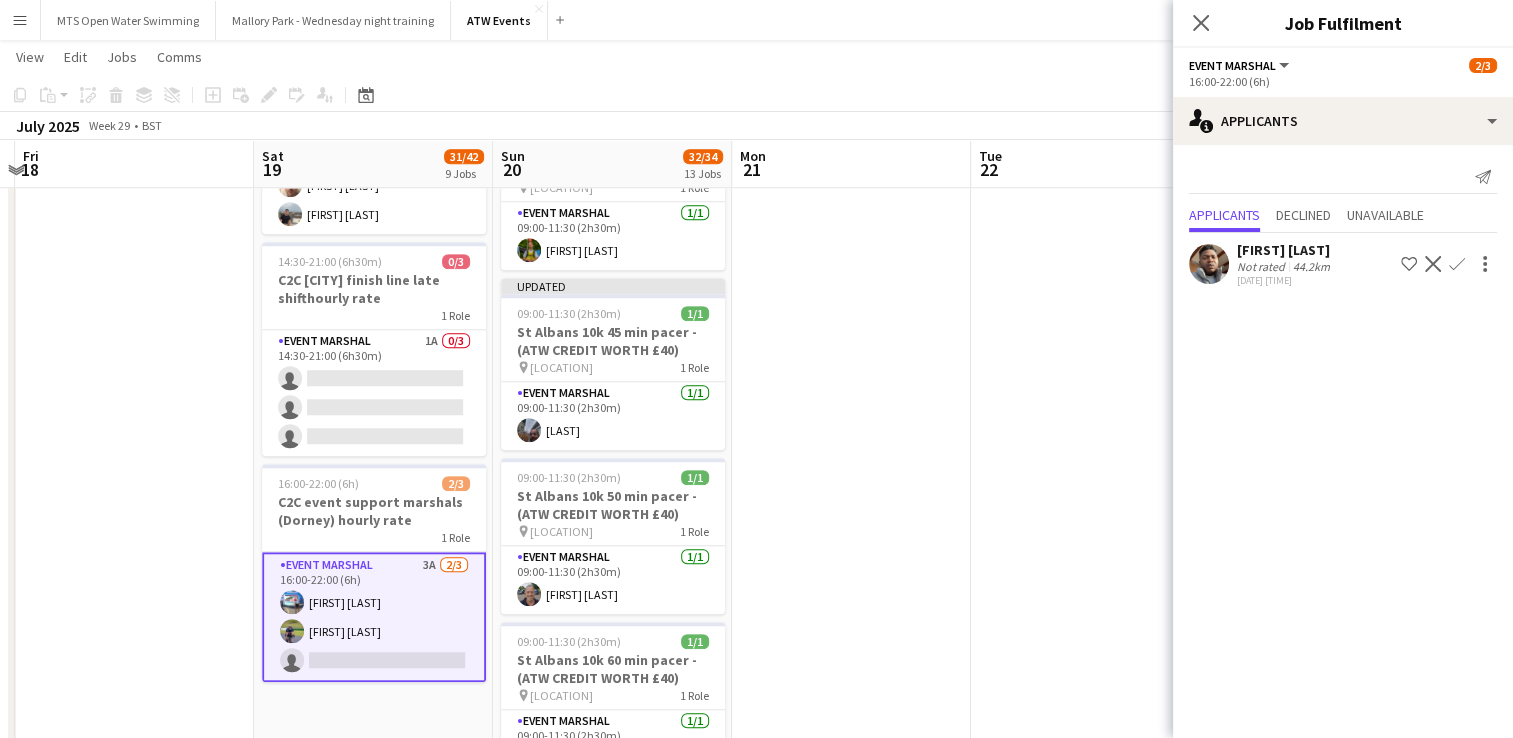 click on "Menu" at bounding box center [20, 20] 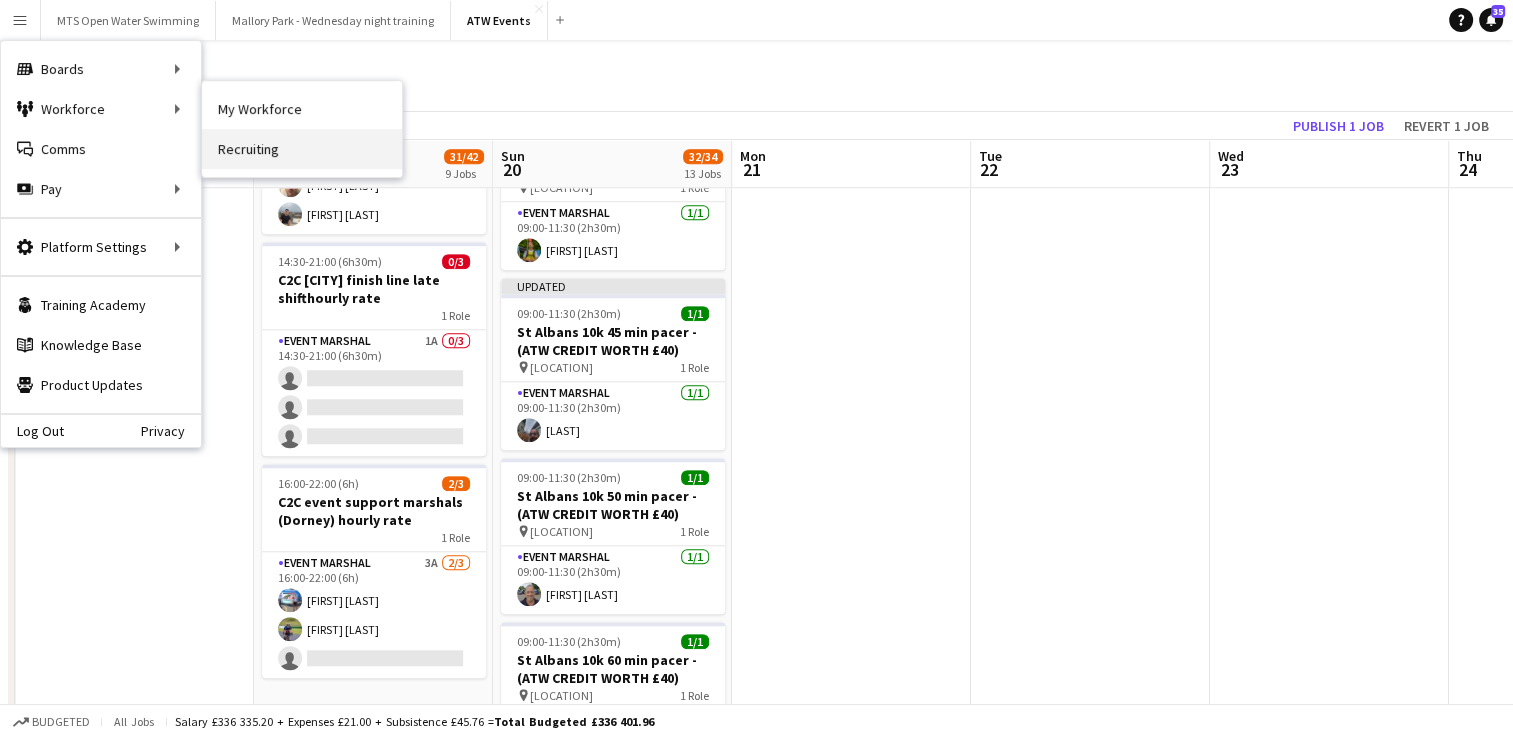 click on "Recruiting" at bounding box center [302, 149] 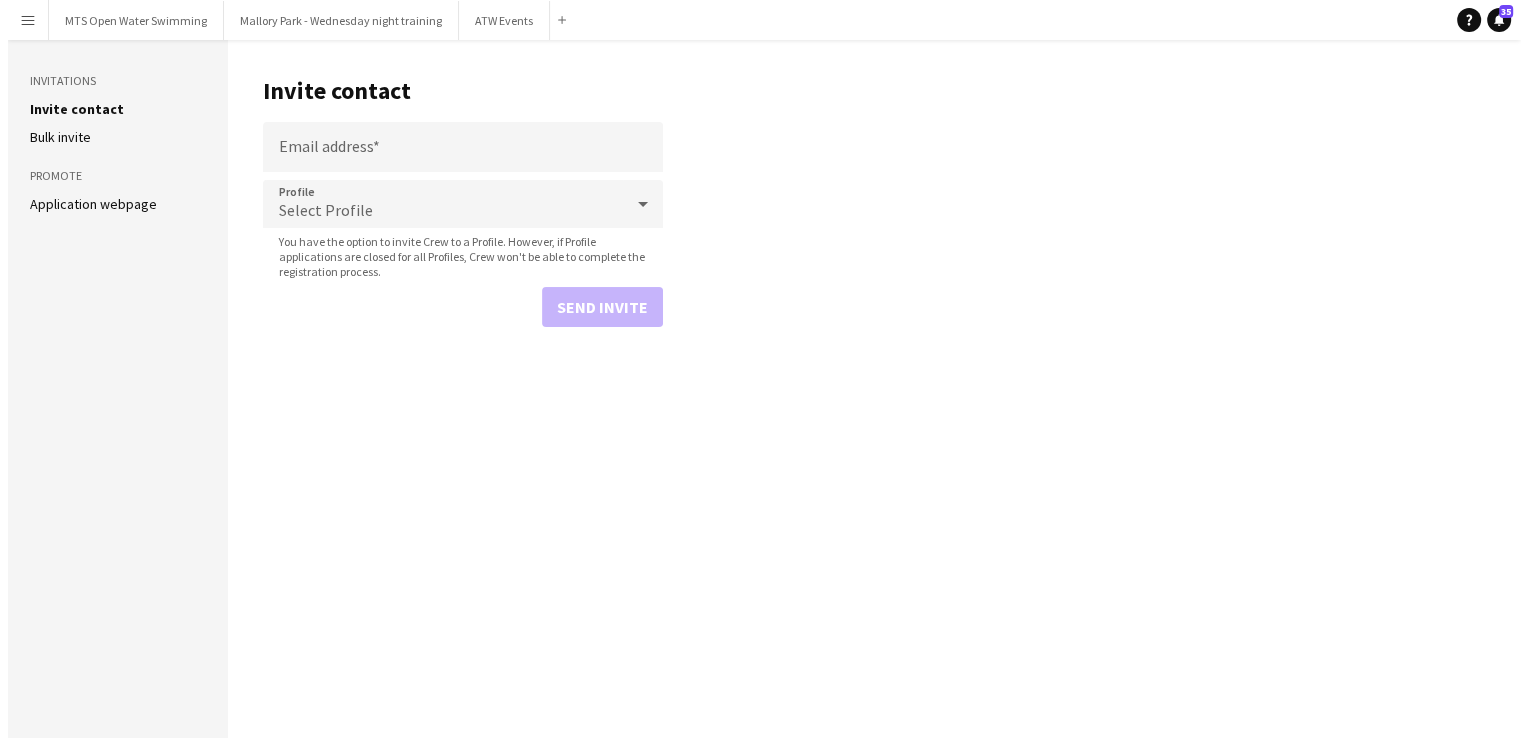 scroll, scrollTop: 0, scrollLeft: 0, axis: both 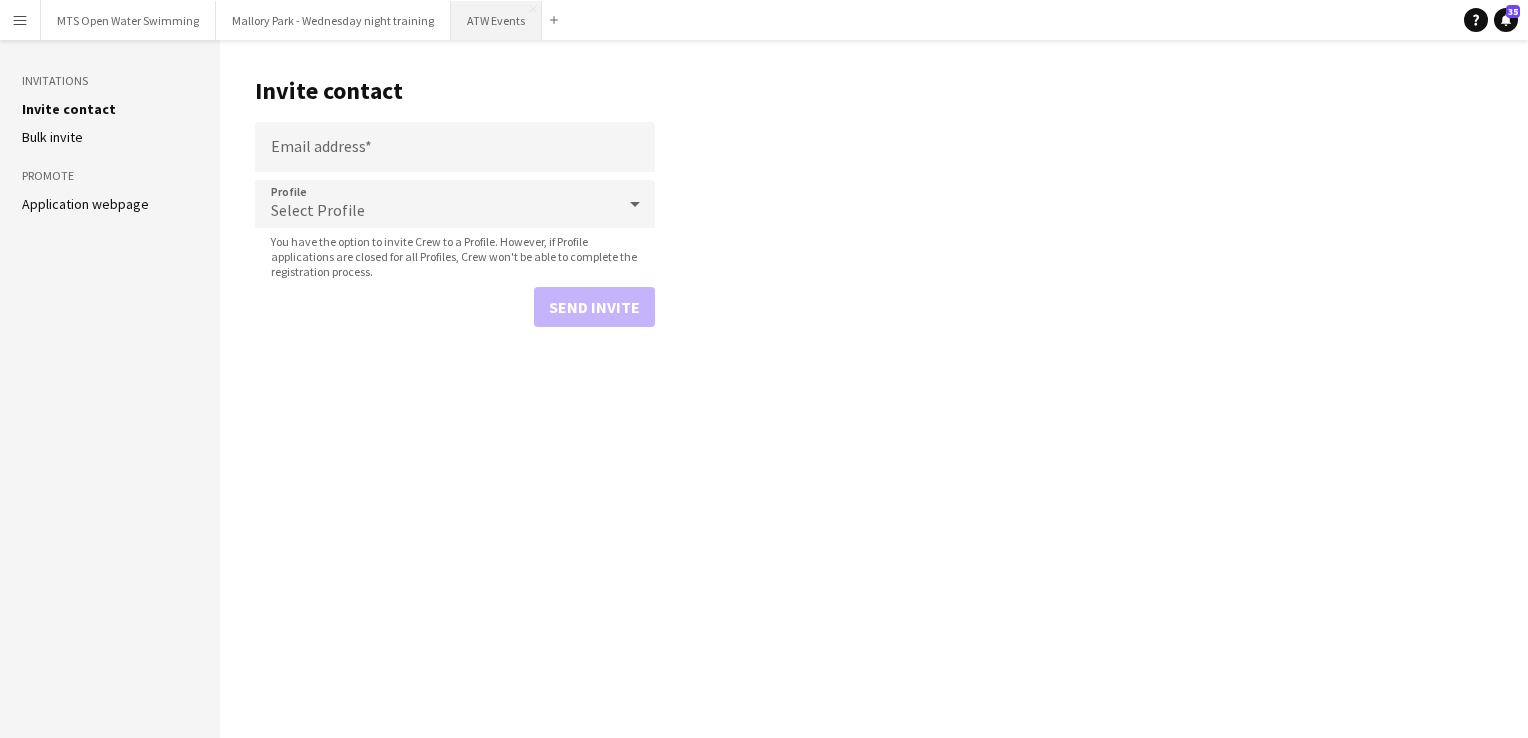 click on "ATW Events
Close" at bounding box center (496, 20) 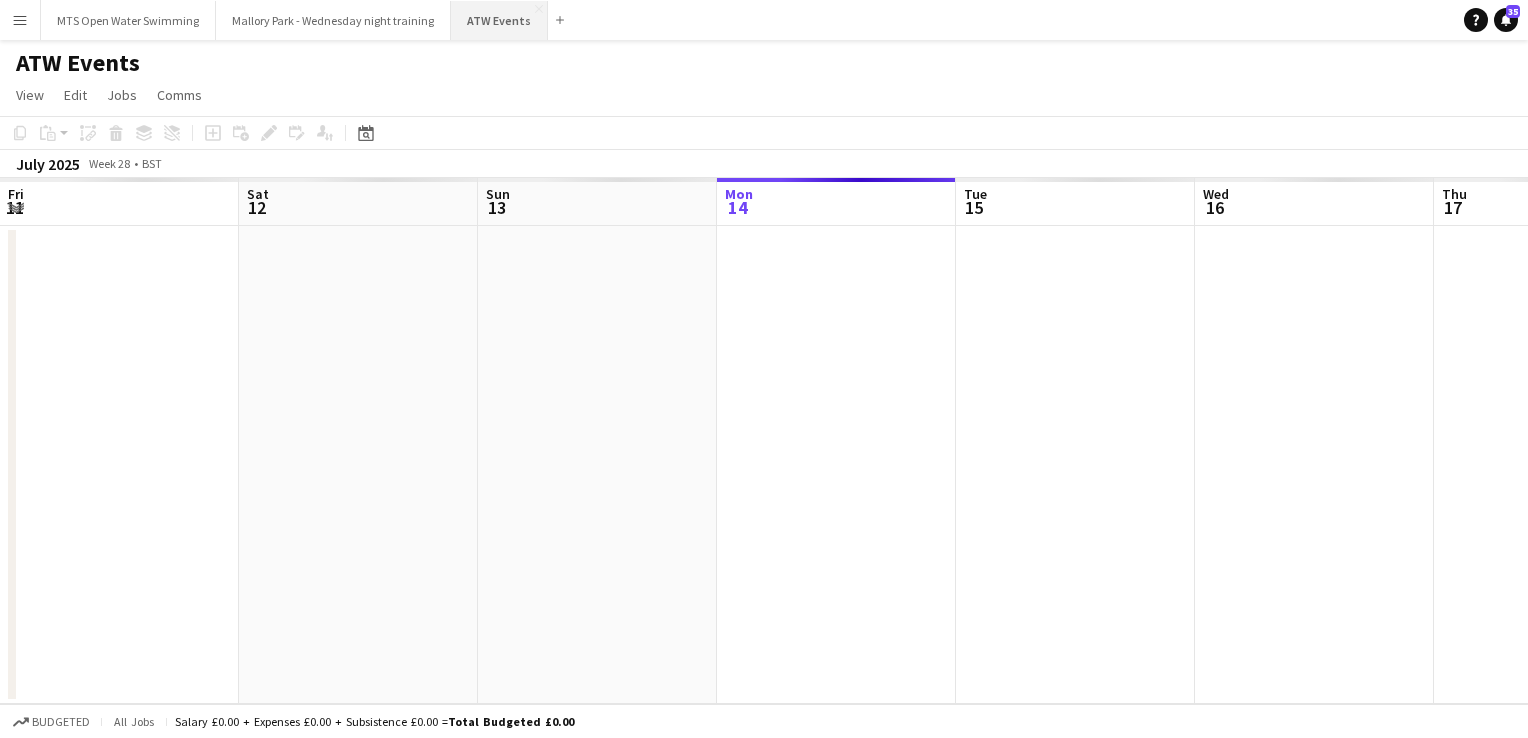 scroll, scrollTop: 0, scrollLeft: 478, axis: horizontal 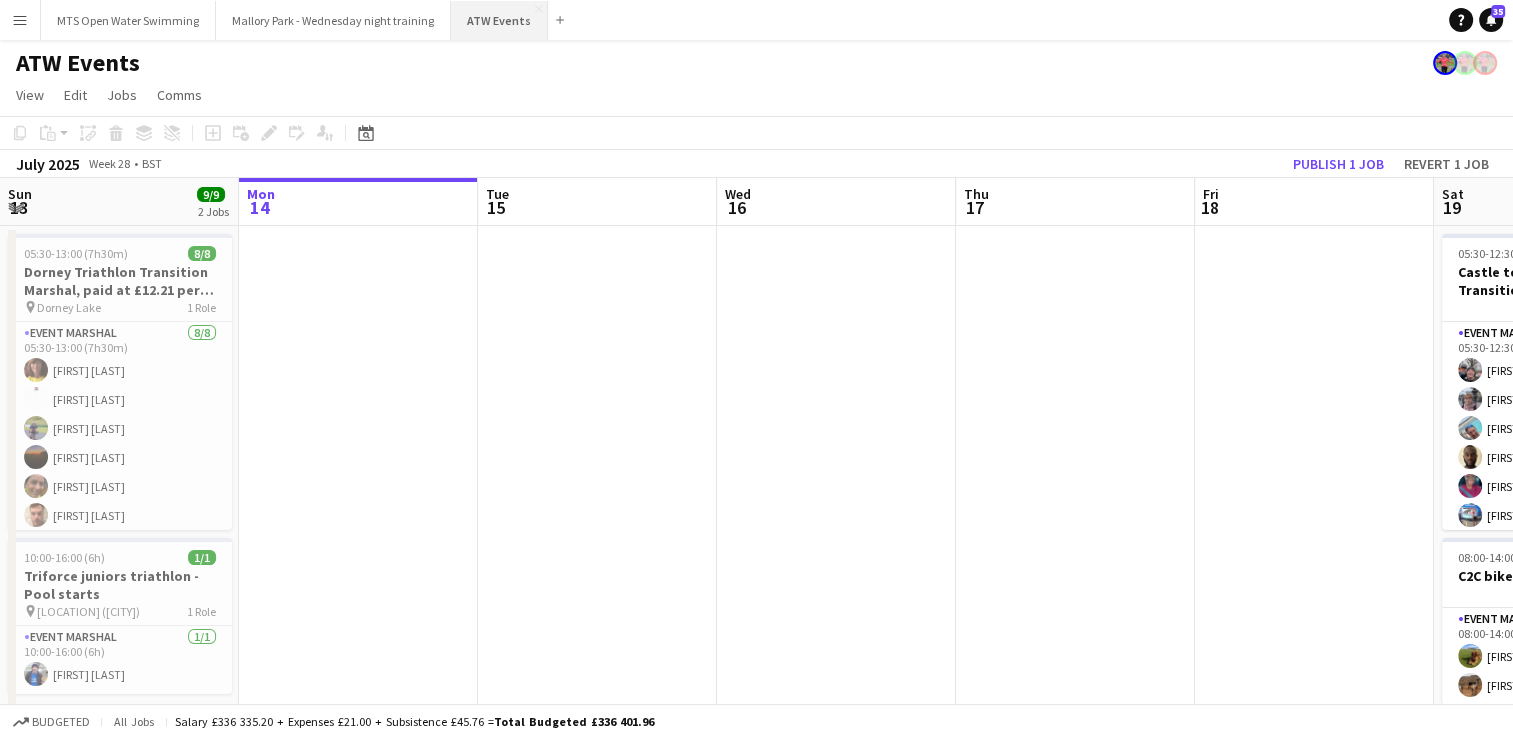 click on "ATW Events
Close" at bounding box center [499, 20] 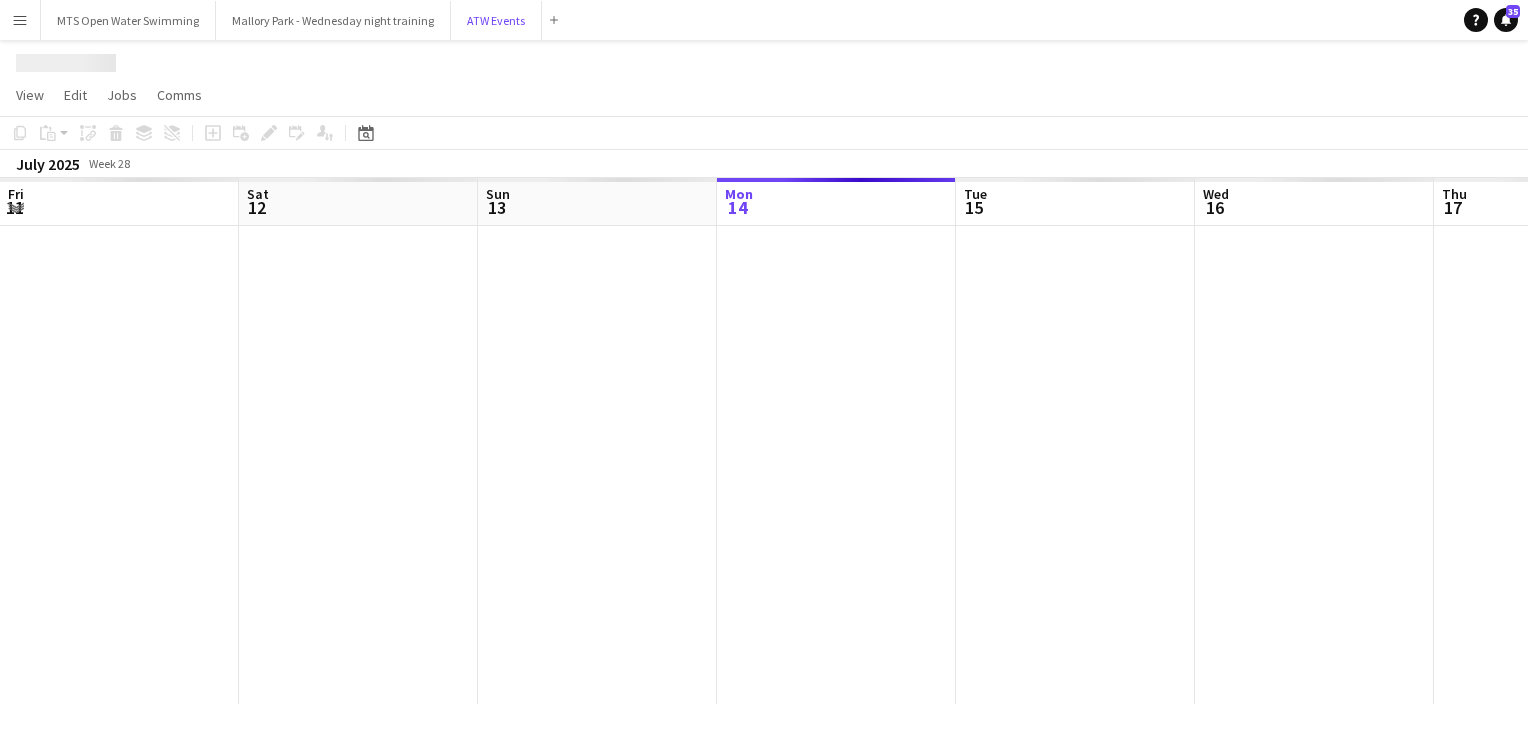 scroll, scrollTop: 0, scrollLeft: 478, axis: horizontal 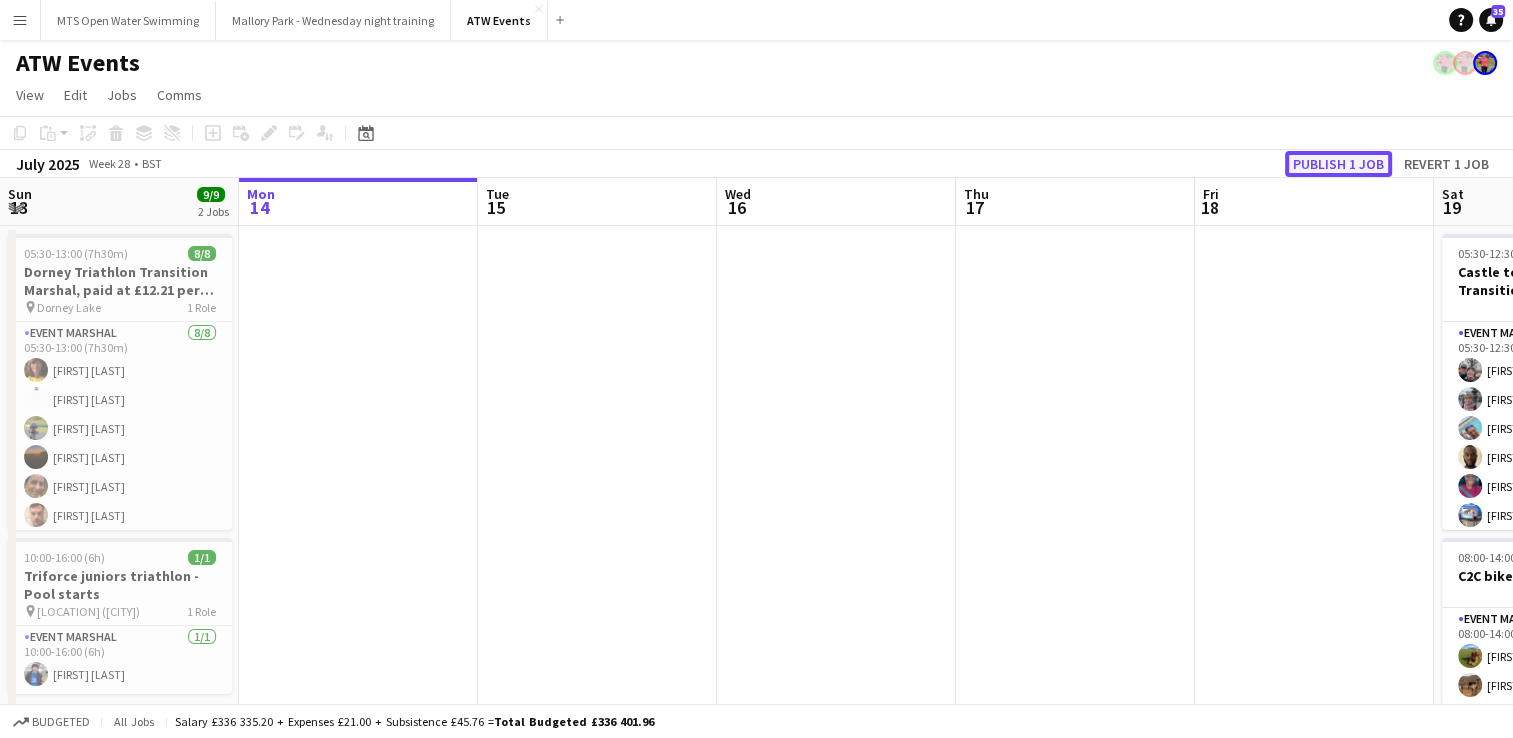 click on "Publish 1 job" 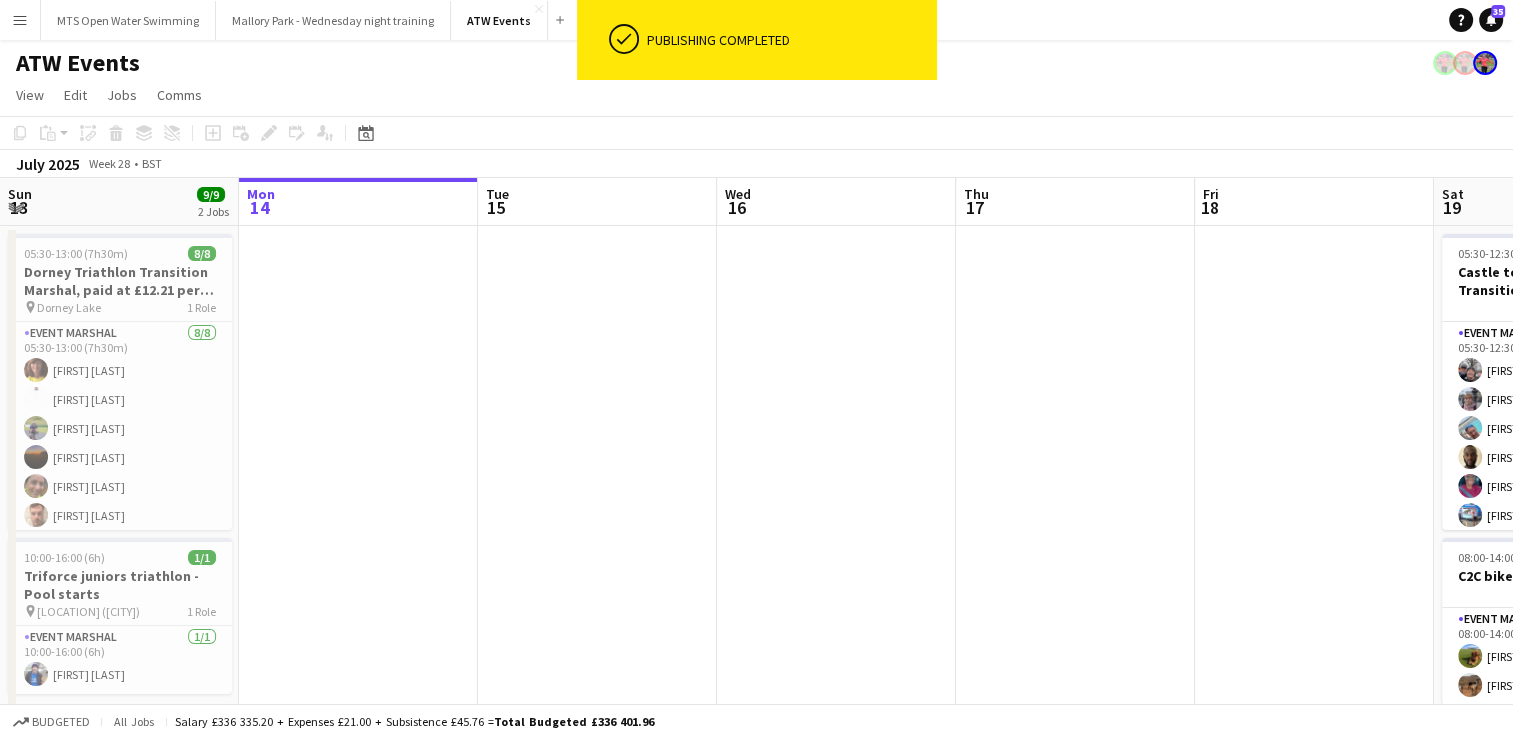 click on "Menu" at bounding box center [20, 20] 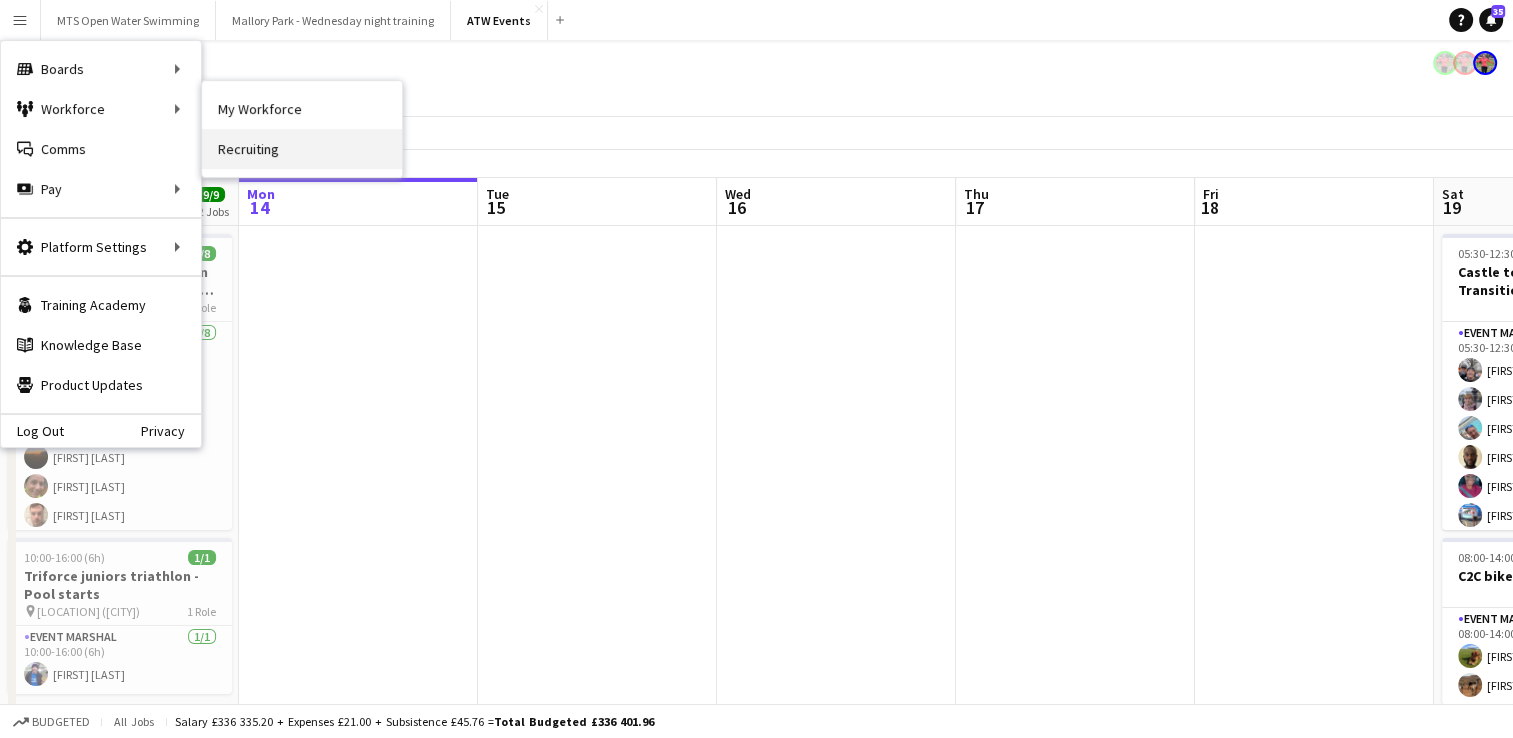 click on "Recruiting" at bounding box center (302, 149) 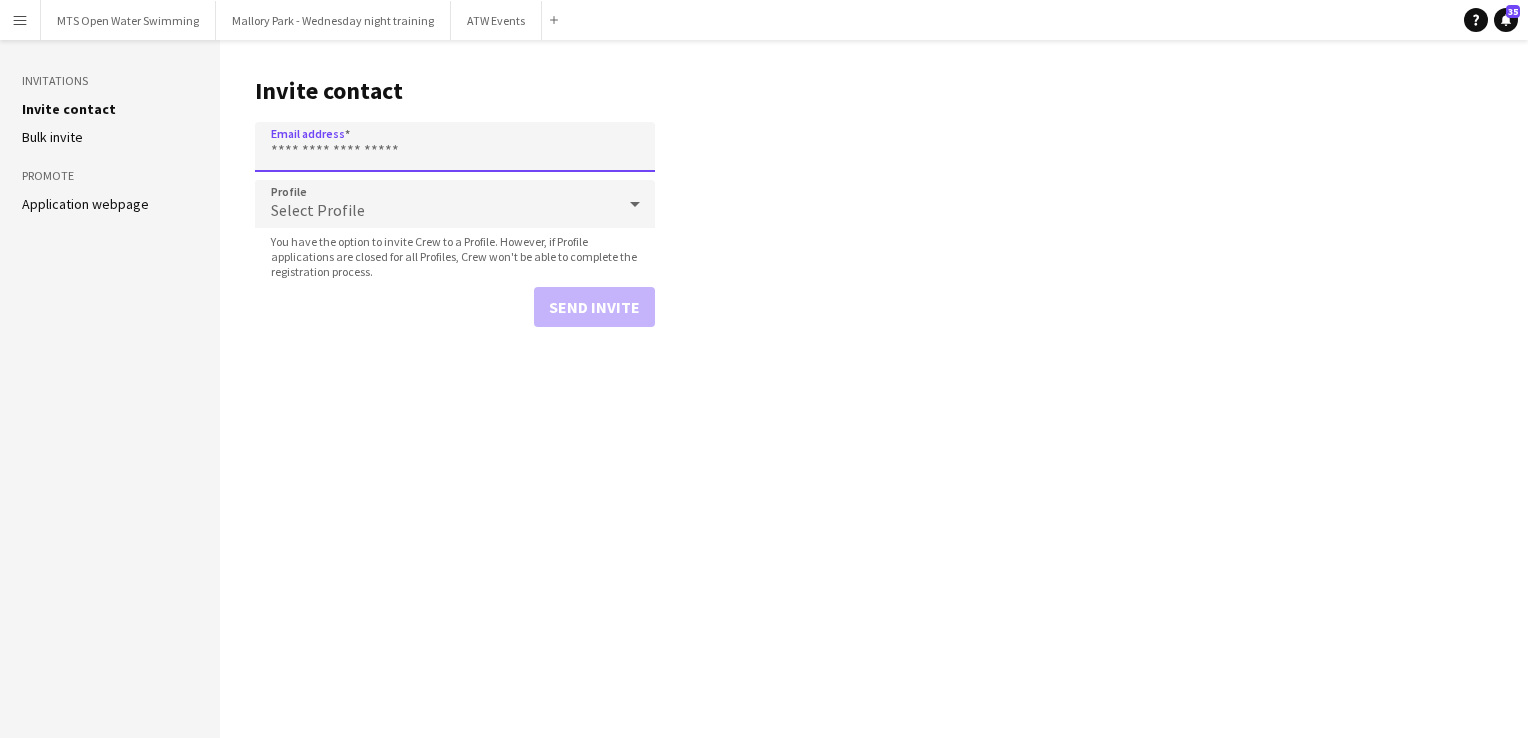 click on "Email address" at bounding box center [455, 147] 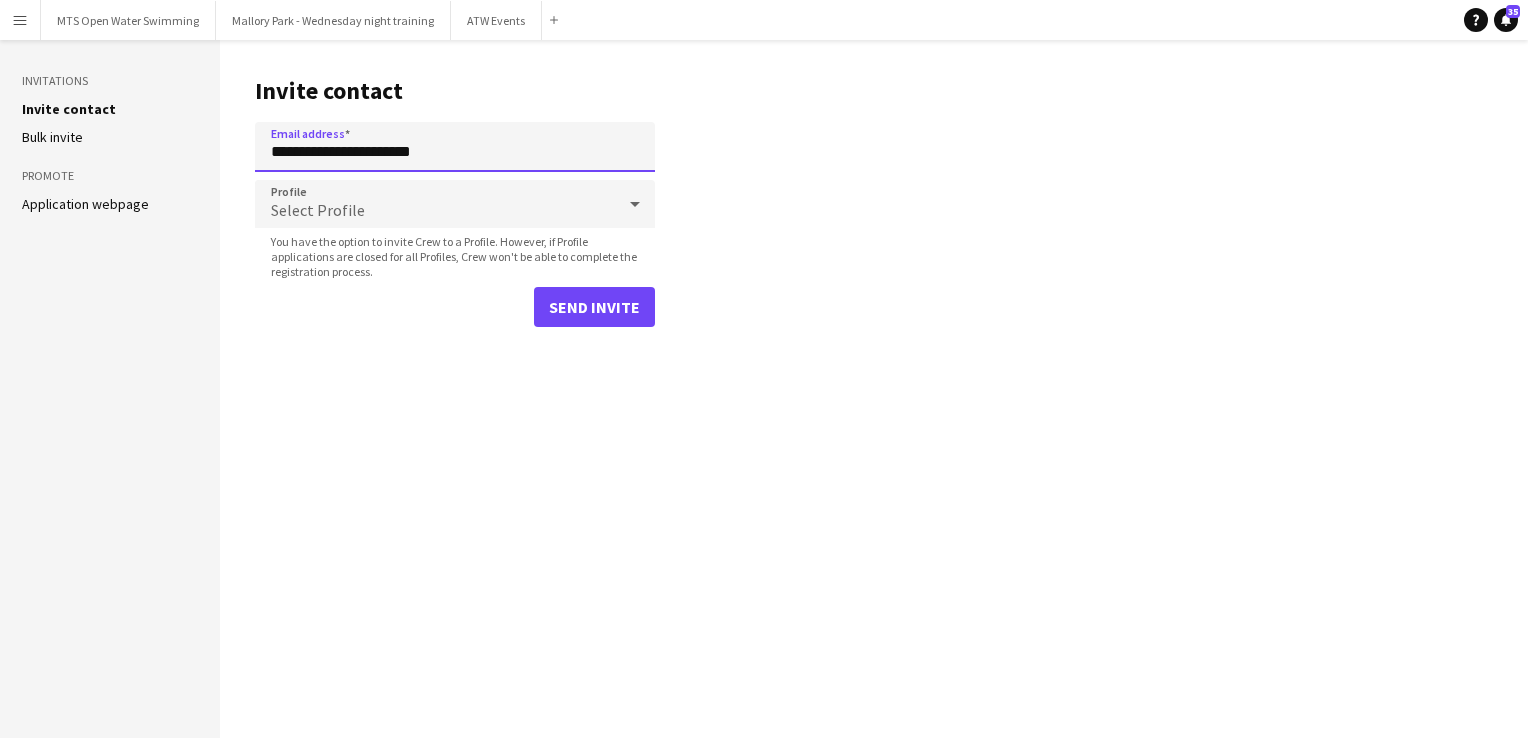 type on "**********" 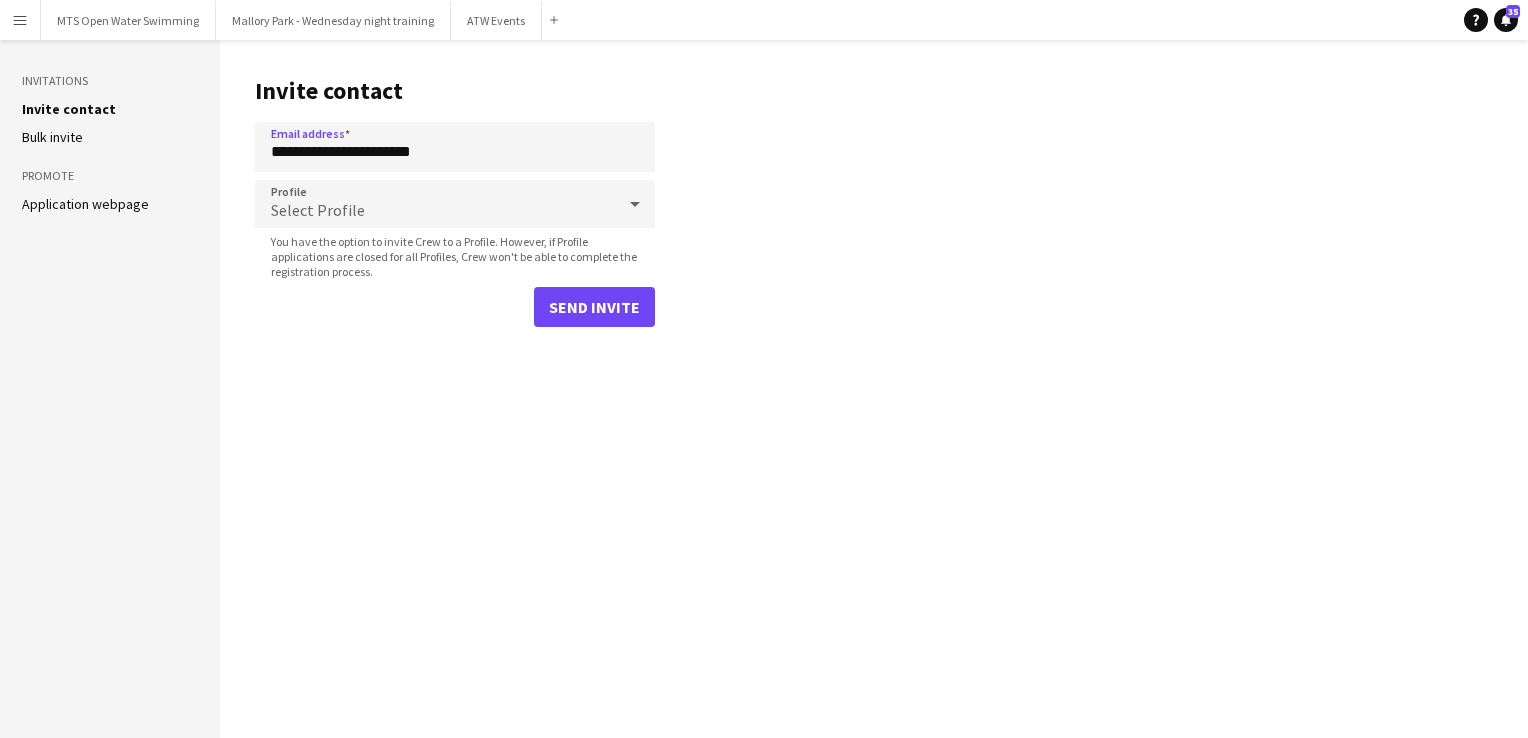 click on "Select Profile" at bounding box center (435, 204) 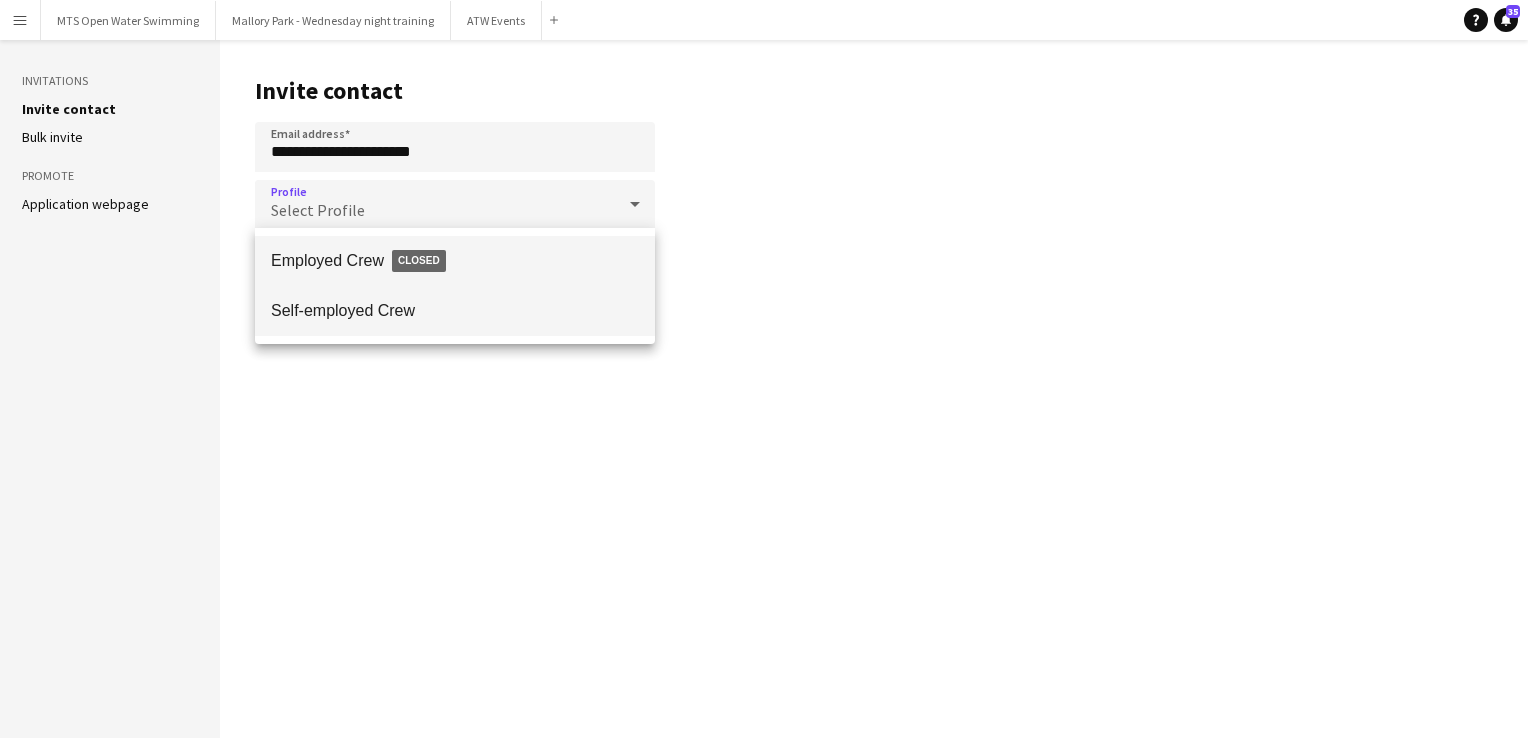 click on "Self-employed Crew" at bounding box center [455, 310] 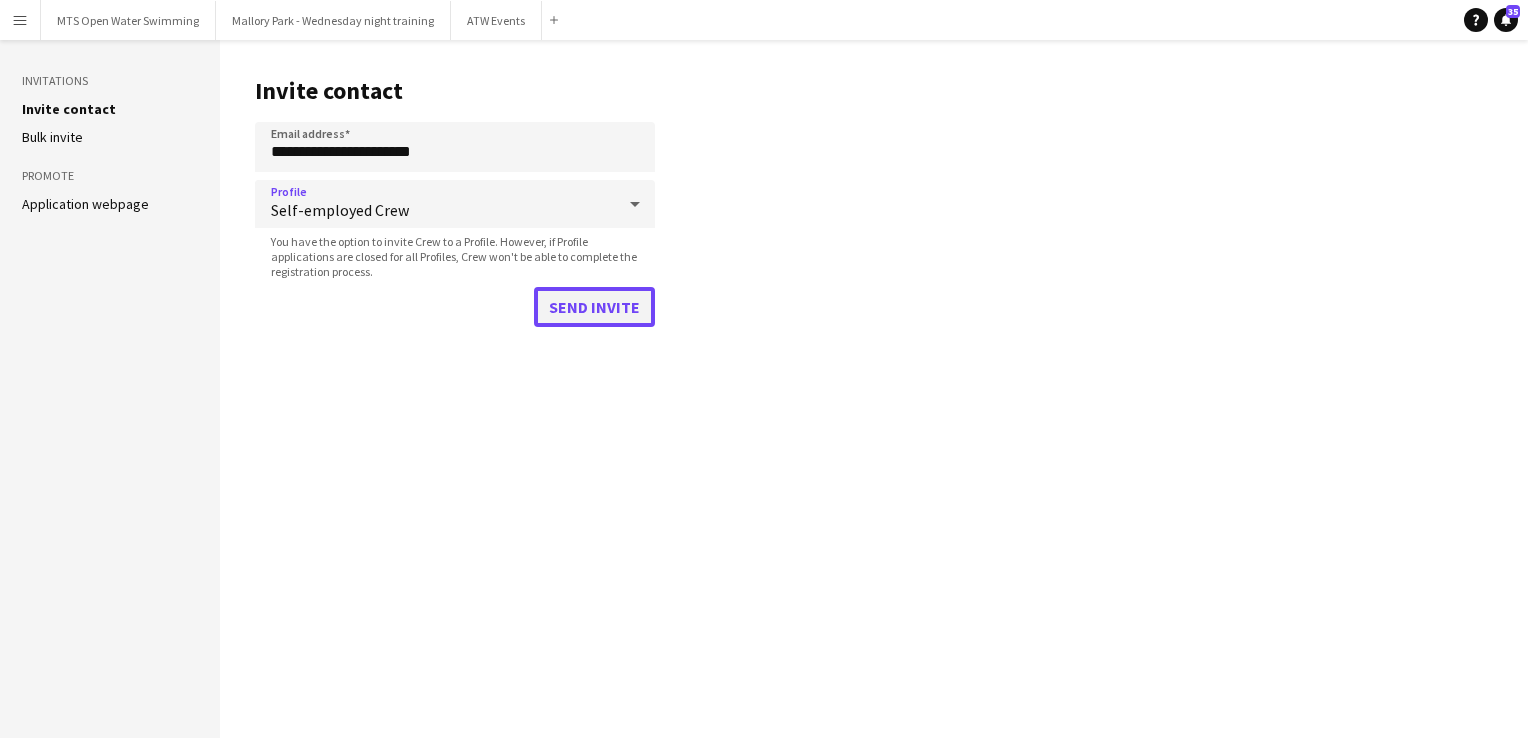 click on "Send invite" 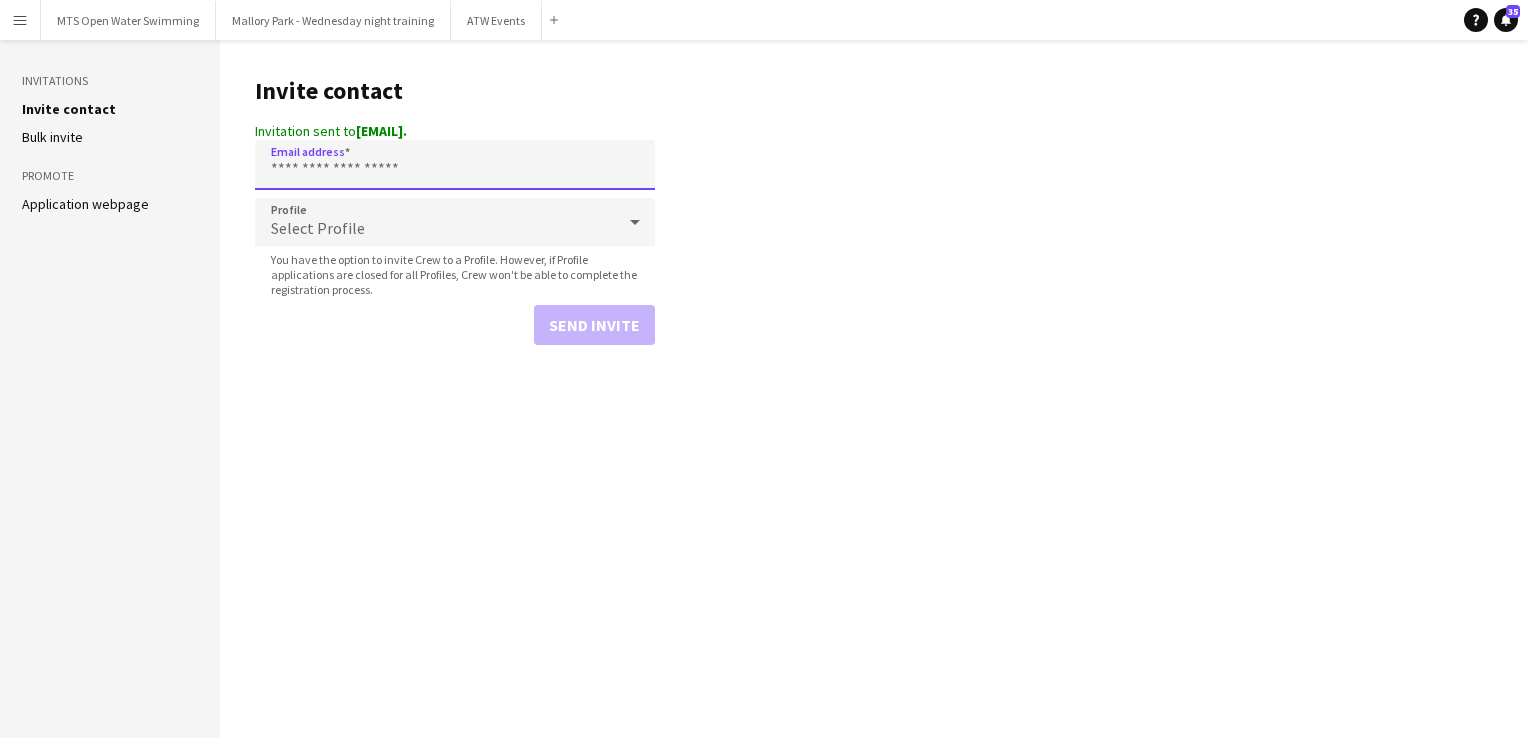 click on "Email address" at bounding box center (455, 165) 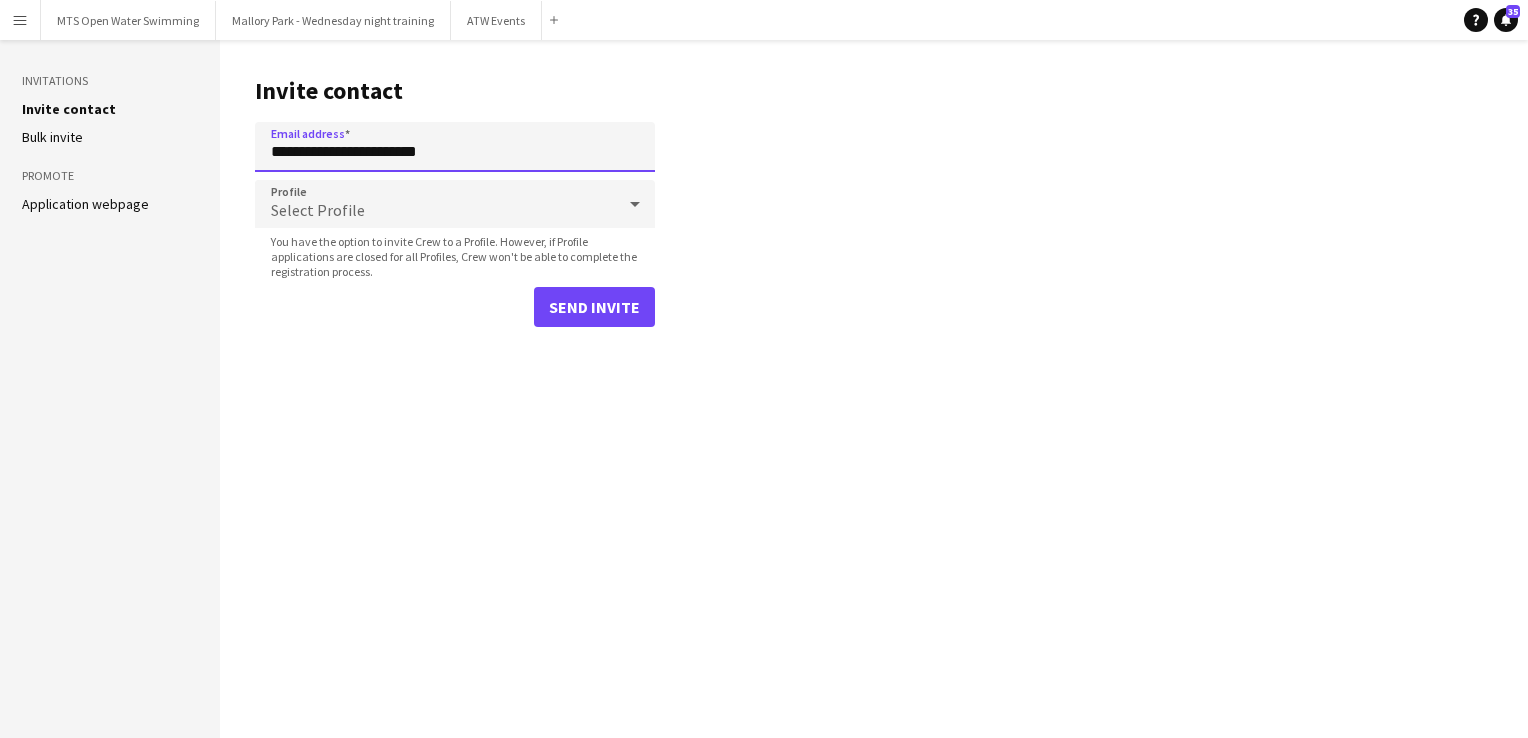 type on "**********" 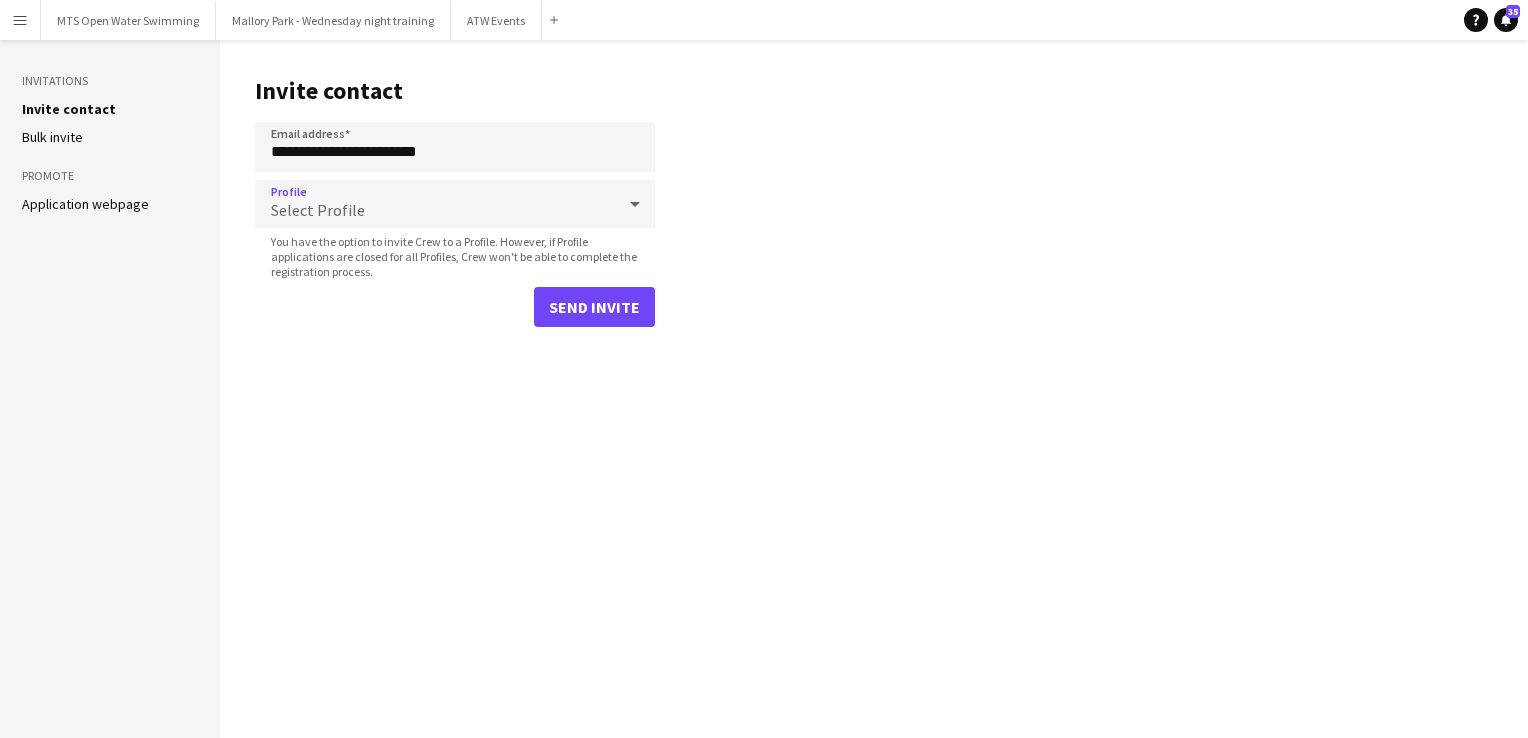 click on "Select Profile" at bounding box center (318, 210) 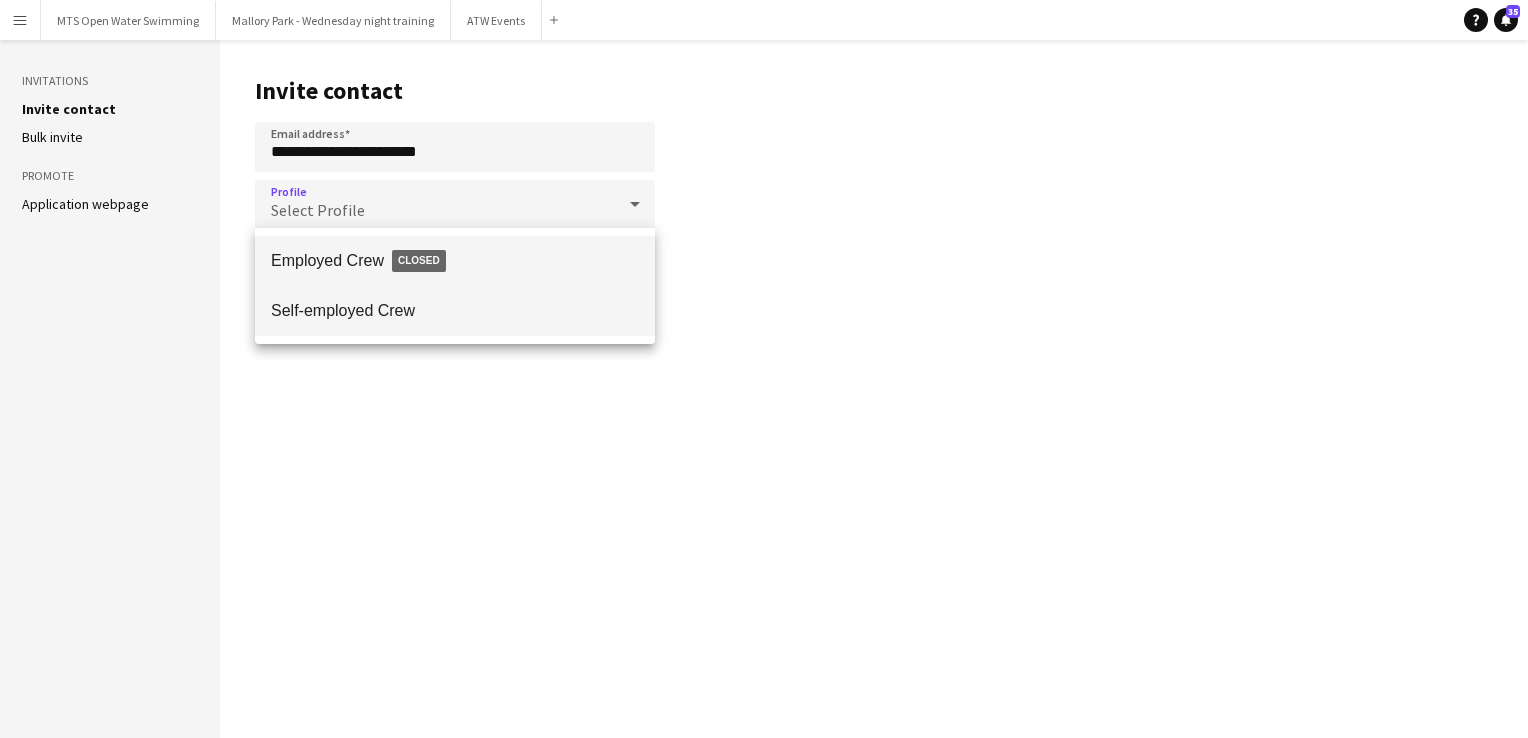 click on "Self-employed Crew" at bounding box center [455, 310] 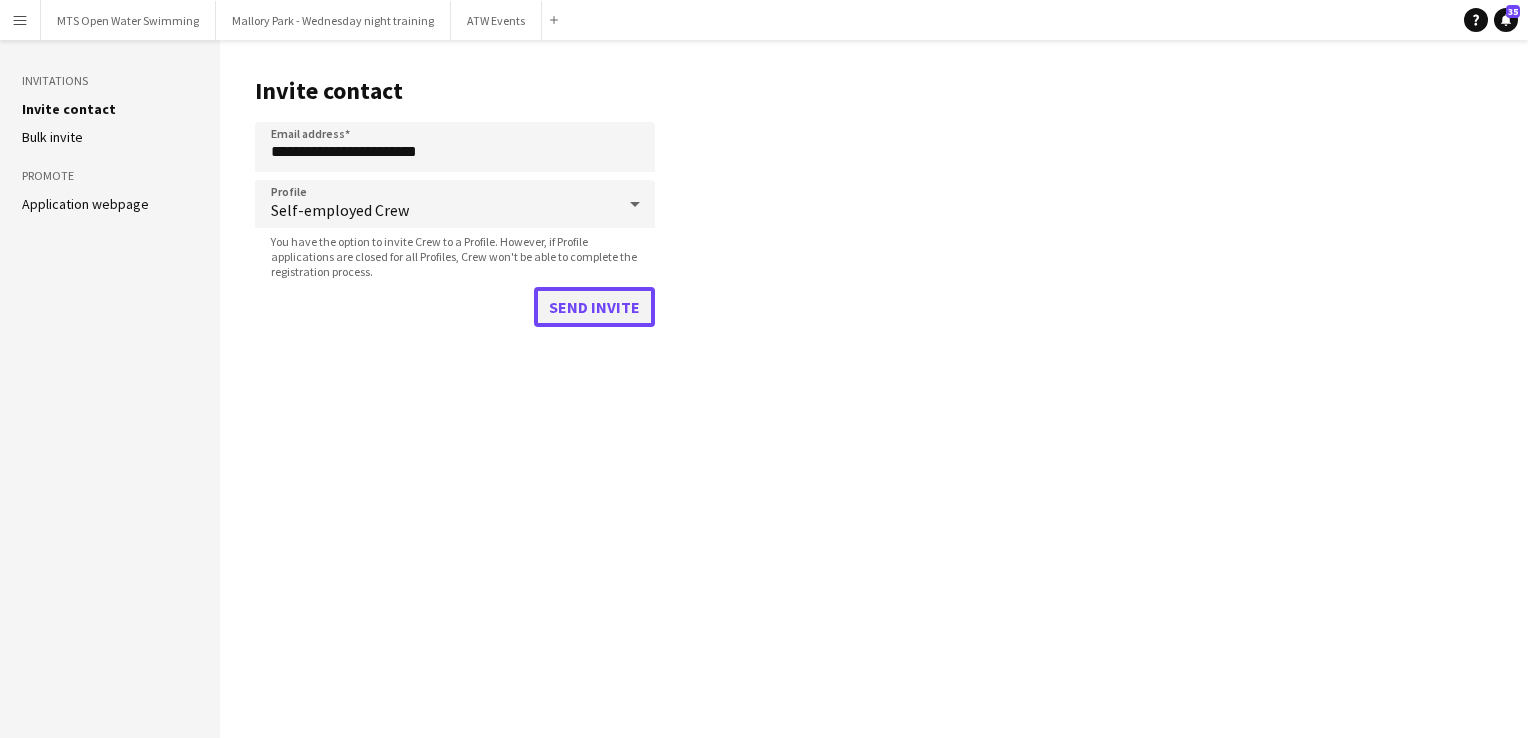 click on "Send invite" 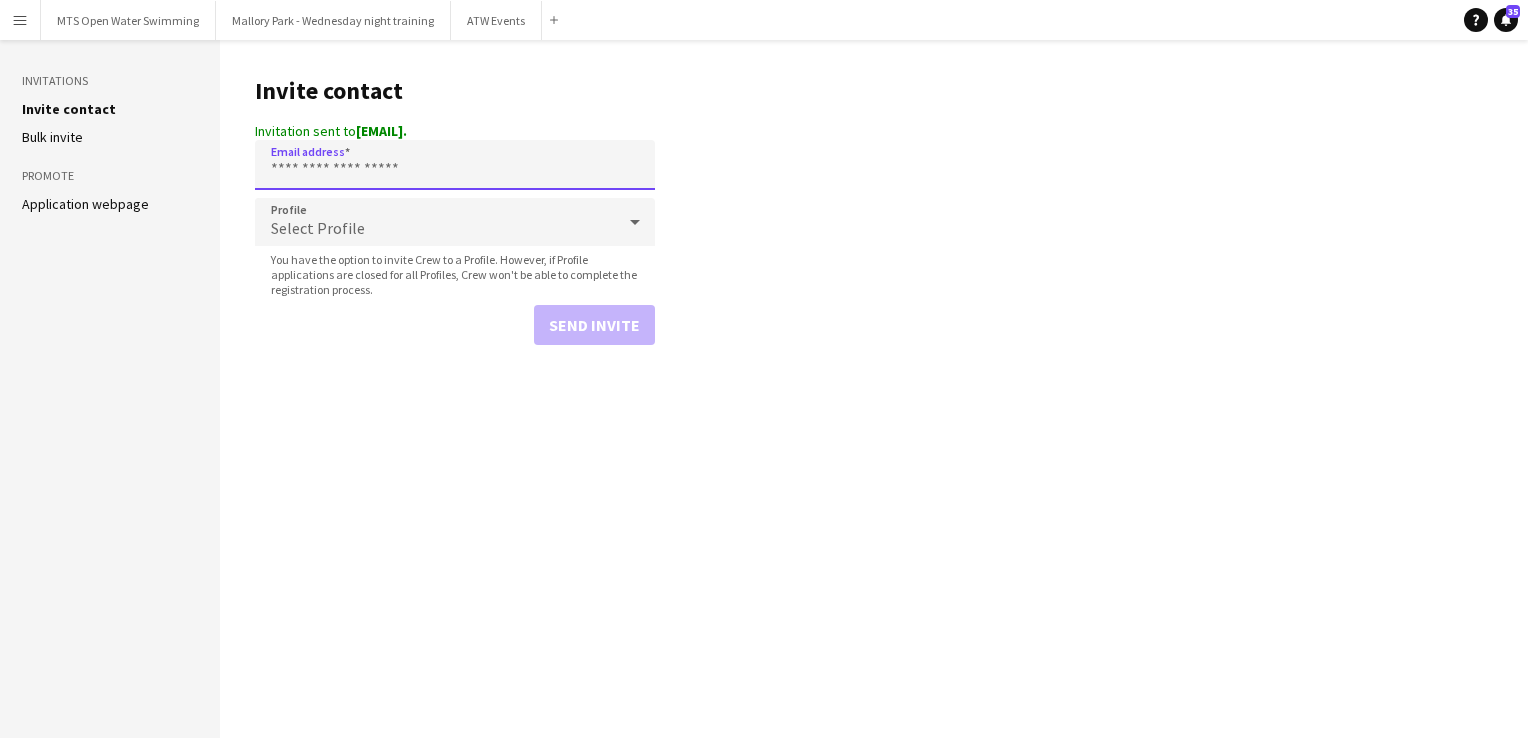 click on "Email address" at bounding box center (455, 165) 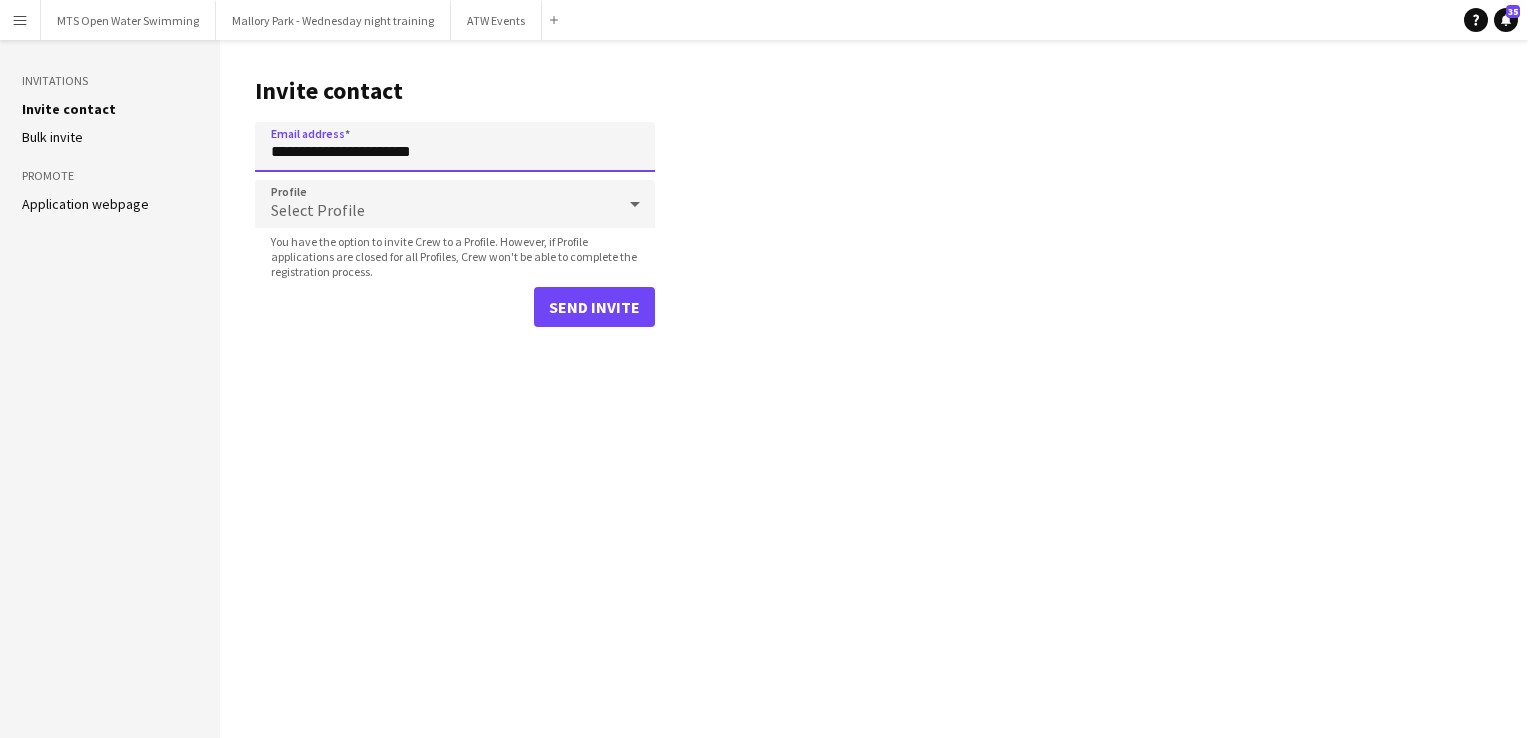 type on "**********" 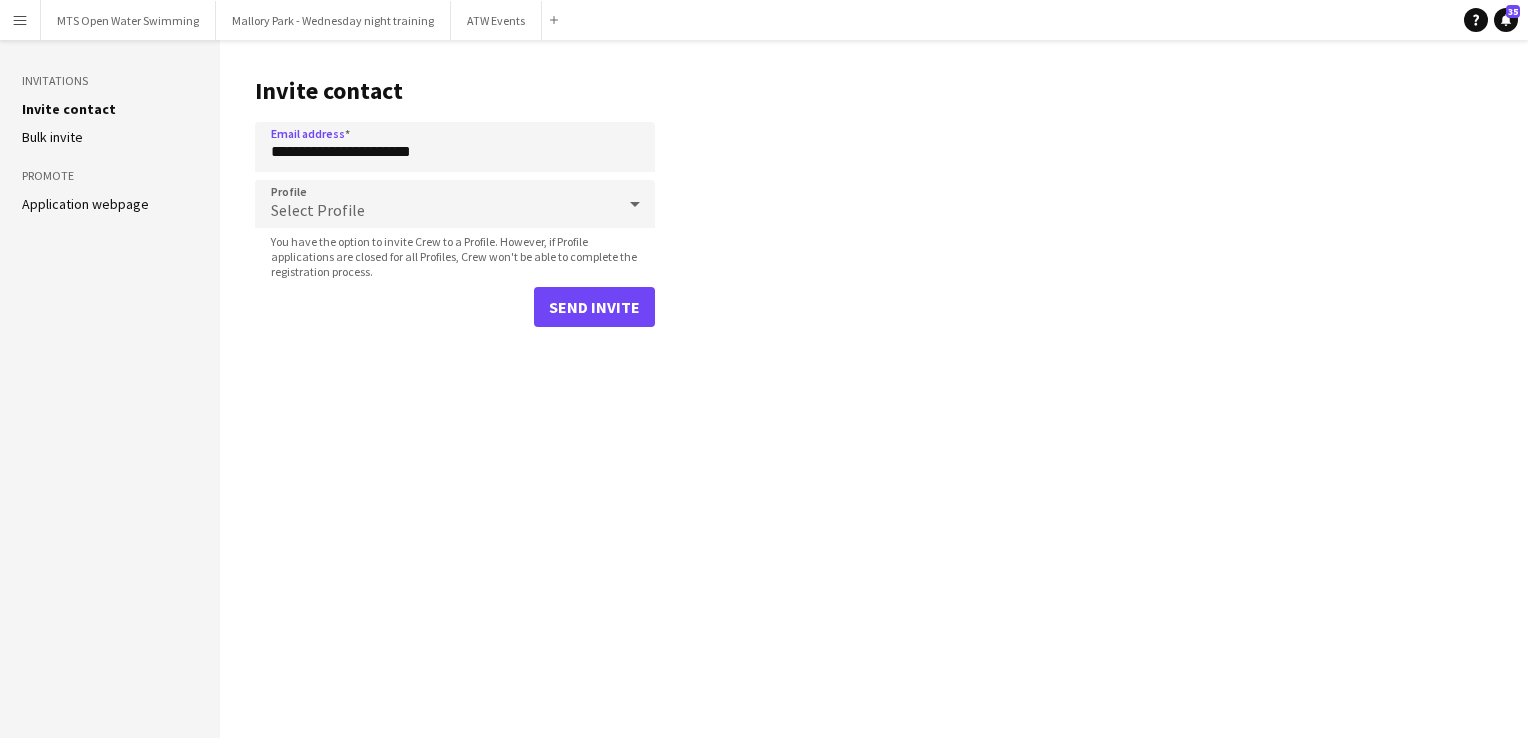 click on "Select Profile" at bounding box center (435, 204) 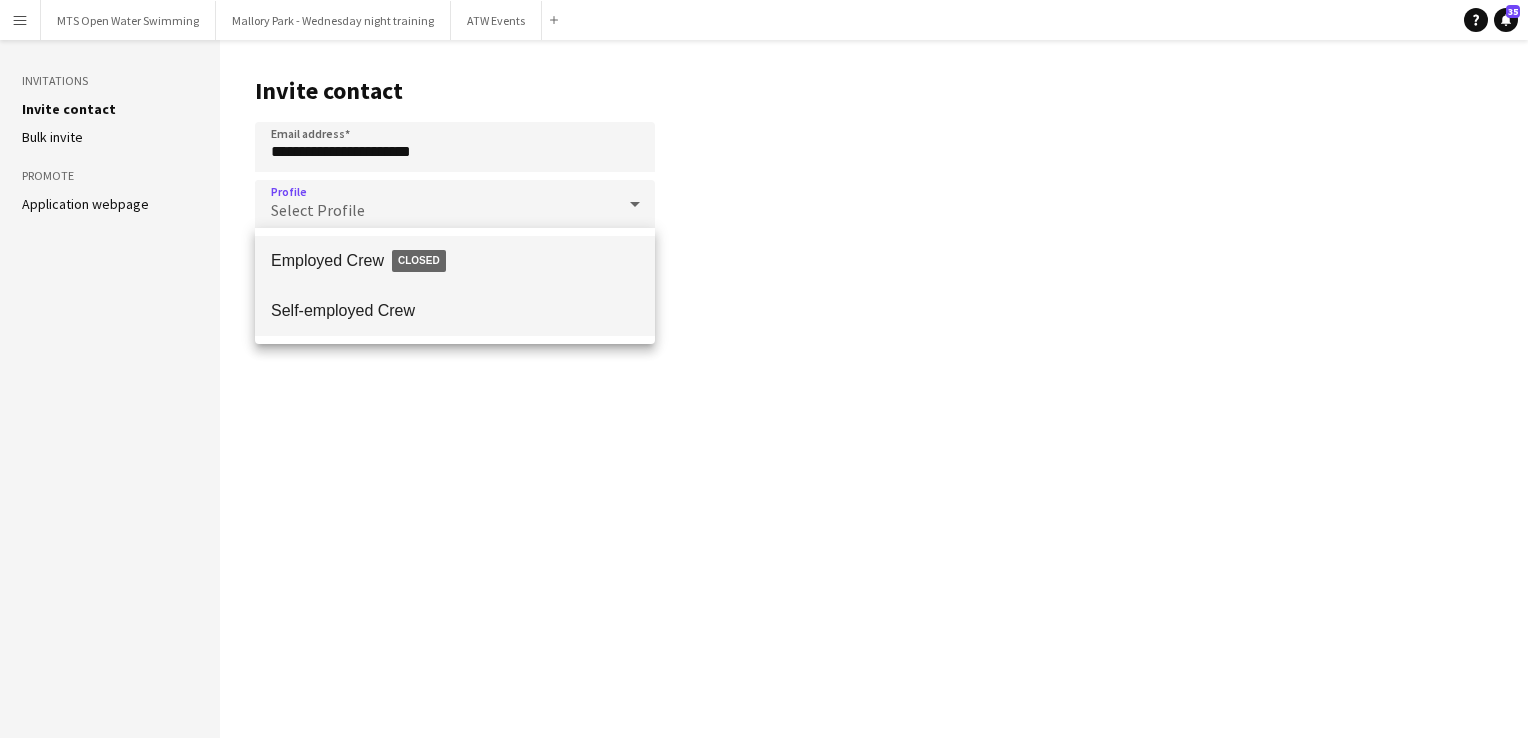 click on "Self-employed Crew" at bounding box center (455, 310) 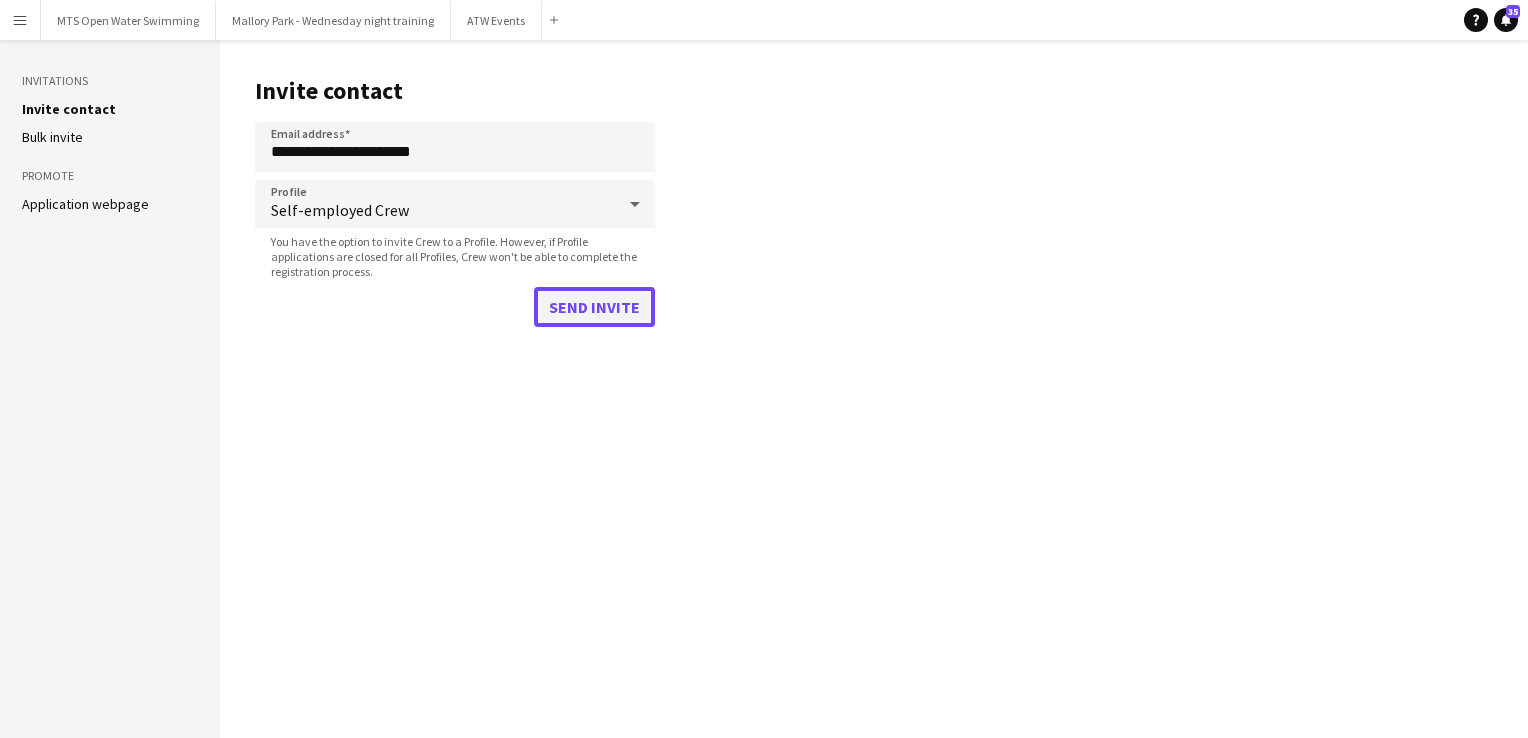 click on "Send invite" 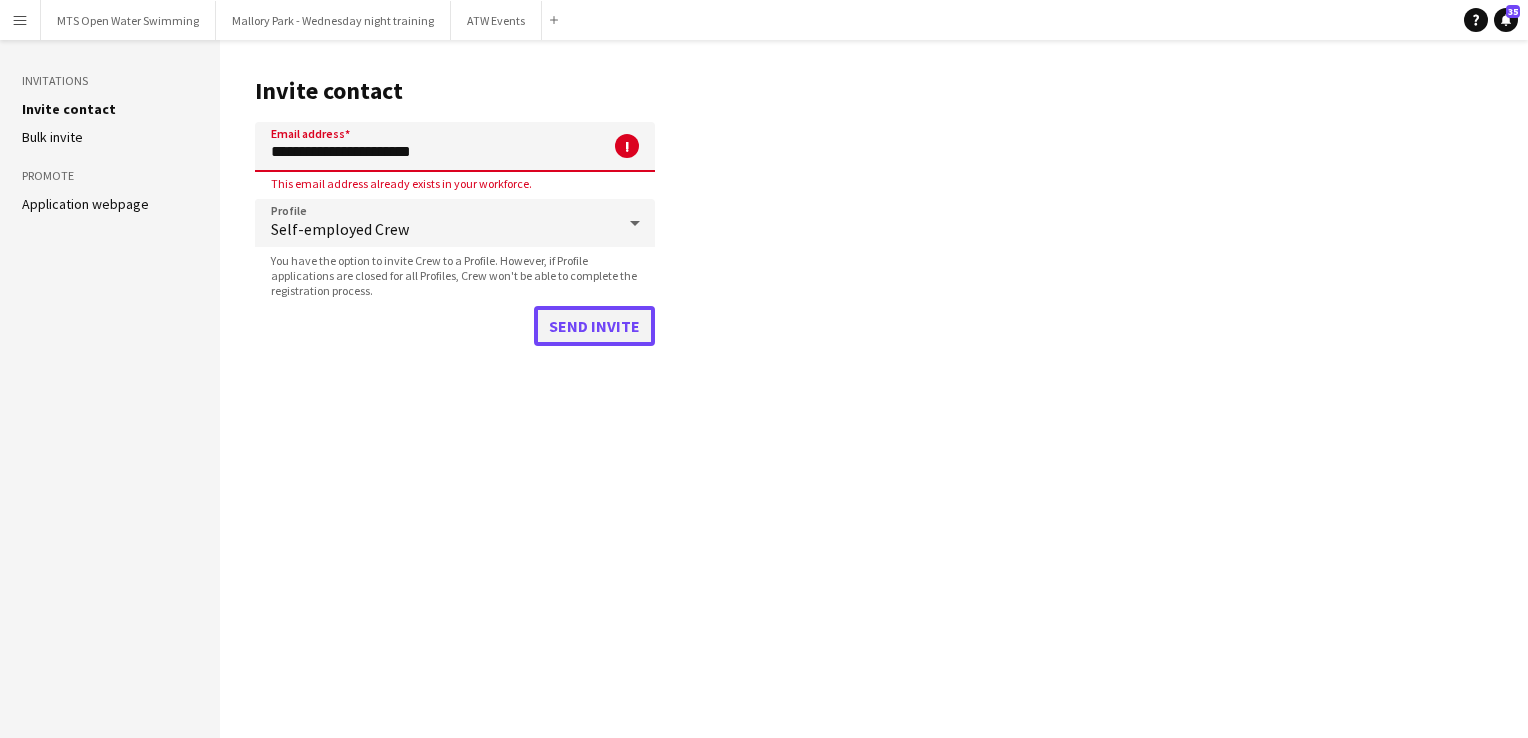 click on "Send invite" 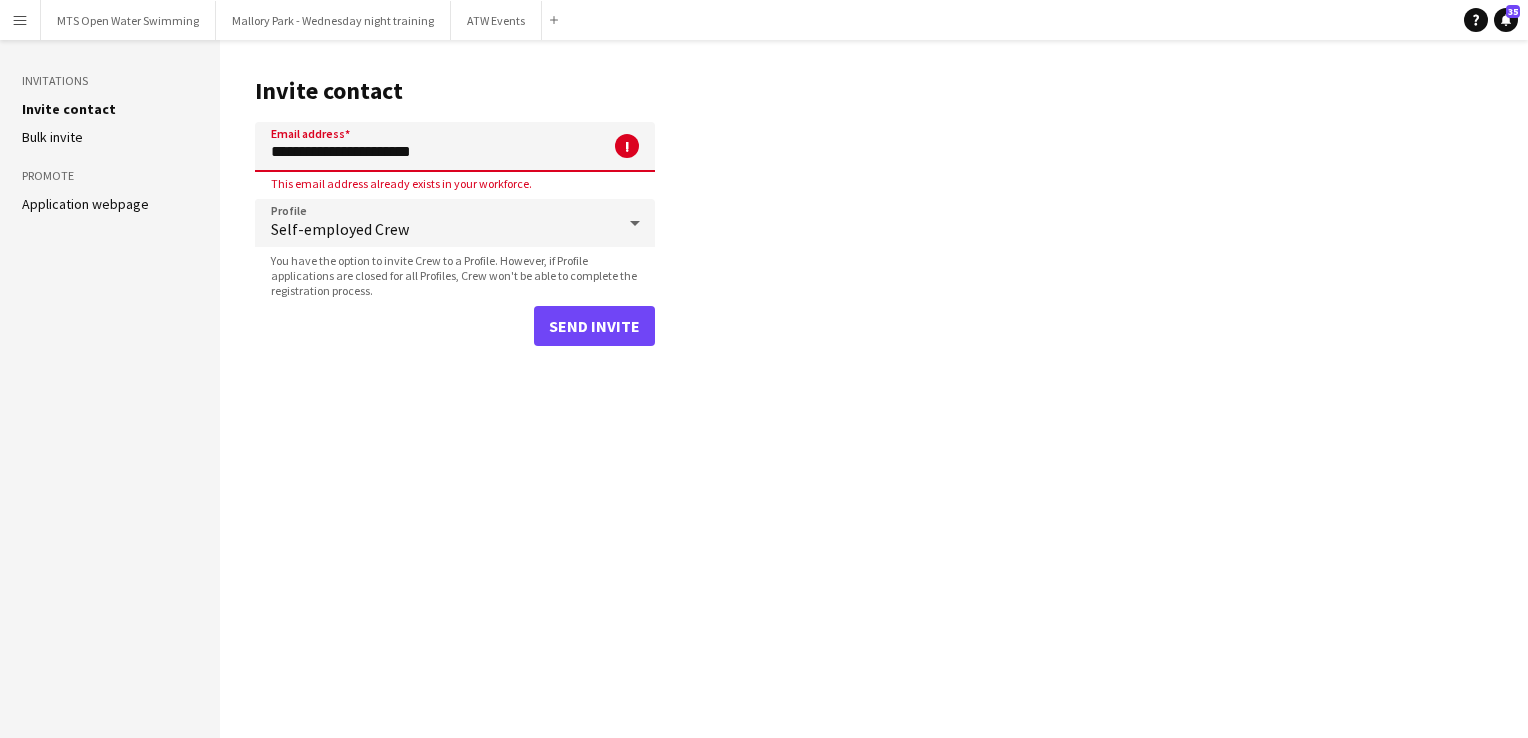 click on "Menu" at bounding box center [20, 20] 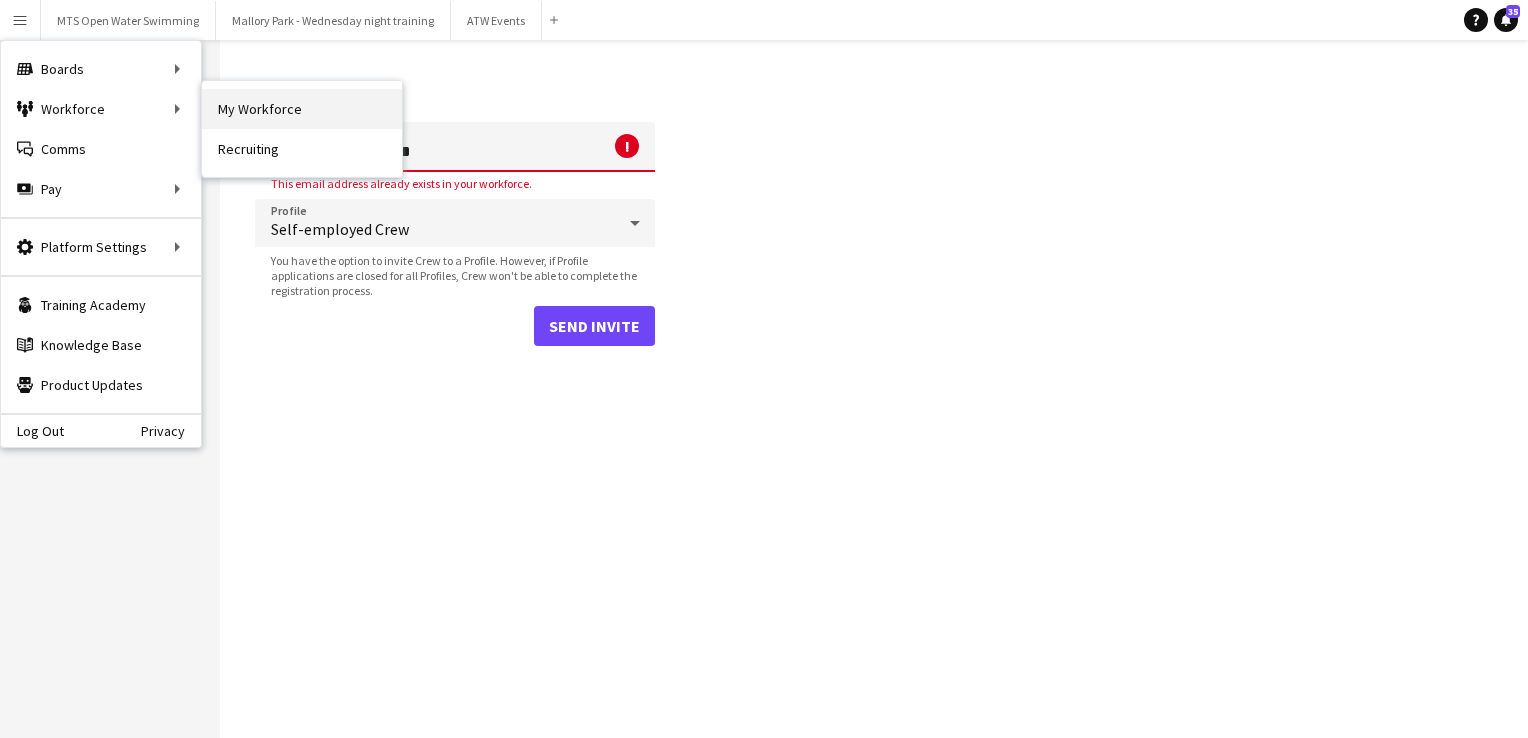 click on "My Workforce" at bounding box center (302, 109) 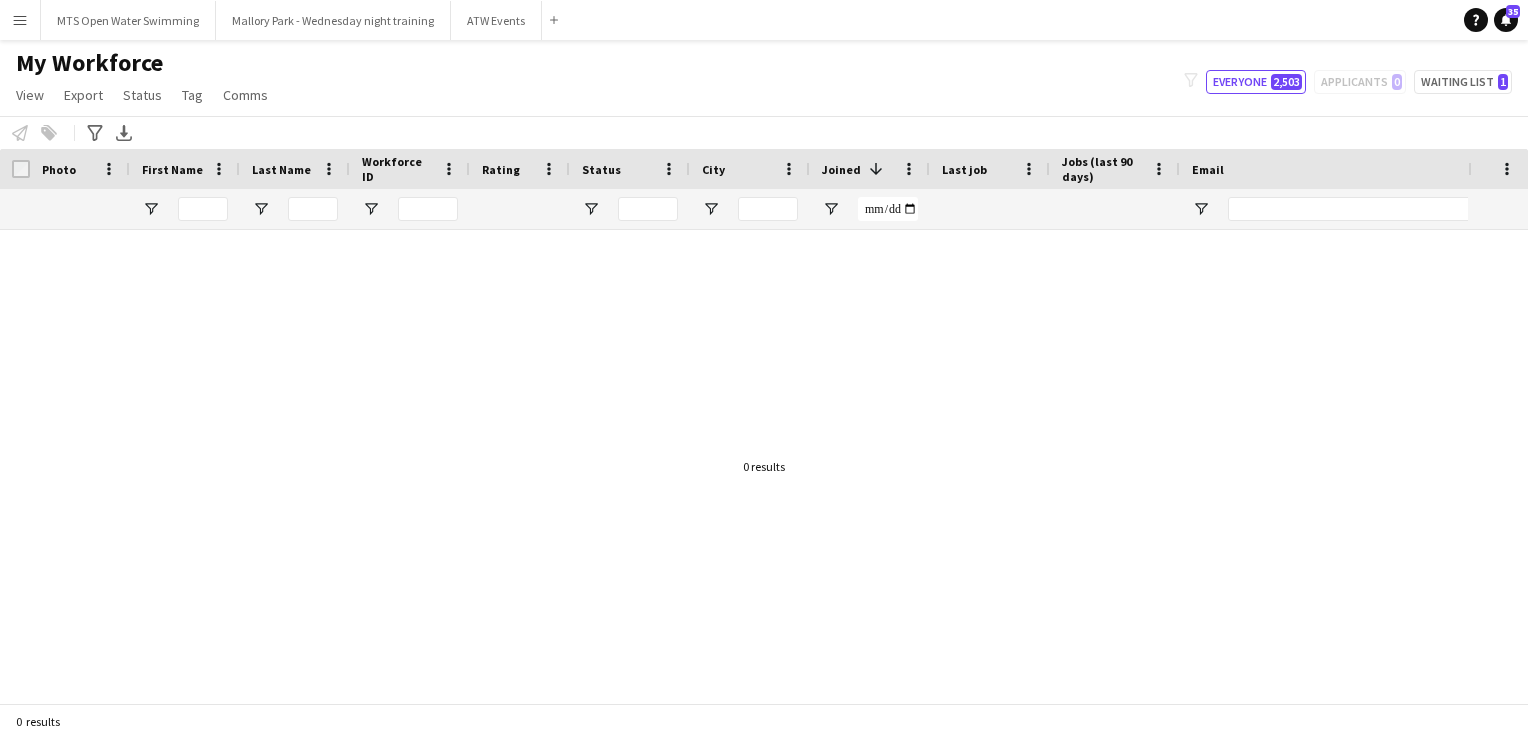 click on "filter-1
Everyone   2,503   Applicants   0   Waiting list   1" 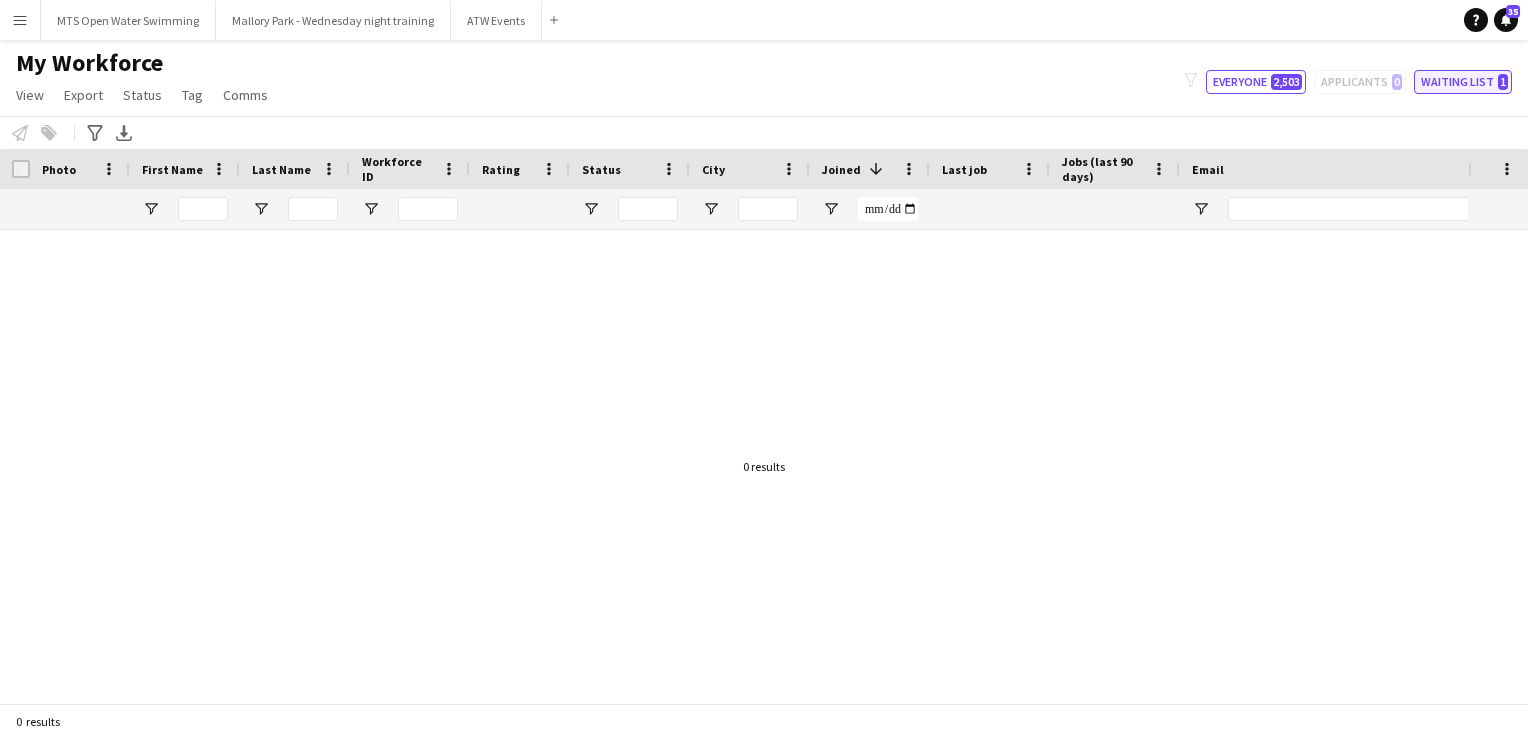 click on "Waiting list   1" 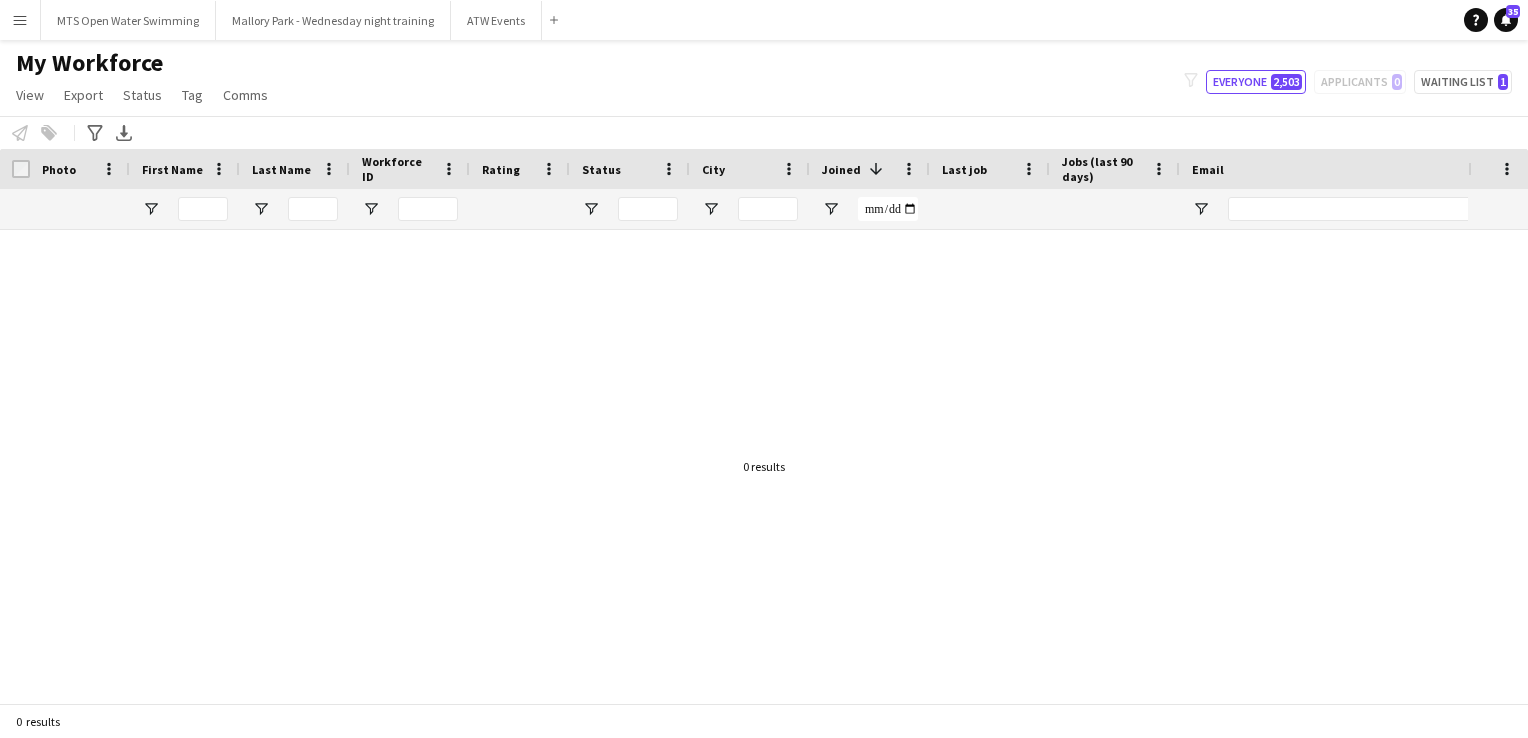 click on "My Workforce   View   Views  Default view New view Update view Delete view Edit name Customise view Customise filters Reset Filters Reset View Reset All  Export  New starters report Export as XLSX Export as PDF  Status  Edit  Tag  New tag  Edit tag  Incomplete (32)  Add to tag  Incomplete (32)  Untag  Incomplete (32)  Tag chat  Incomplete (32)  Tag share page  Incomplete (32)  Comms  Send notification
filter-1
Everyone   2,503   Applicants   0   Waiting list   1" 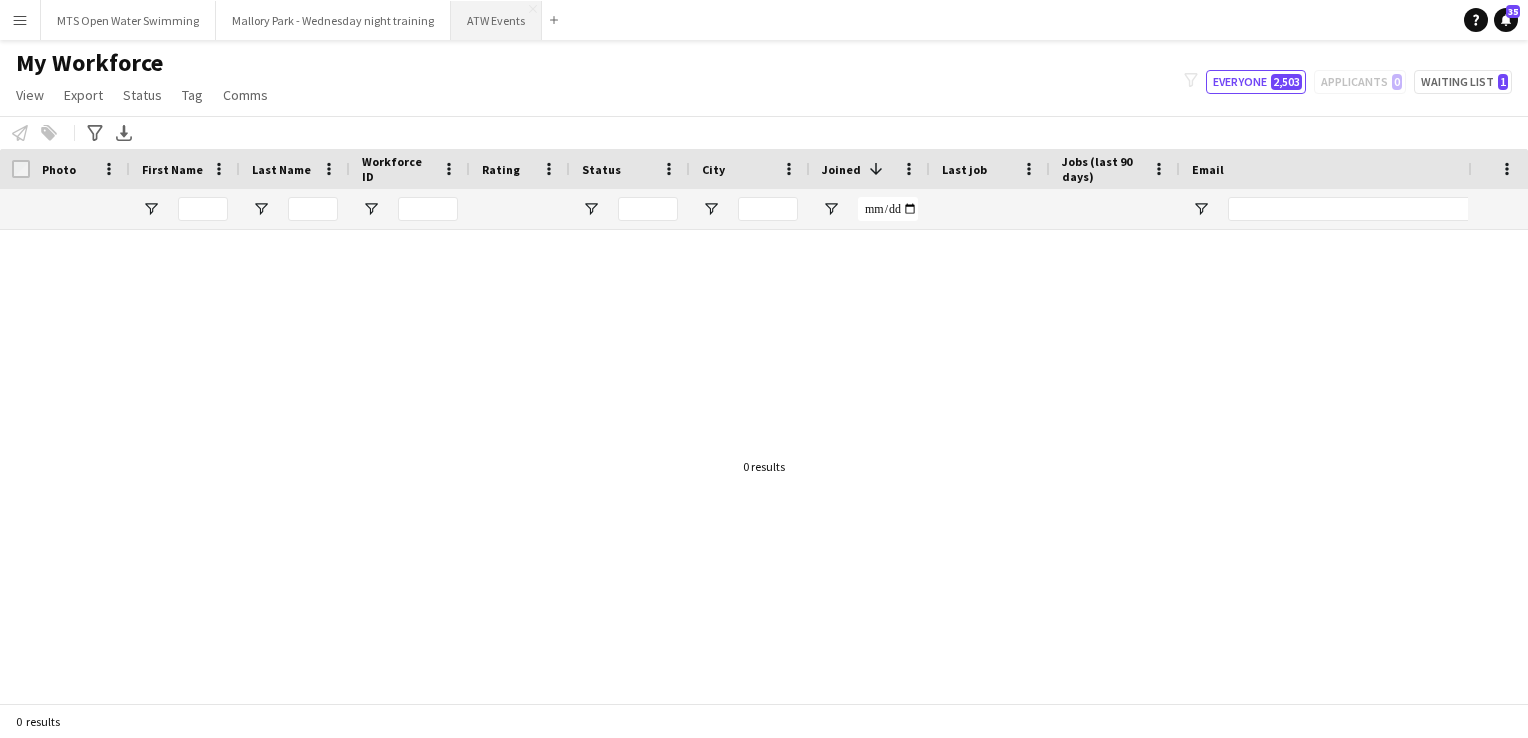click on "ATW Events
Close" at bounding box center (496, 20) 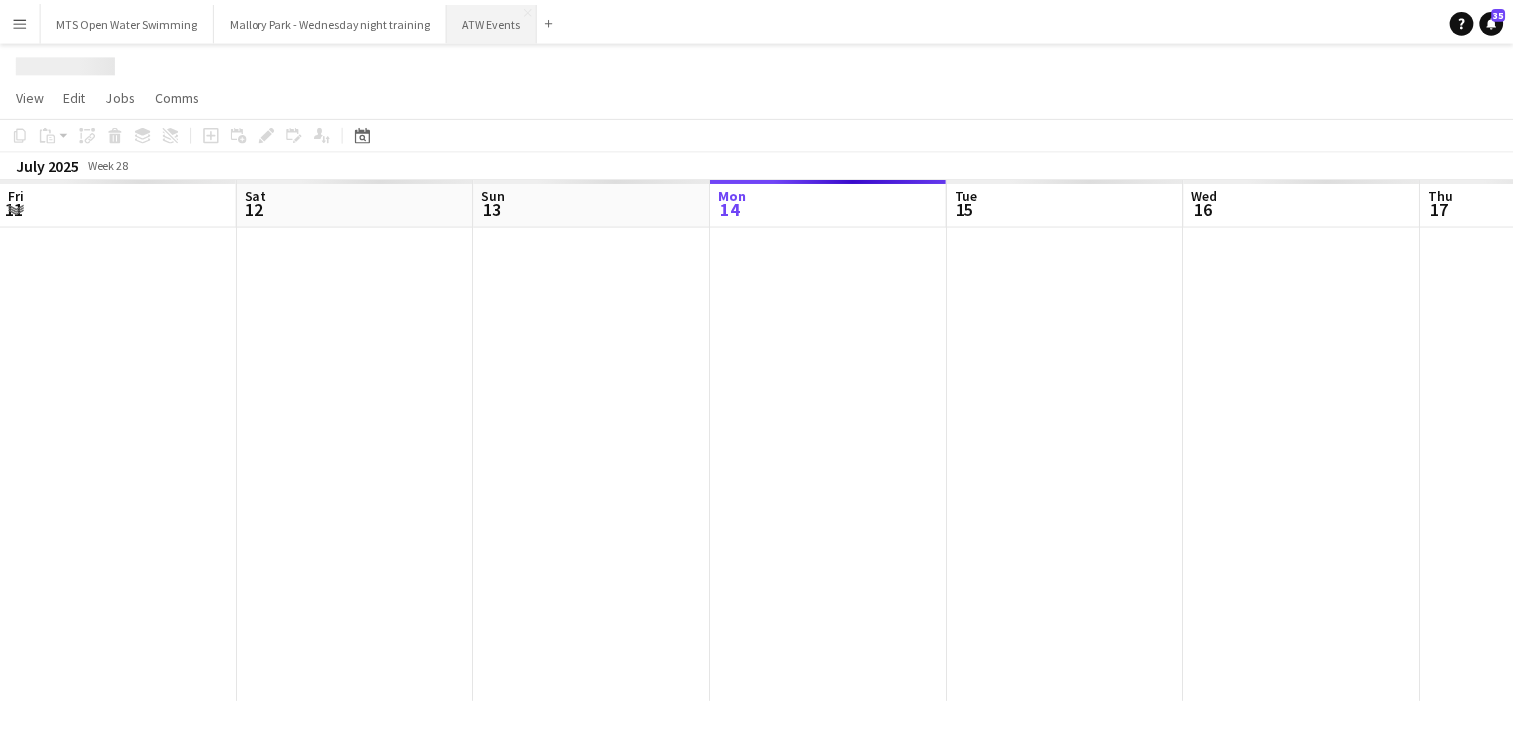 scroll, scrollTop: 0, scrollLeft: 478, axis: horizontal 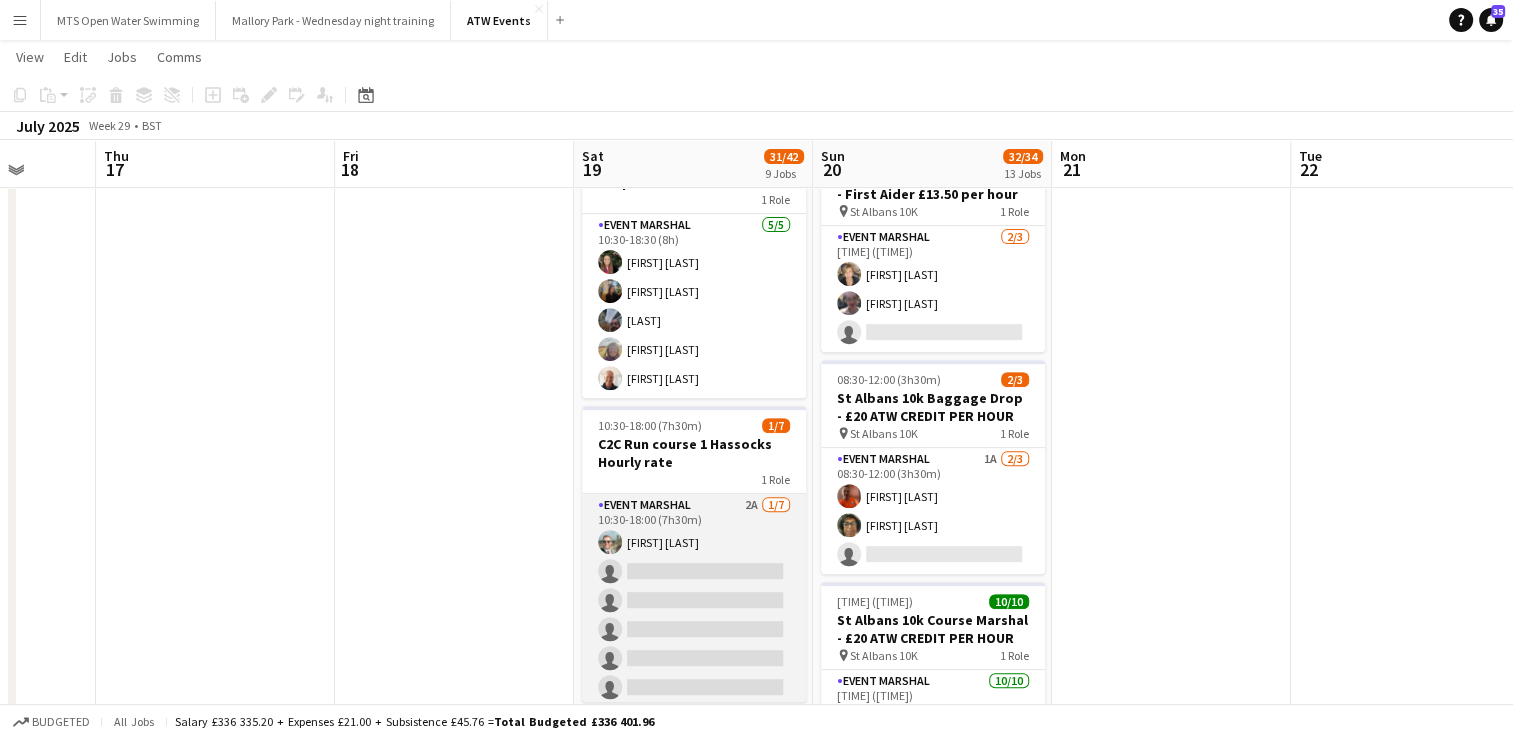 click on "Event Marshal   2A   1/7   10:30-18:00 (7h30m)
Joe Langham
single-neutral-actions
single-neutral-actions
single-neutral-actions
single-neutral-actions
single-neutral-actions
single-neutral-actions" at bounding box center [694, 615] 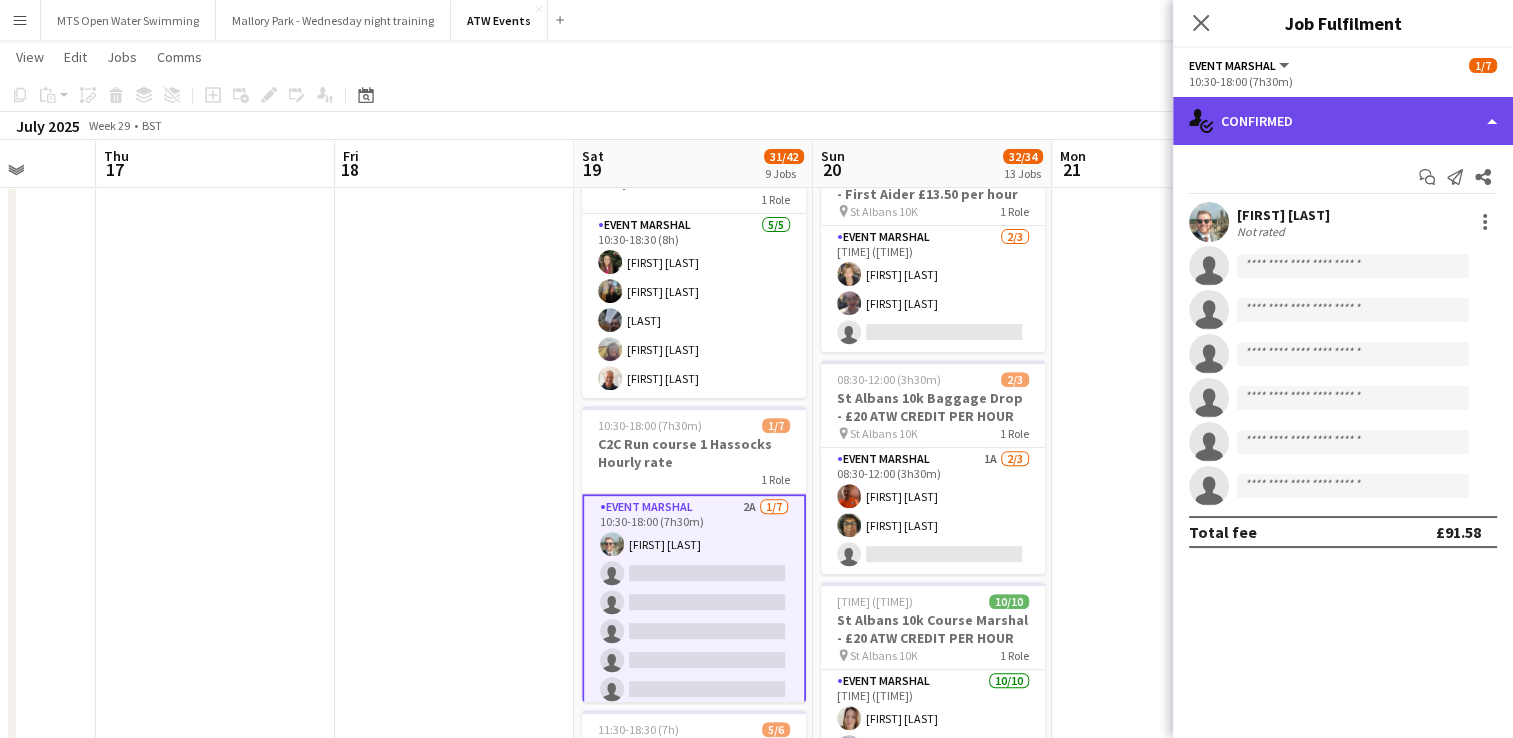 click on "single-neutral-actions-check-2
Confirmed" 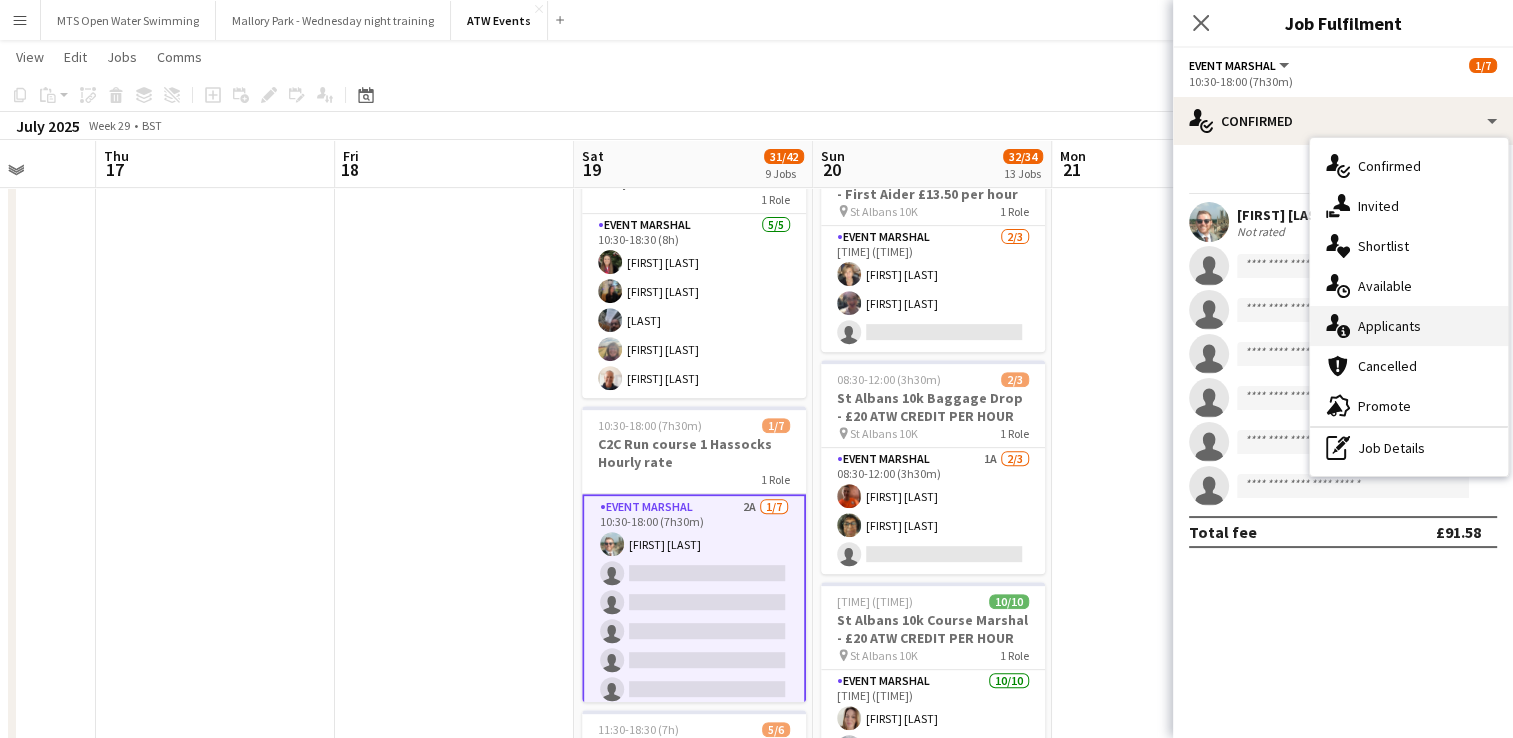 click on "single-neutral-actions-information
Applicants" at bounding box center (1409, 326) 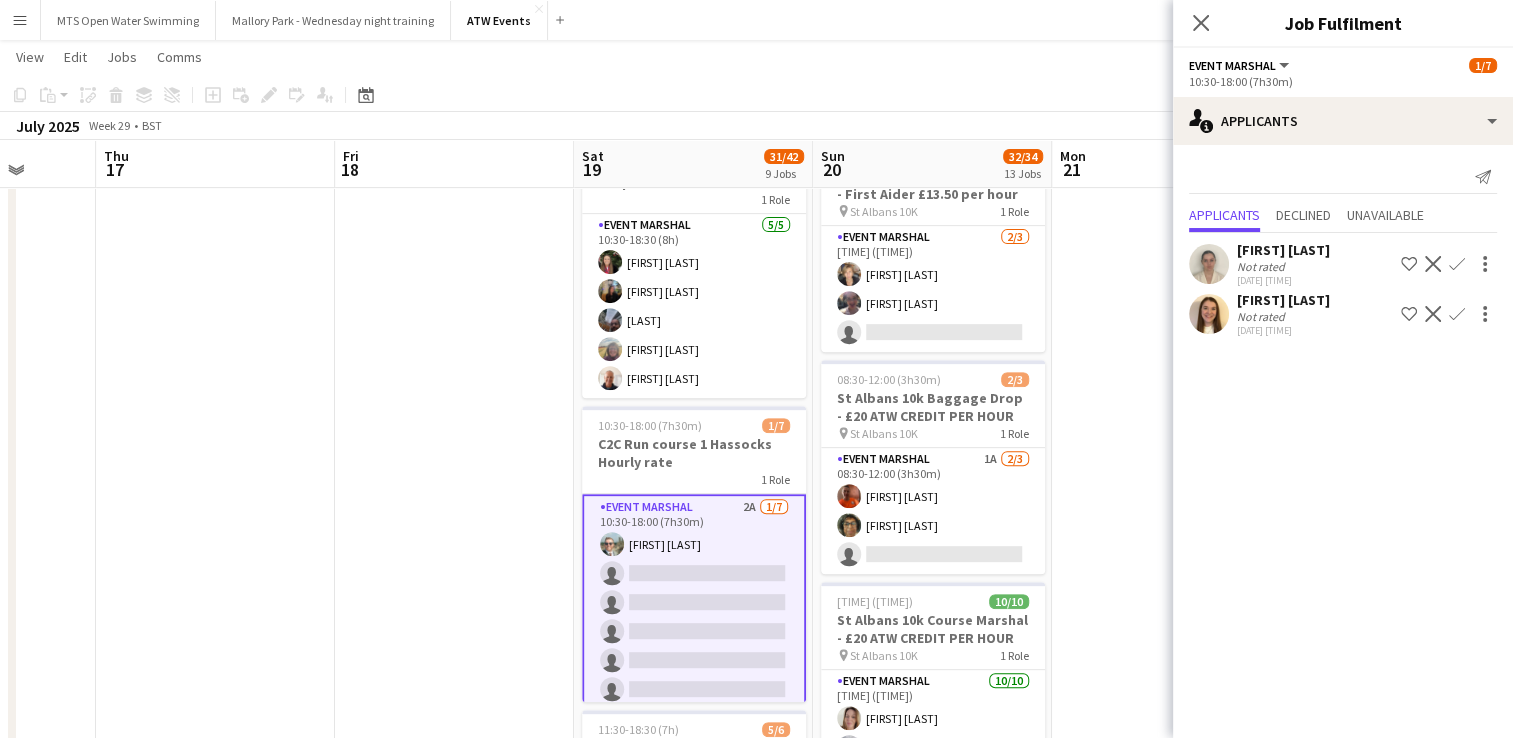 click on "Confirm" at bounding box center [1457, 314] 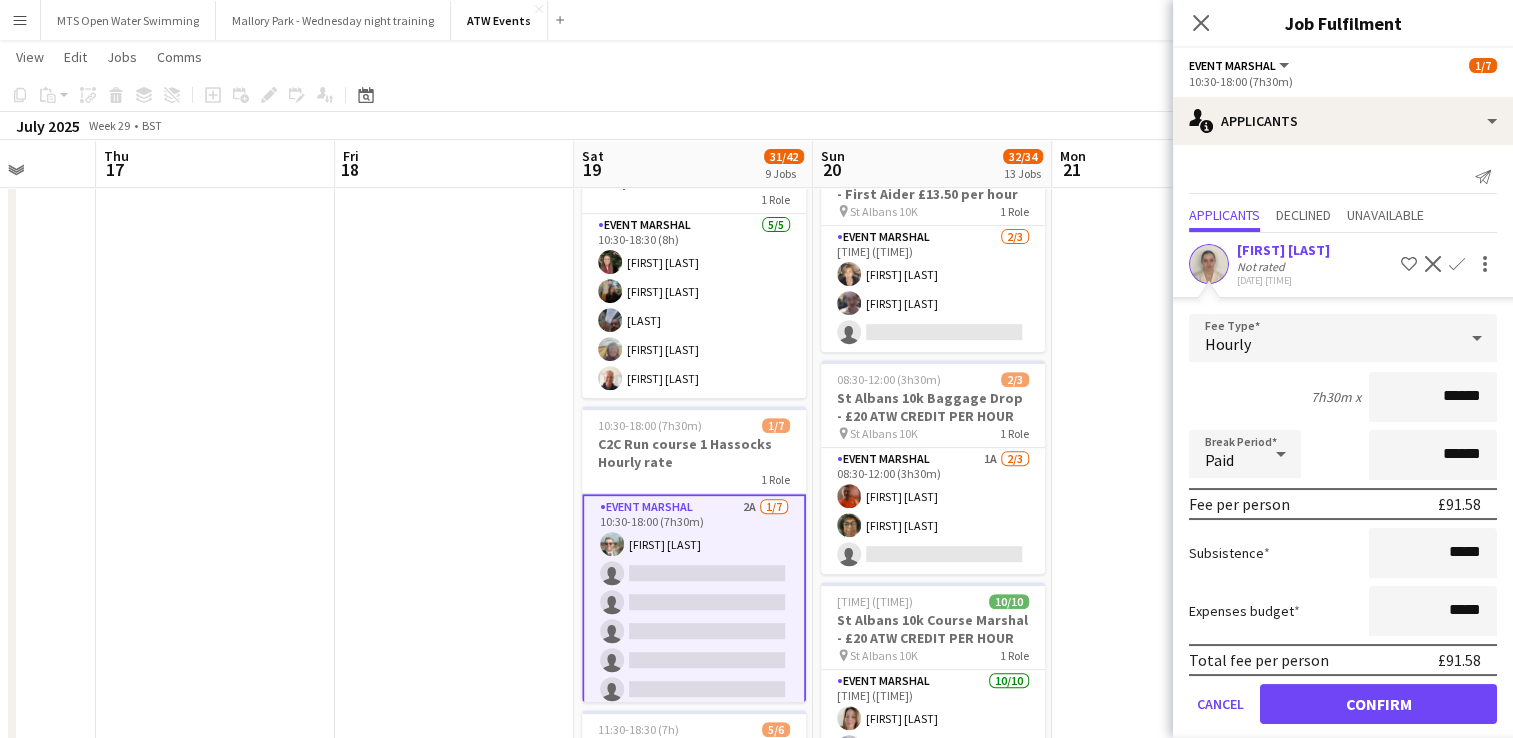 scroll, scrollTop: 0, scrollLeft: 0, axis: both 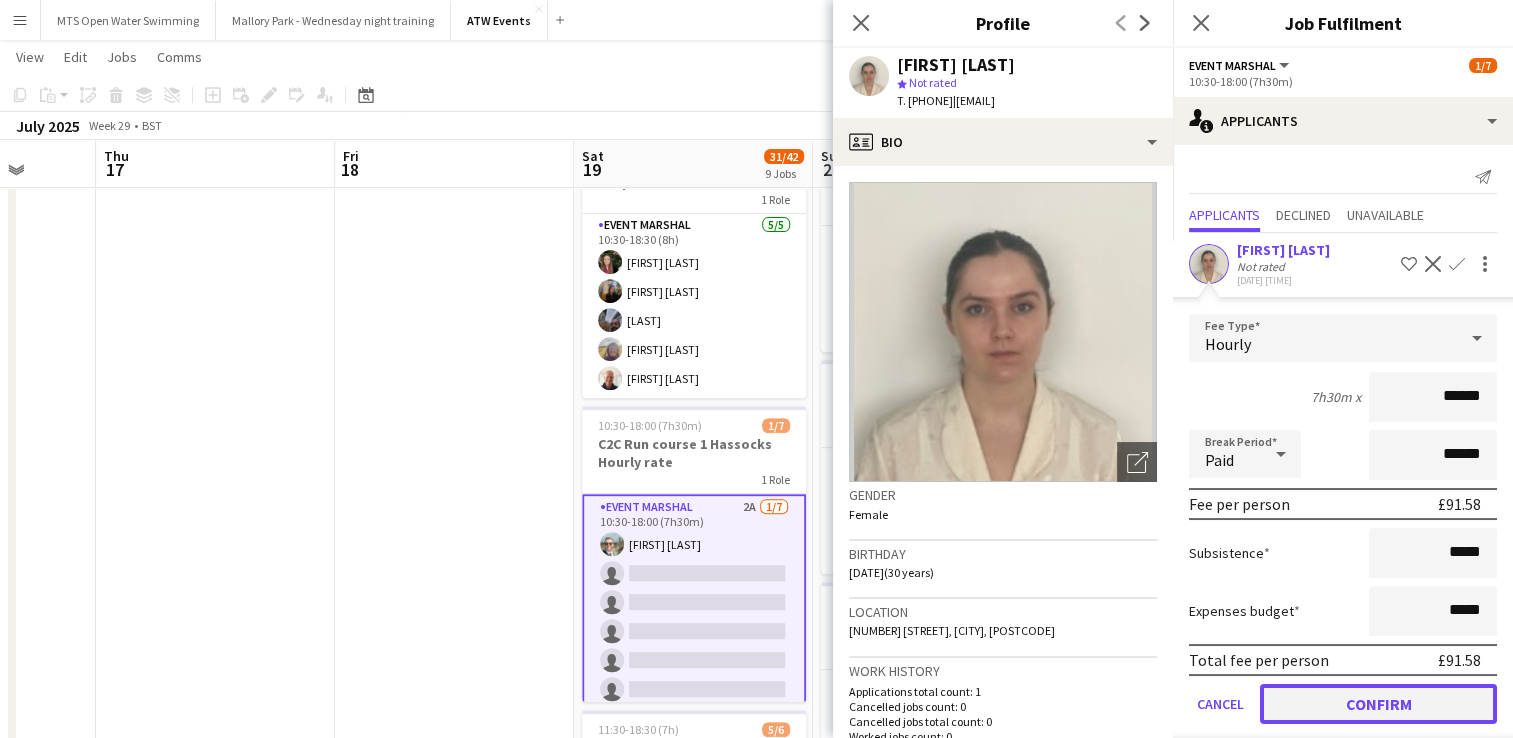 click on "Confirm" 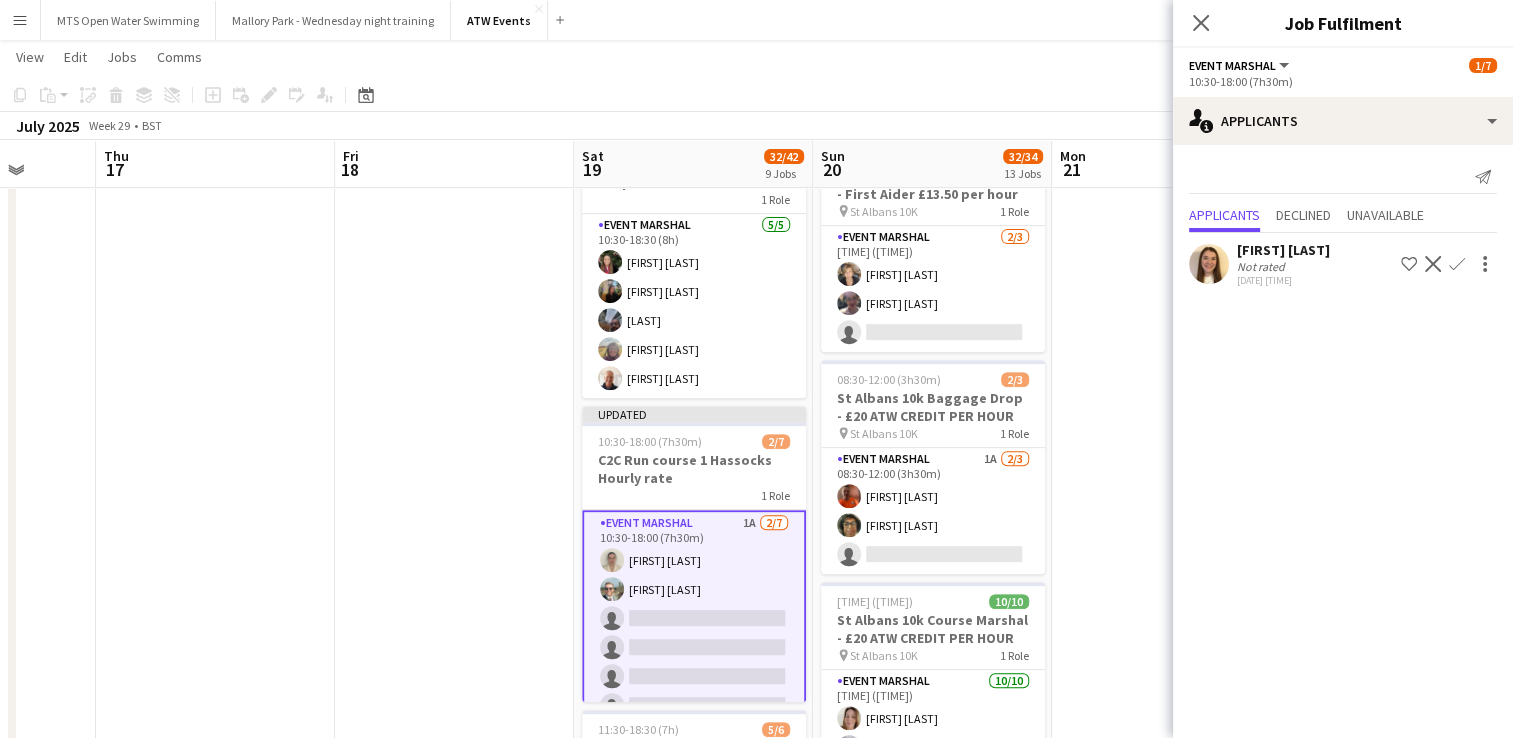 click on "Confirm" 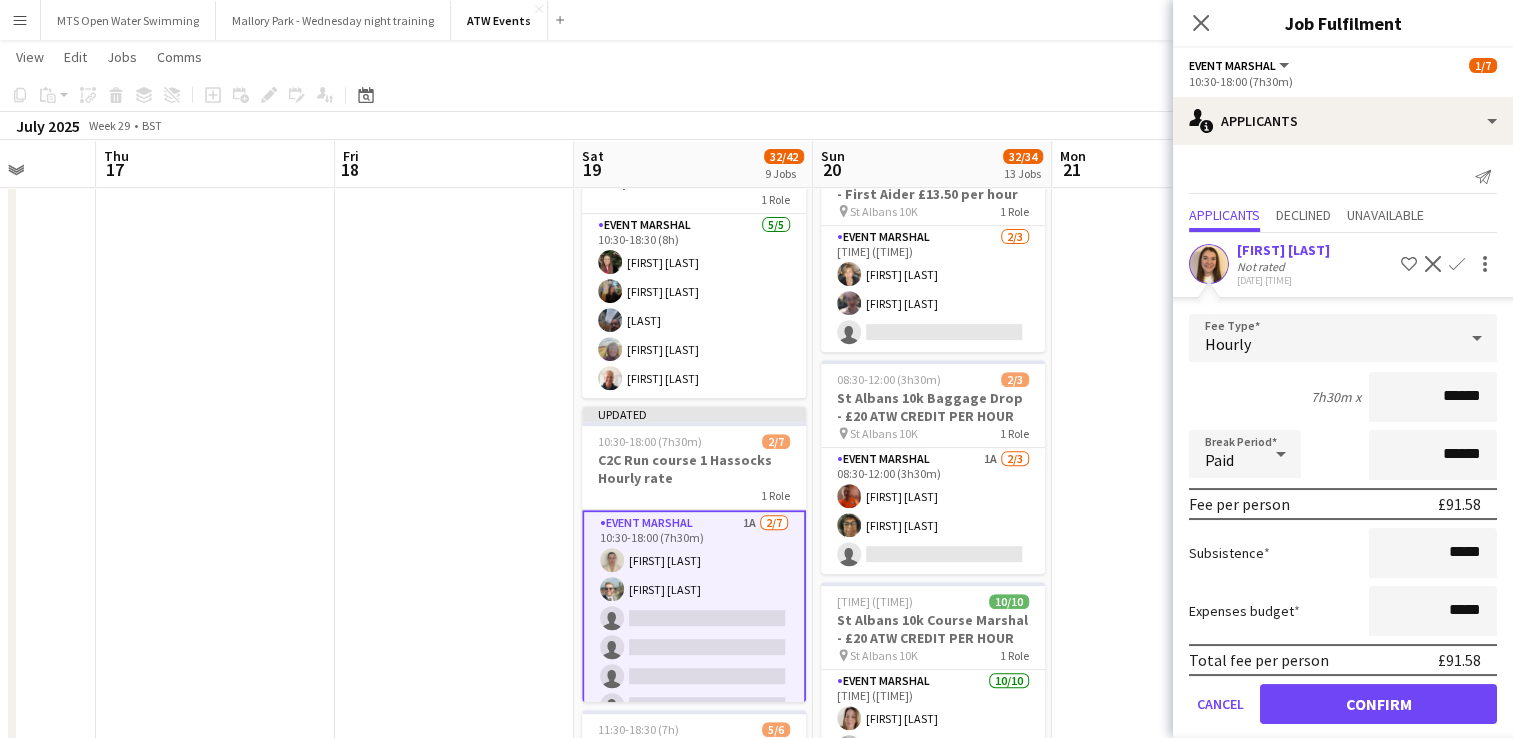 click on "Anna Hicks   Not rated   12-07-2025 00:46
Shortlist crew
Decline
Confirm" 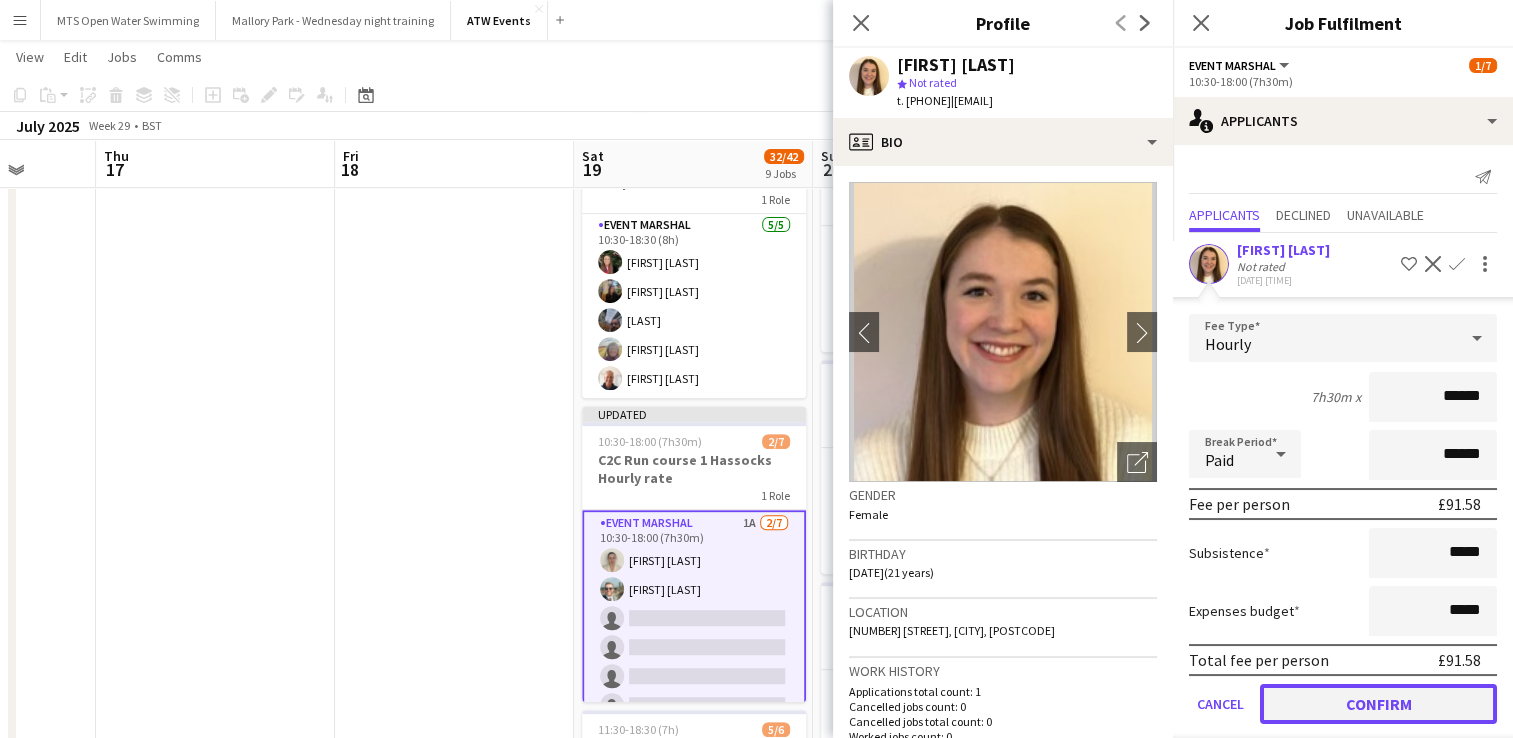 click on "Confirm" 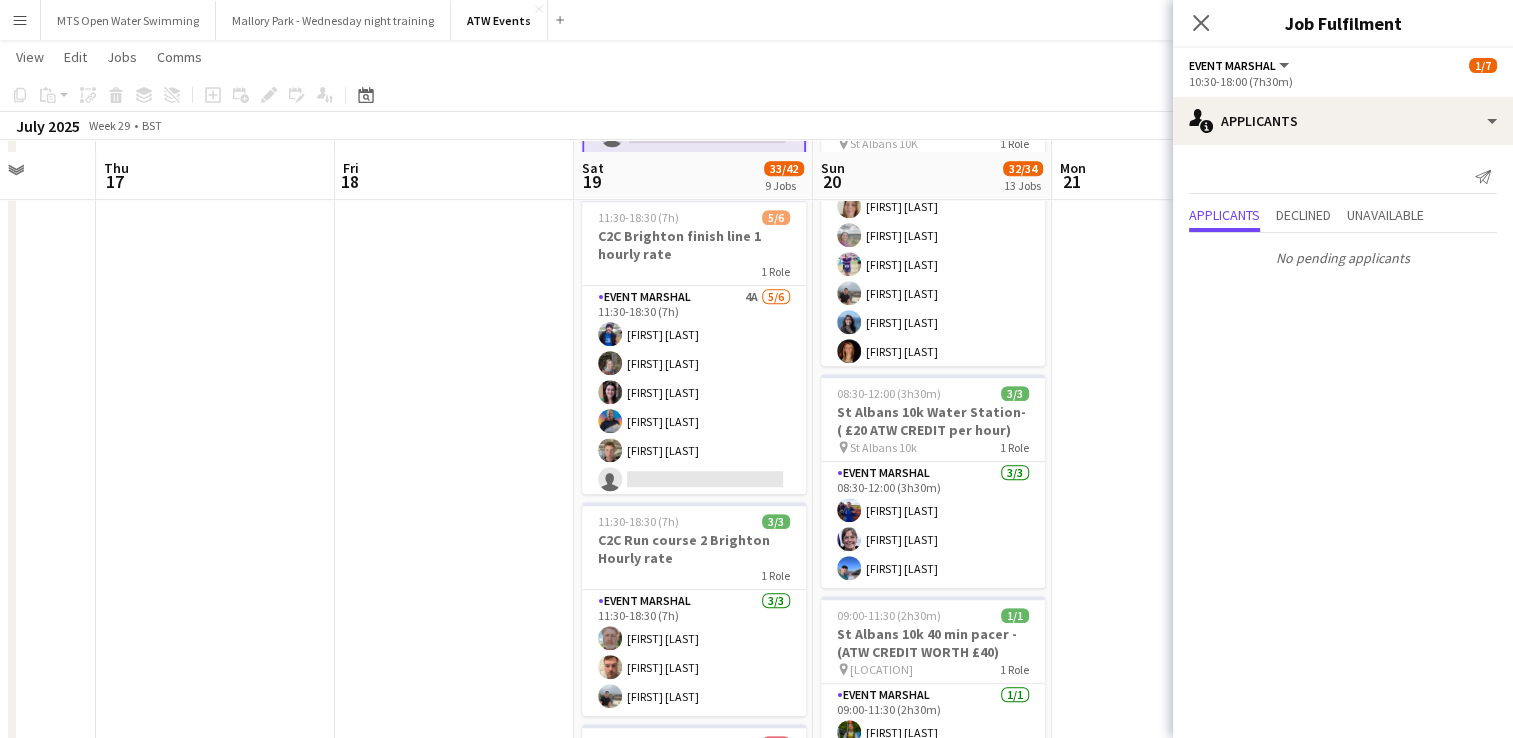 scroll, scrollTop: 1264, scrollLeft: 0, axis: vertical 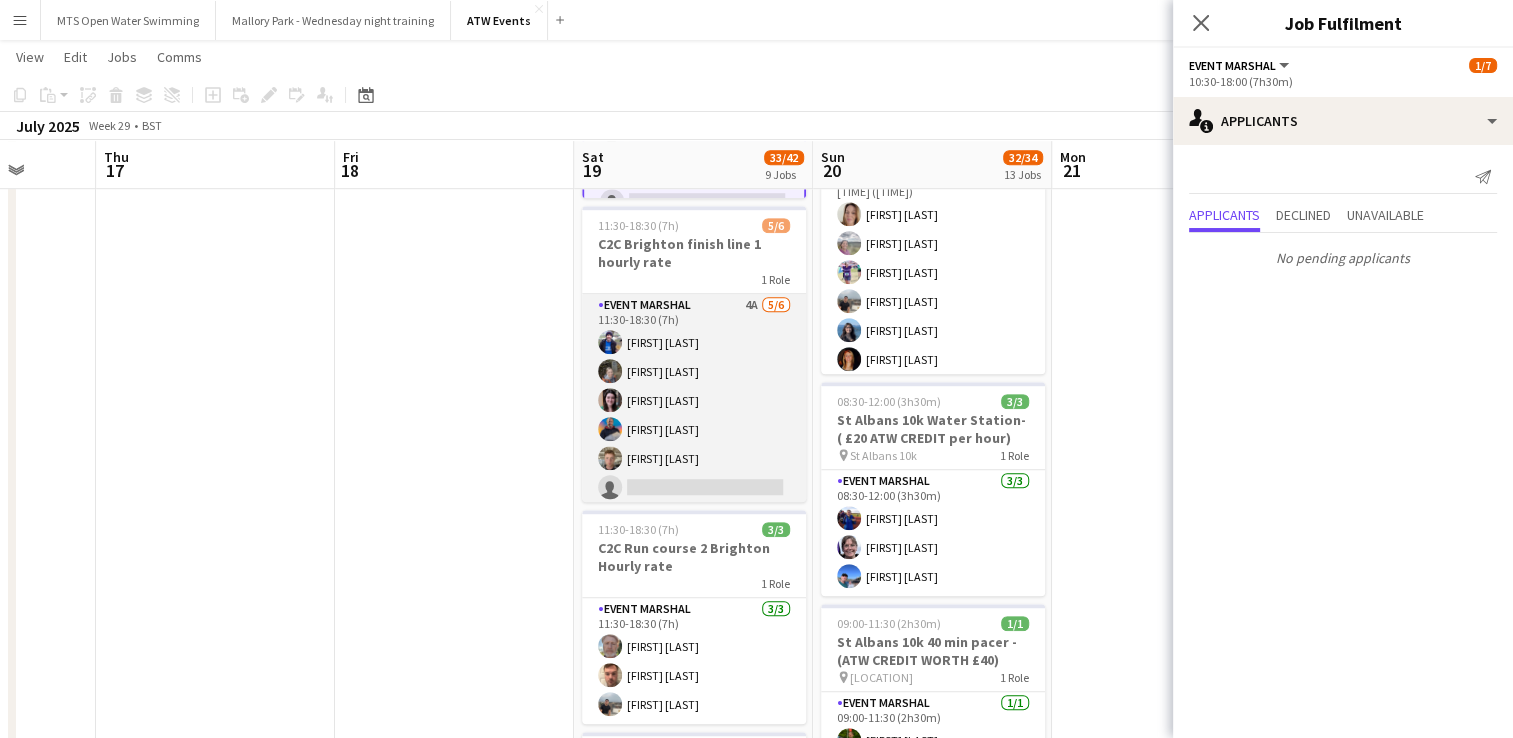 click on "Event Marshal   4A   5/6   11:30-18:30 (7h)
Fergus Dalton Pauline Jones Bernardette Jones David Chapman Robbie Davenport
single-neutral-actions" at bounding box center (694, 400) 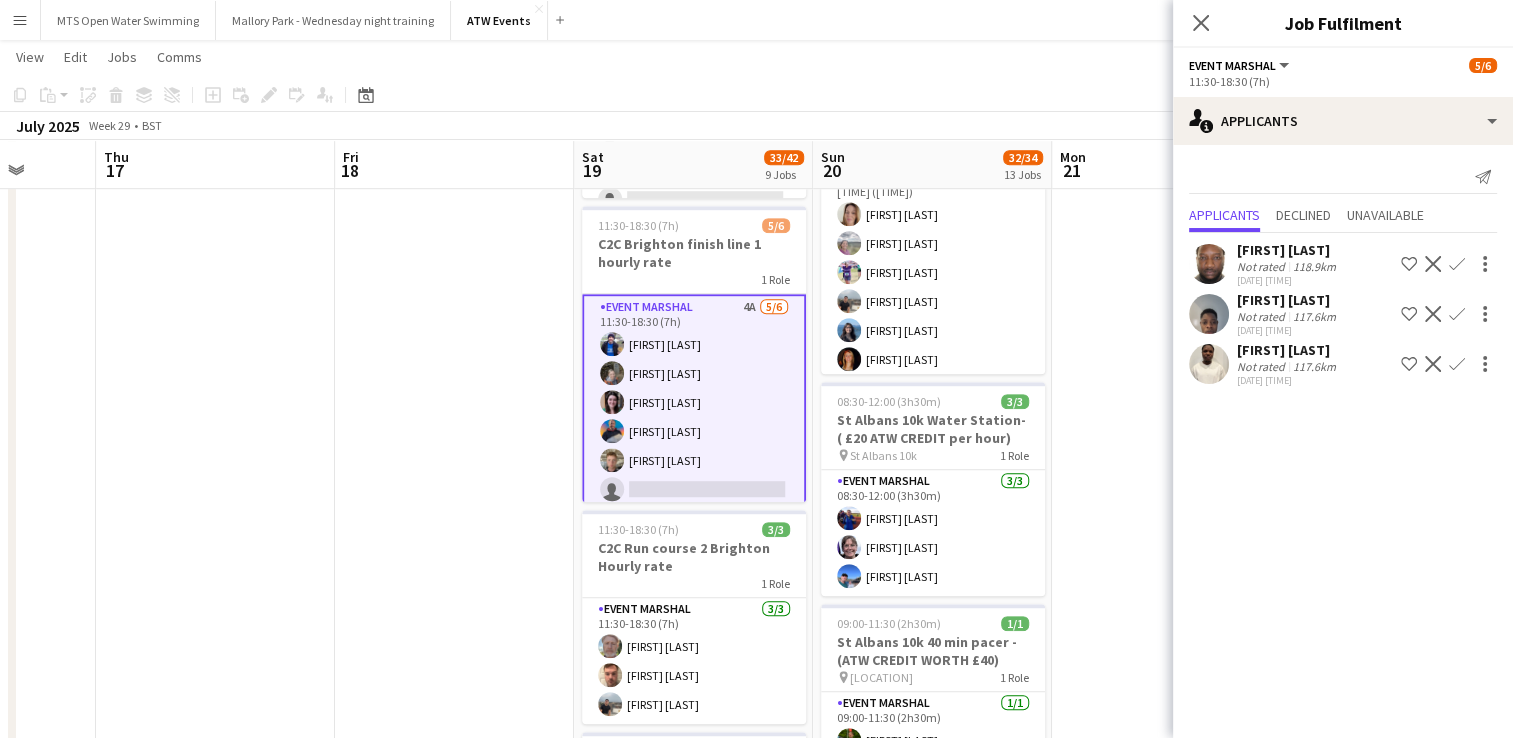 click at bounding box center (215, 299) 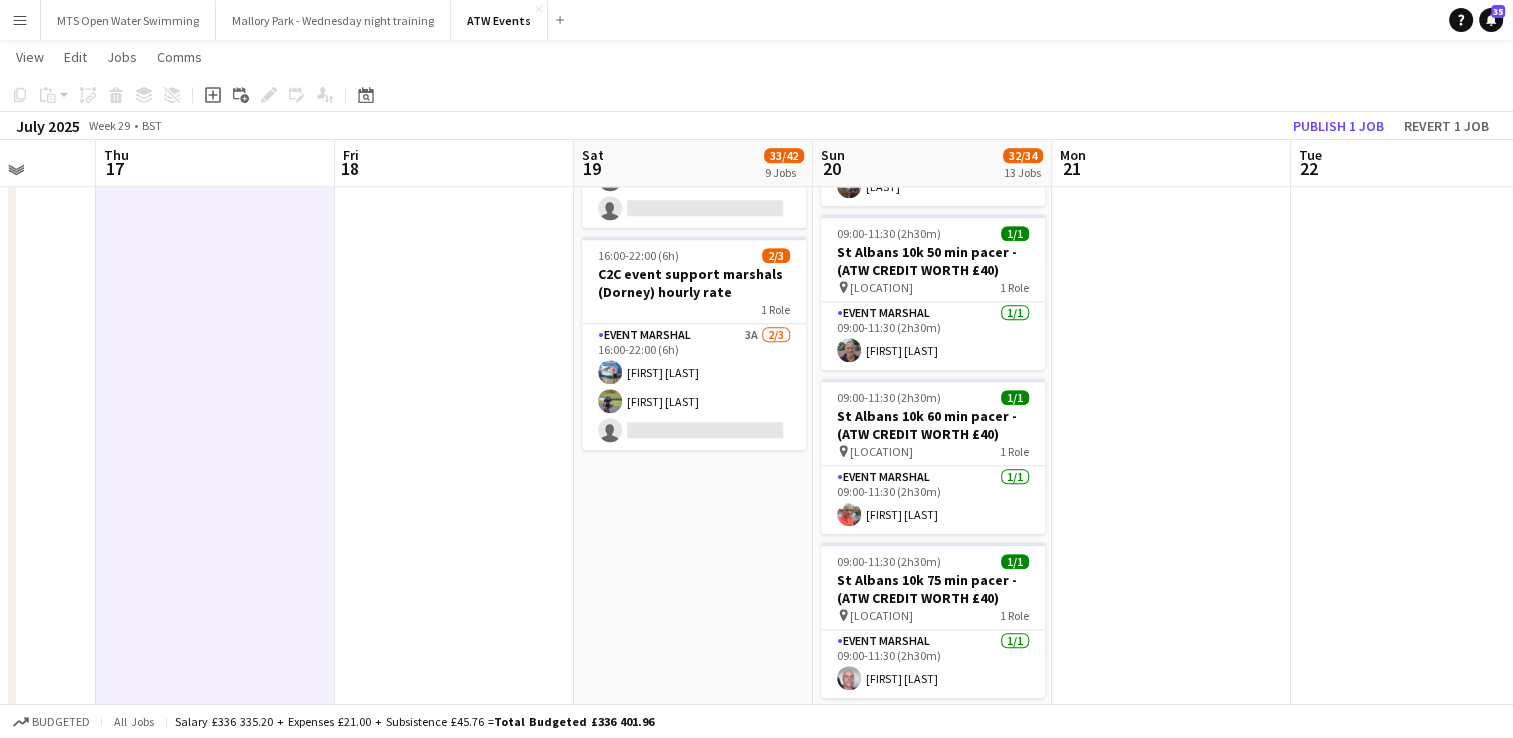scroll, scrollTop: 1980, scrollLeft: 0, axis: vertical 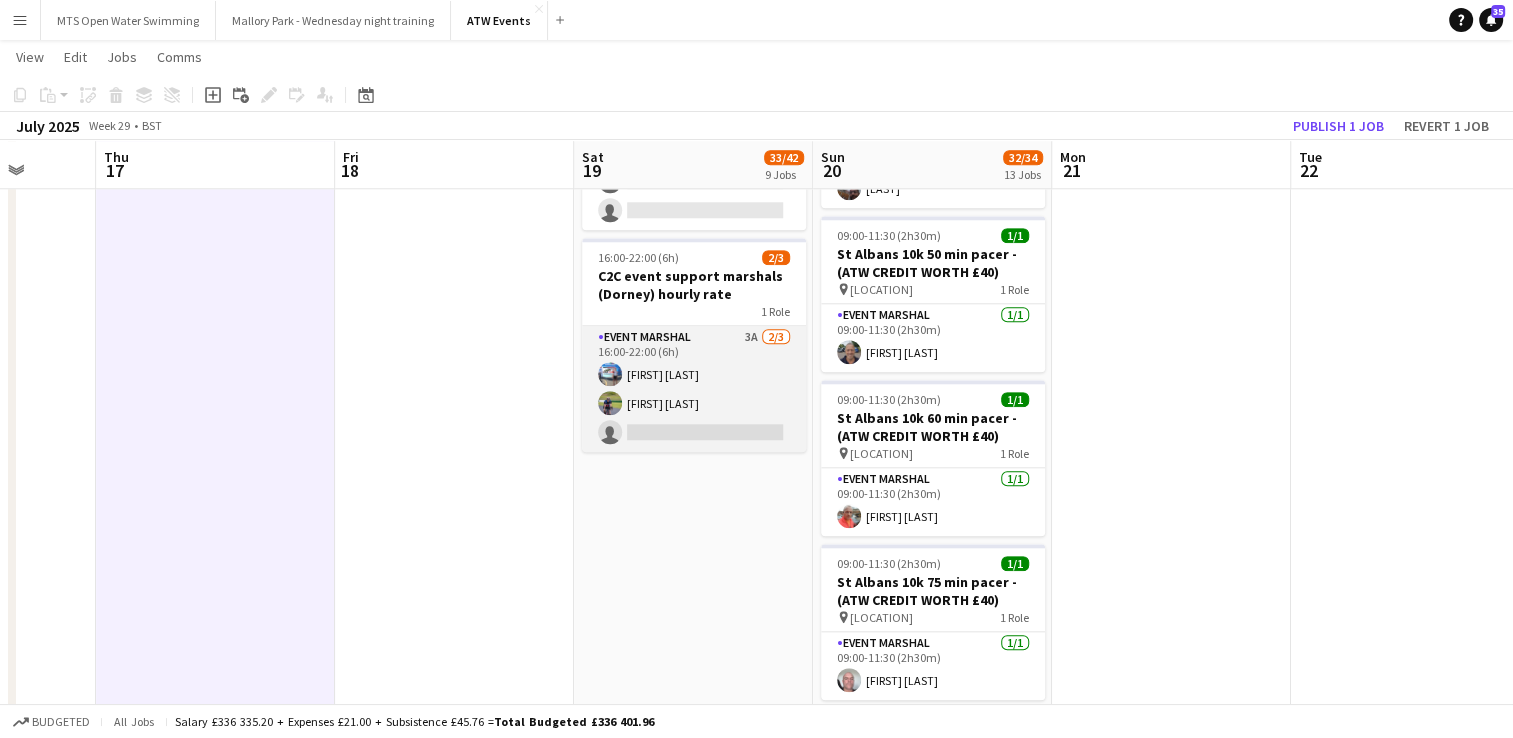 click on "Event Marshal   3A   2/3   16:00-22:00 (6h)
Piotr Czarnecki Gary Marsland
single-neutral-actions" at bounding box center [694, 389] 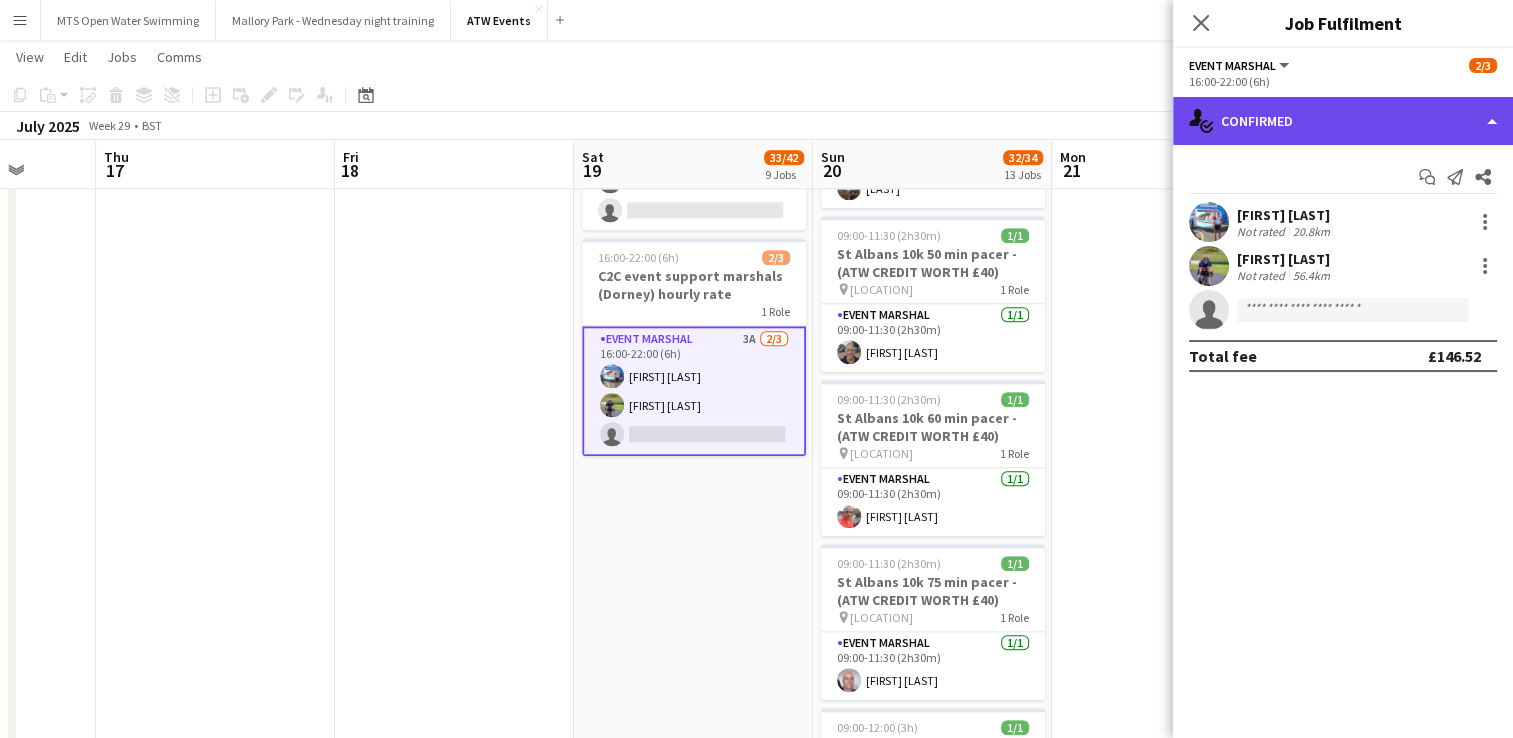 click on "single-neutral-actions-check-2
Confirmed" 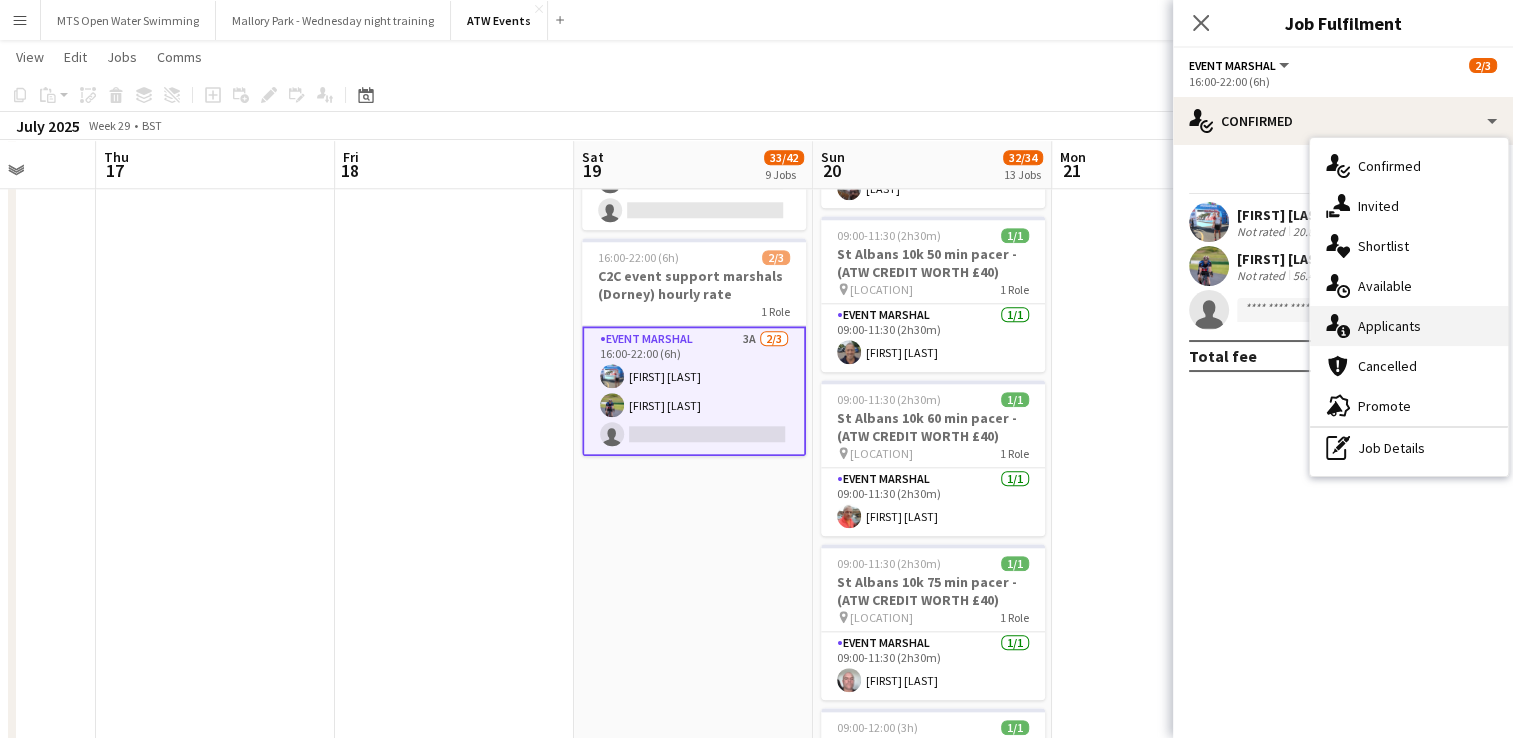 click on "single-neutral-actions-information
Applicants" at bounding box center [1409, 326] 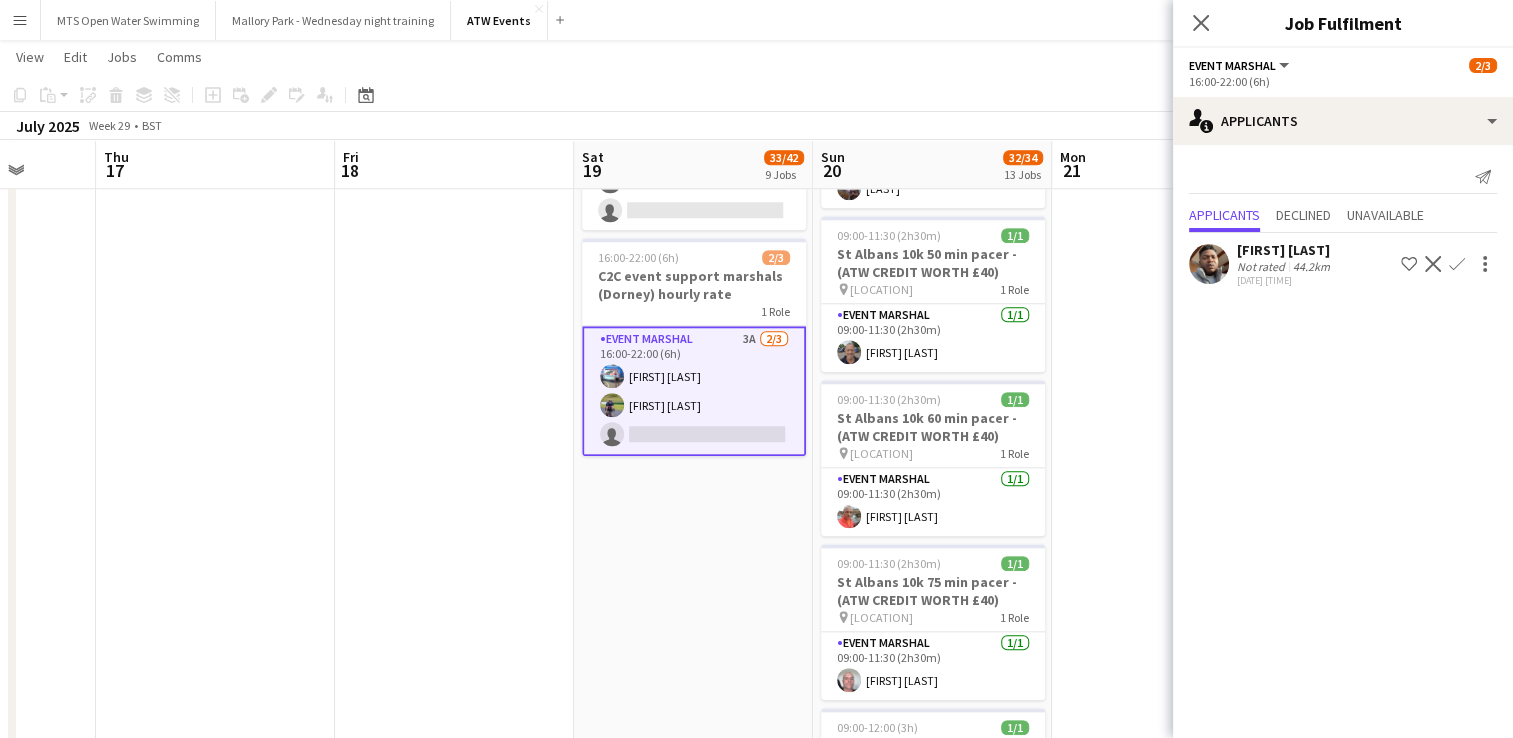 click at bounding box center [454, -417] 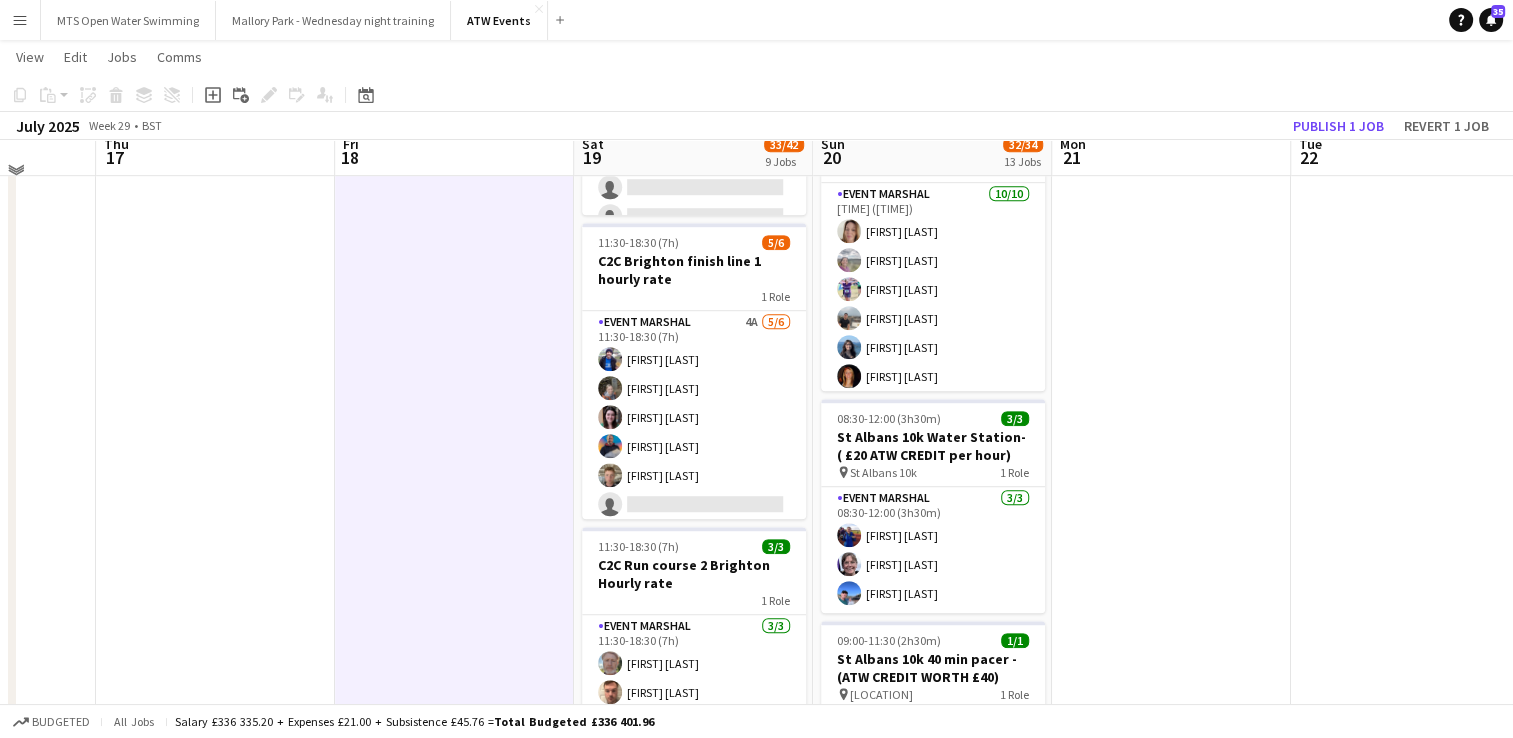 scroll, scrollTop: 1235, scrollLeft: 0, axis: vertical 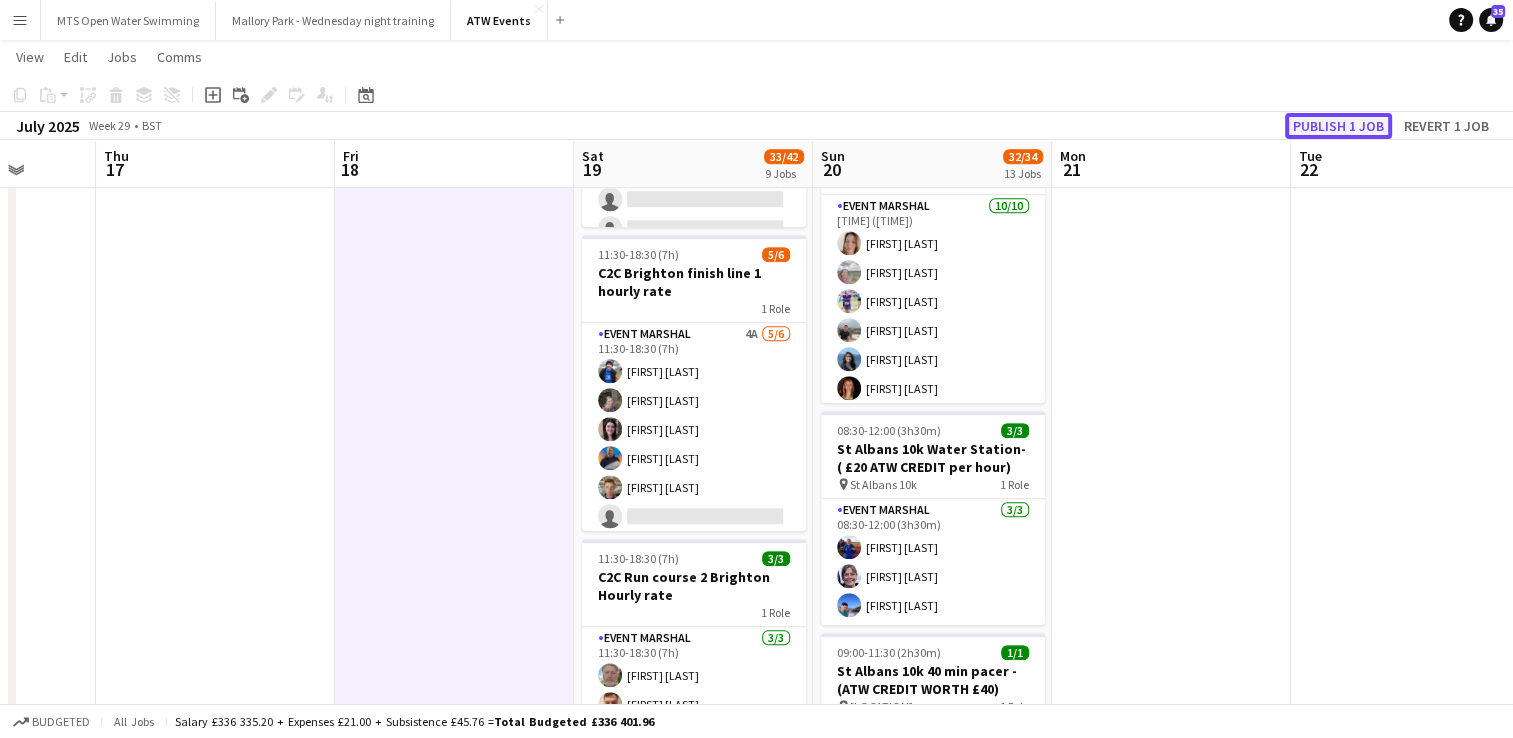 click on "Publish 1 job" 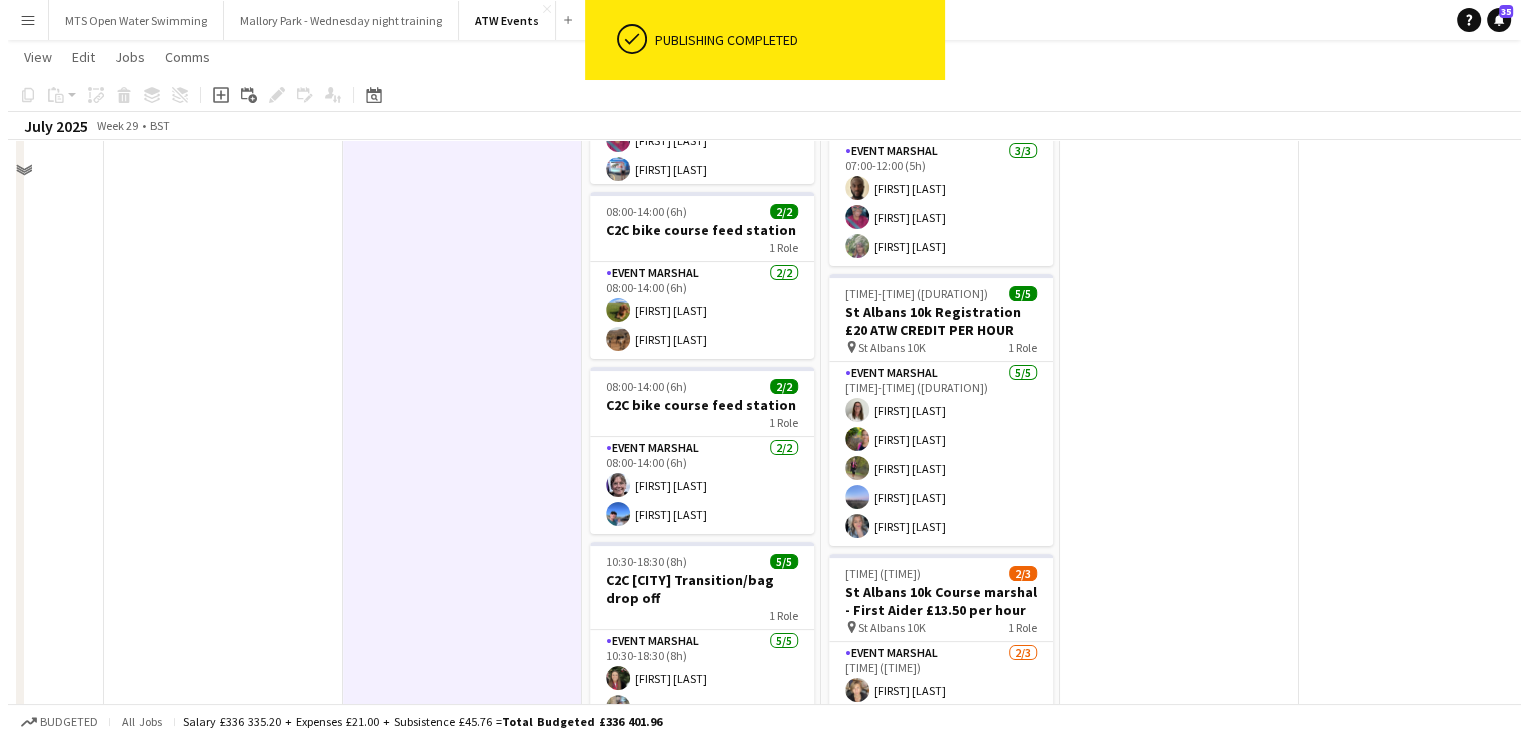 scroll, scrollTop: 0, scrollLeft: 0, axis: both 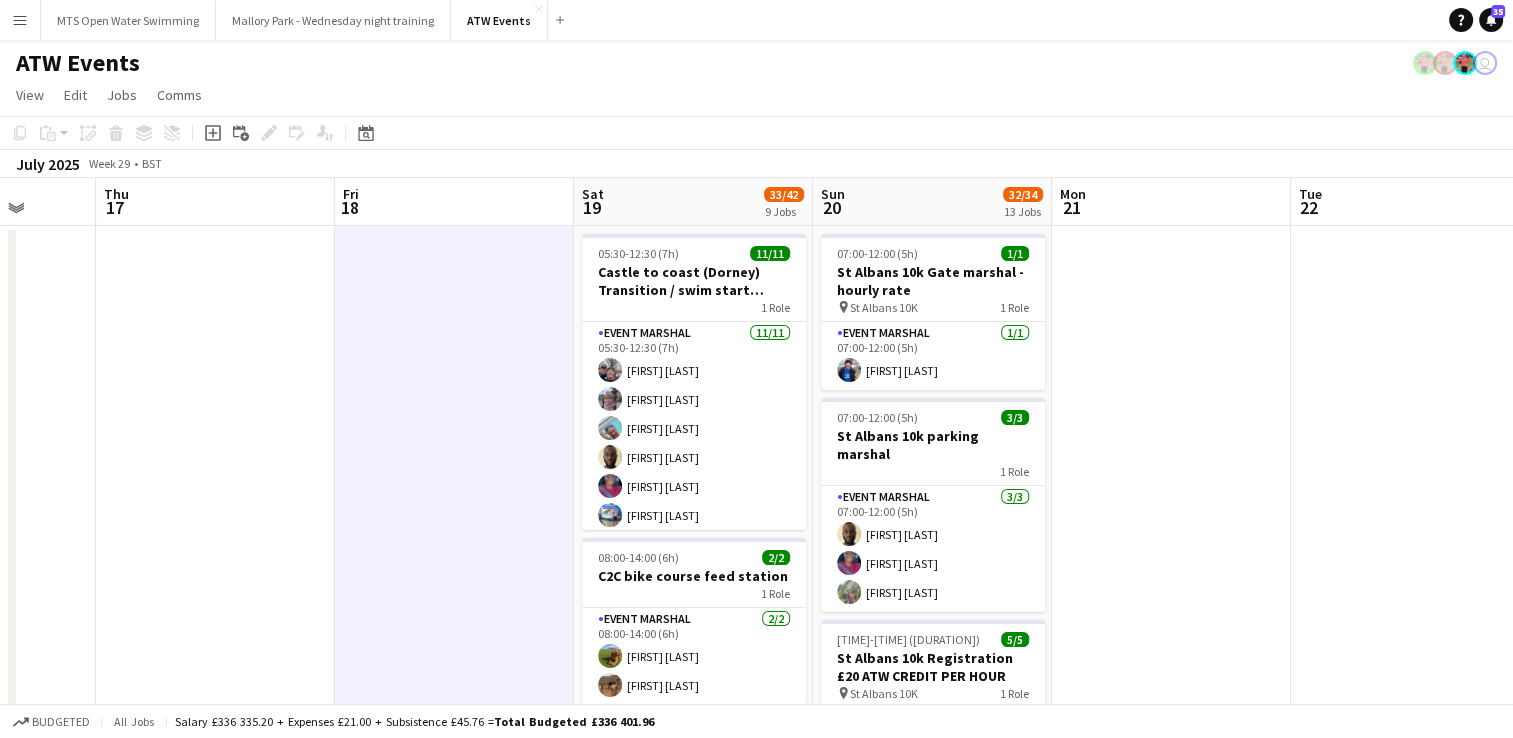 click at bounding box center (454, 1565) 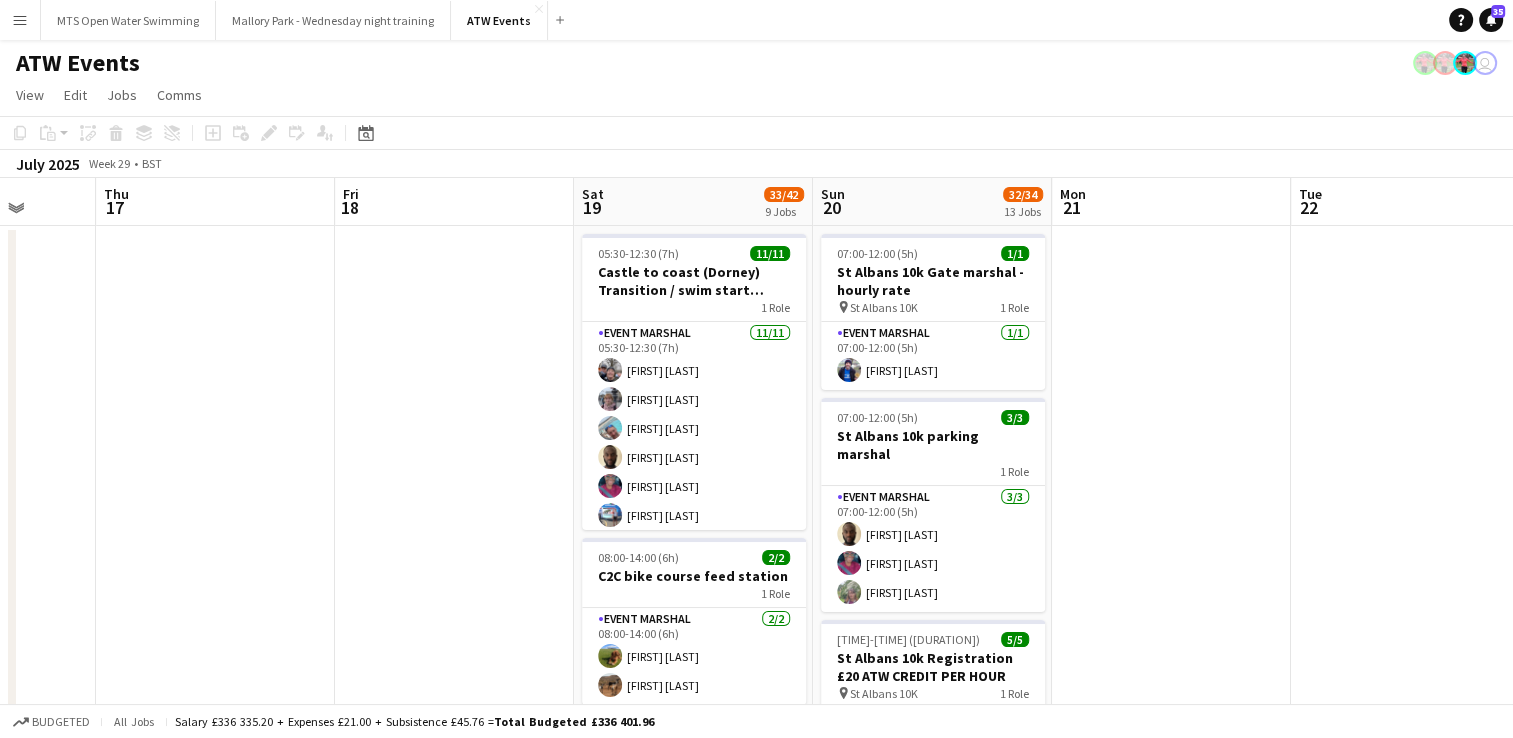 click on "Menu" at bounding box center (20, 20) 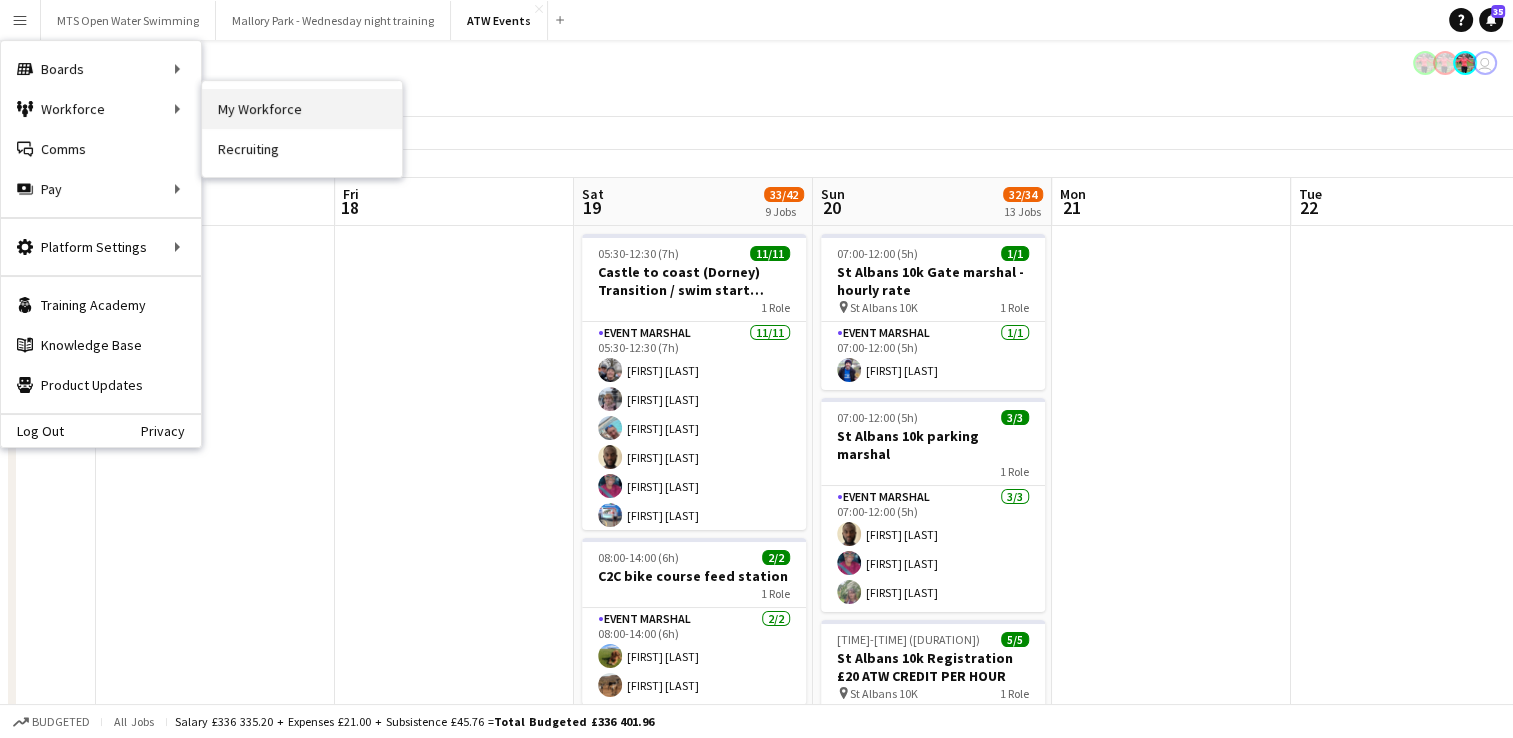 click on "My Workforce" at bounding box center (302, 109) 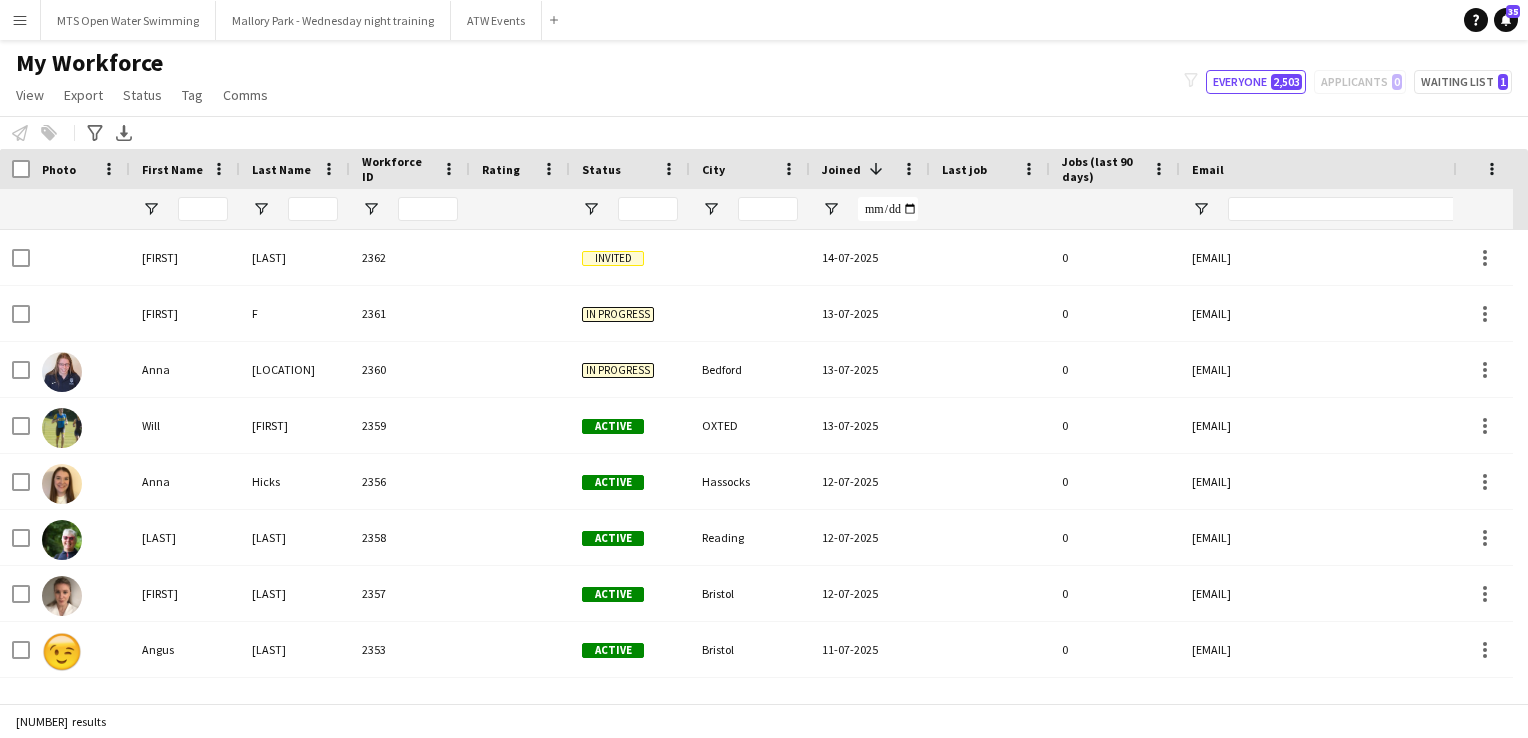 click on "Menu" at bounding box center (20, 20) 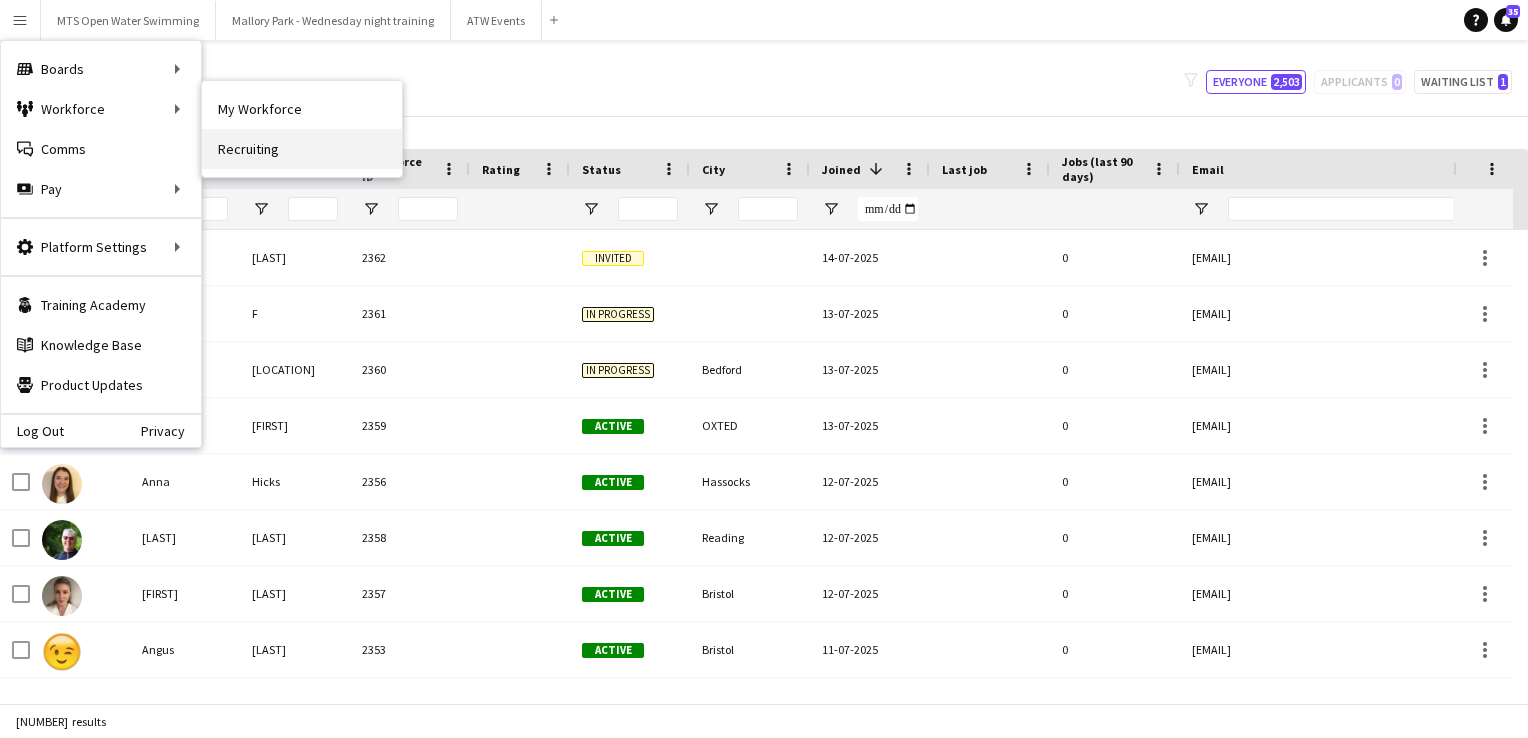 click on "Recruiting" at bounding box center [302, 149] 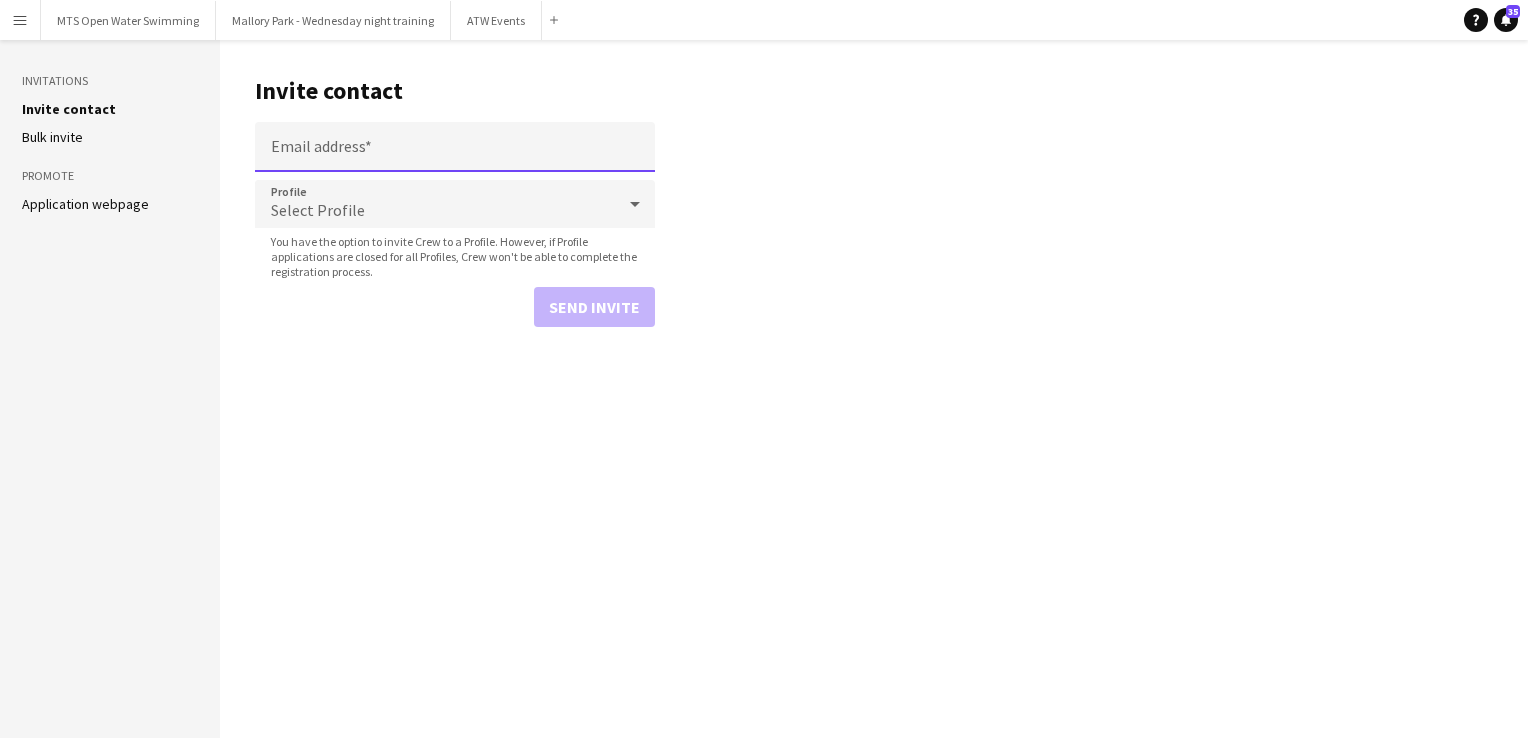 click on "Email address" at bounding box center [455, 147] 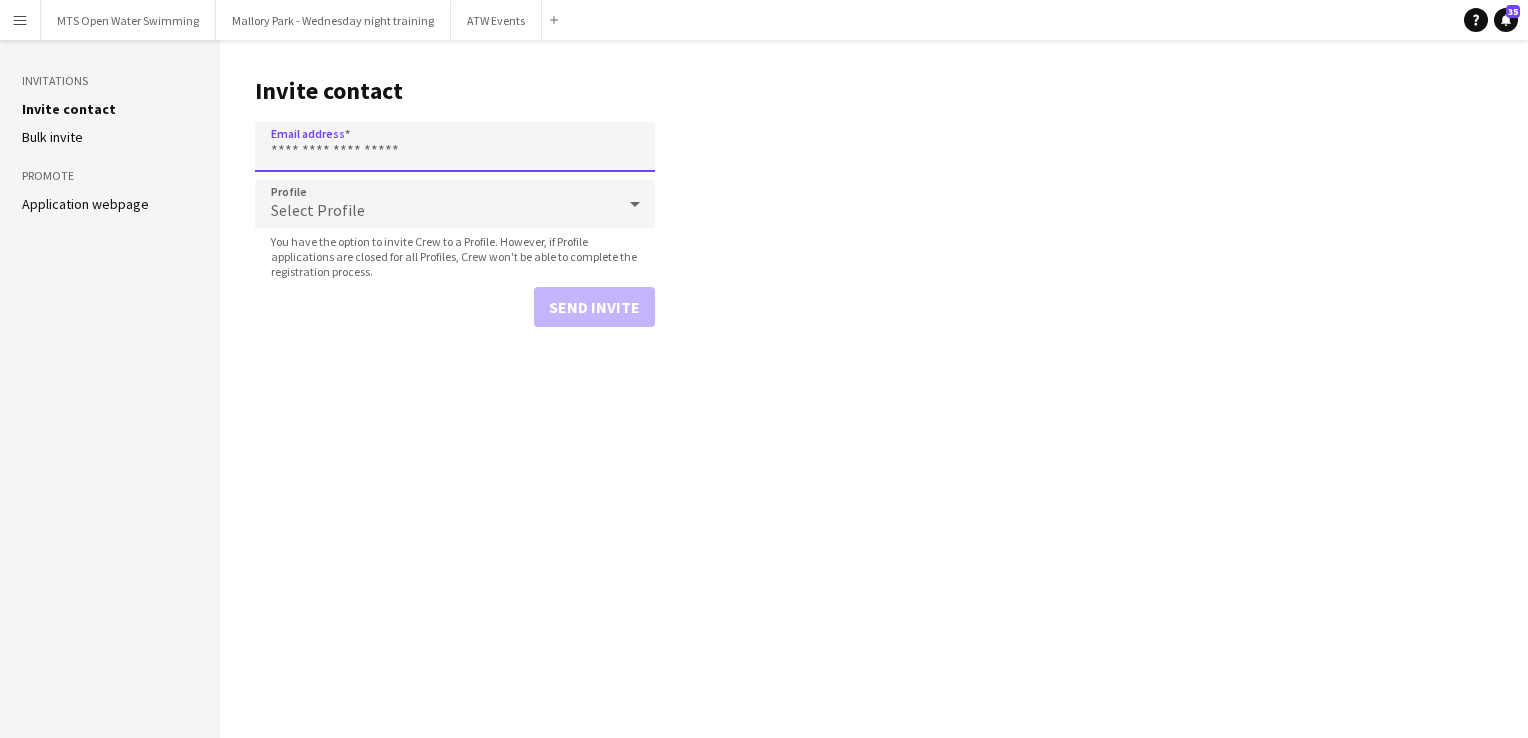 paste on "**********" 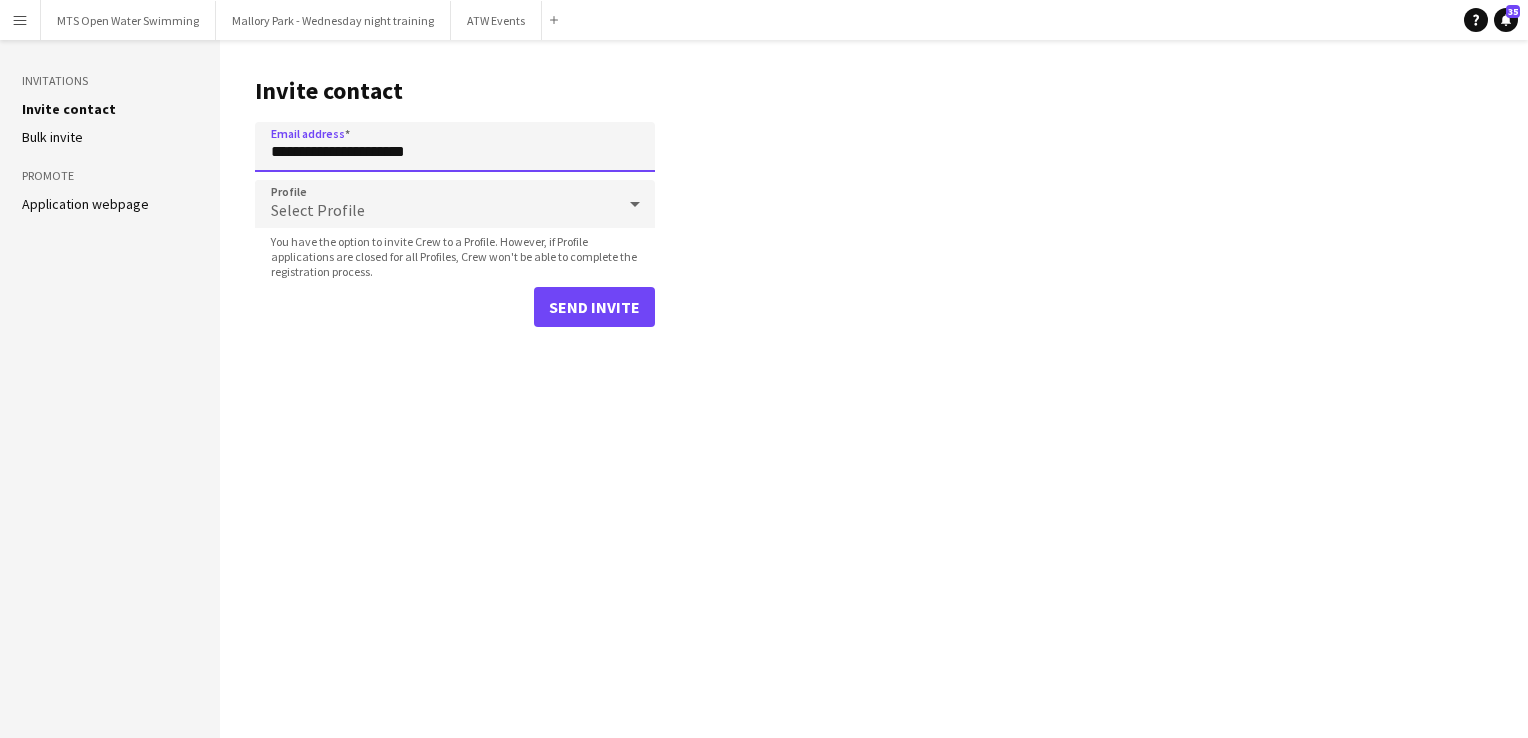 type on "**********" 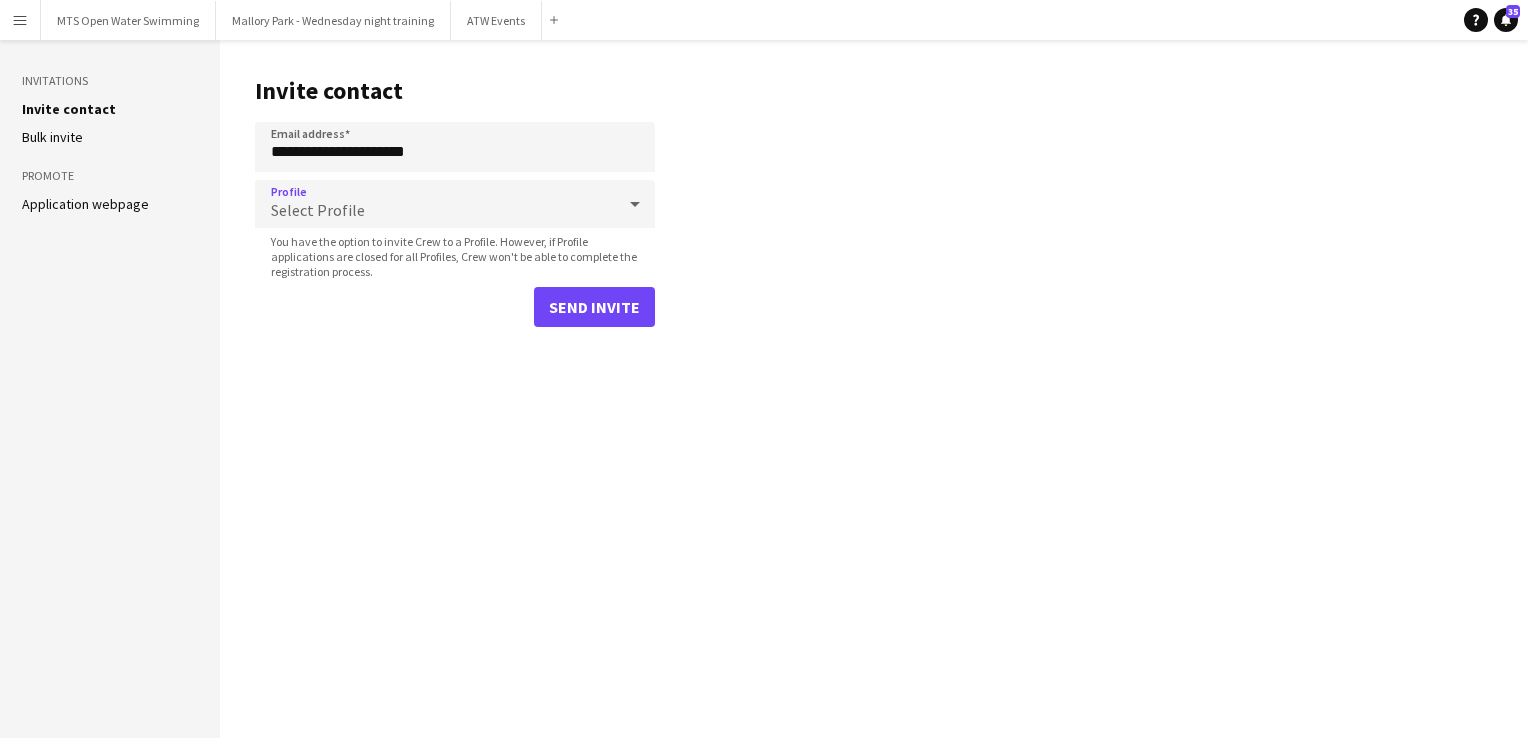 click on "Select Profile" at bounding box center [318, 210] 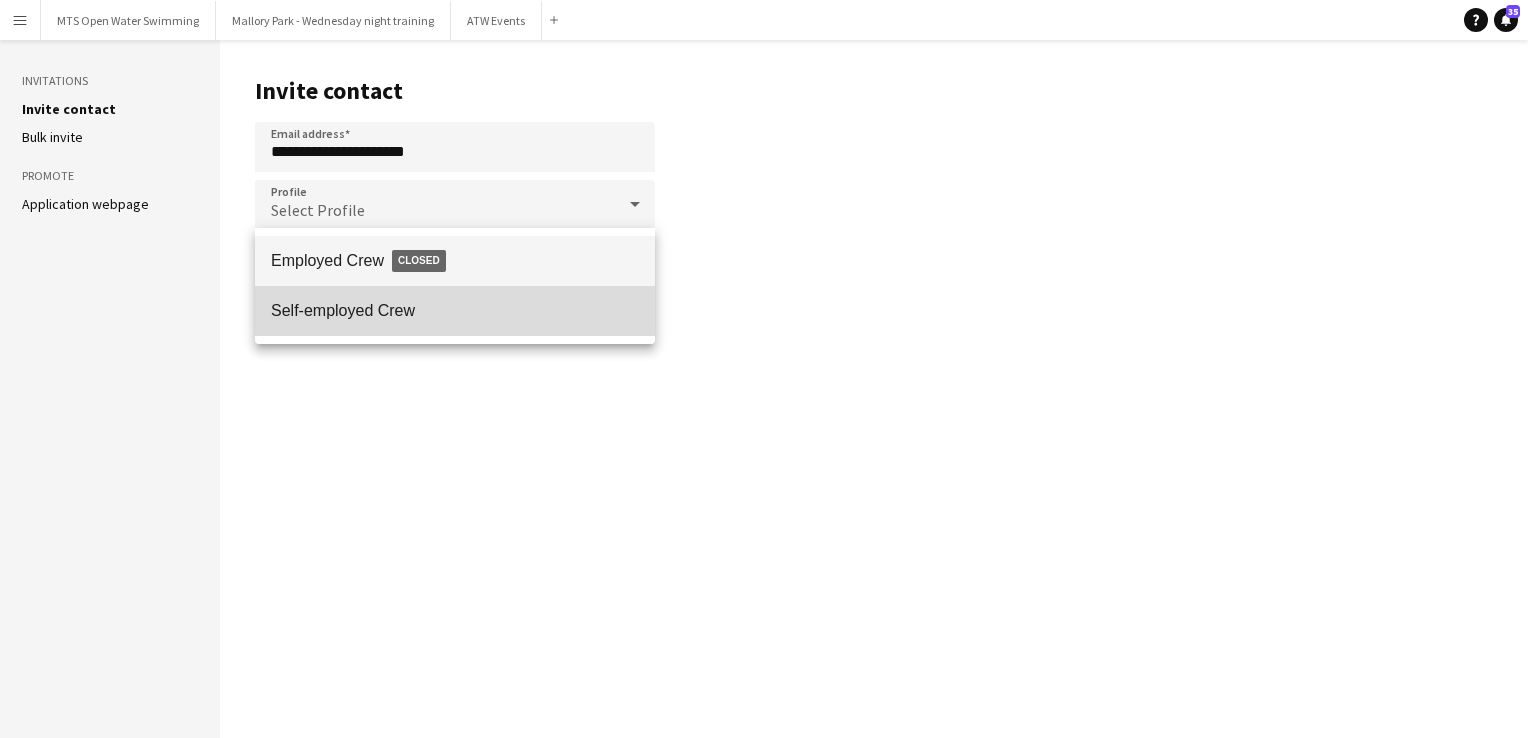 click on "Self-employed Crew" at bounding box center (455, 310) 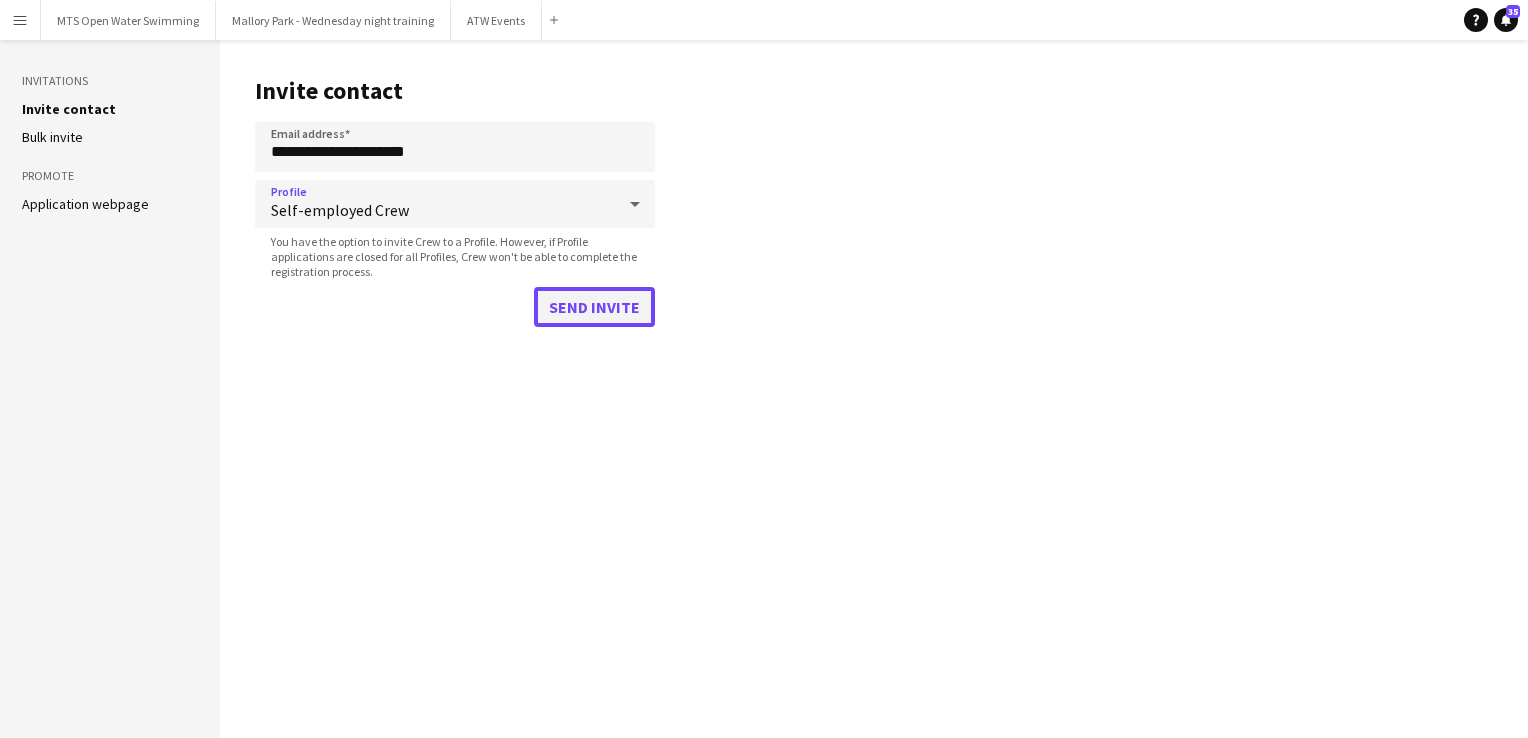 click on "Send invite" 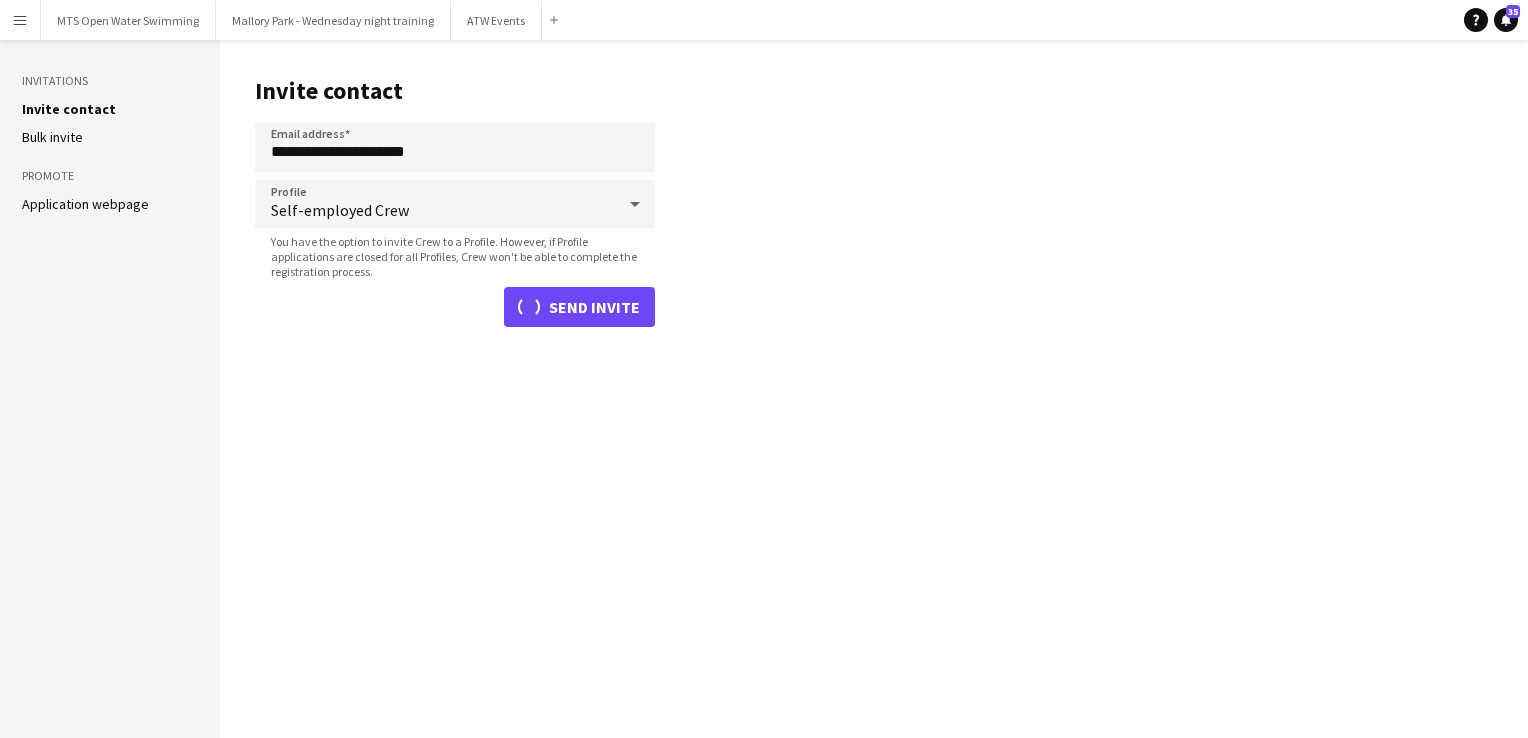 type 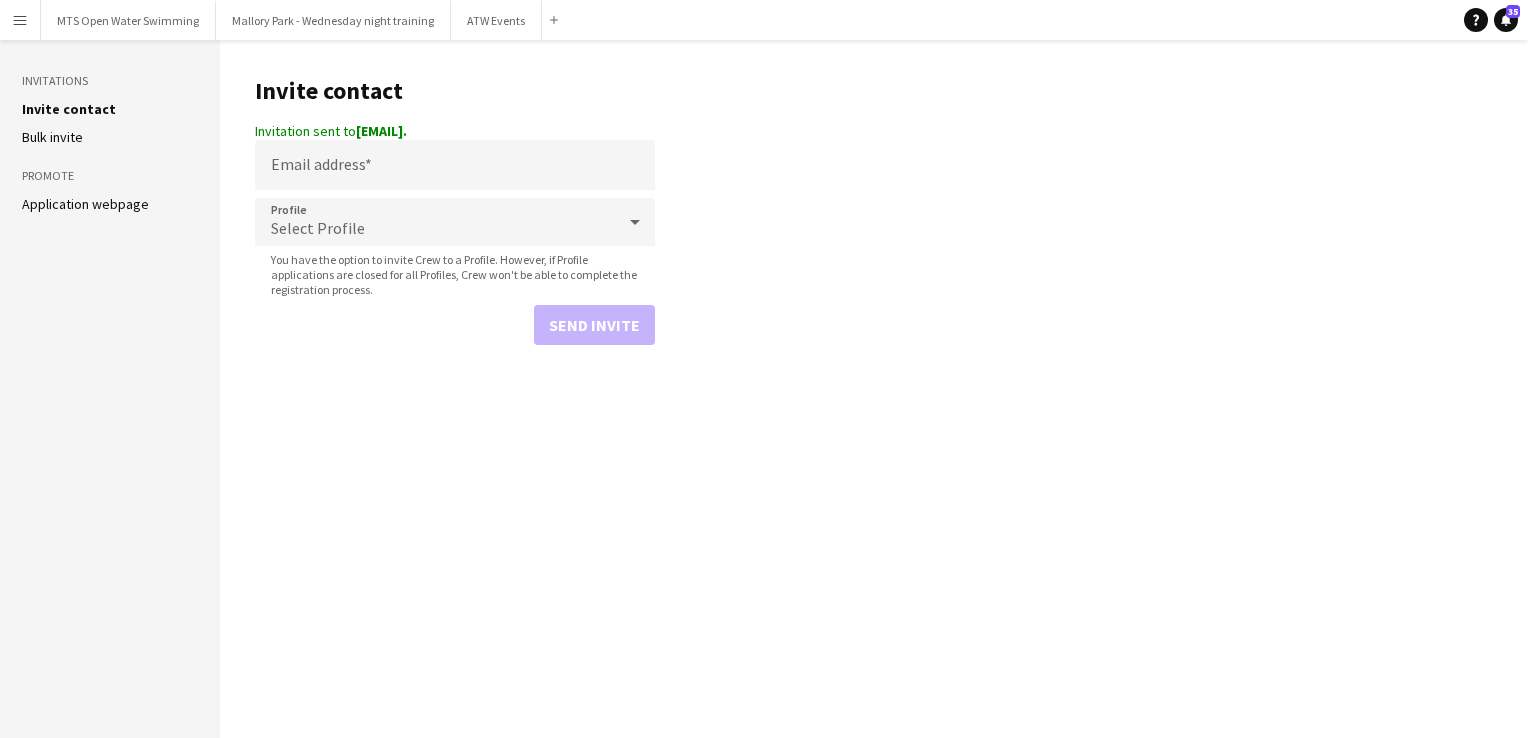 click on "Invite contact  Invitation sent to  markraferris@gmail.com.  Email address   Profile  Select Profile You have the option to invite Crew to a Profile. However, if Profile applications are closed for all Profiles, Crew won't be able to complete the registration process.  Send invite" 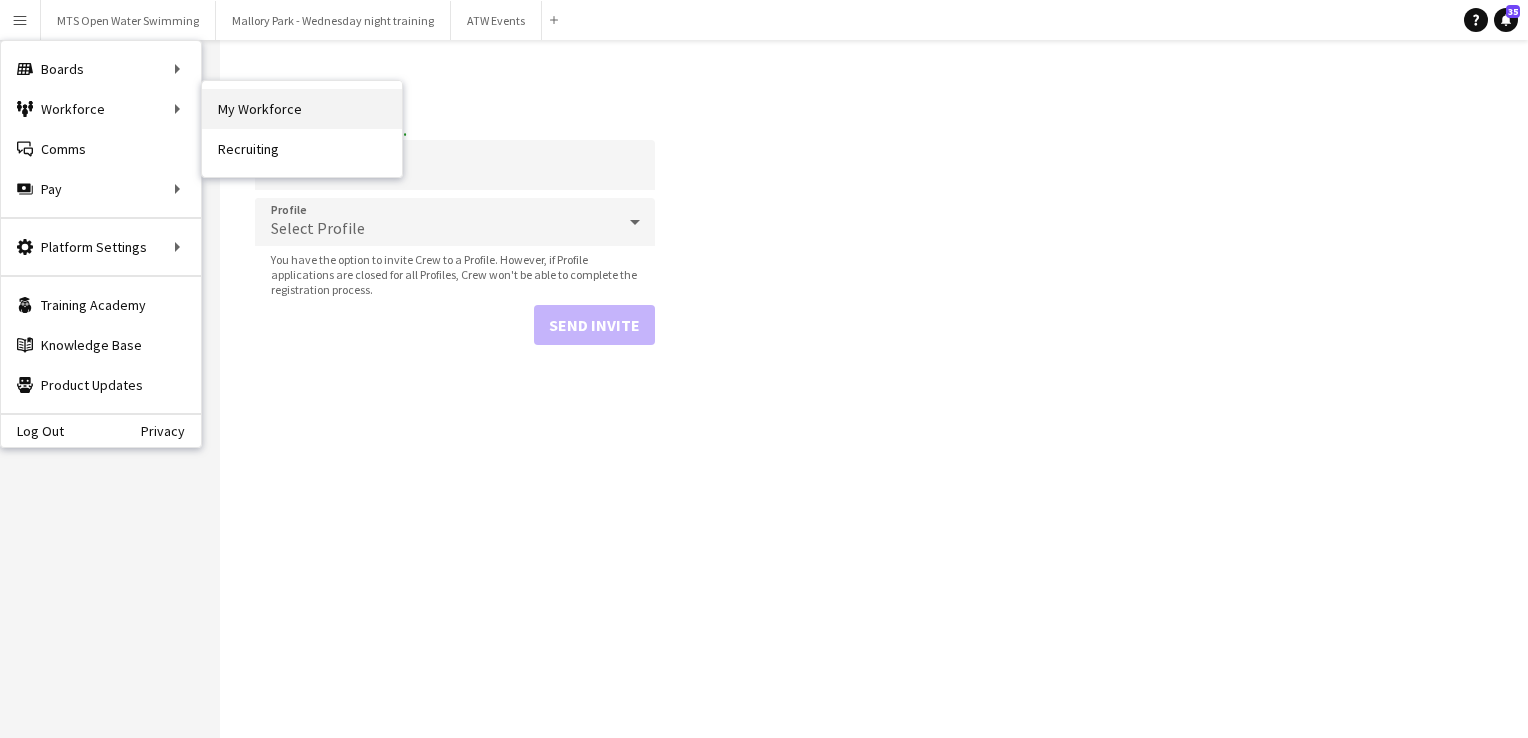 click on "My Workforce" at bounding box center [302, 109] 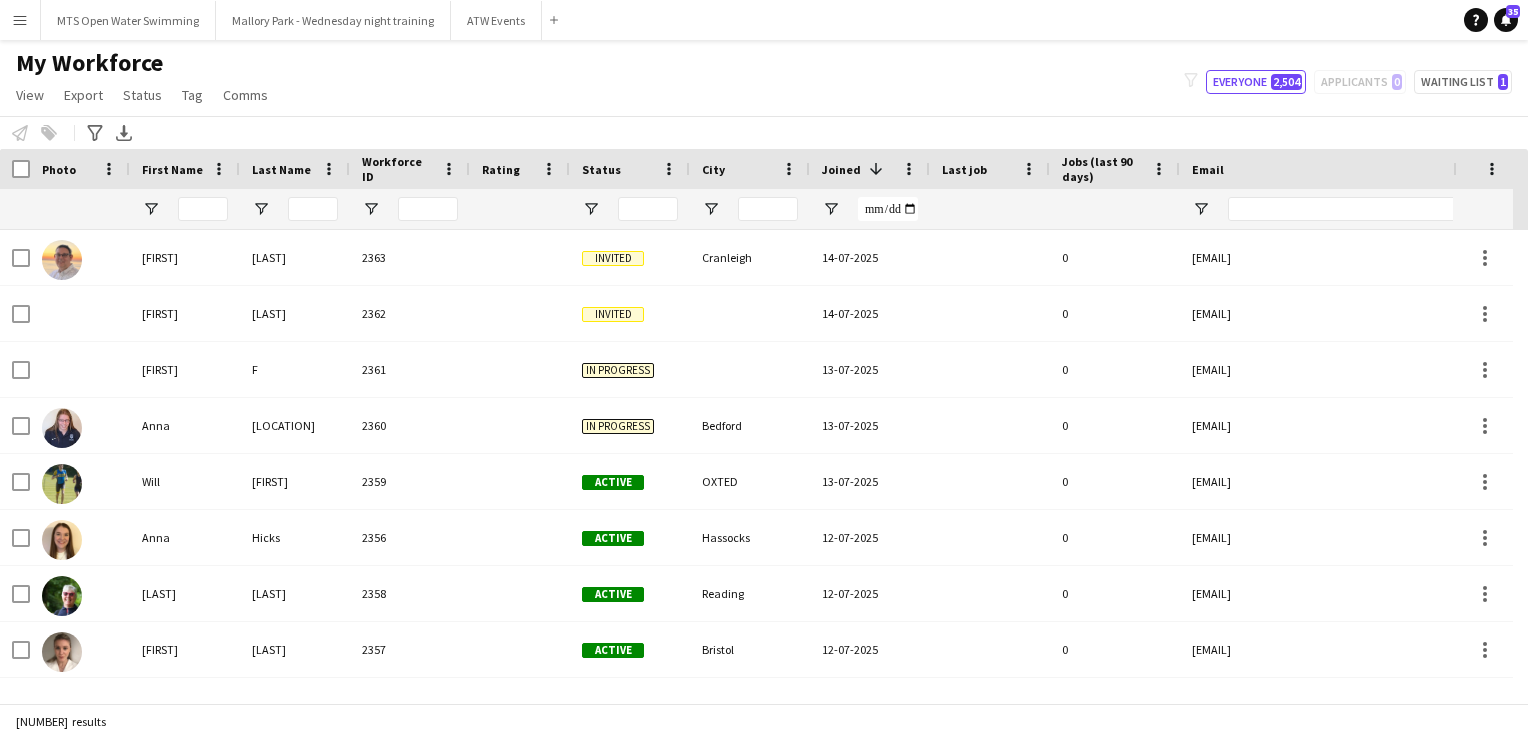 click on "Menu" at bounding box center [20, 20] 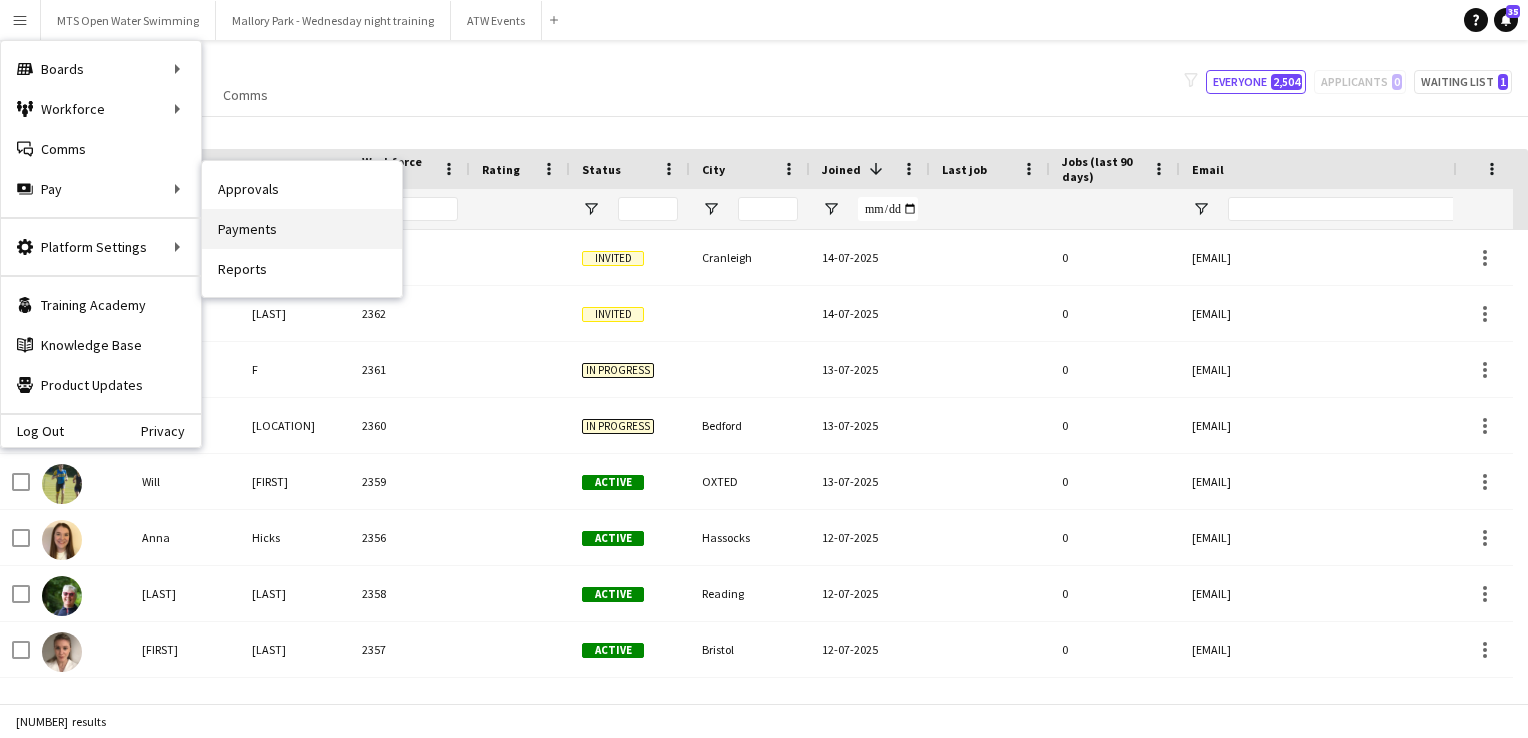 click on "Payments" at bounding box center (302, 229) 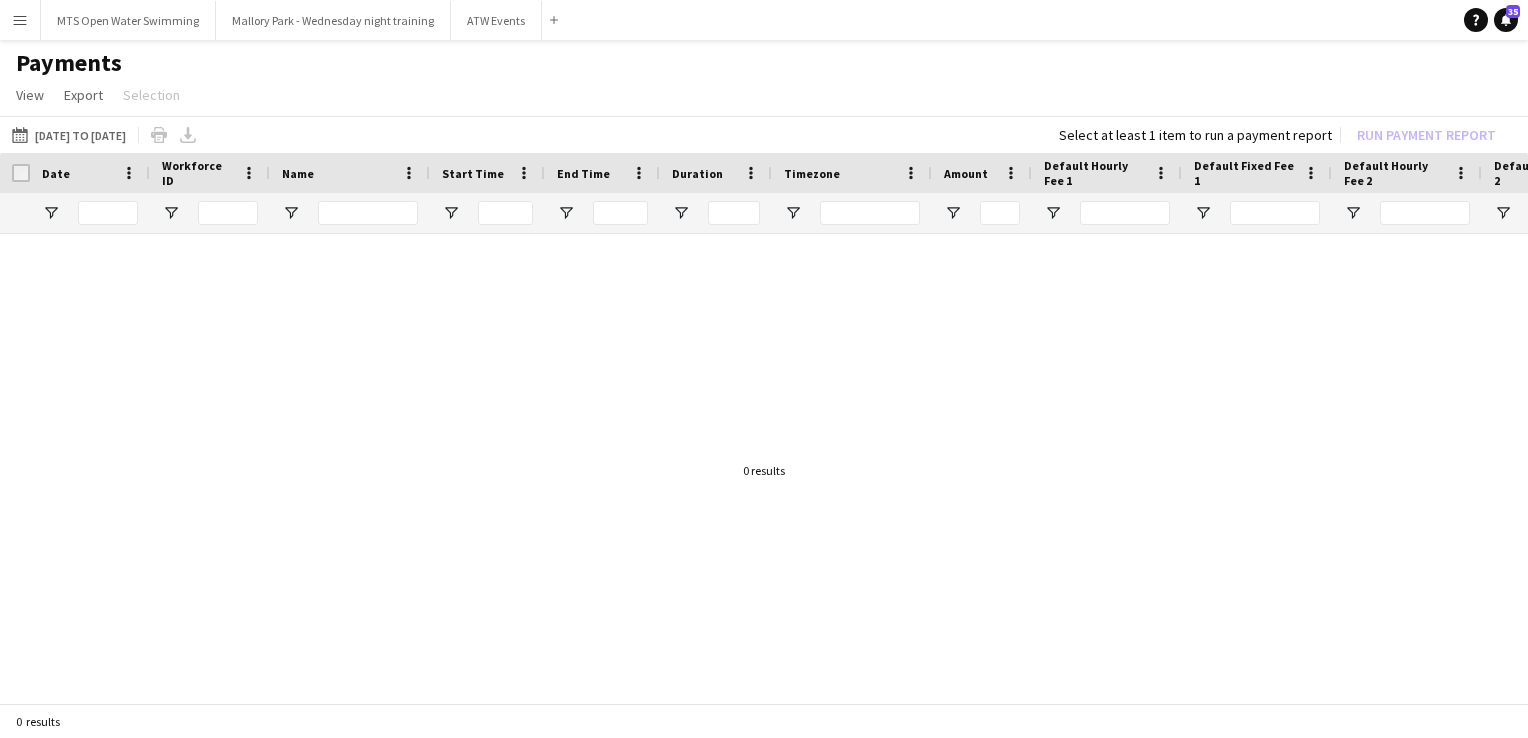 click on "Menu" at bounding box center (20, 20) 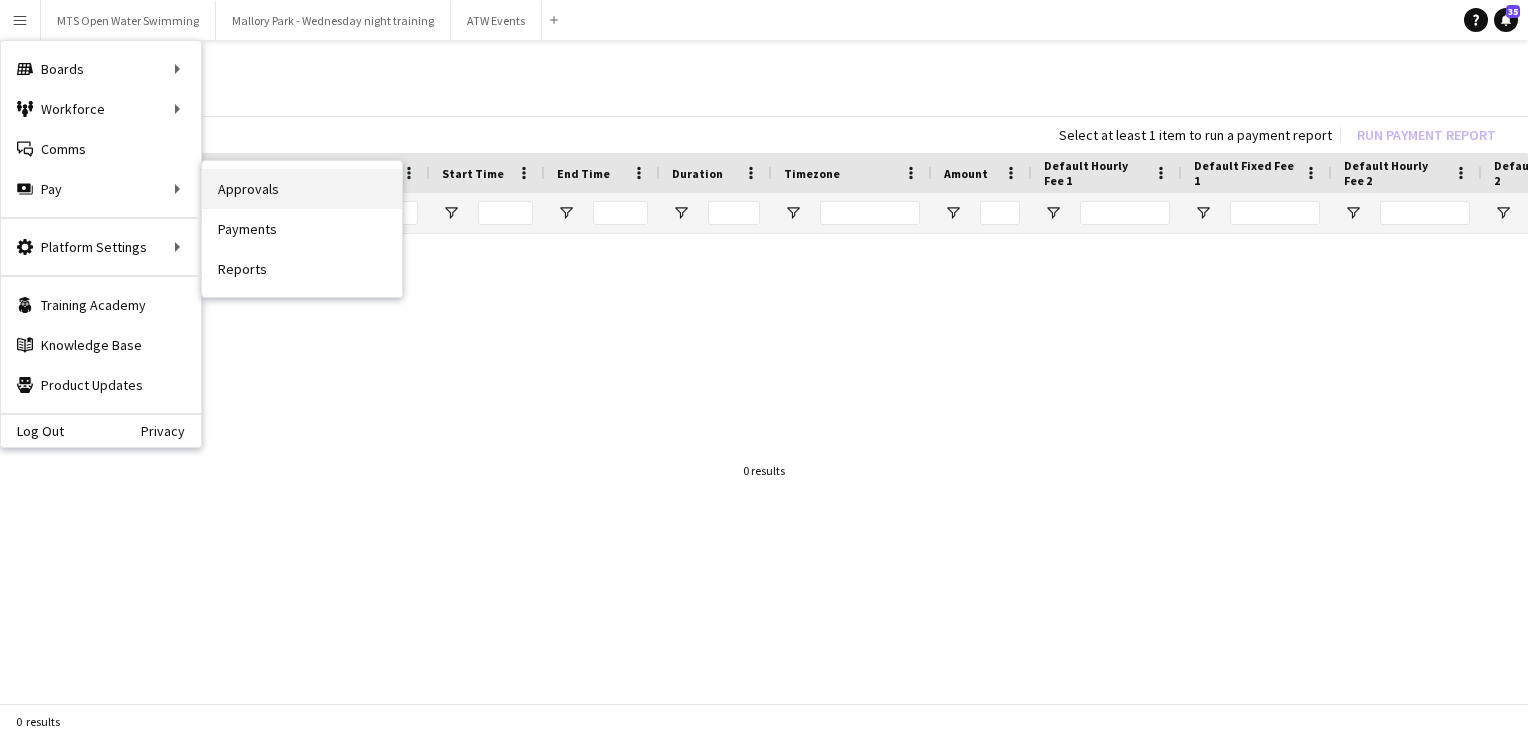 click on "Approvals" at bounding box center (302, 189) 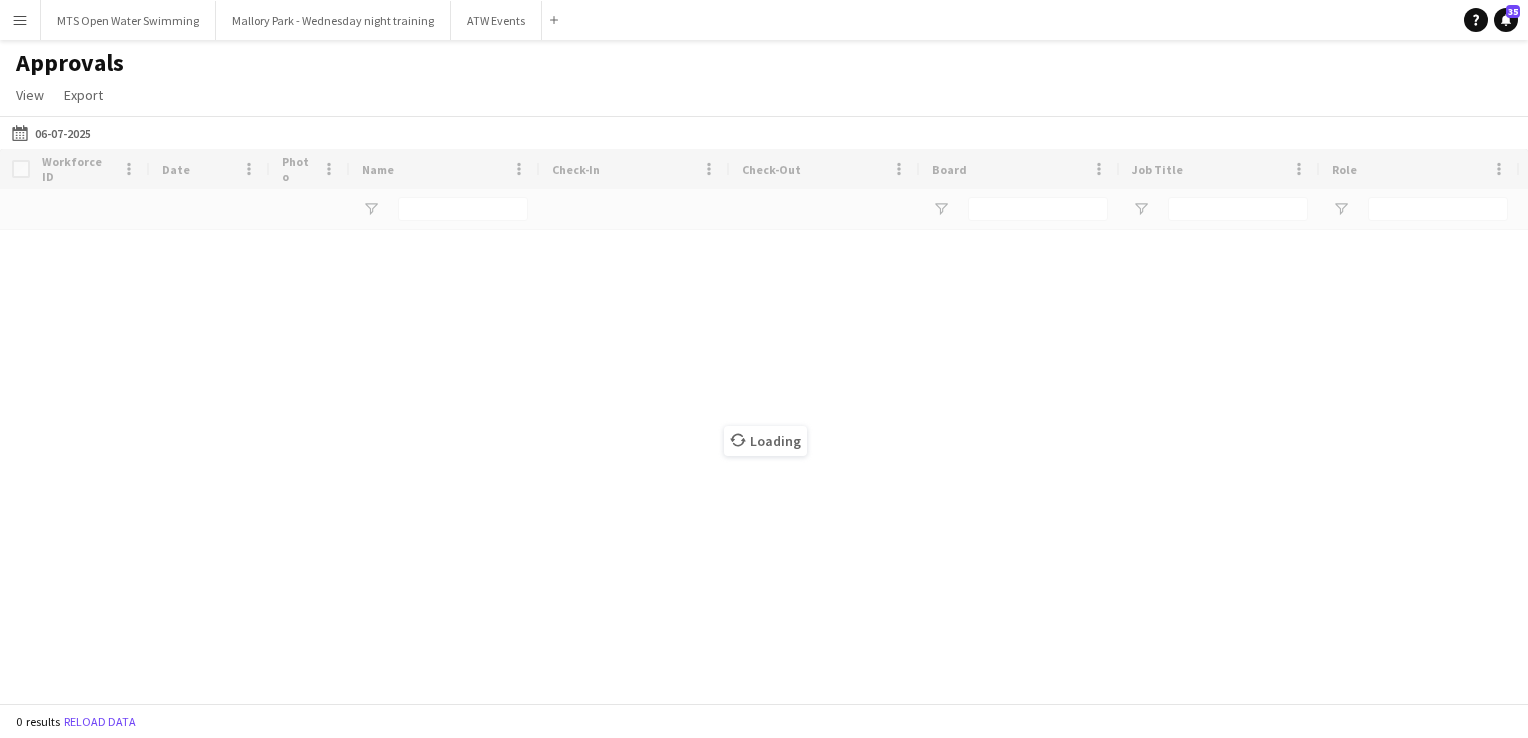 type on "***" 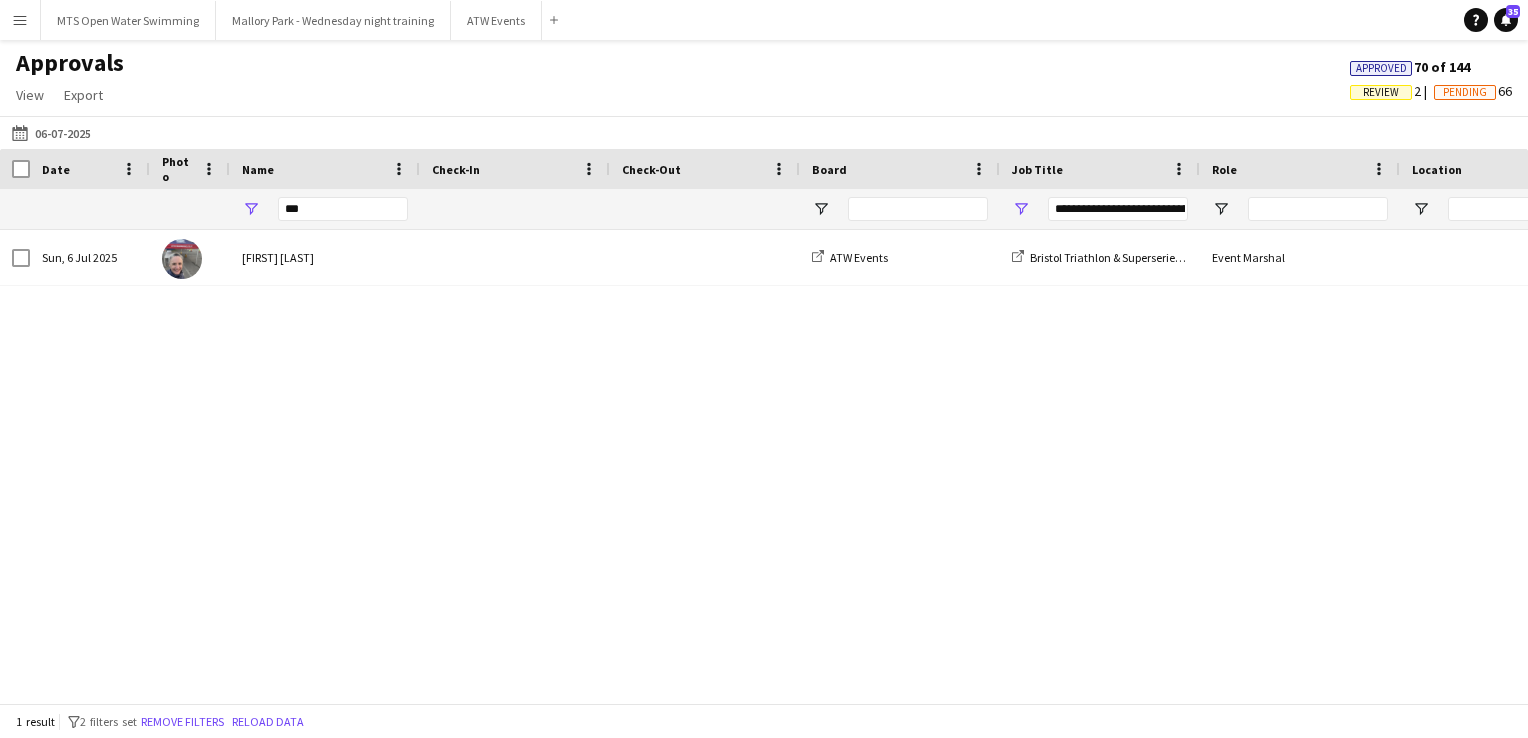 click on "Review" 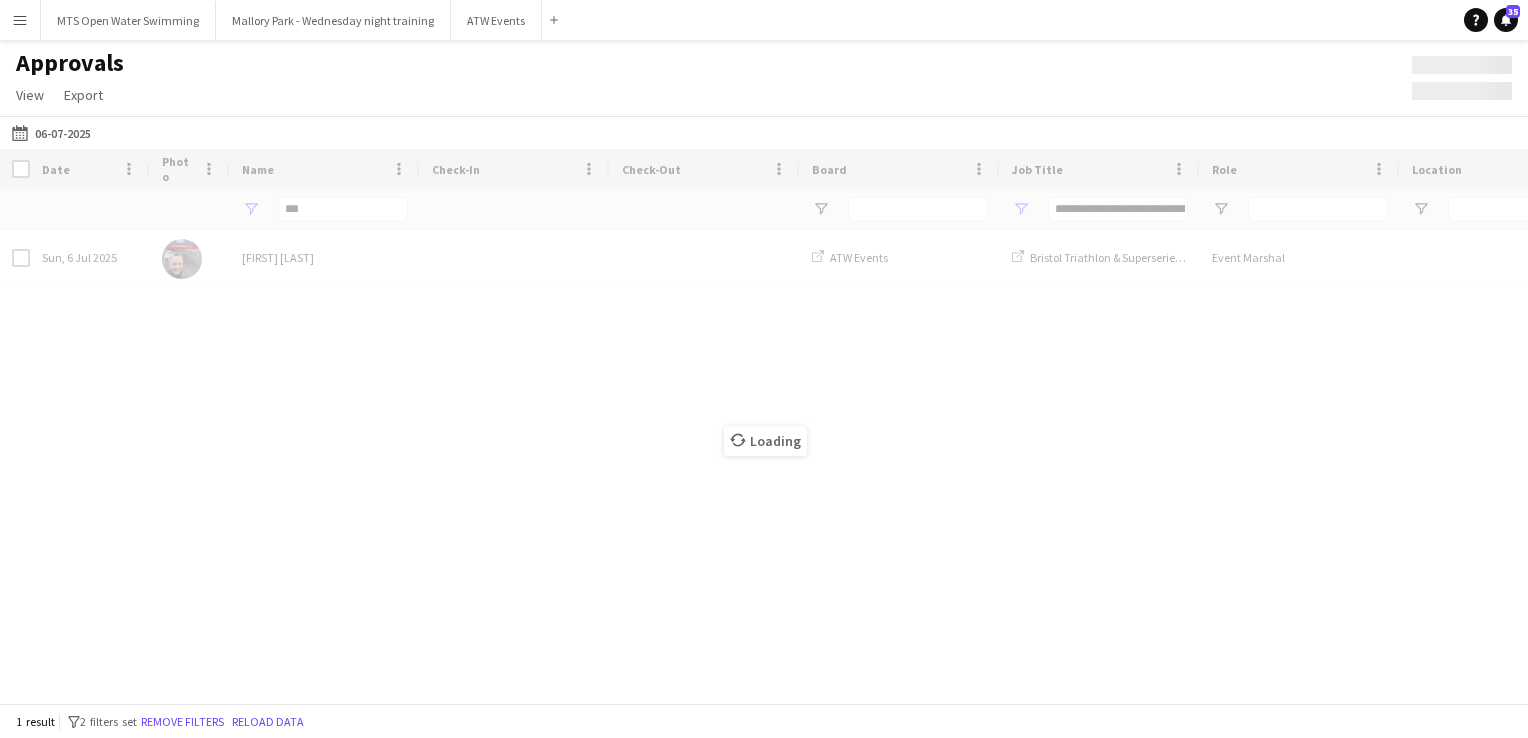 type on "***" 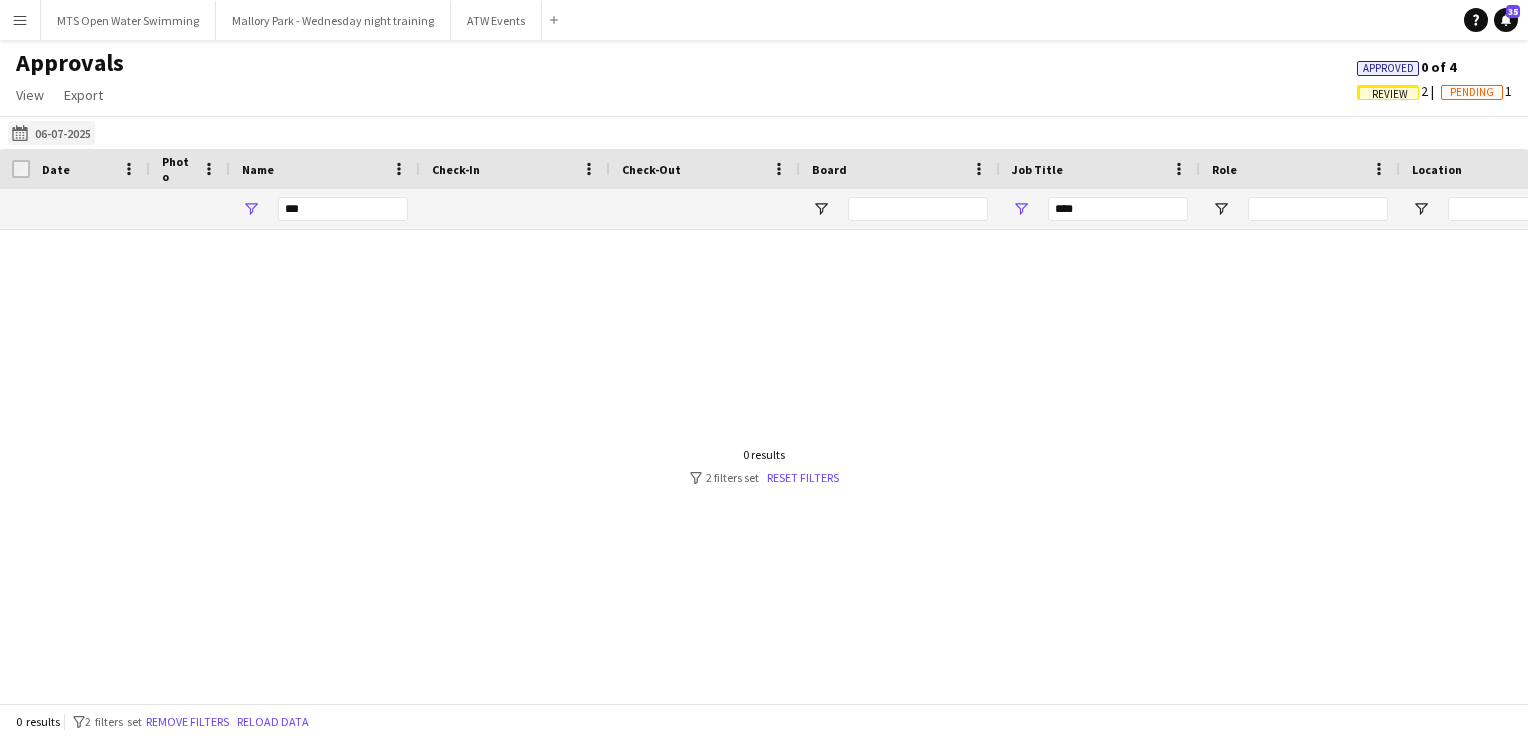 click on "06-07-2025
06-07-2025" 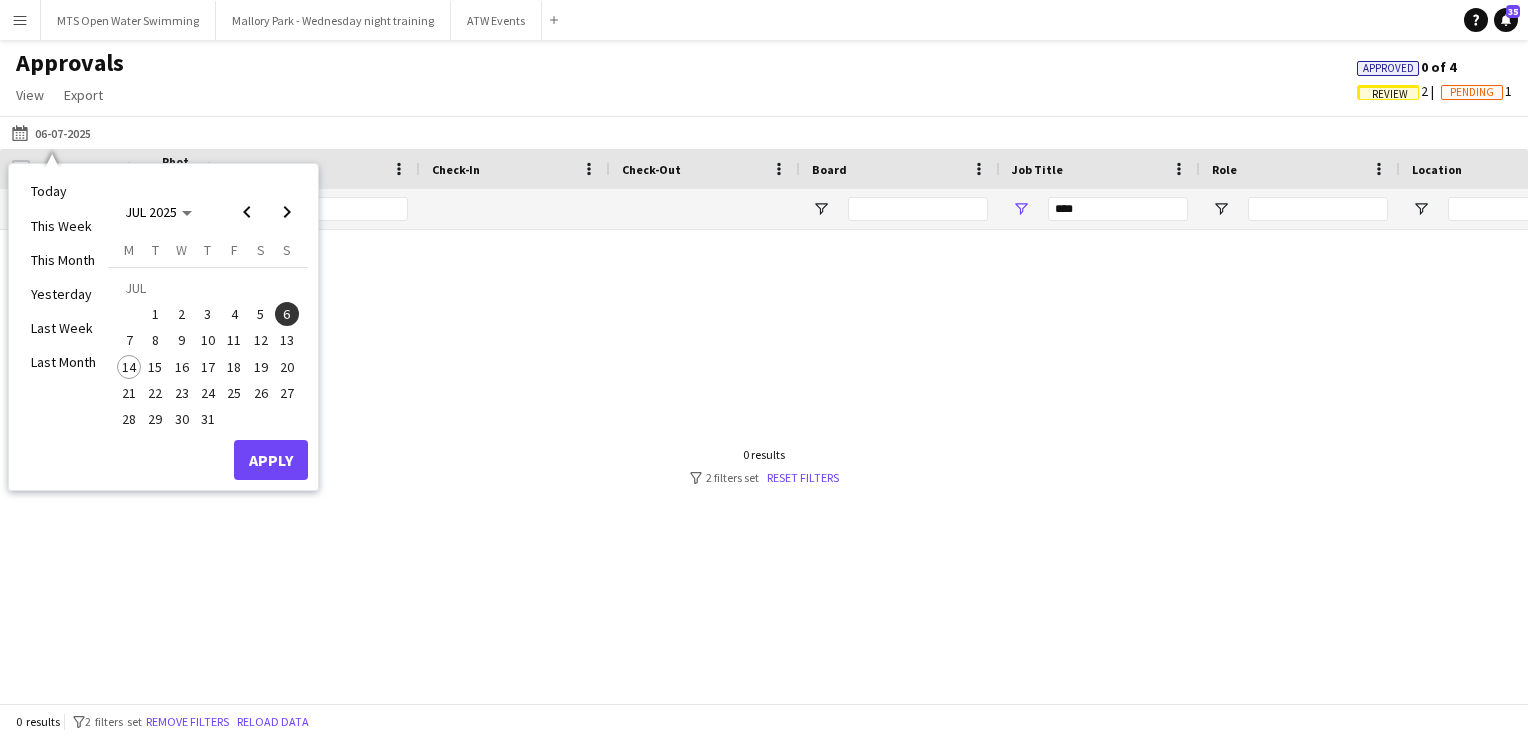 click on "4" at bounding box center [234, 314] 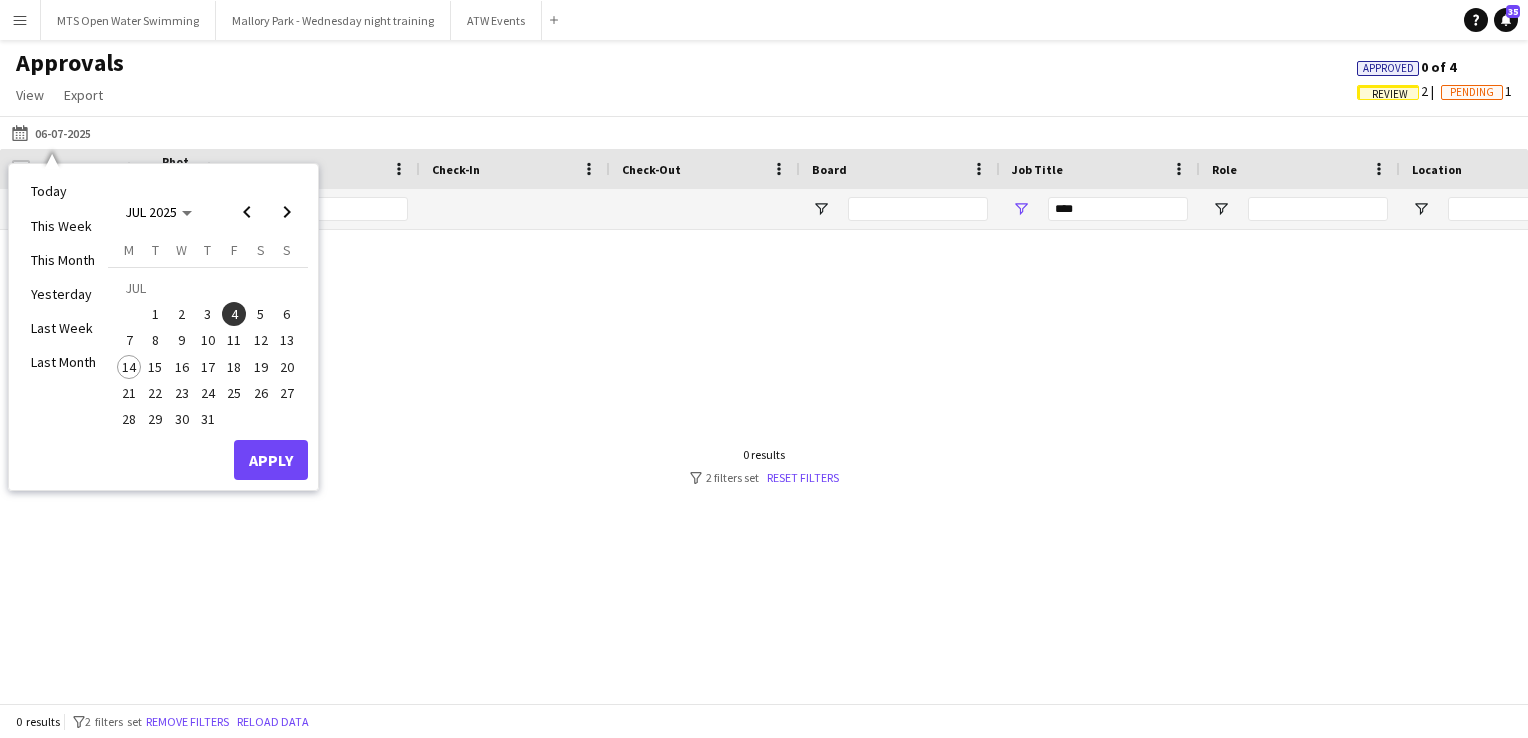 click on "4" at bounding box center (234, 314) 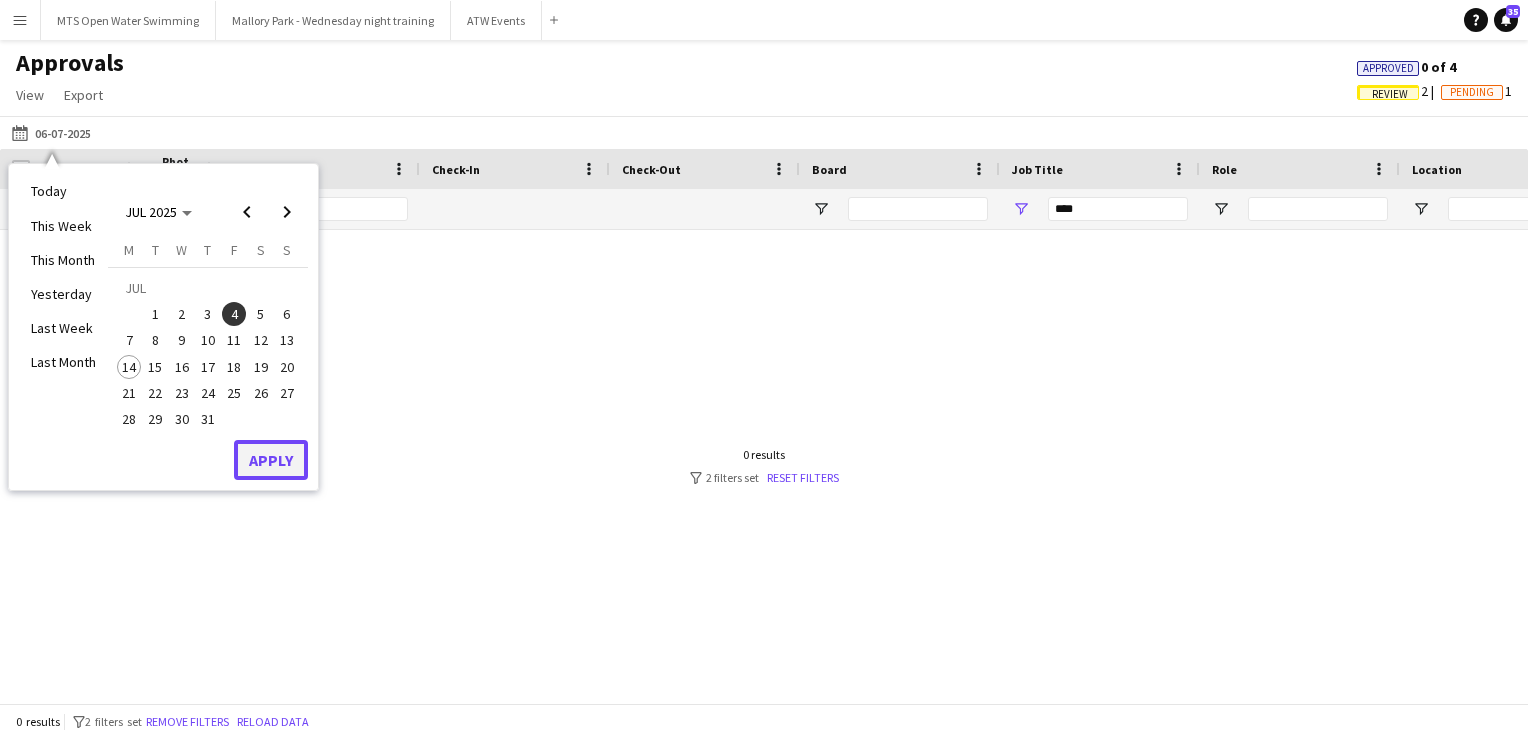 click on "Apply" at bounding box center (271, 460) 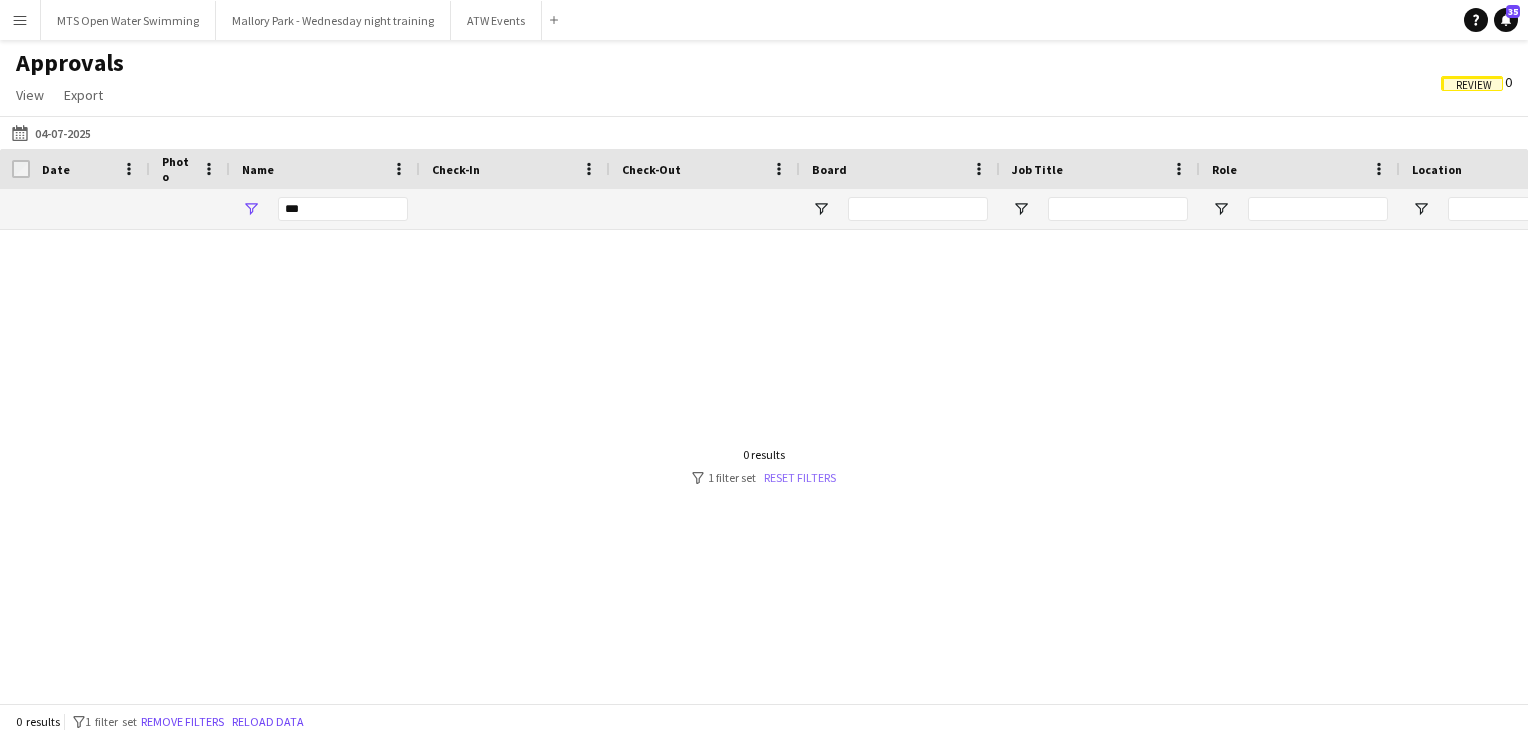 click on "Reset filters" at bounding box center (800, 477) 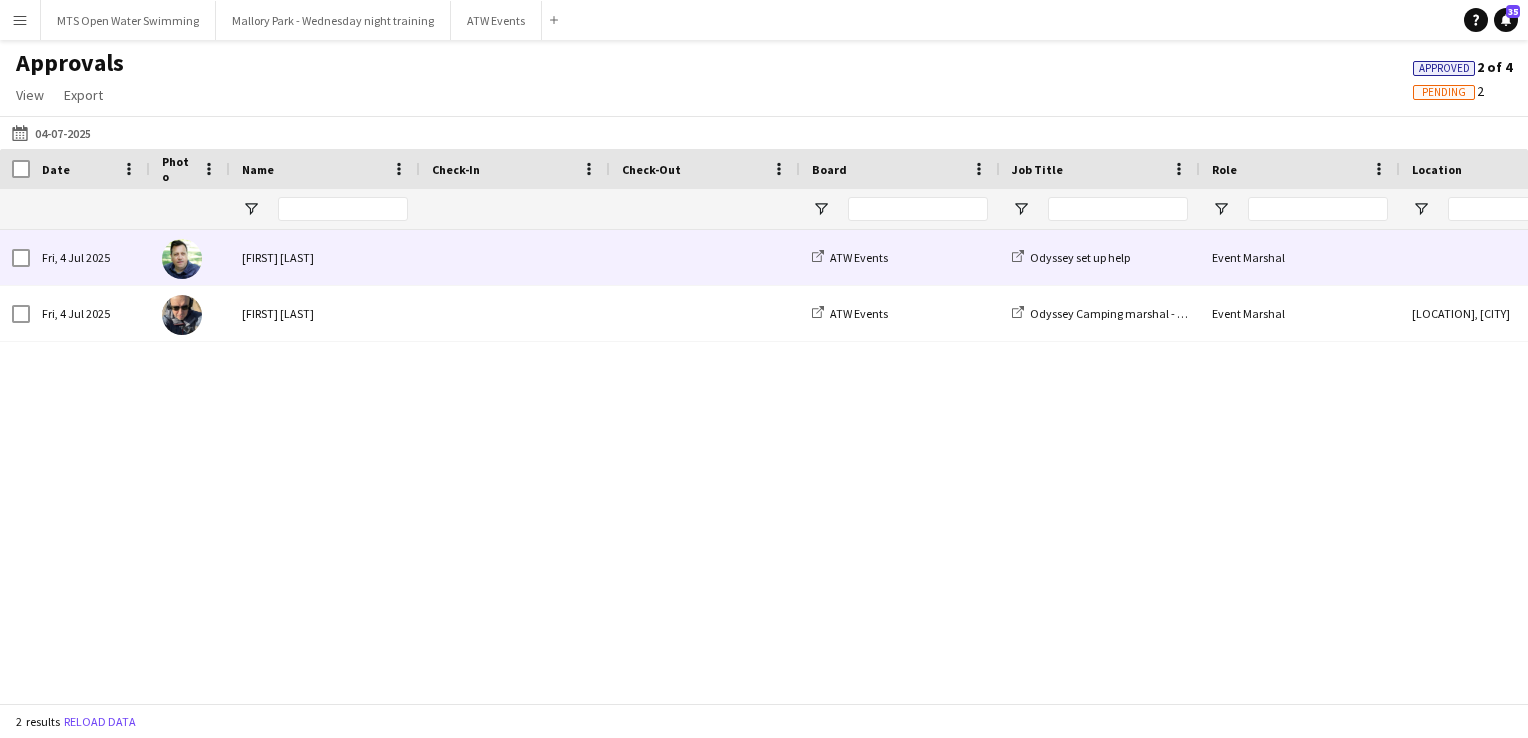 click at bounding box center [515, 257] 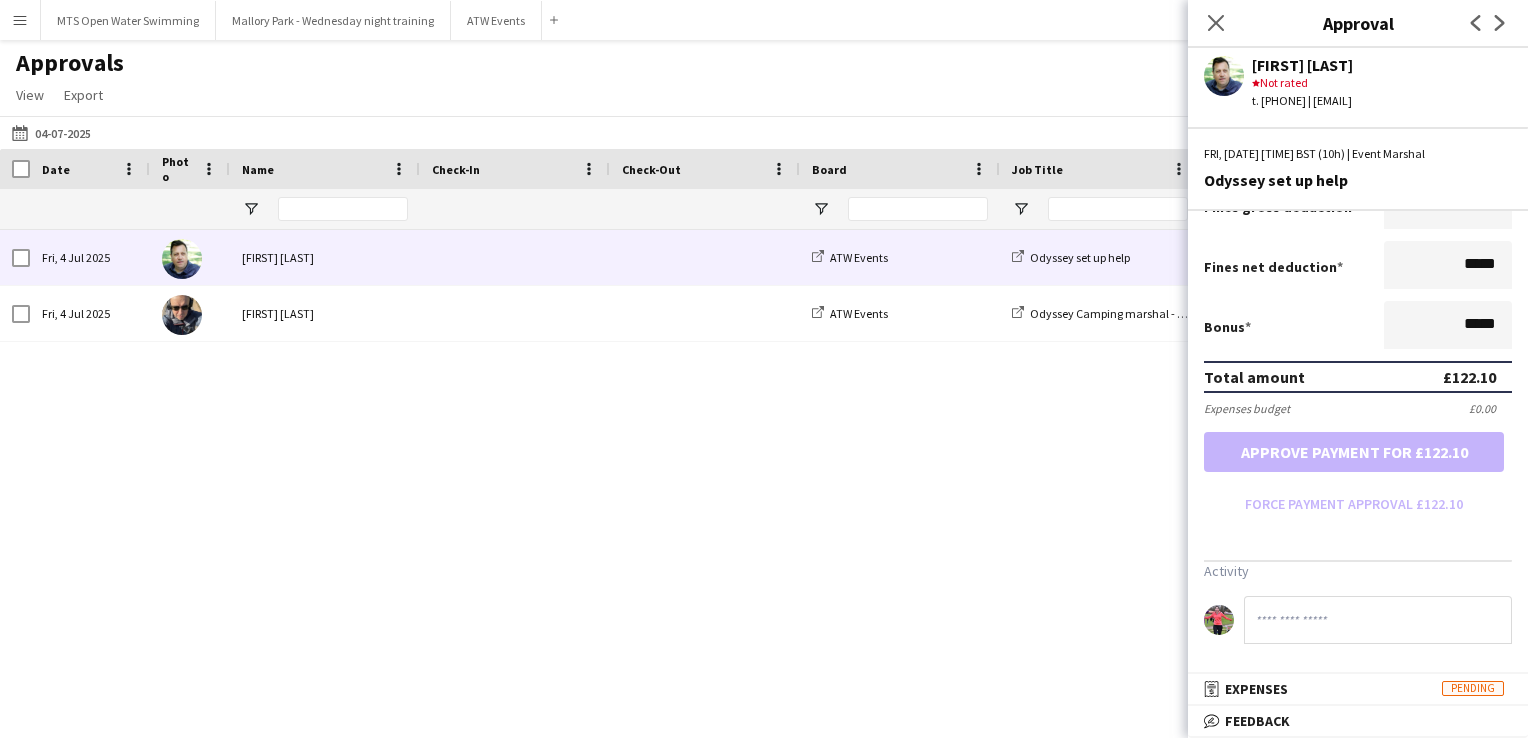 scroll, scrollTop: 411, scrollLeft: 0, axis: vertical 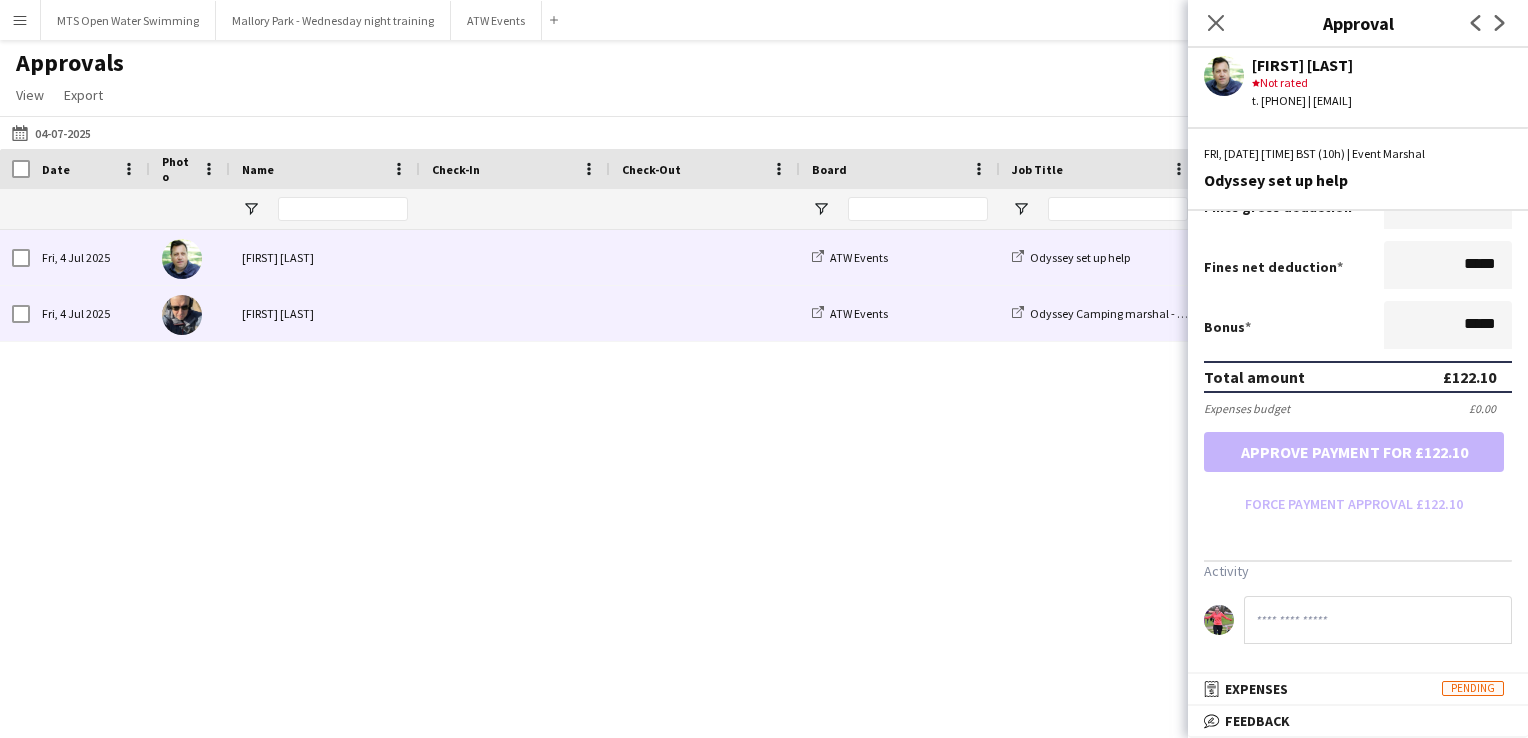 click at bounding box center [515, 313] 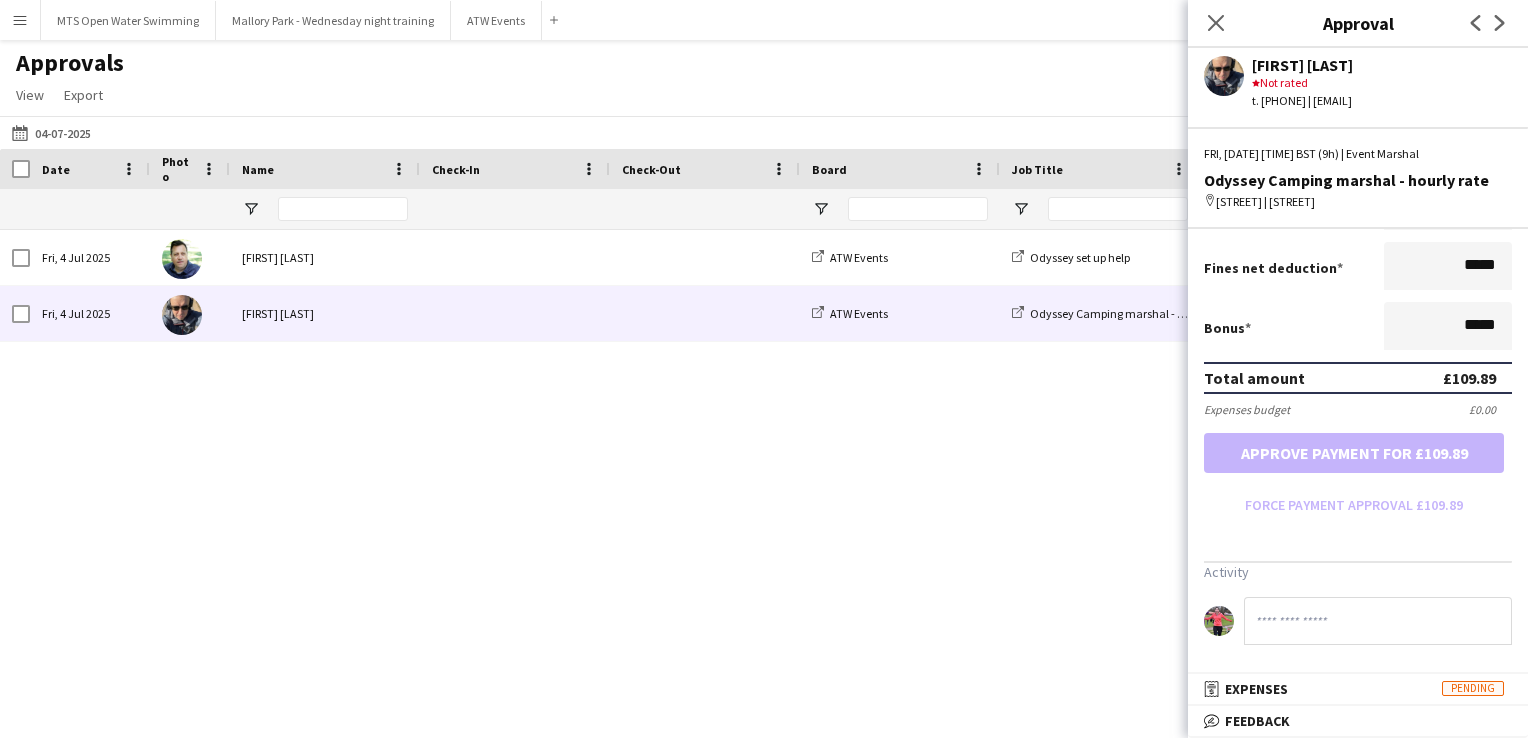 scroll, scrollTop: 428, scrollLeft: 0, axis: vertical 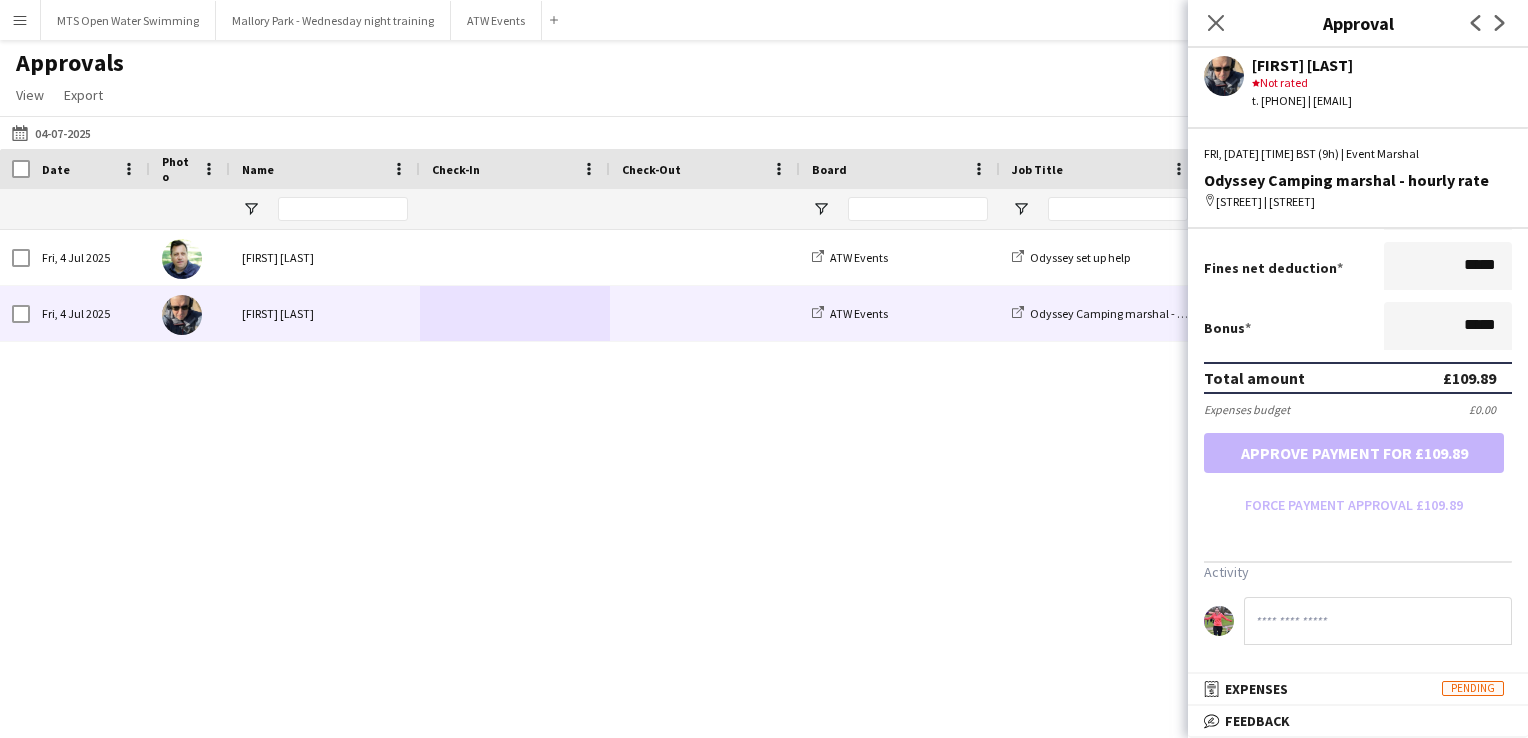 click on "Salary  *****  12:00   to  *****  21:00  *****  (9h)   X   £12.21   Break period   /paid  ******  0 mins   Total salary   £109.89   Agreed salary   (9h) £109.89   Subsistence  *****  £0.00   Fines gross deduction  *****  Fines net deduction  *****  Bonus  *****  Total amount   £109.89   Expenses budget   £0.00   Approve payment for £109.89   Force payment approval £109.89" at bounding box center (1358, 192) 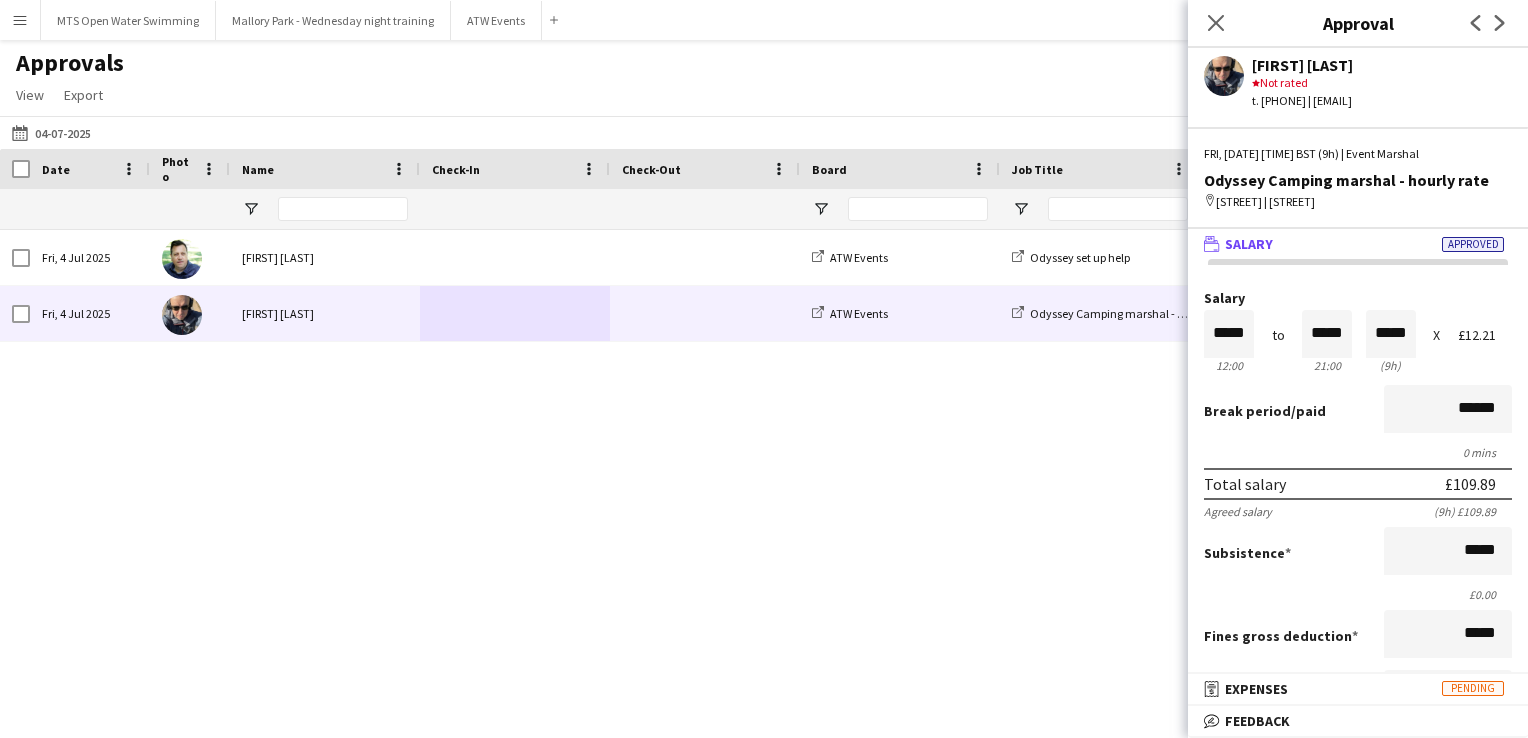 click on "wallet
Salary   Approved" at bounding box center [1354, 244] 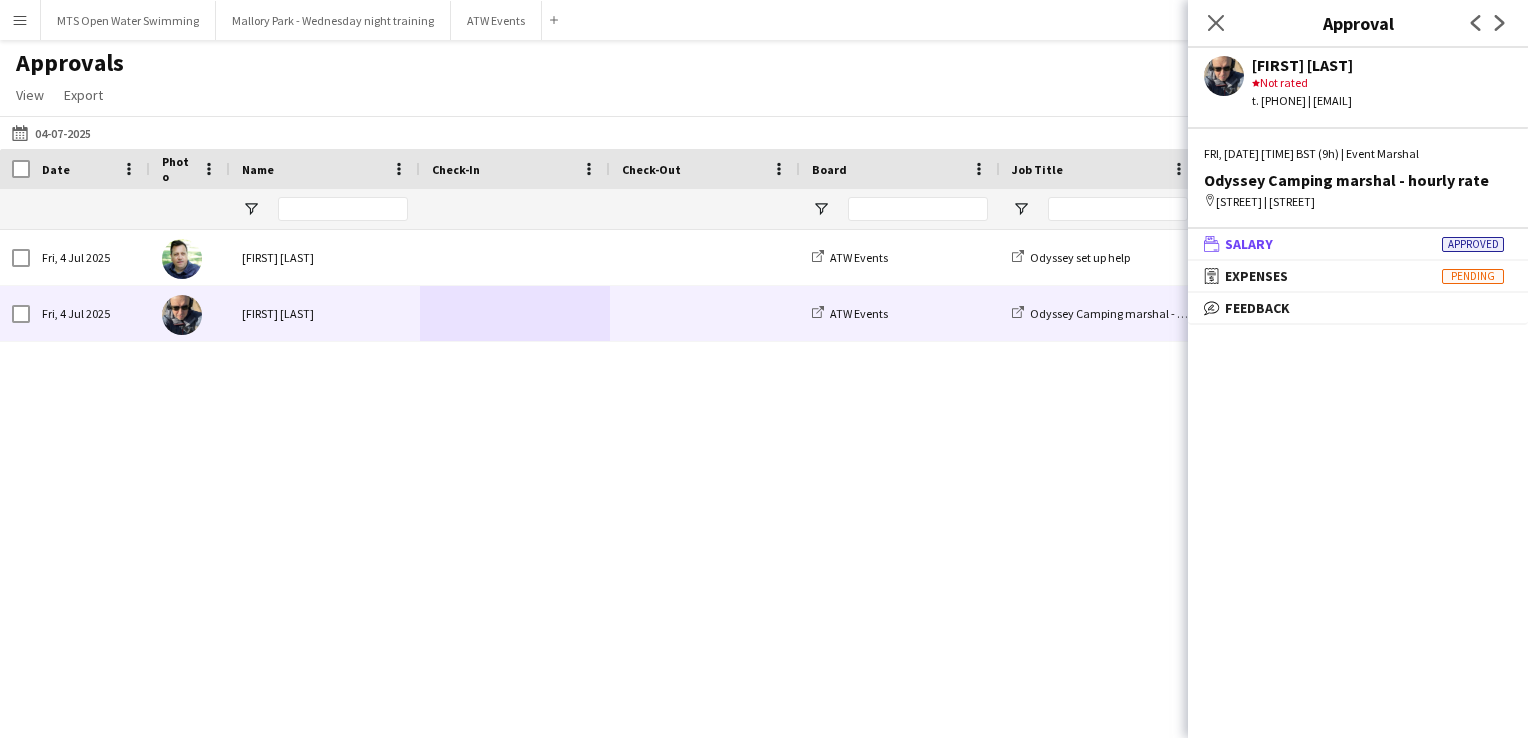 click on "wallet
Salary   Approved" at bounding box center (1354, 244) 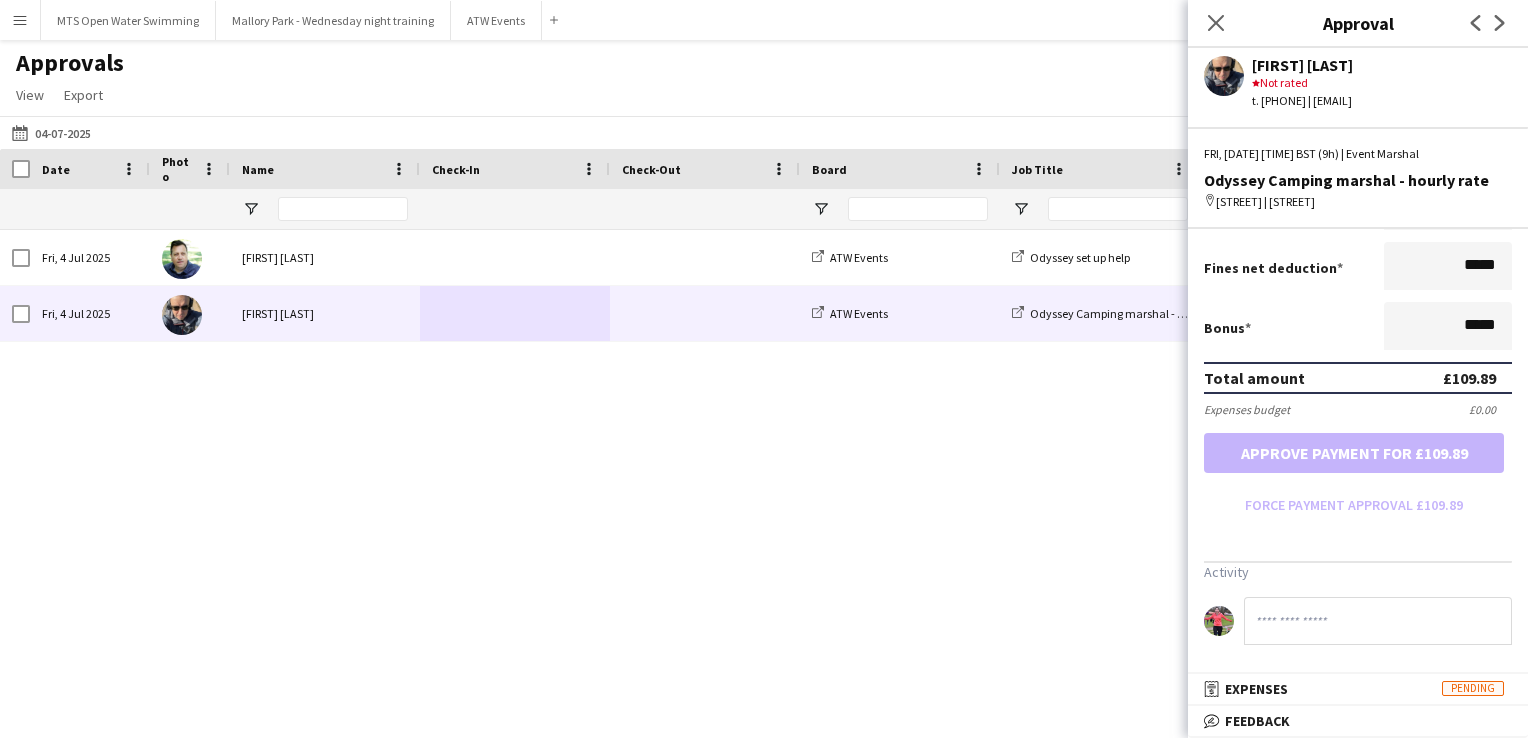 scroll, scrollTop: 428, scrollLeft: 0, axis: vertical 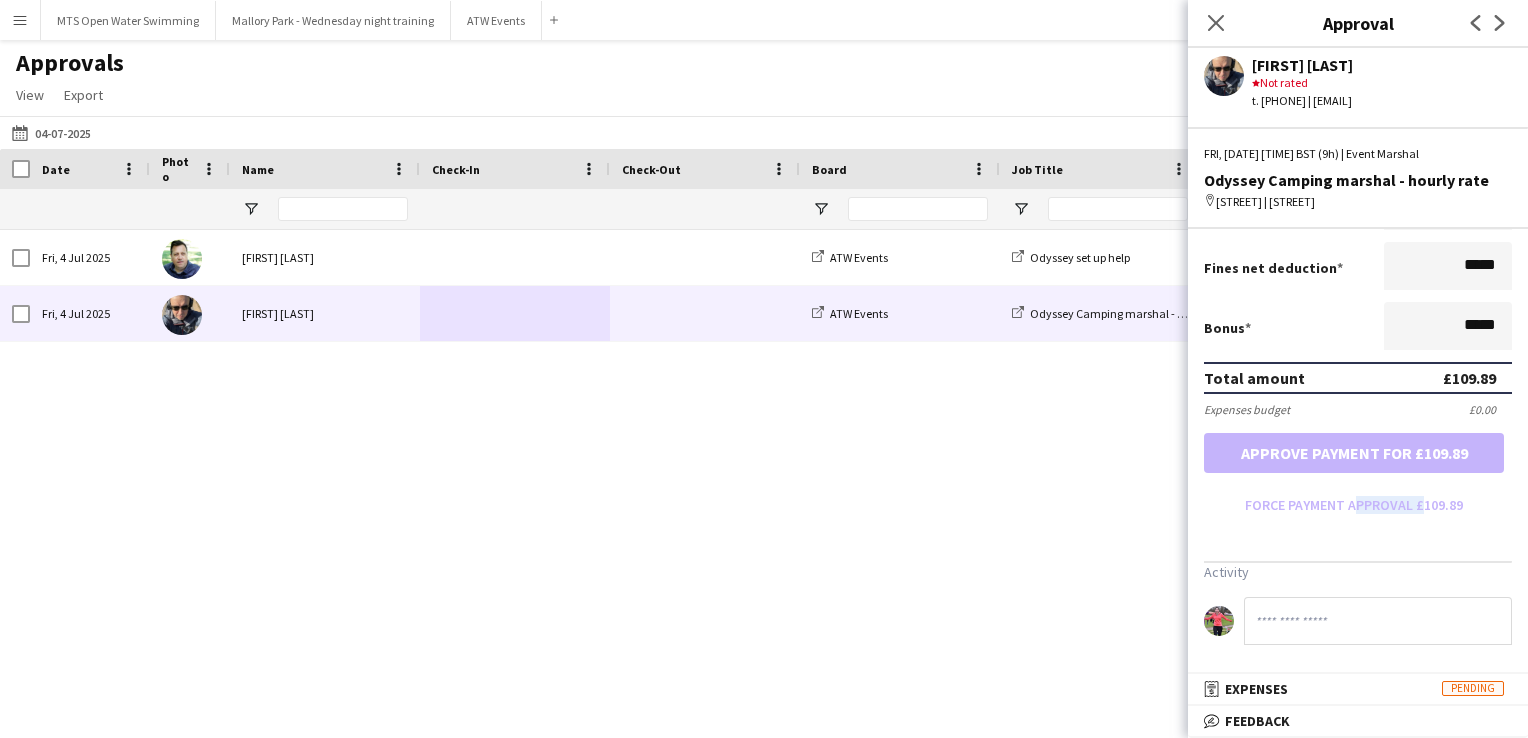 click on "Salary  *****  12:00   to  *****  21:00  *****  (9h)   X   £12.21   Break period   /paid  ******  0 mins   Total salary   £109.89   Agreed salary   (9h) £109.89   Subsistence  *****  £0.00   Fines gross deduction  *****  Fines net deduction  *****  Bonus  *****  Total amount   £109.89   Expenses budget   £0.00   Approve payment for £109.89   Force payment approval £109.89" at bounding box center [1358, 192] 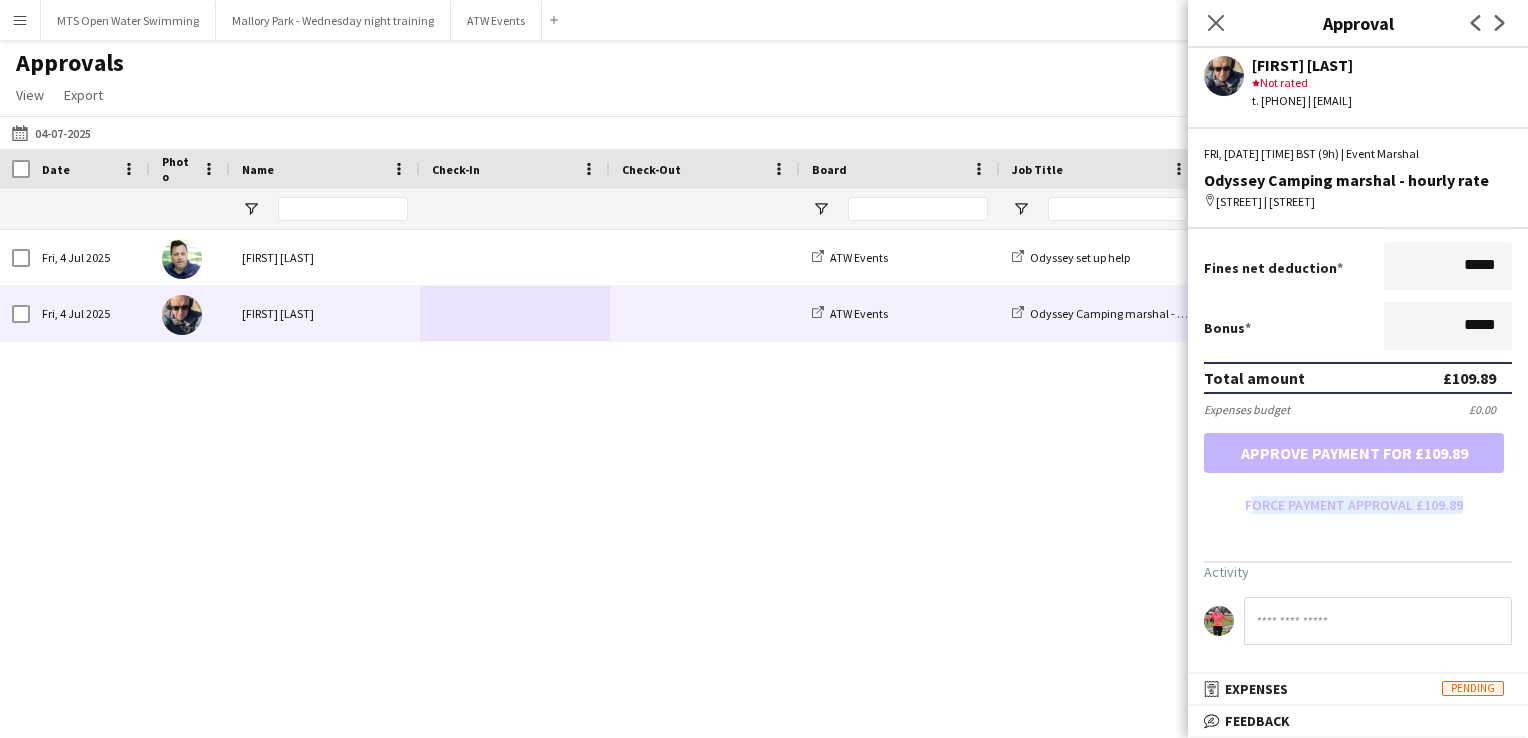 click on "Salary  *****  12:00   to  *****  21:00  *****  (9h)   X   £12.21   Break period   /paid  ******  0 mins   Total salary   £109.89   Agreed salary   (9h) £109.89   Subsistence  *****  £0.00   Fines gross deduction  *****  Fines net deduction  *****  Bonus  *****  Total amount   £109.89   Expenses budget   £0.00   Approve payment for £109.89   Force payment approval £109.89" at bounding box center (1358, 192) 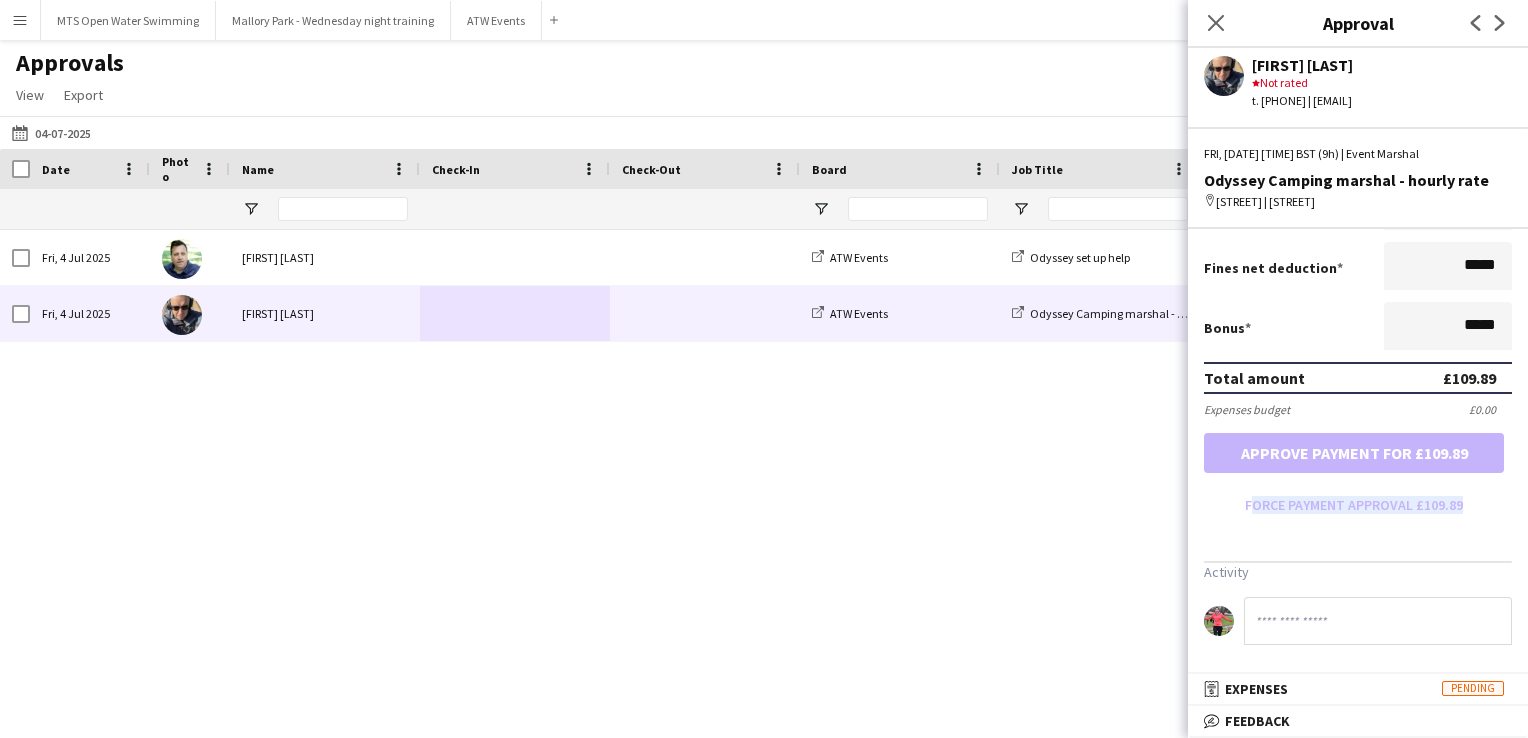 click on "Fri, 4 Jul 2025 Jonathan Campbell
ATW Events
Odyssey set up help
Event Marshal
09:00
-
19:00
Fri, 4 Jul 2025 Tom Renphrey
ATW Events
Odyssey Camping marshal - hourly rate
Event Marshal Regatta Meadow, St Neots
12:00
-
21:00" at bounding box center (764, 459) 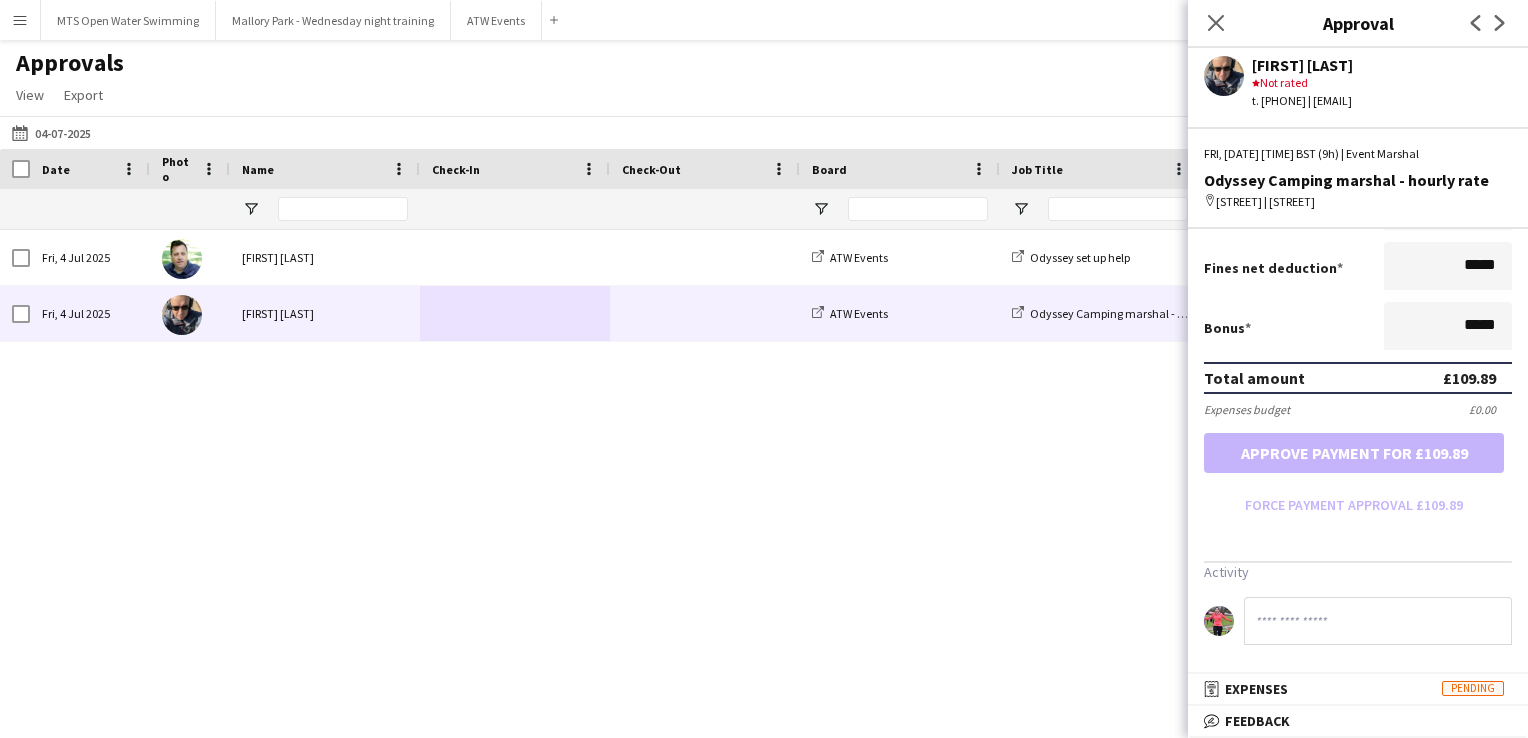click on "Approvals   View  Customise view Customise filters Reset Filters Reset View Reset All  Export  Export as XLSX Export as CSV Export as PDF Approved  2 of 4   Pending   2" 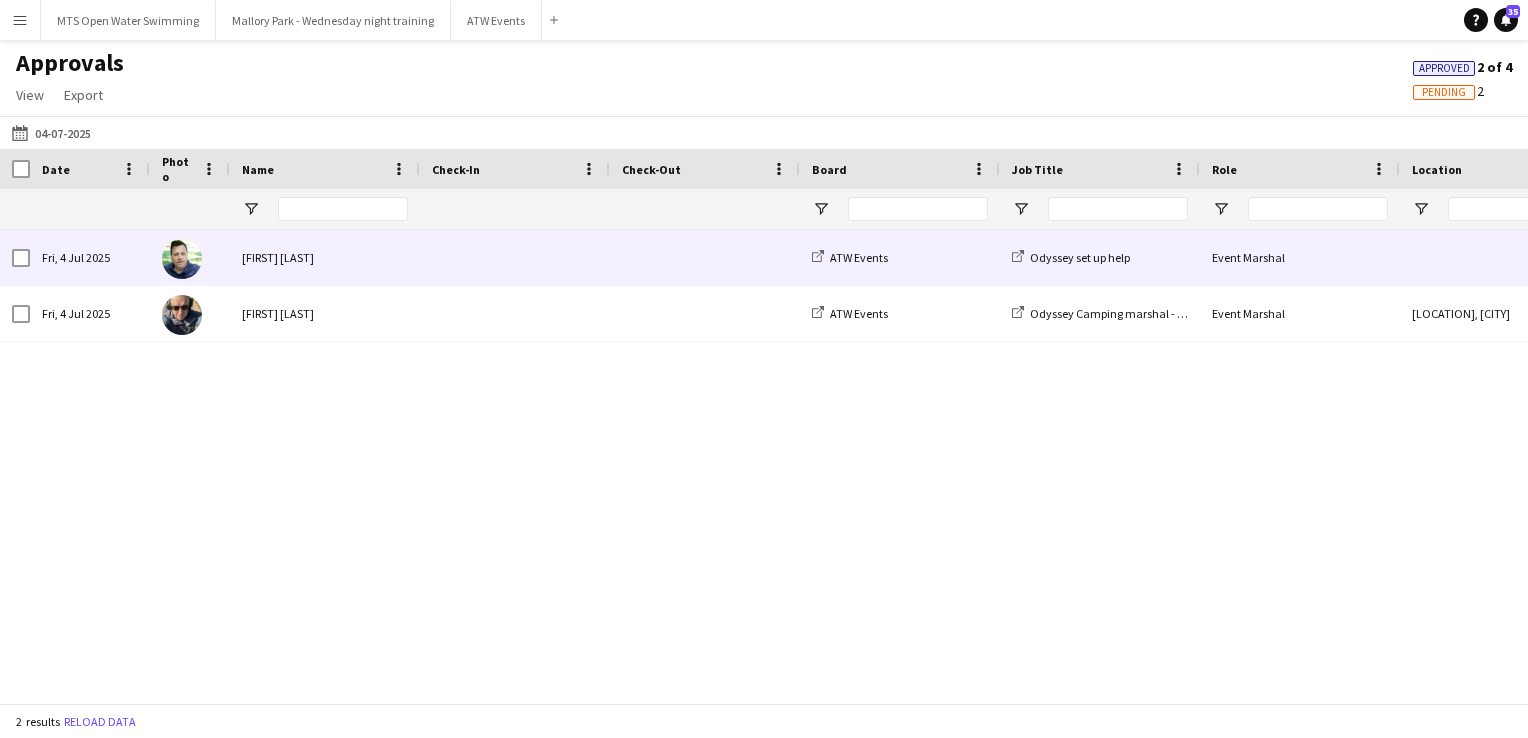click at bounding box center (515, 257) 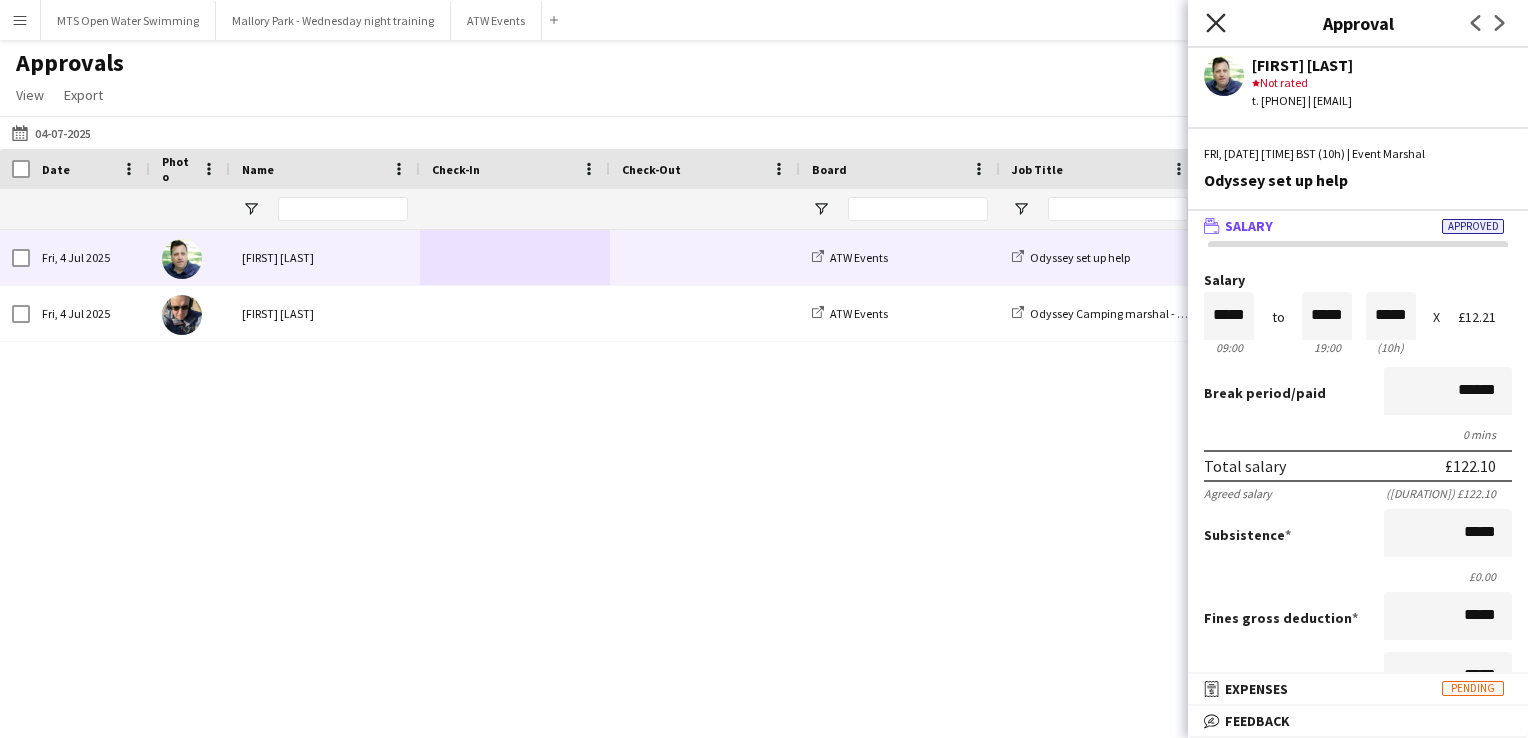 click 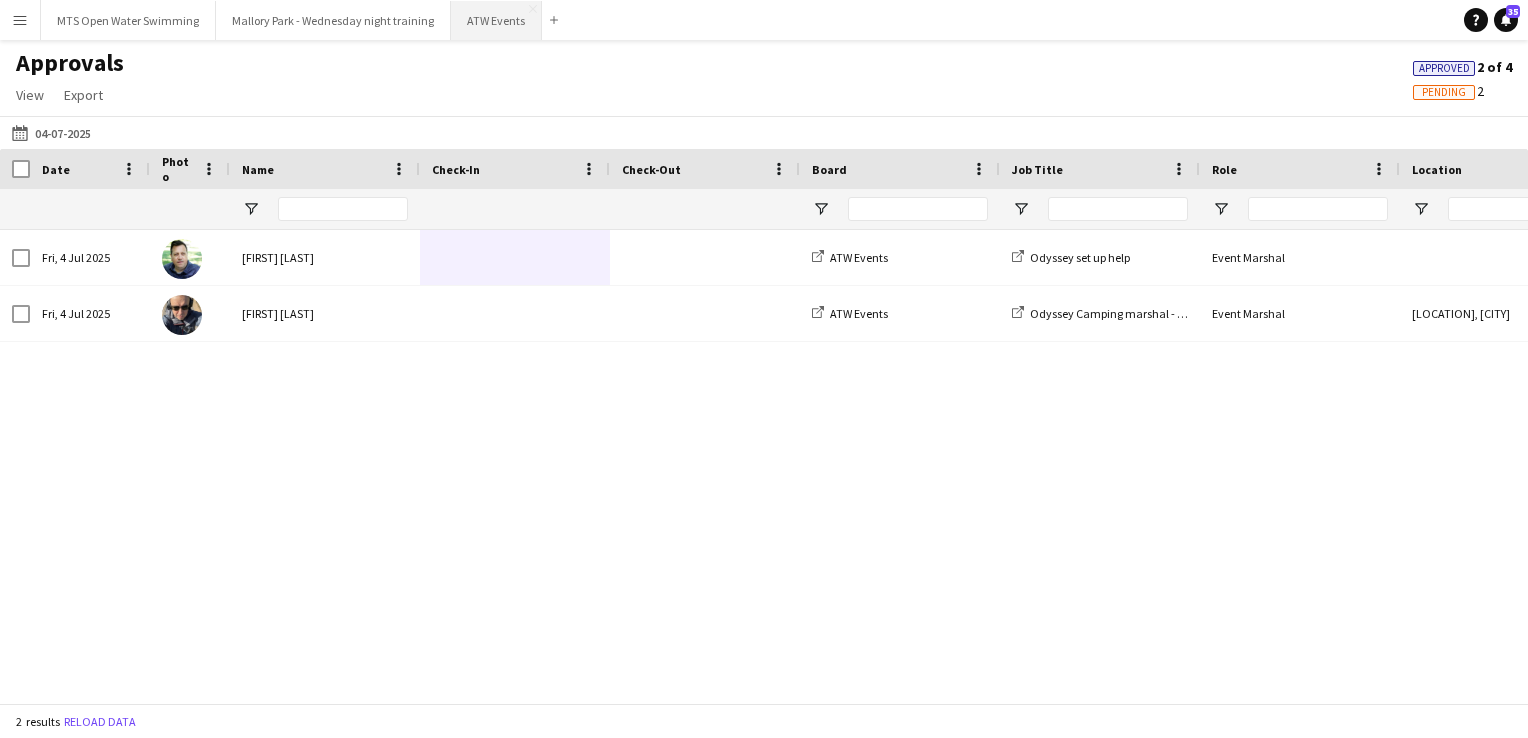click on "ATW Events
Close" at bounding box center (496, 20) 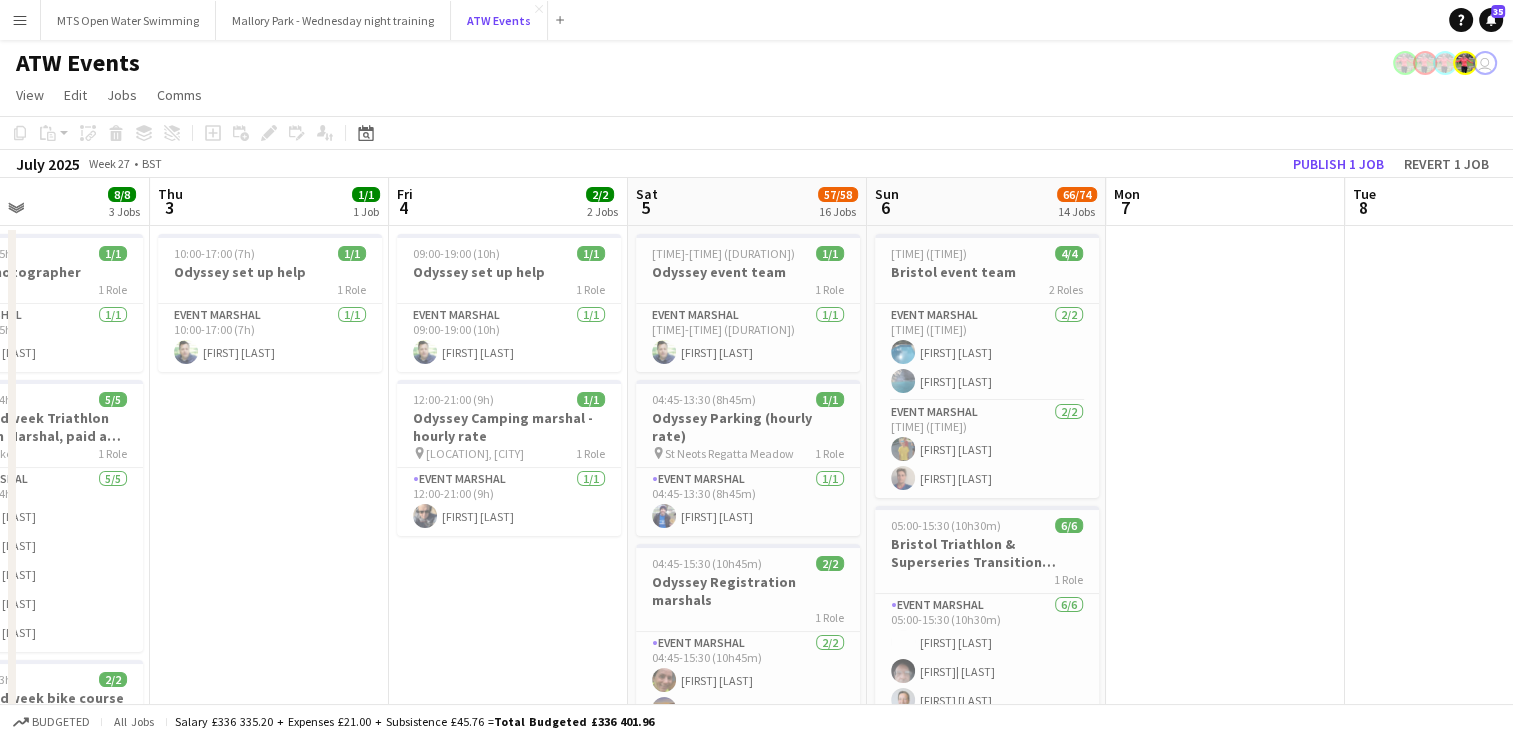scroll, scrollTop: 0, scrollLeft: 565, axis: horizontal 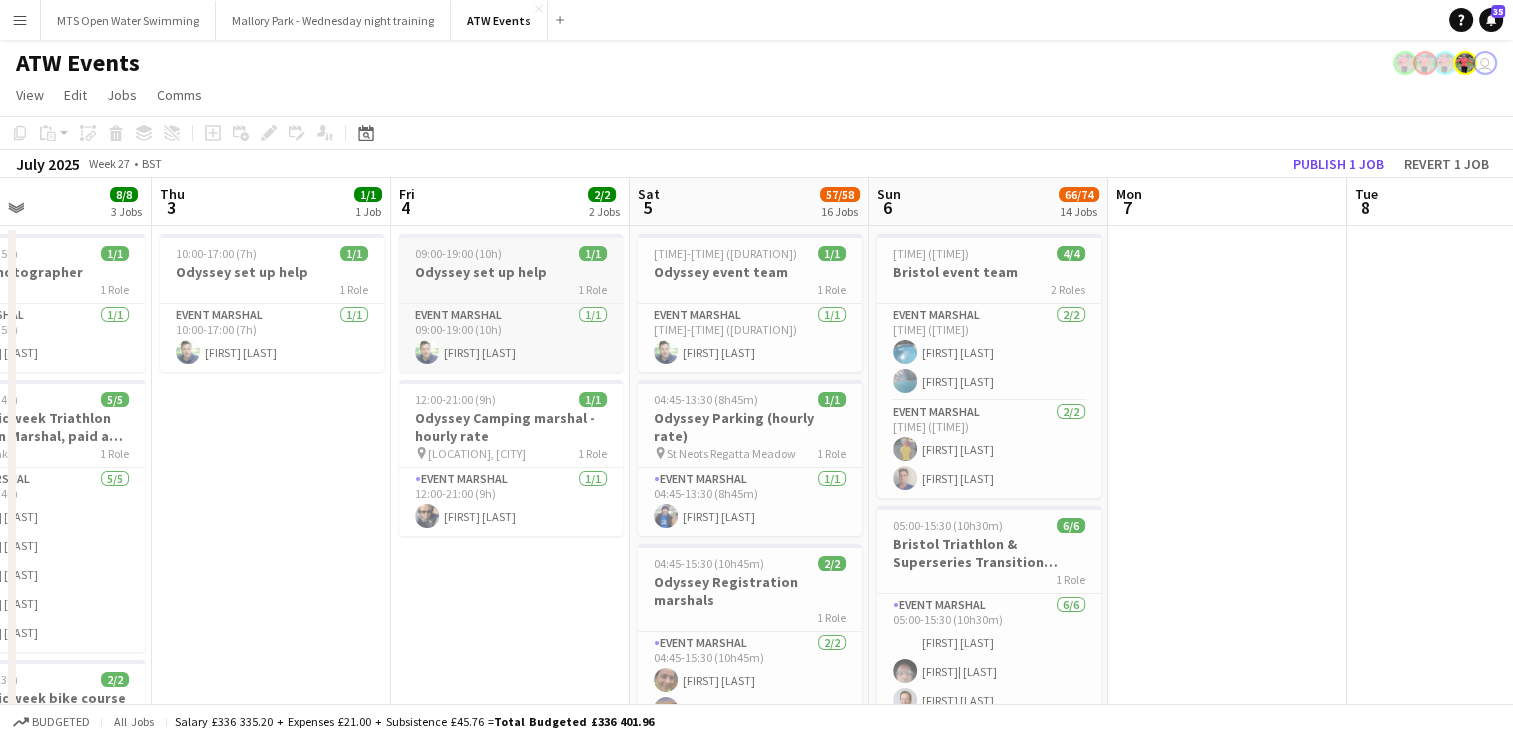 click on "Odyssey set up help" at bounding box center [511, 272] 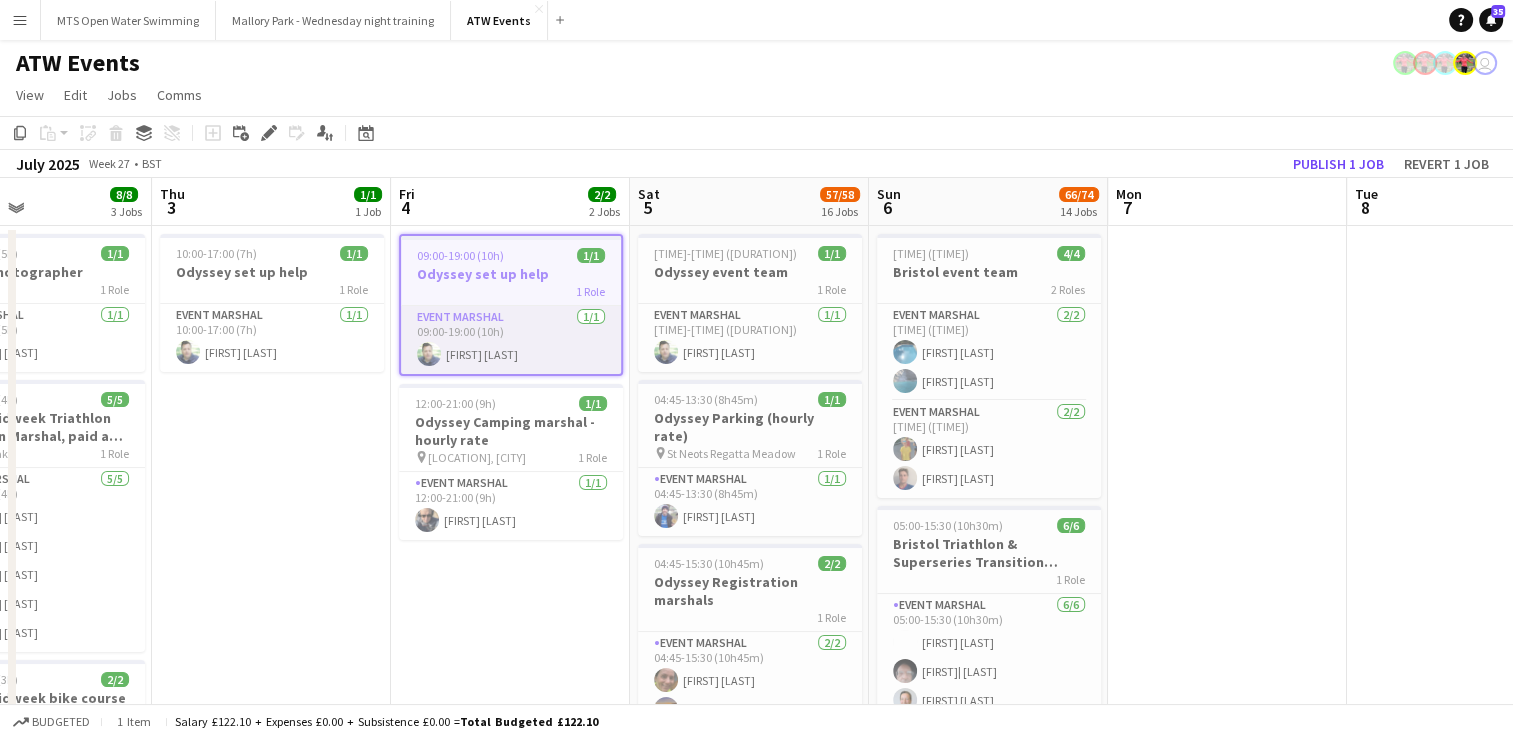click on "Event Marshal   1/1   09:00-19:00 (10h)
Jonathan Campbell" at bounding box center (511, 340) 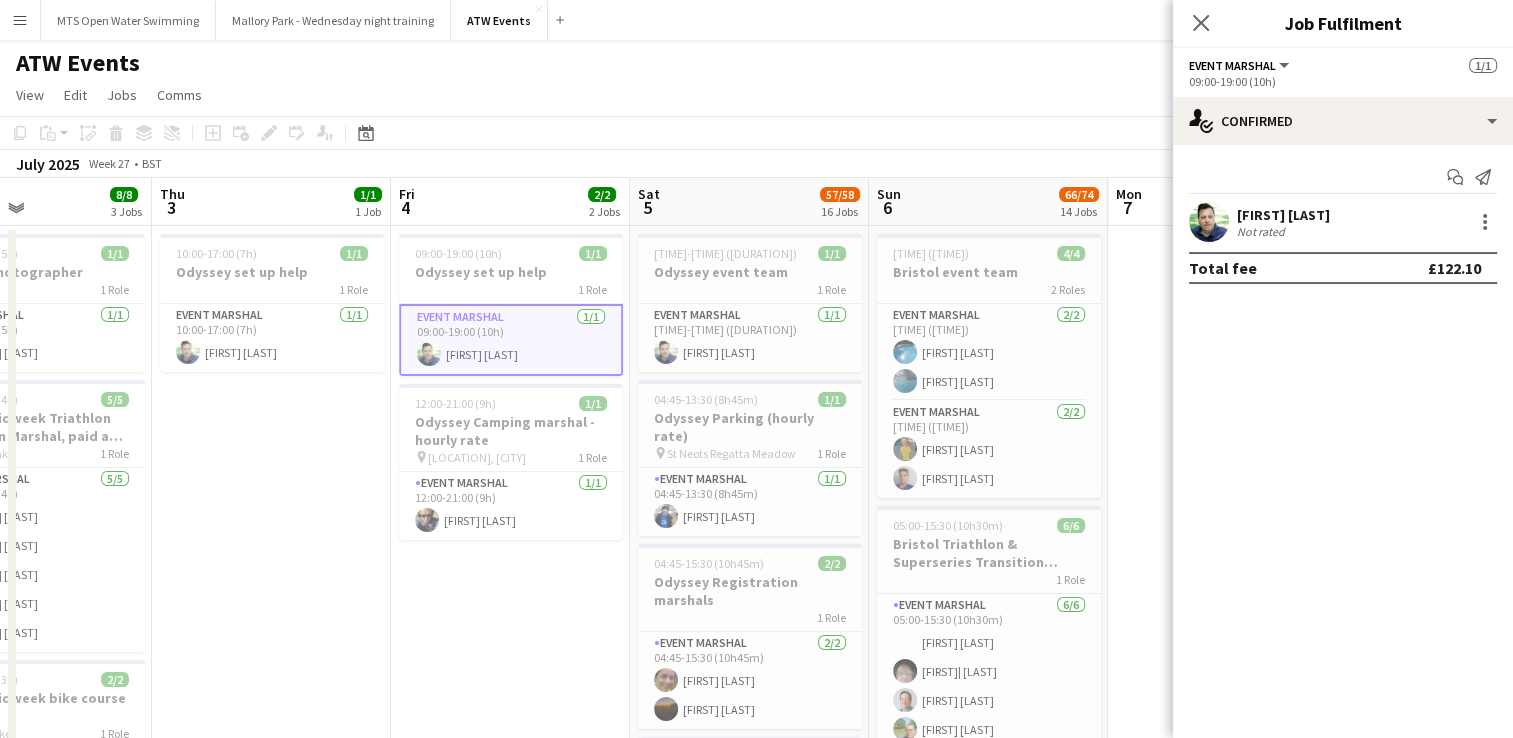 click on "Event Marshal   1/1   09:00-19:00 (10h)
Jonathan Campbell" at bounding box center [511, 340] 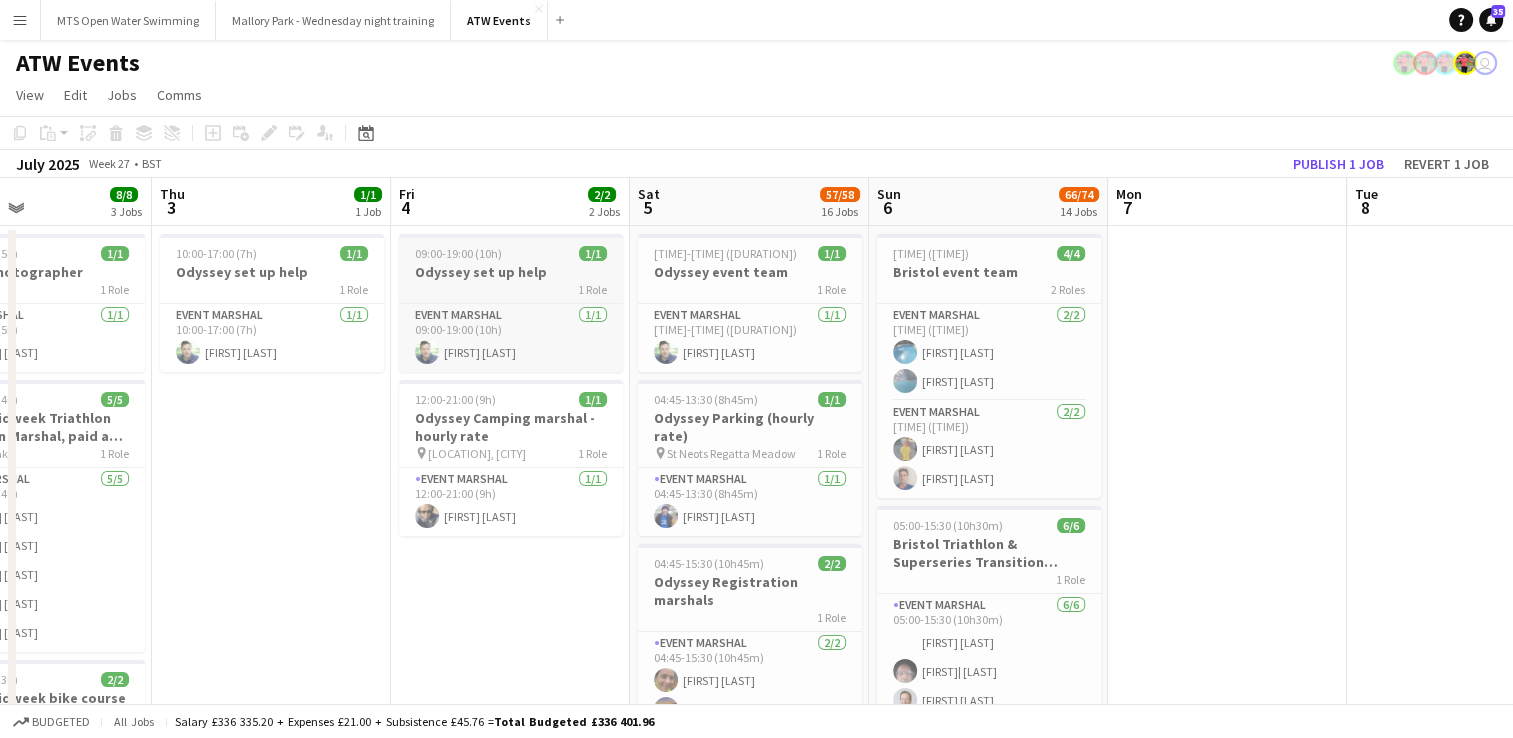click on "09:00-19:00 (10h)    1/1   Odyssey set up help   1 Role   Event Marshal   1/1   09:00-19:00 (10h)
Jonathan Campbell" at bounding box center [511, 303] 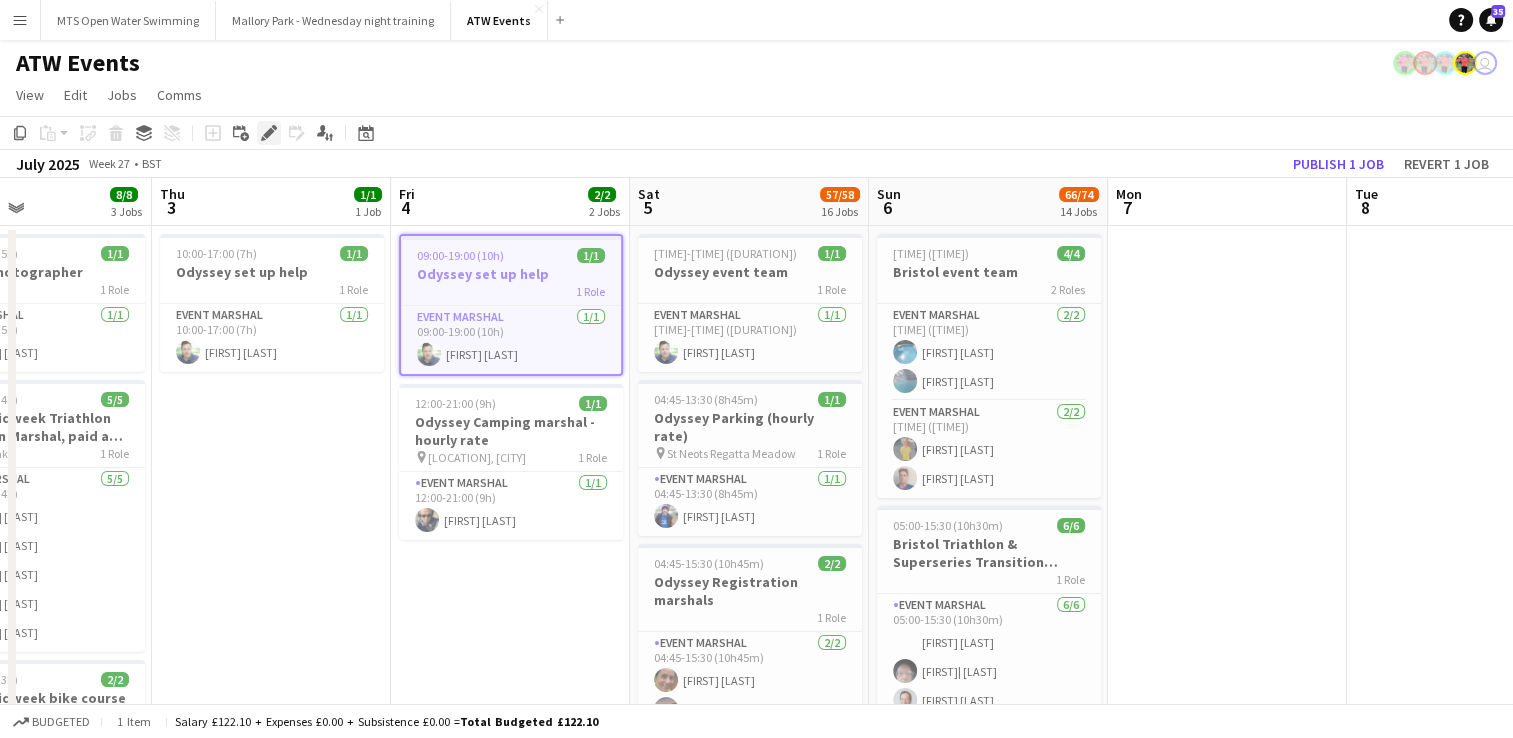 click on "Edit" 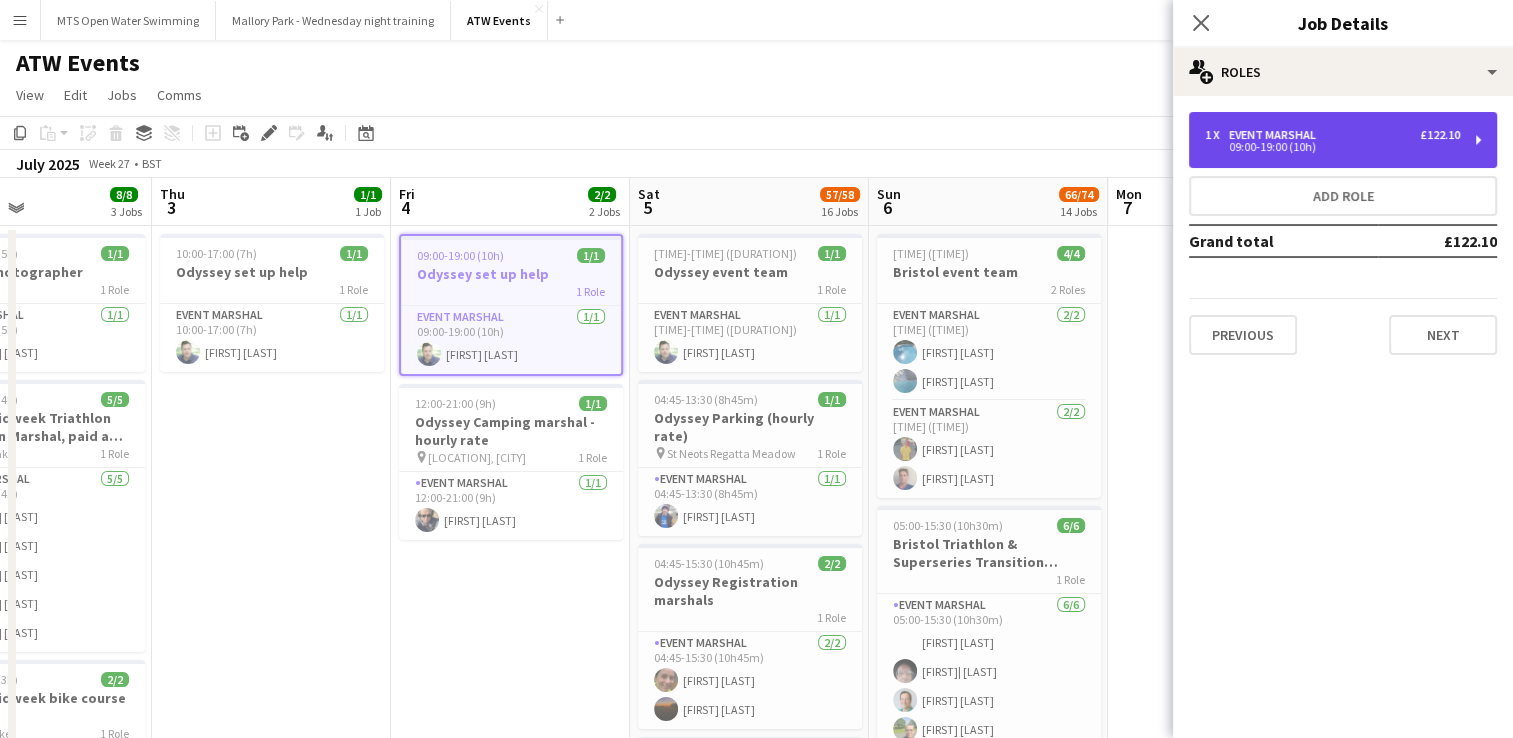 click on "1 x   Event Marshal   £122.10   09:00-19:00 (10h)" at bounding box center (1343, 140) 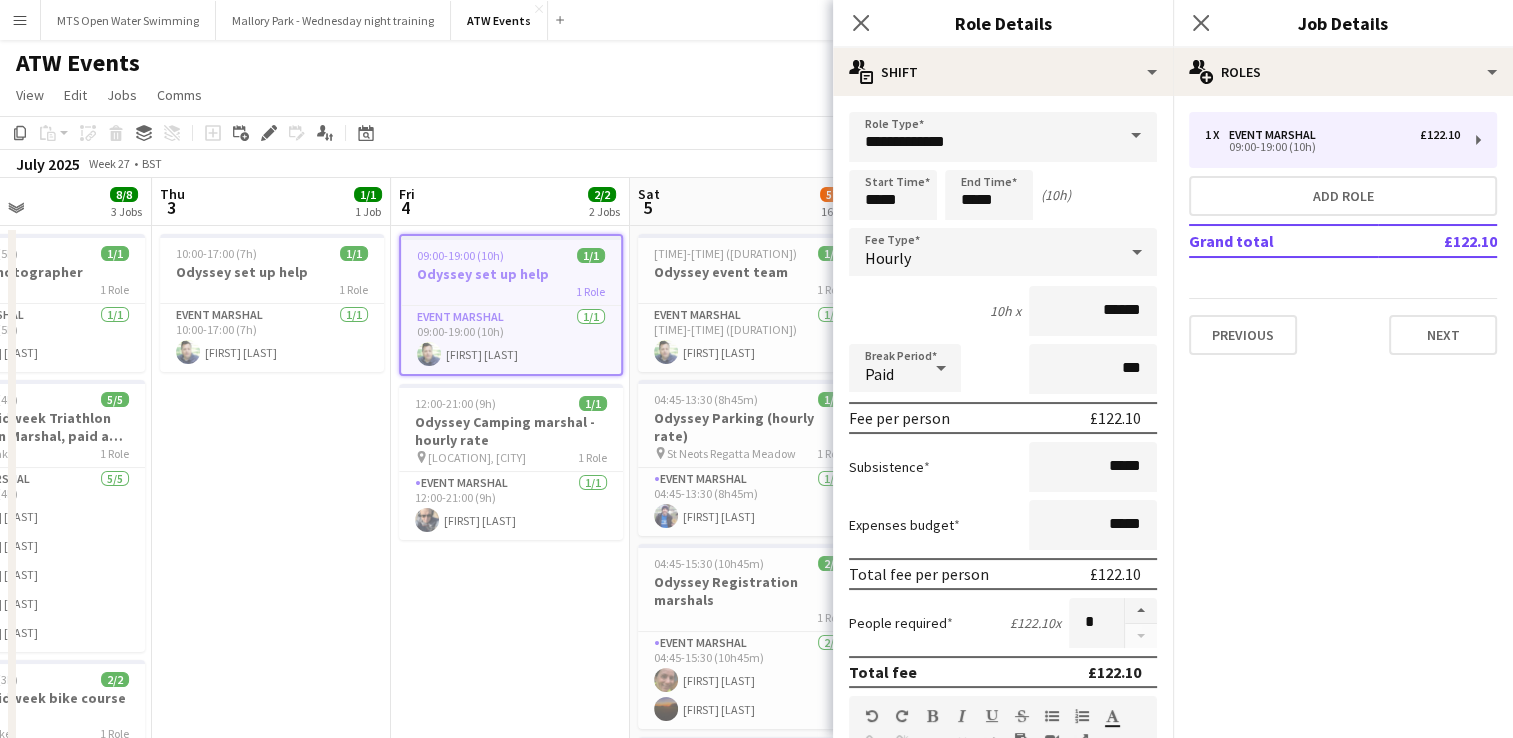 click on "Hourly" at bounding box center (983, 252) 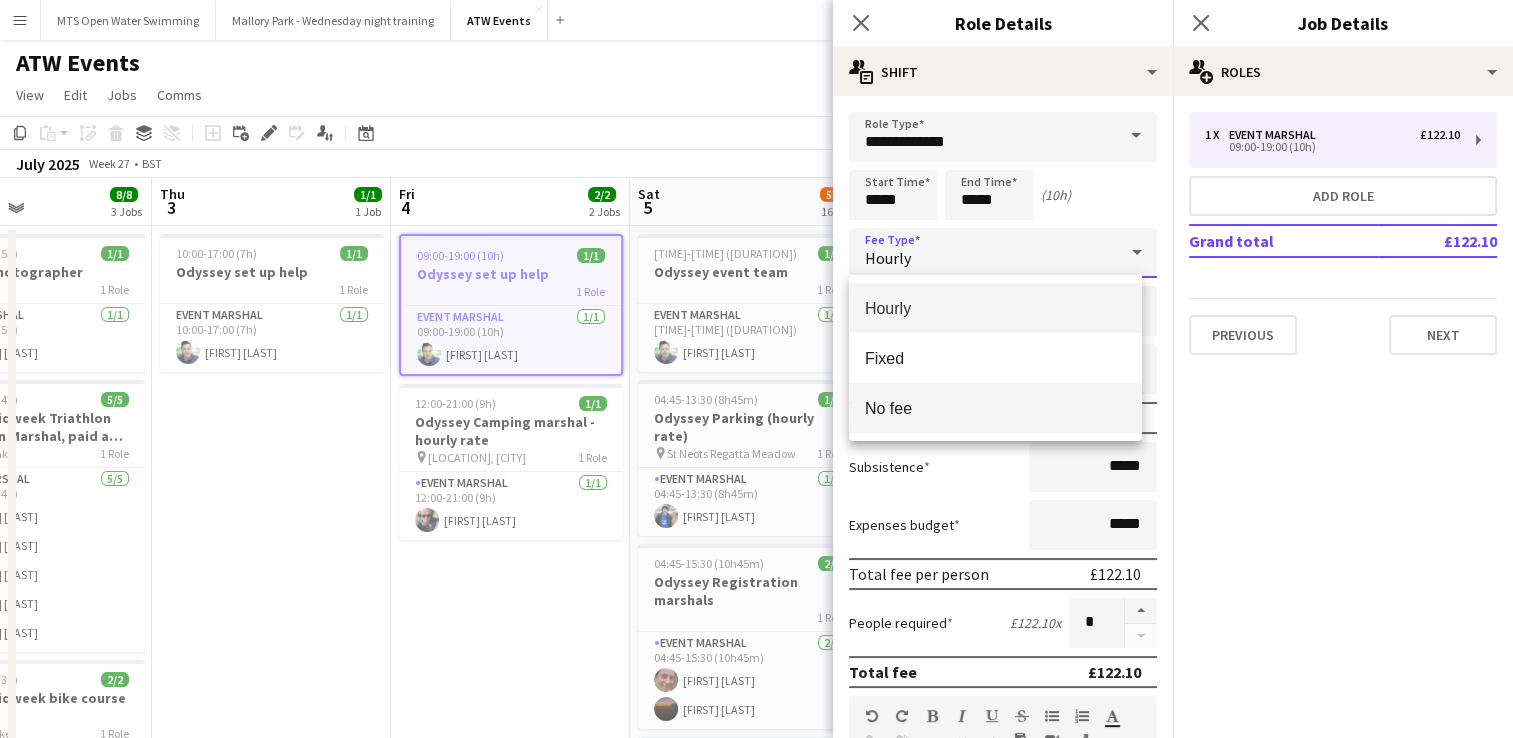 click on "No fee" at bounding box center [995, 408] 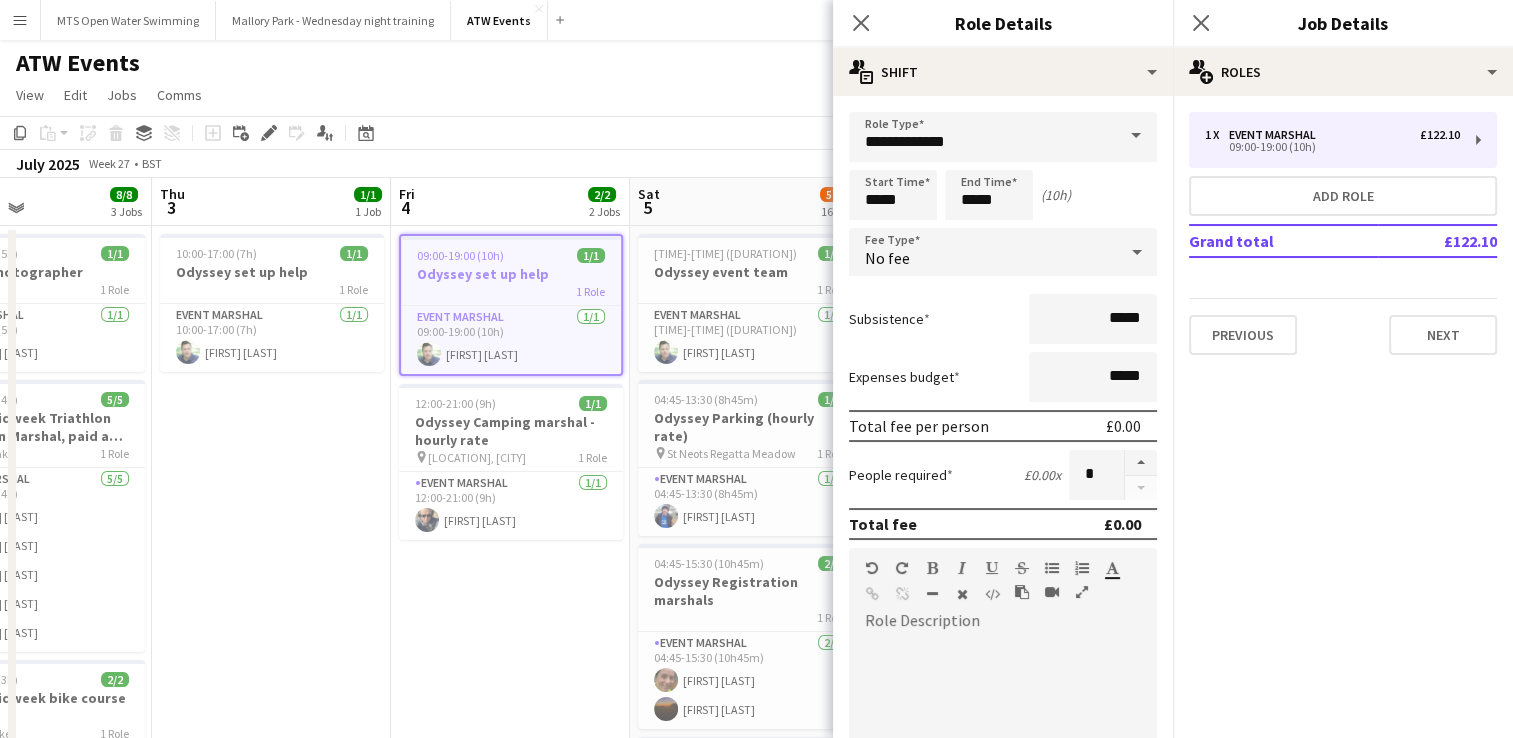 click on "Copy
Paste
Paste   Ctrl+V Paste with crew  Ctrl+Shift+V
Paste linked Job
Delete
Group
Ungroup
Add job
Add linked Job
Edit
Edit linked Job
Applicants
Date picker
JUL 2025 JUL 2025 Monday M Tuesday T Wednesday W Thursday T Friday F Saturday S Sunday S  JUL      1   2   3   4   5   6   7   8   9   10   11   12   13   14   15   16   17   18   19   20   21   22   23   24   25   26   27   28   29   30   31
Comparison range
Comparison range
Today" 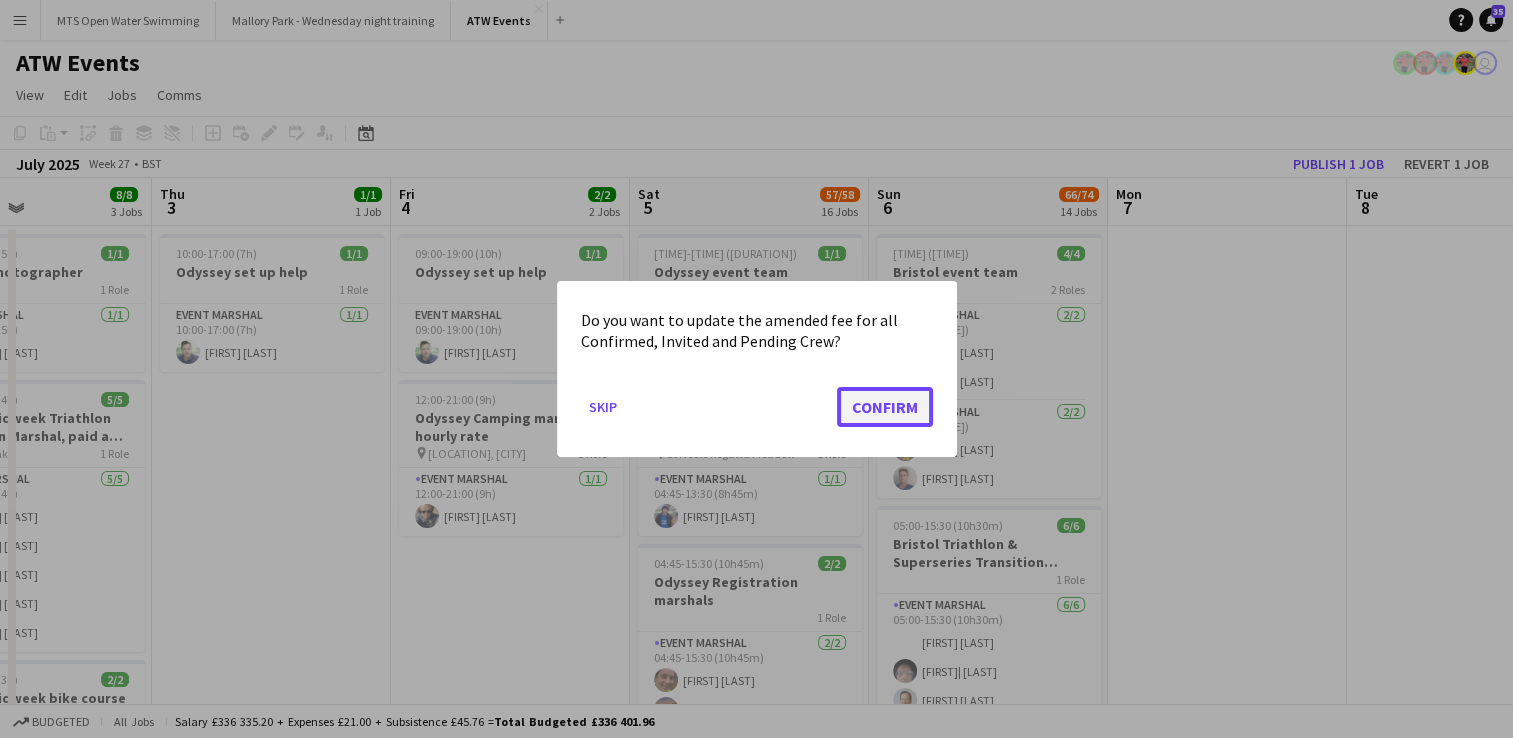 click on "Confirm" 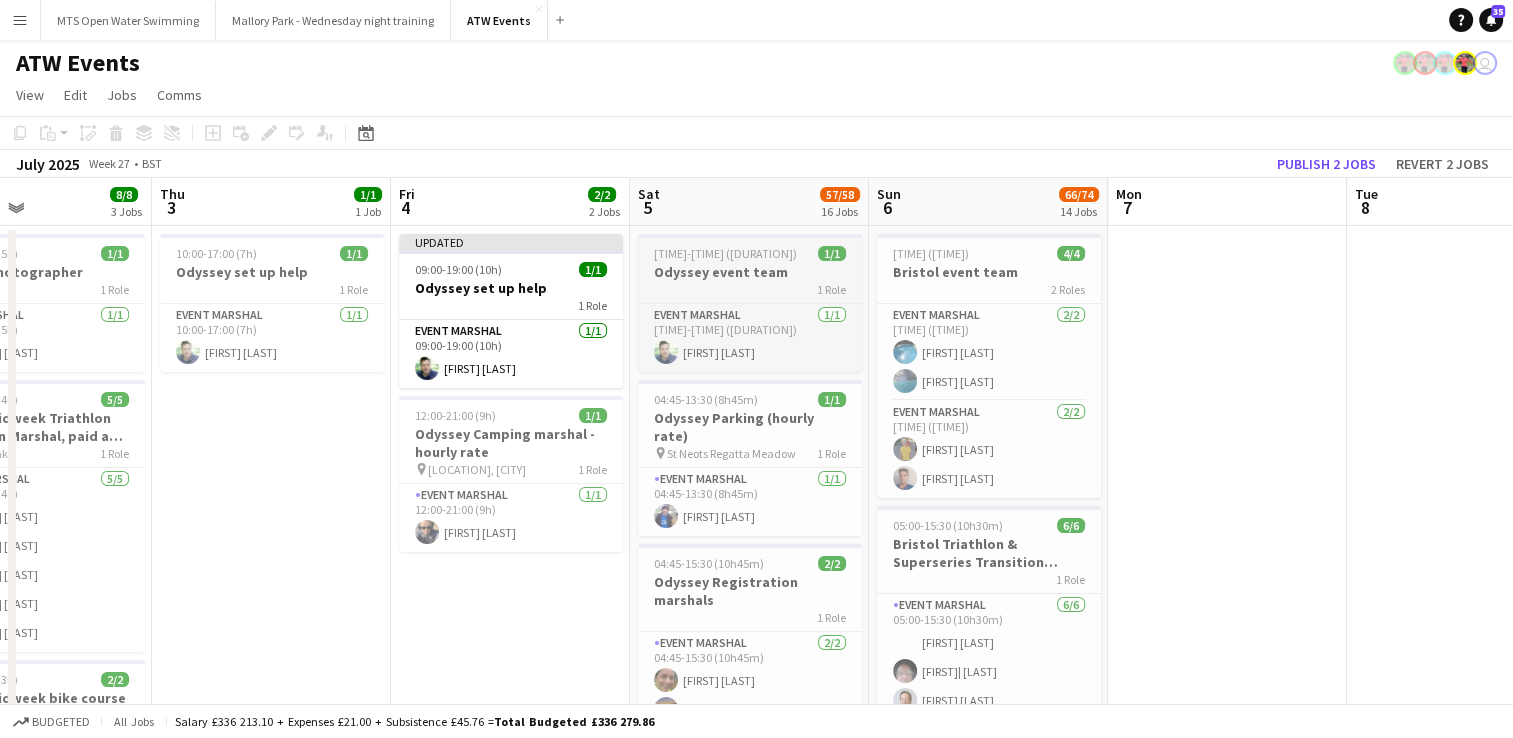 click on "Odyssey event team" at bounding box center [750, 272] 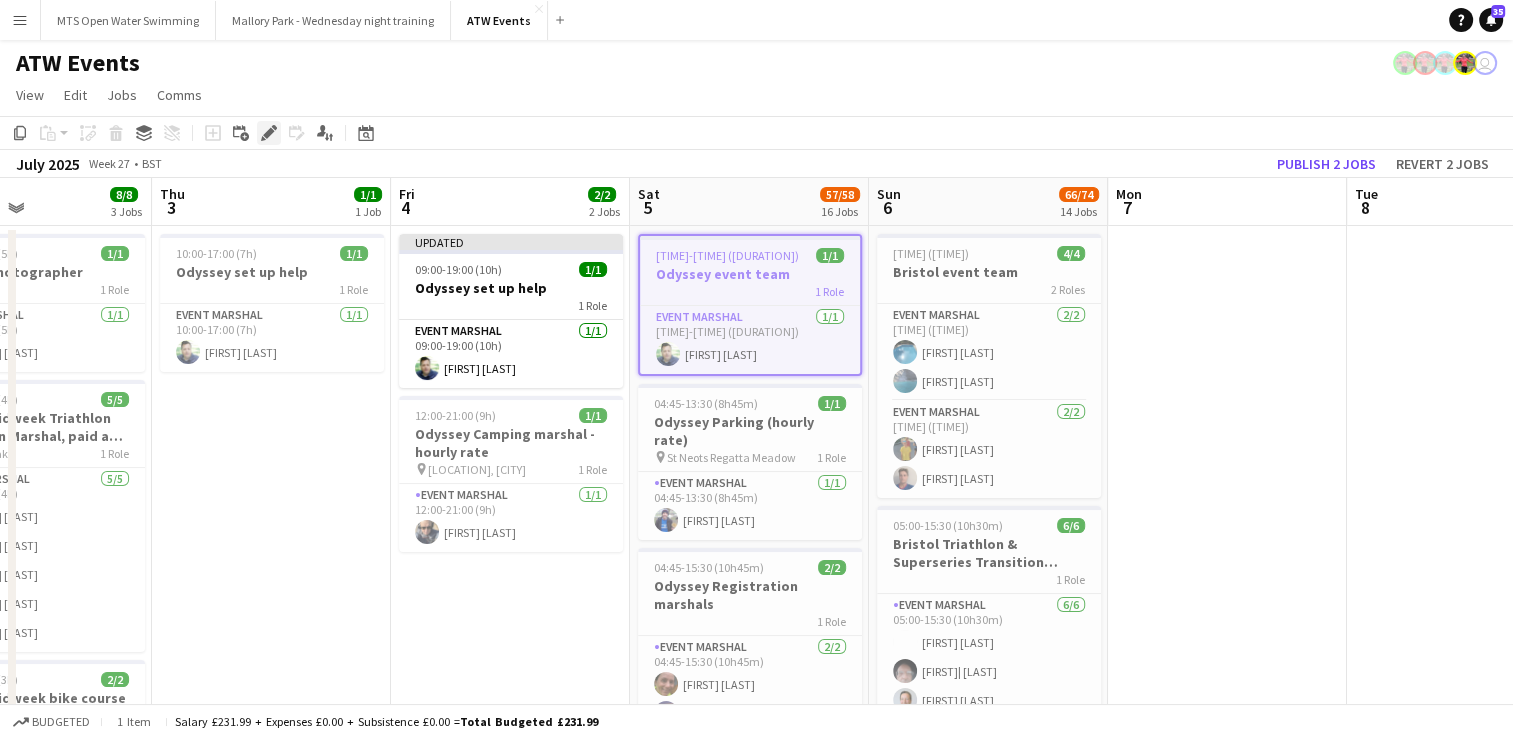 click 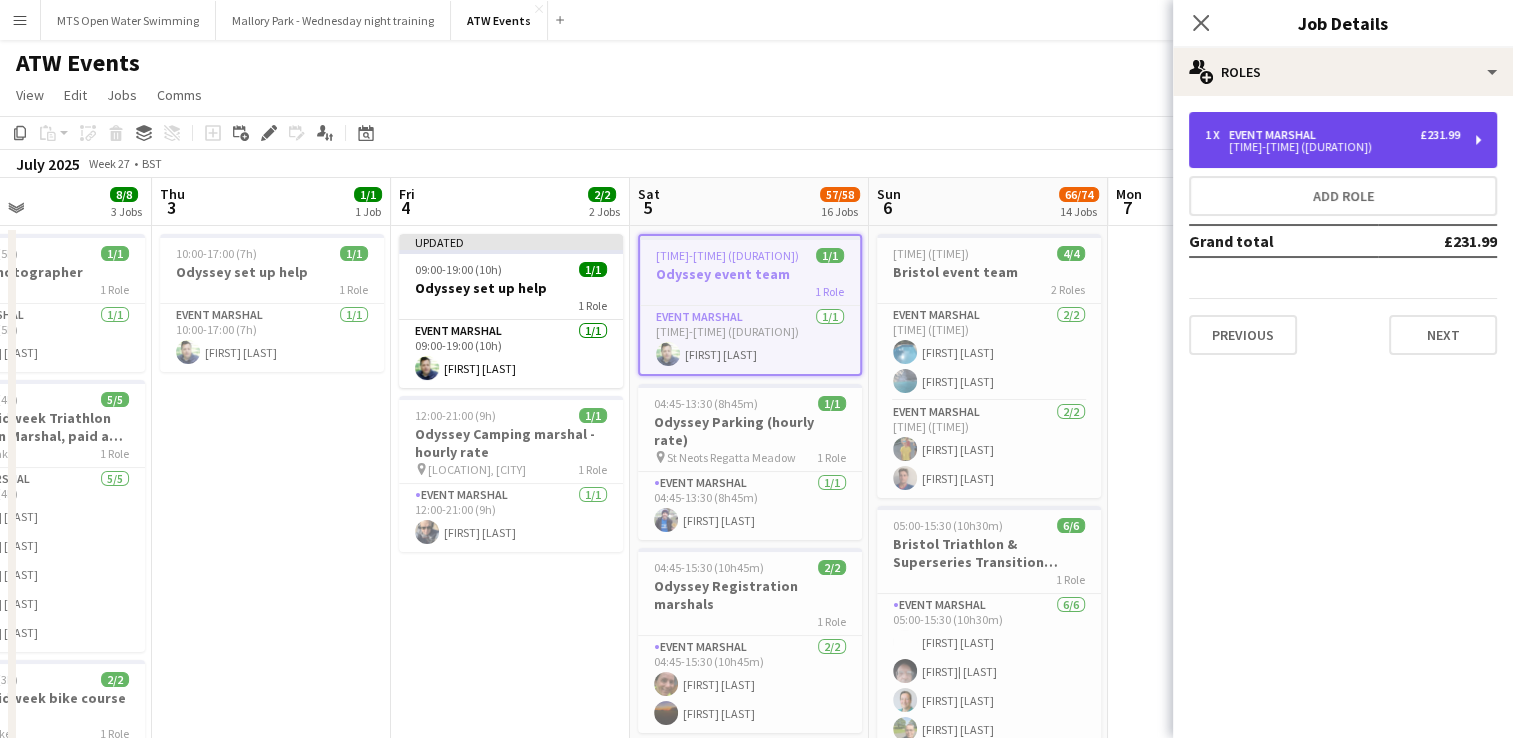 click on "03:30-22:30 (19h)" at bounding box center (1332, 147) 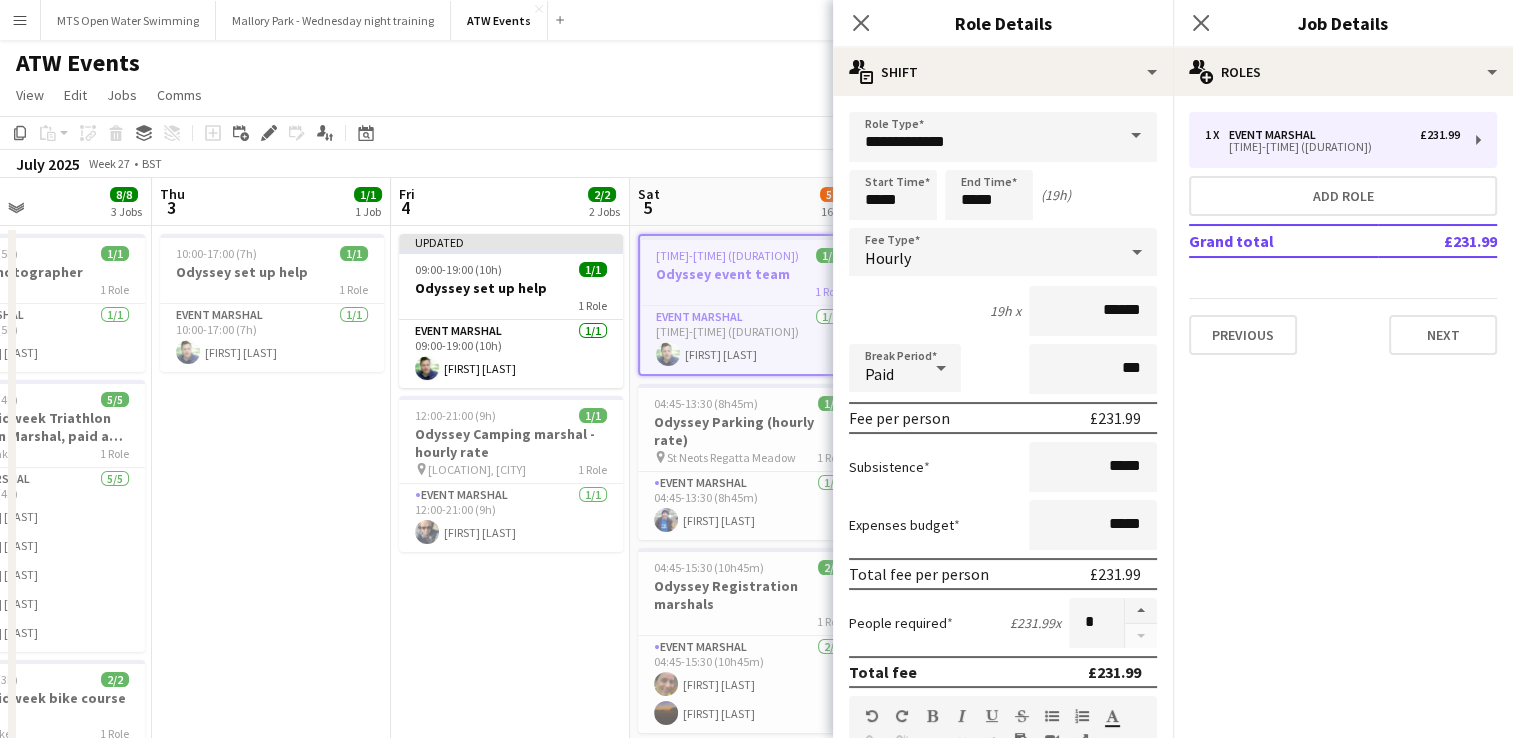 click on "Hourly" at bounding box center (983, 252) 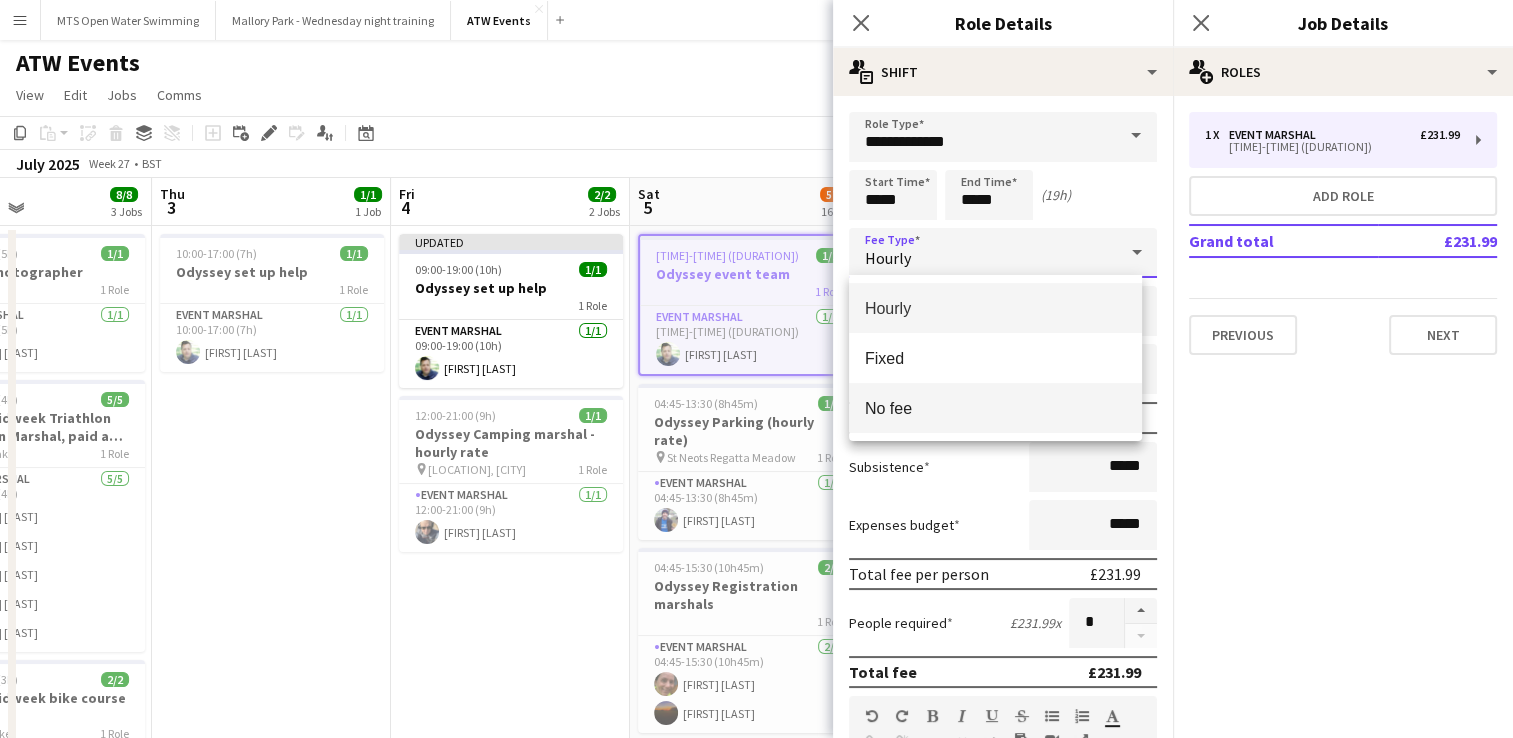 click on "No fee" at bounding box center (995, 408) 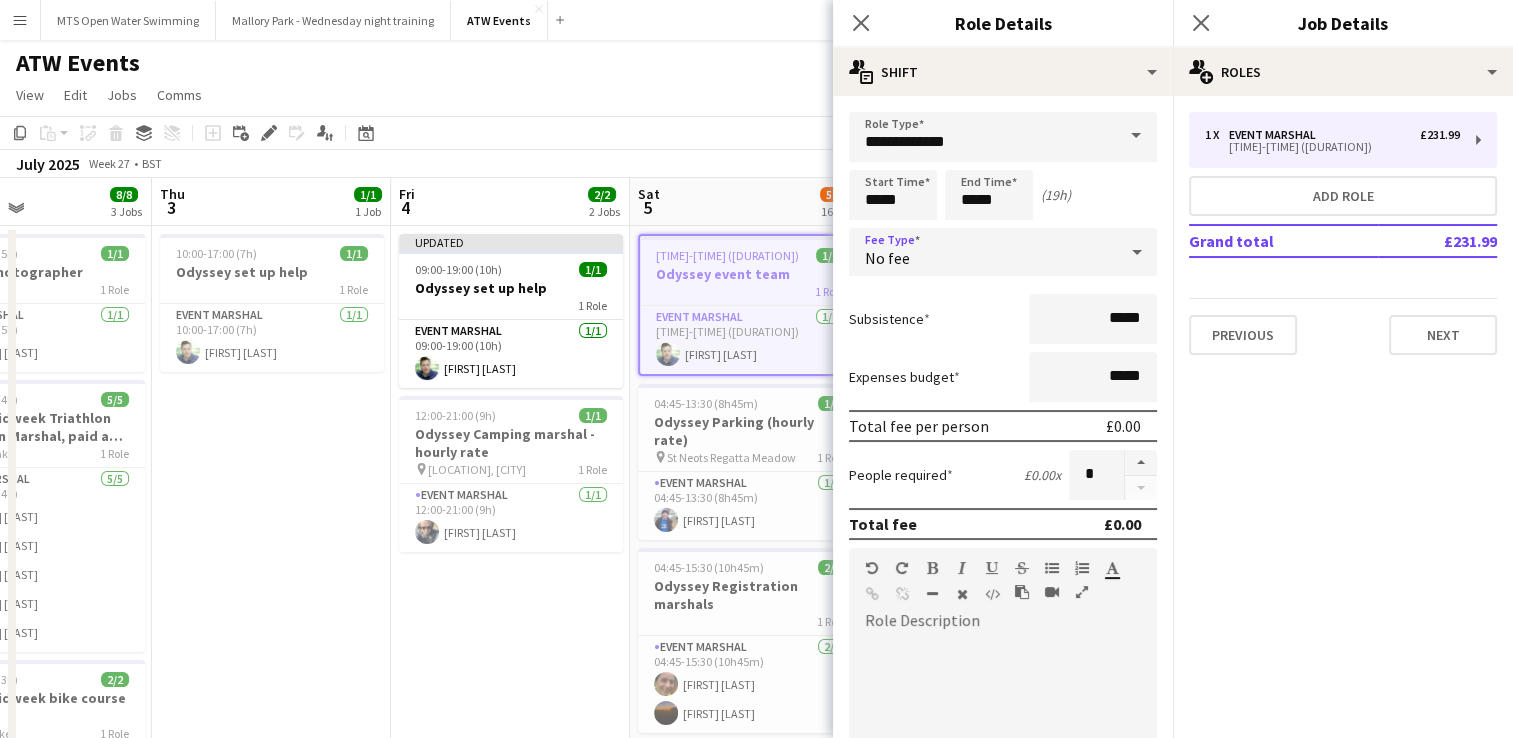 click on "ATW Events
user" 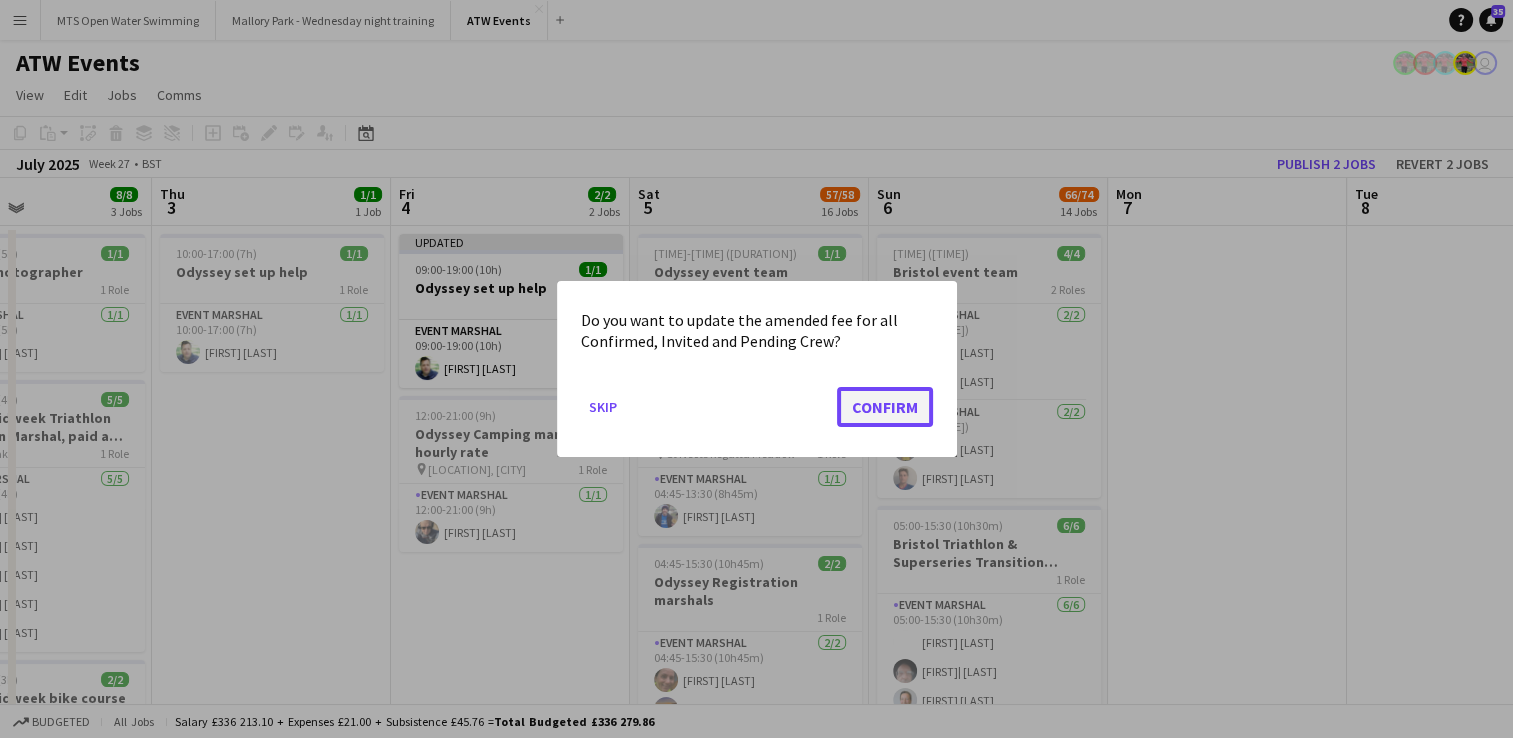 click on "Confirm" 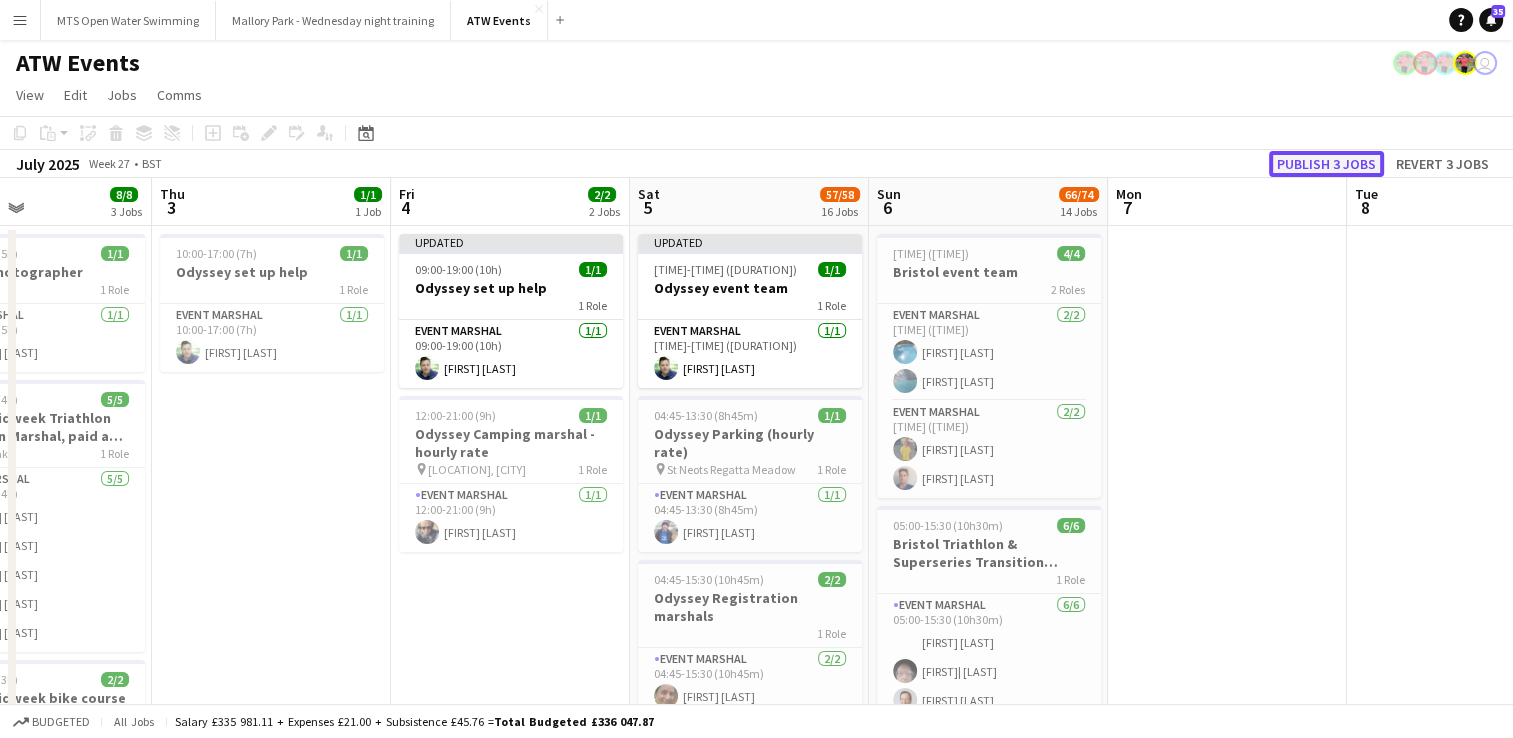 click on "Publish 3 jobs" 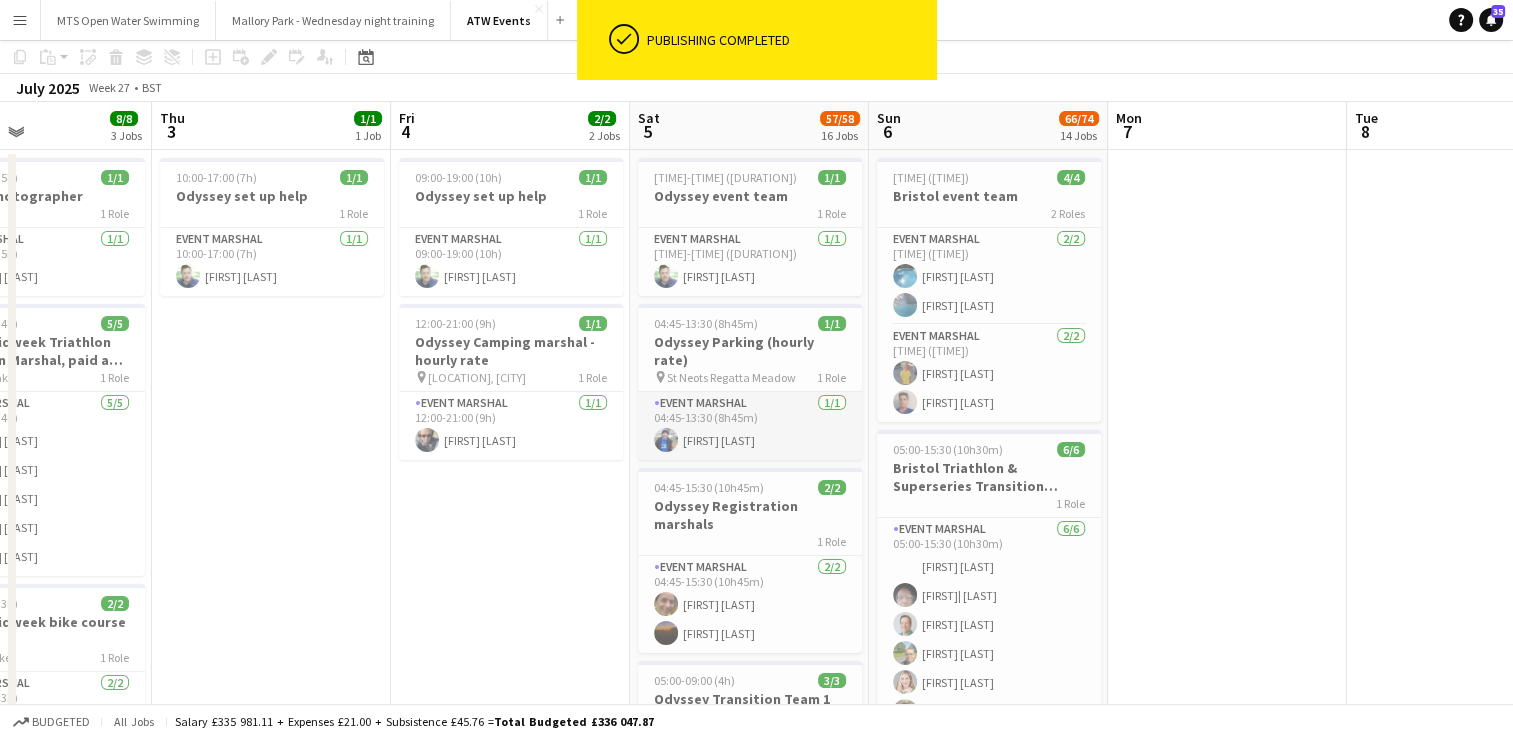 scroll, scrollTop: 0, scrollLeft: 0, axis: both 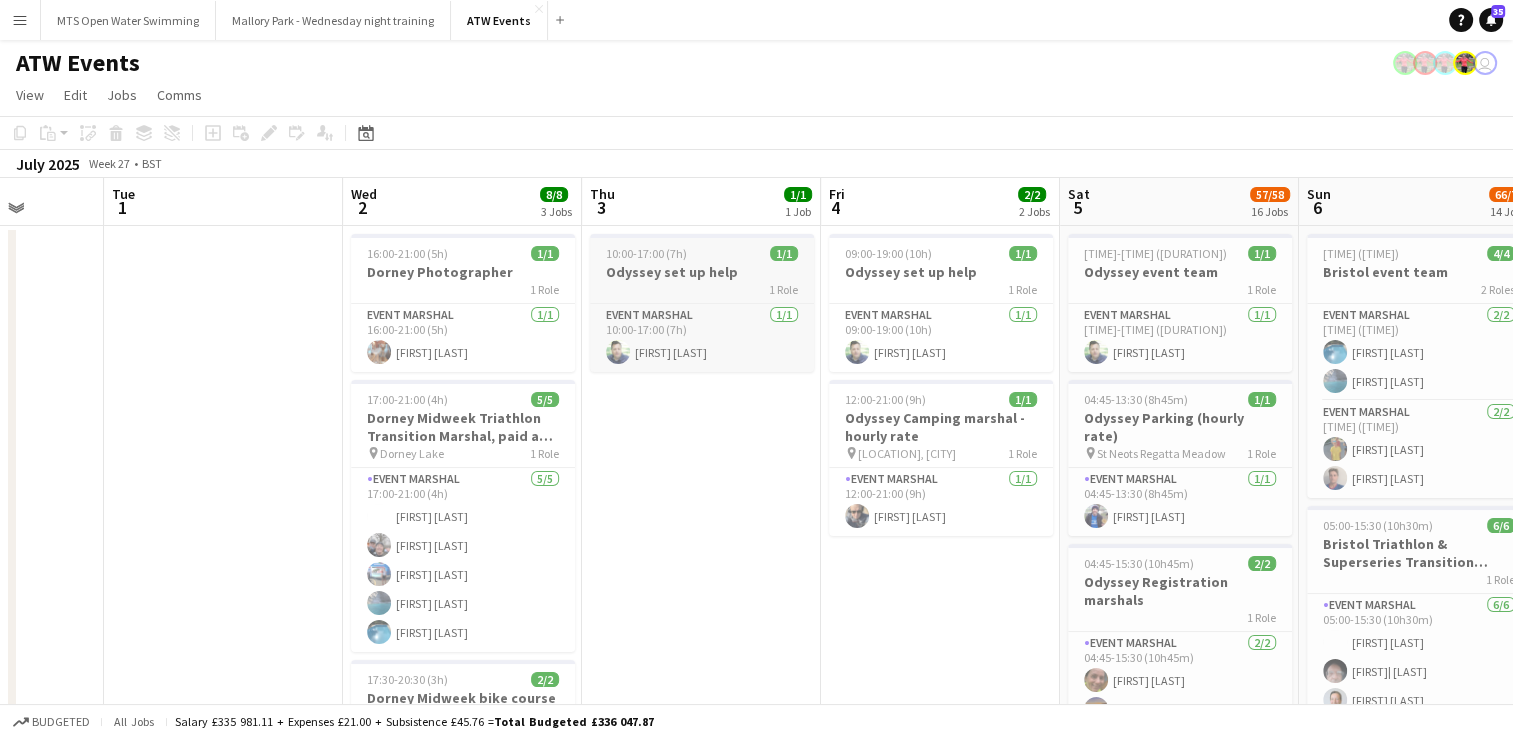 click on "Odyssey set up help" at bounding box center (702, 272) 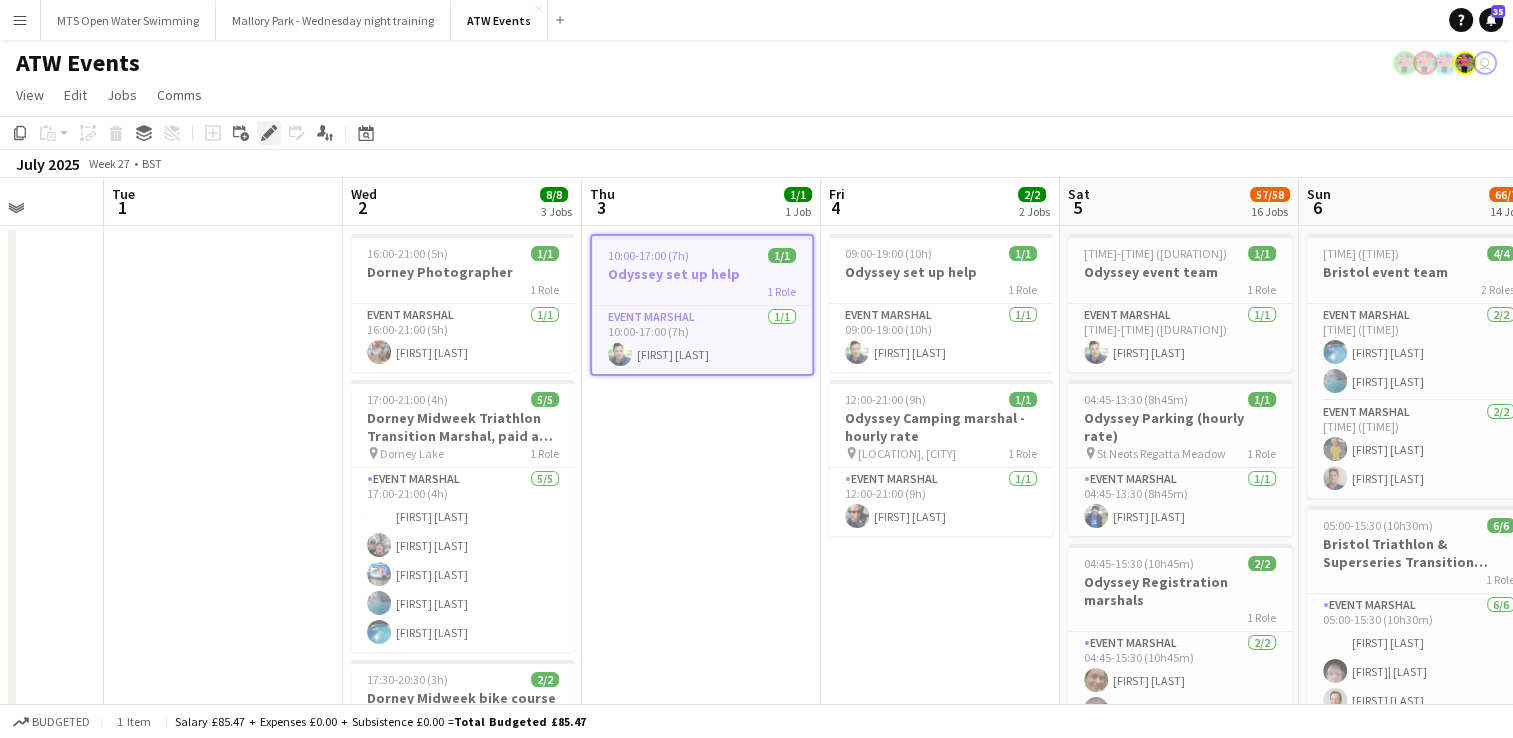 click 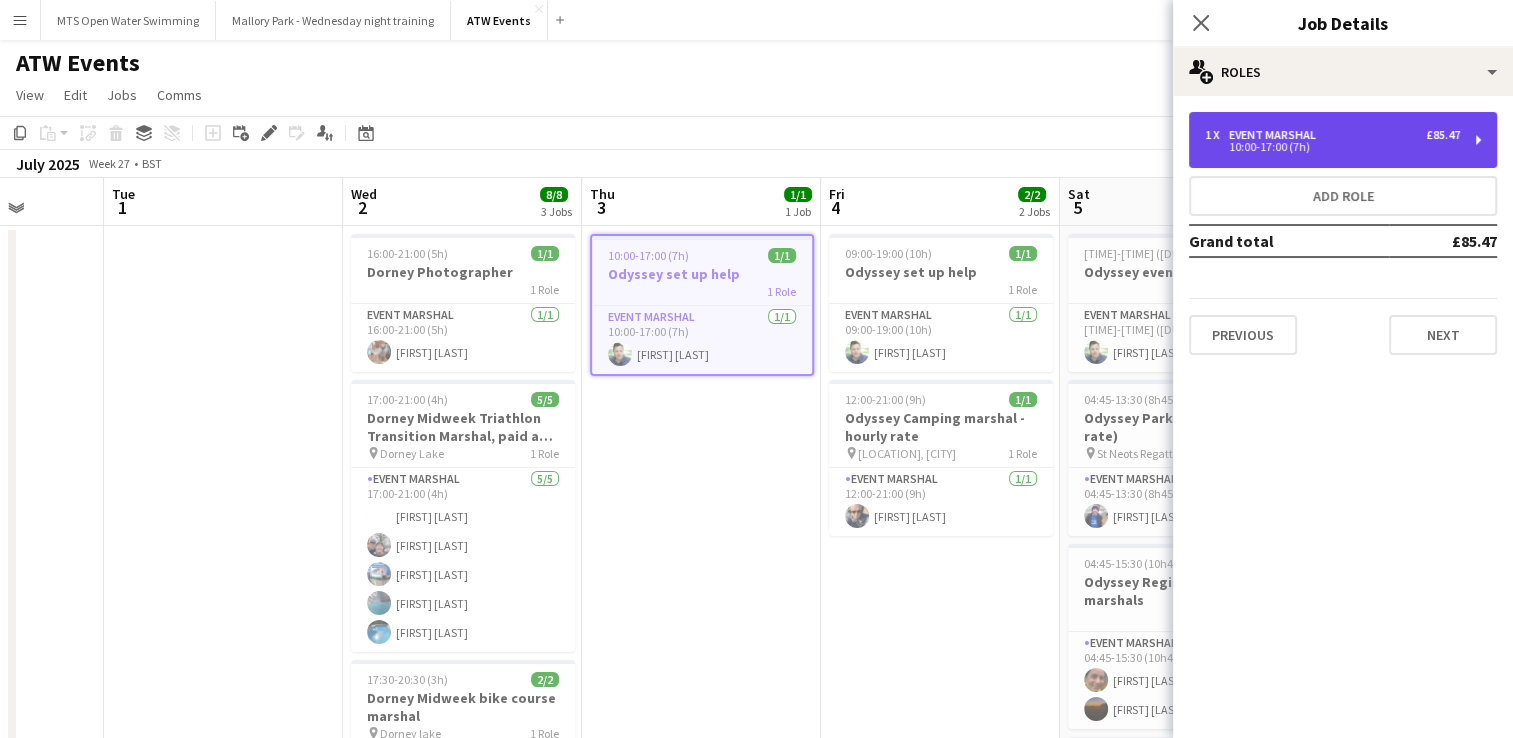 click on "Event Marshal" at bounding box center [1276, 135] 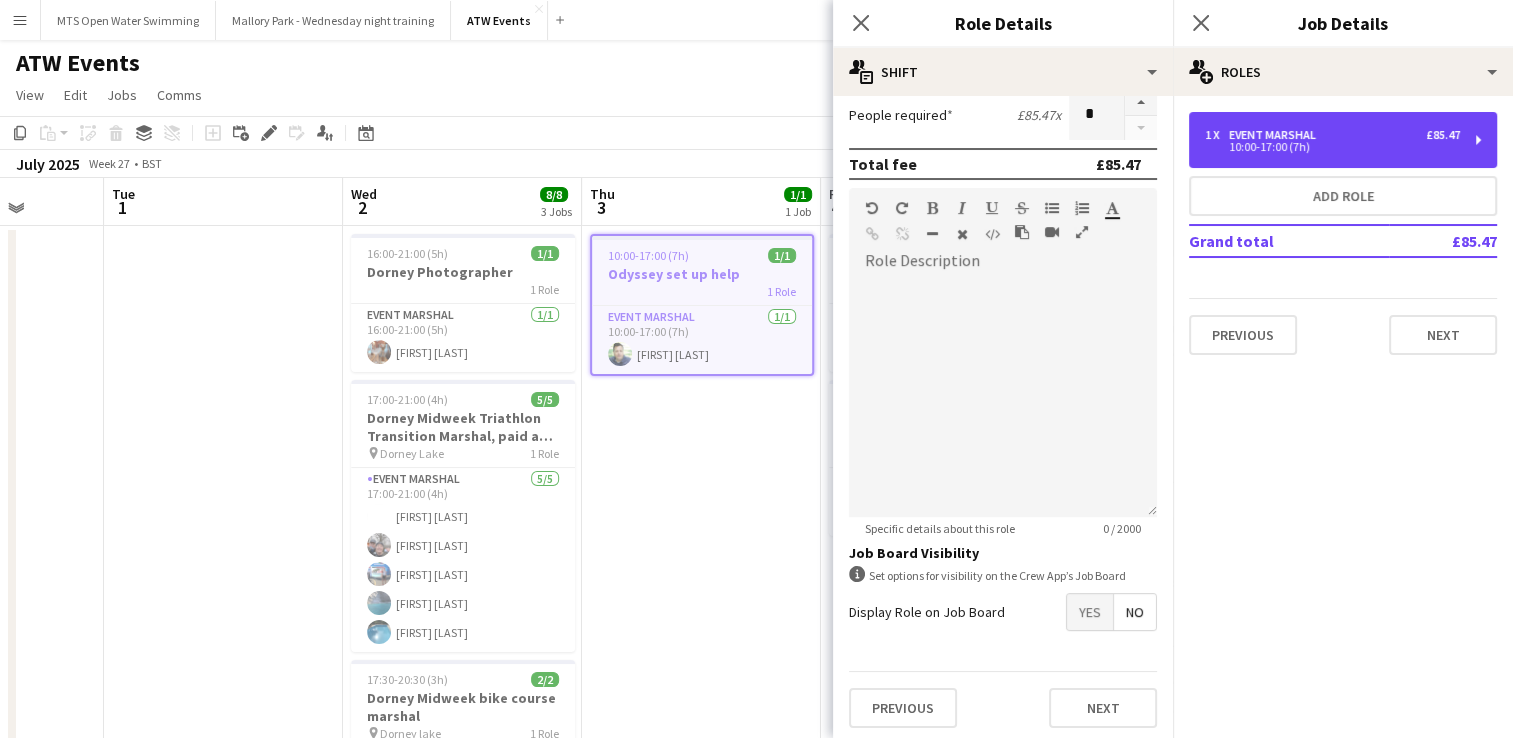 scroll, scrollTop: 0, scrollLeft: 0, axis: both 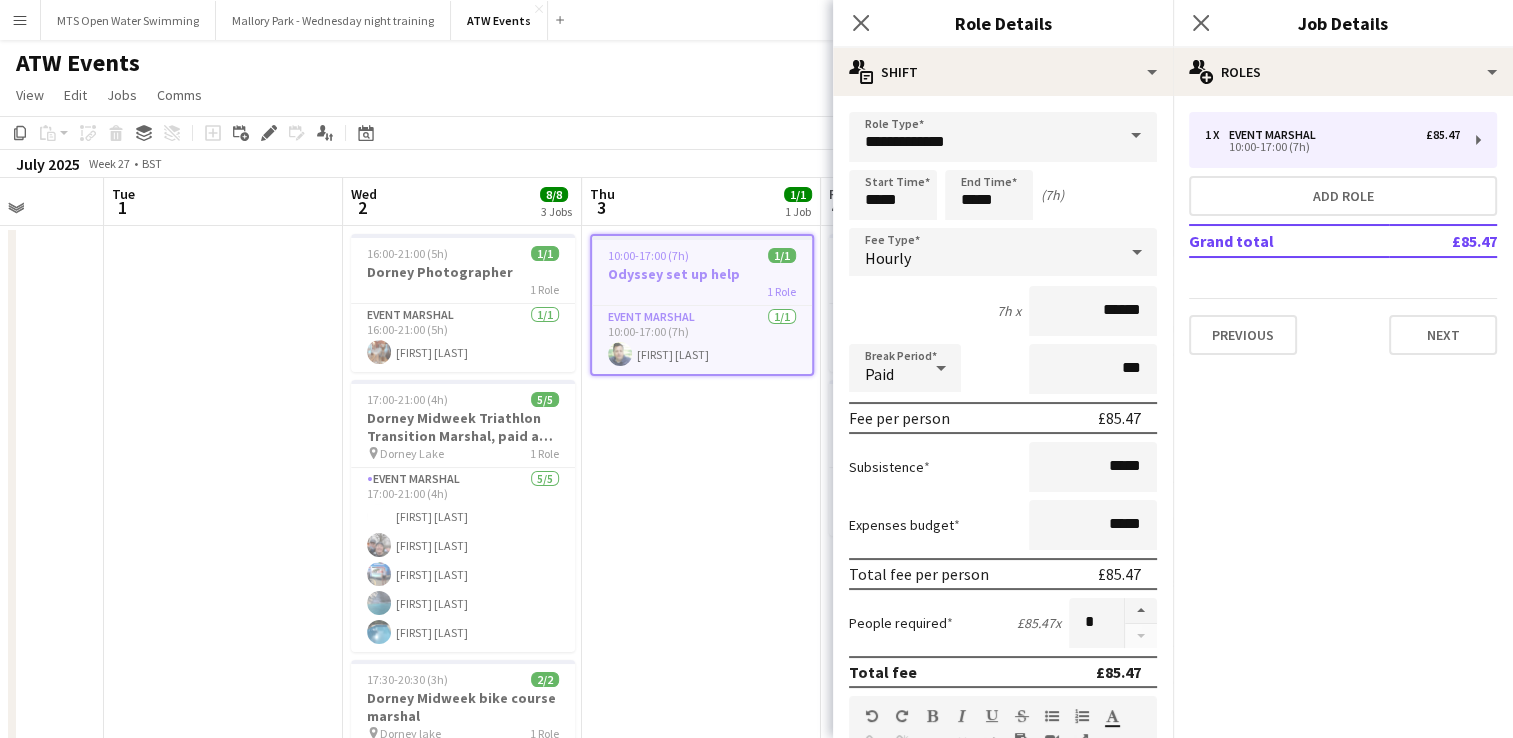 click on "Hourly" at bounding box center (983, 252) 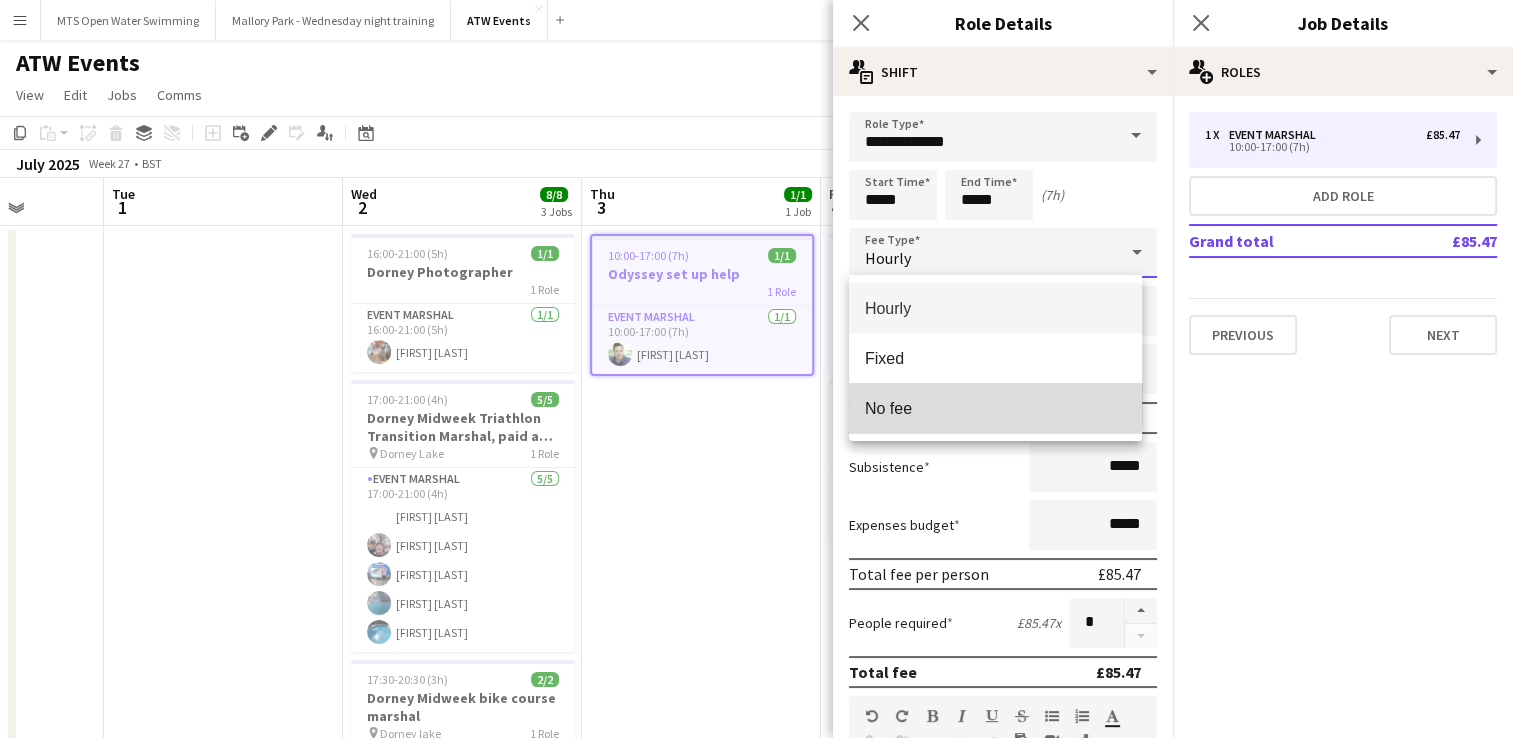 click on "No fee" at bounding box center [995, 408] 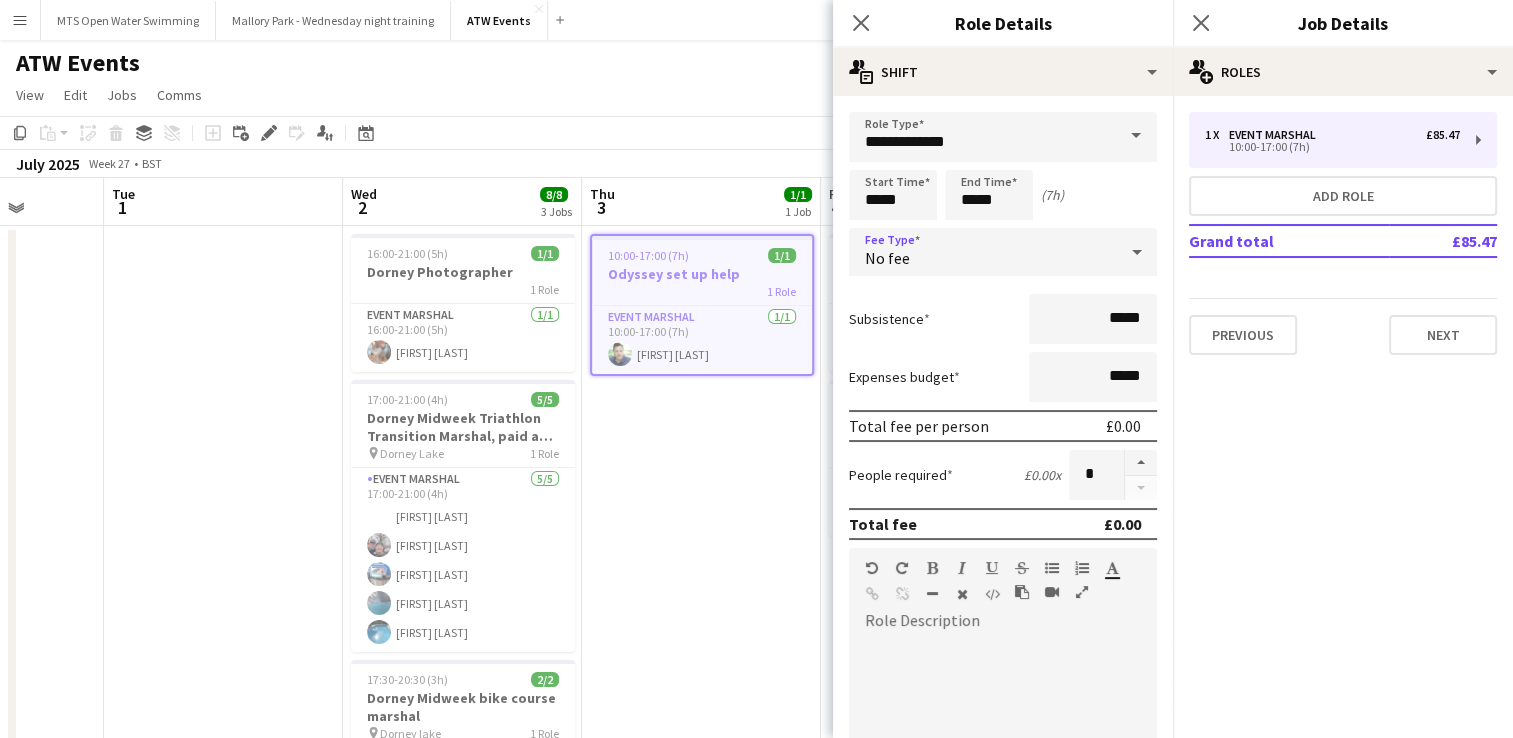 scroll, scrollTop: 362, scrollLeft: 0, axis: vertical 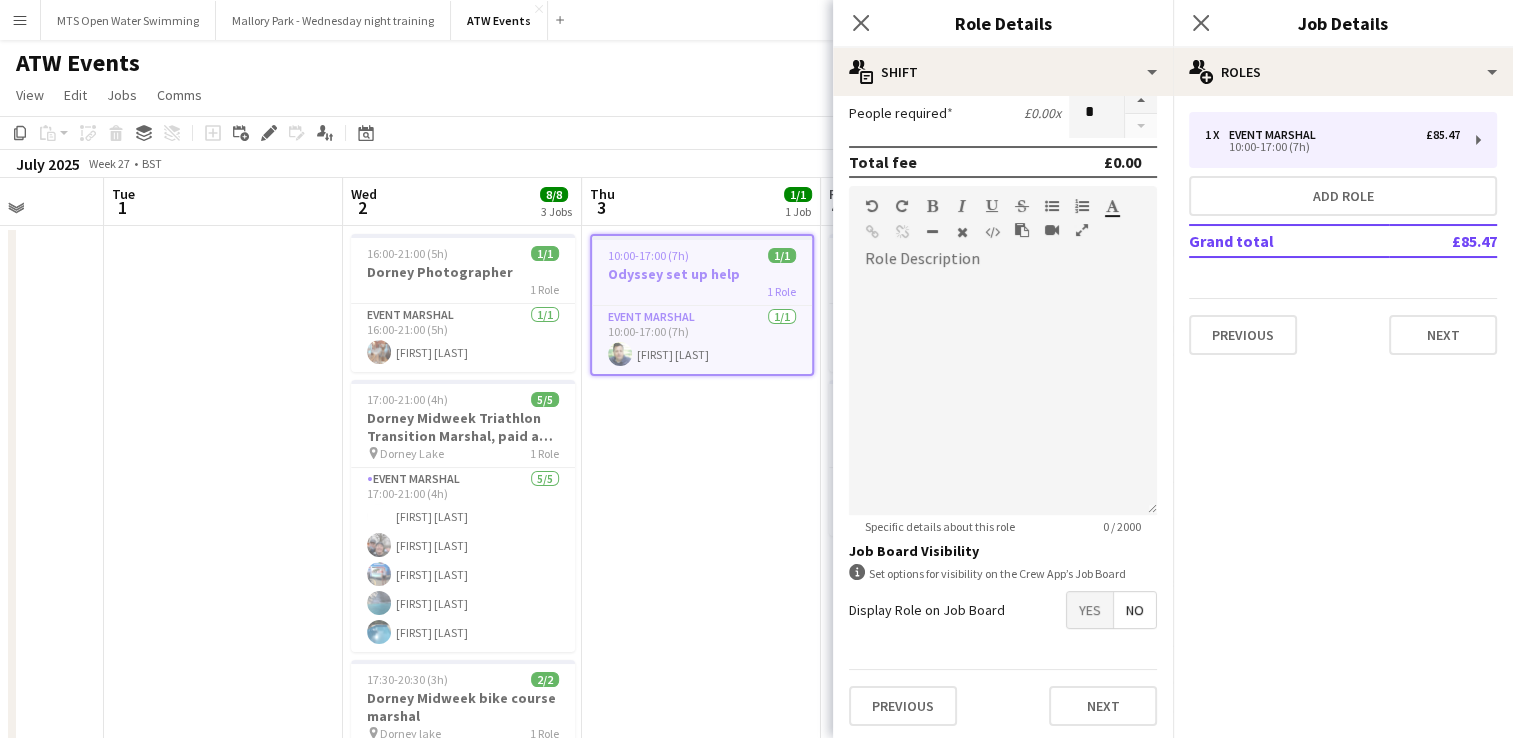 click on "View  Day view expanded Day view collapsed Month view Date picker Jump to today Expand Linked Jobs Collapse Linked Jobs  Edit  Copy Ctrl+C  Paste  Without Crew Ctrl+V With Crew Ctrl+Shift+V Paste as linked job  Group  Group Ungroup  Jobs  New Job Edit Job Delete Job New Linked Job Edit Linked Jobs Job fulfilment Promote Role Copy Role URL  Comms  Notify confirmed crew Create chat" 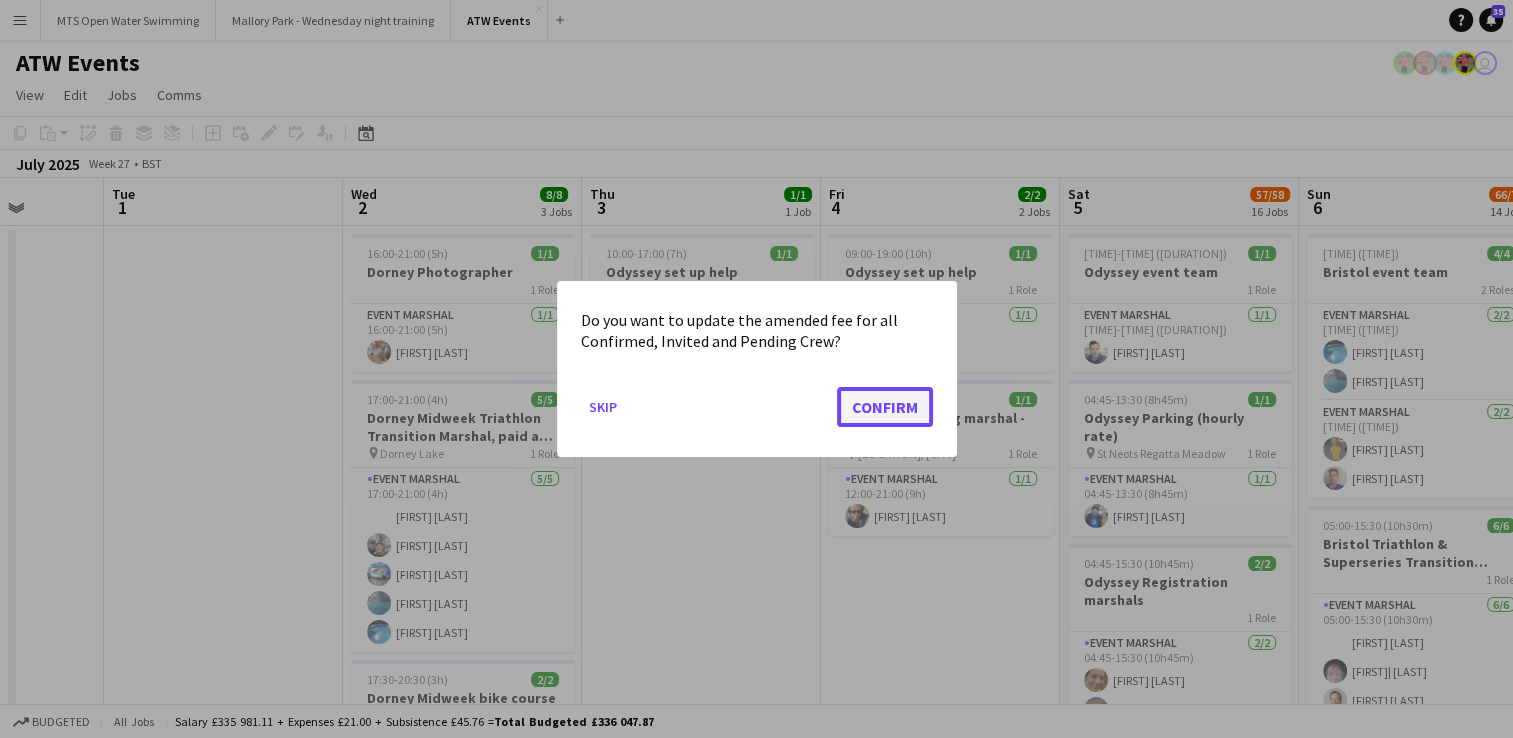 click on "Confirm" 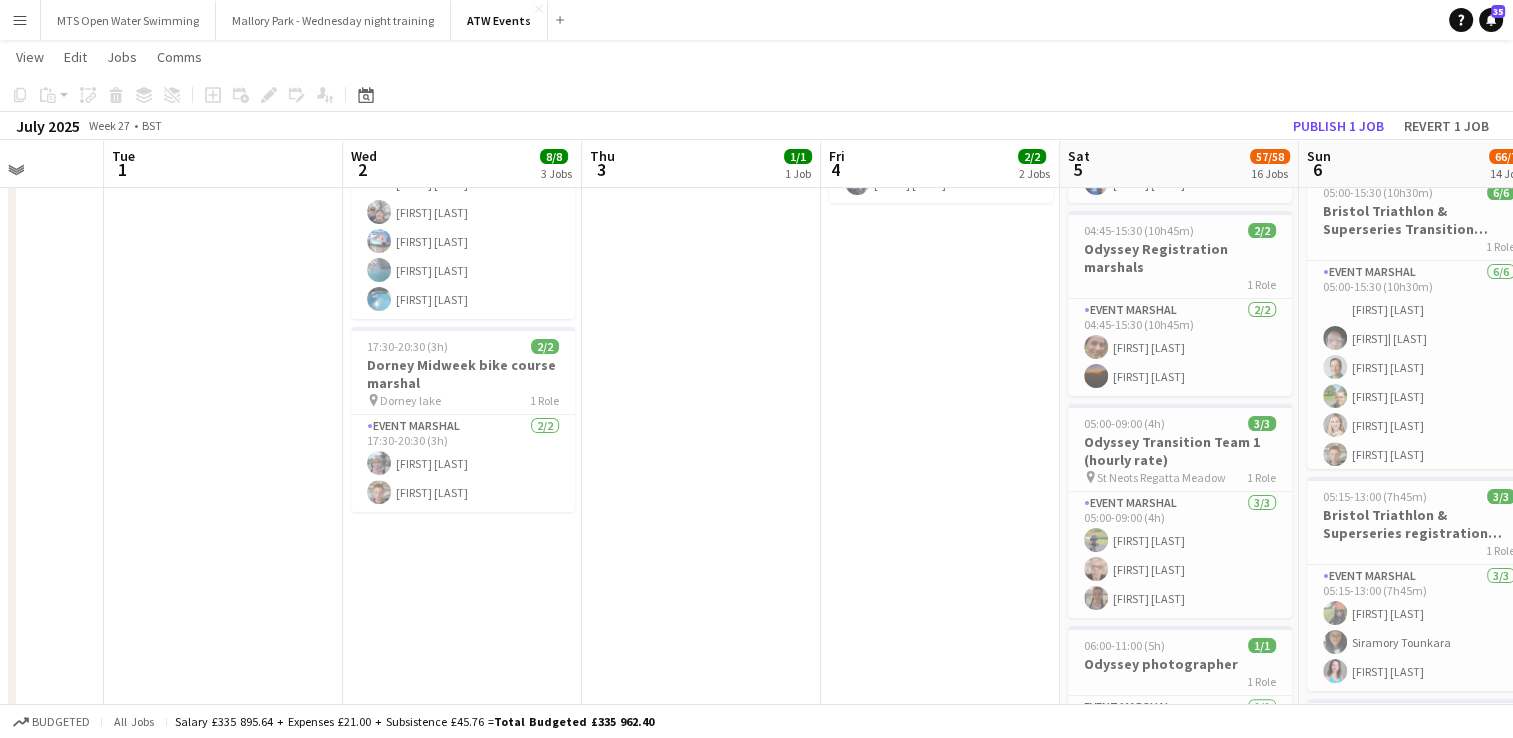 scroll, scrollTop: 332, scrollLeft: 0, axis: vertical 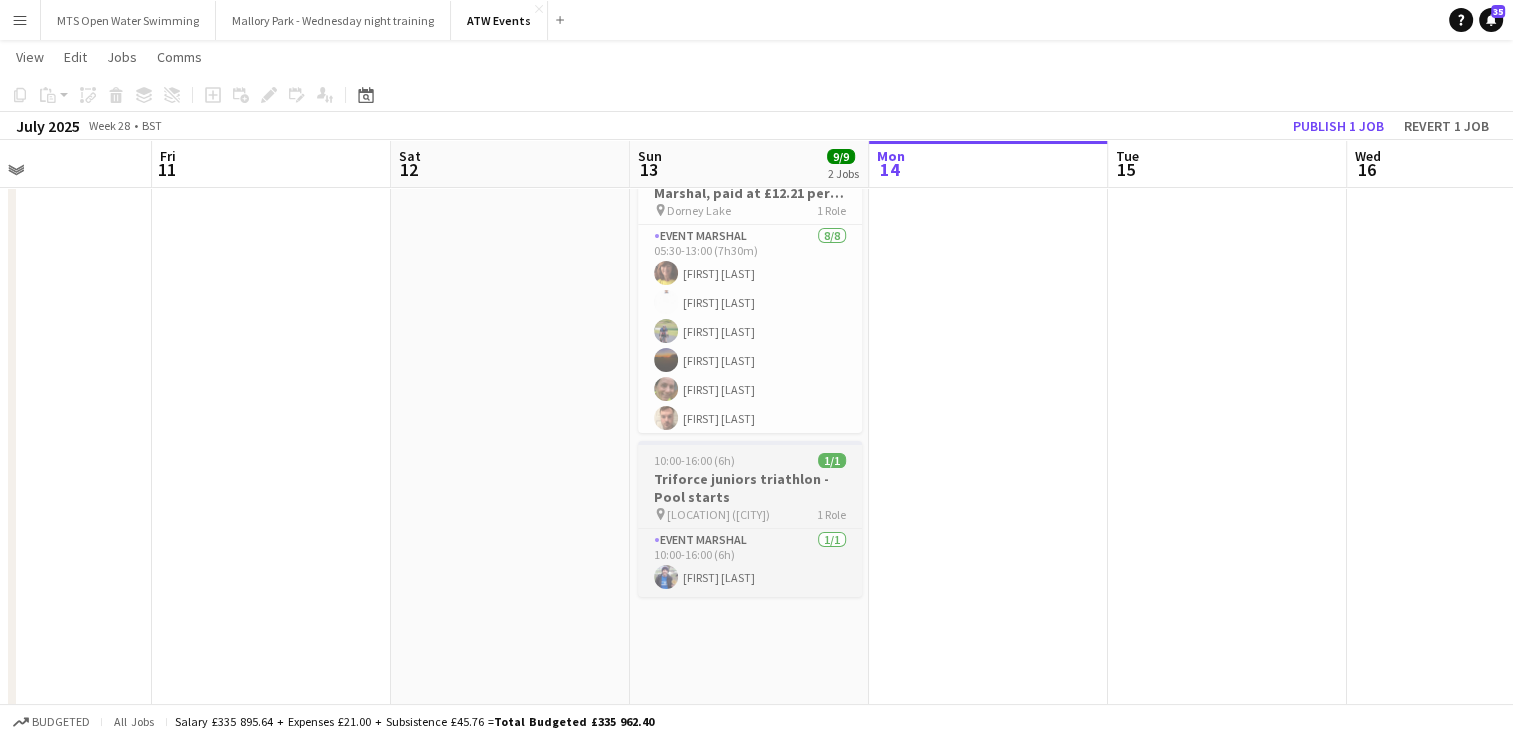 click on "Triforce juniors triathlon -  Pool starts" at bounding box center (750, 488) 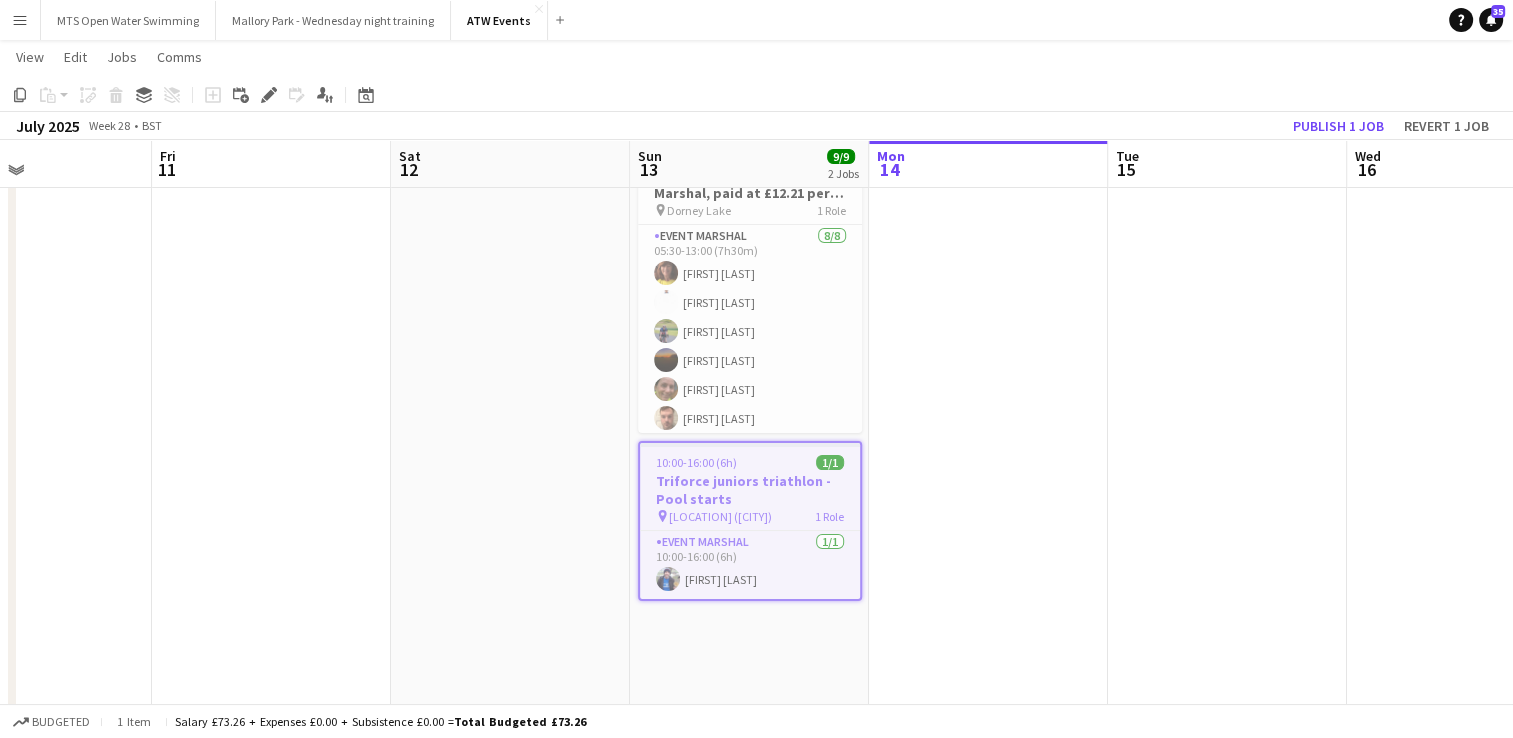 click on "Menu" at bounding box center [20, 20] 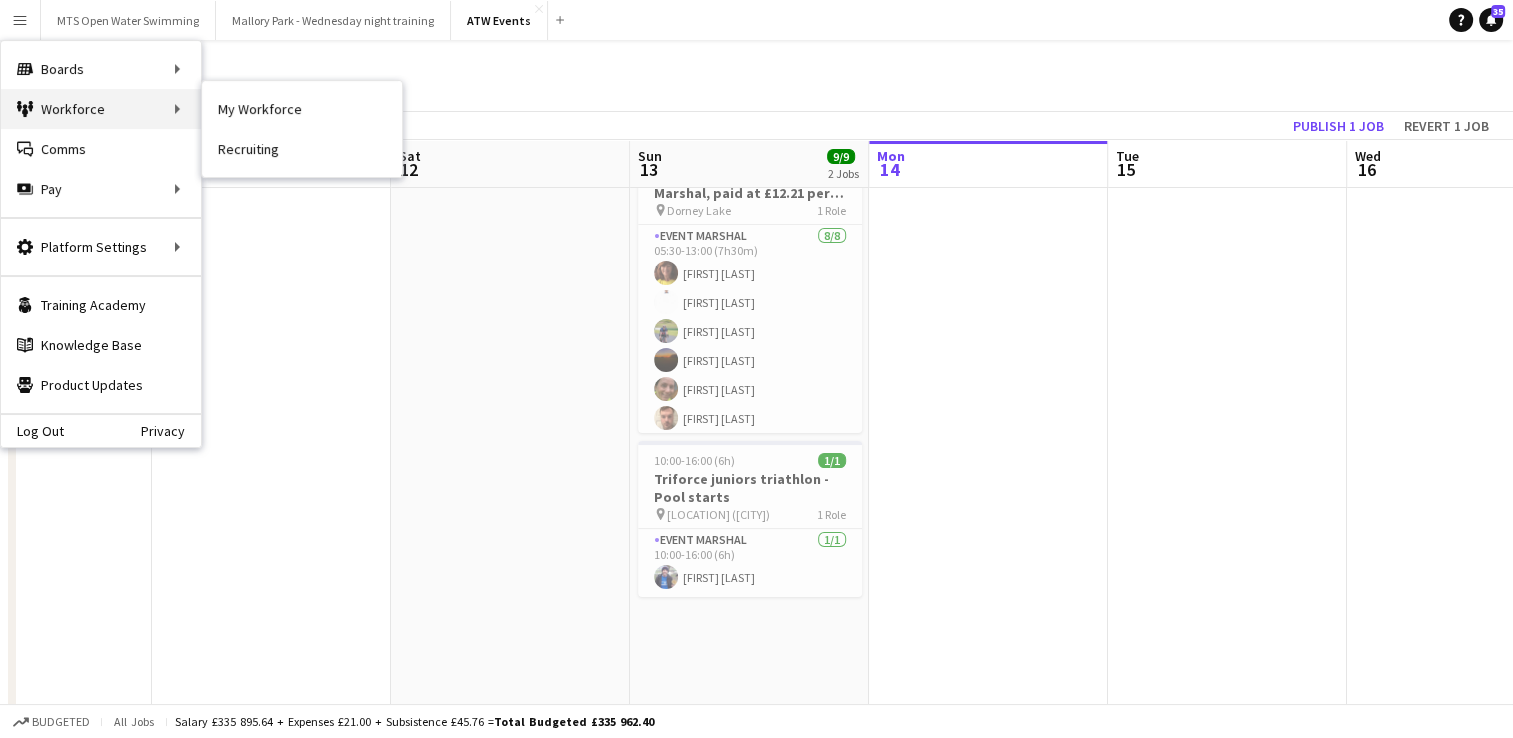 click on "Workforce
Workforce" at bounding box center [101, 109] 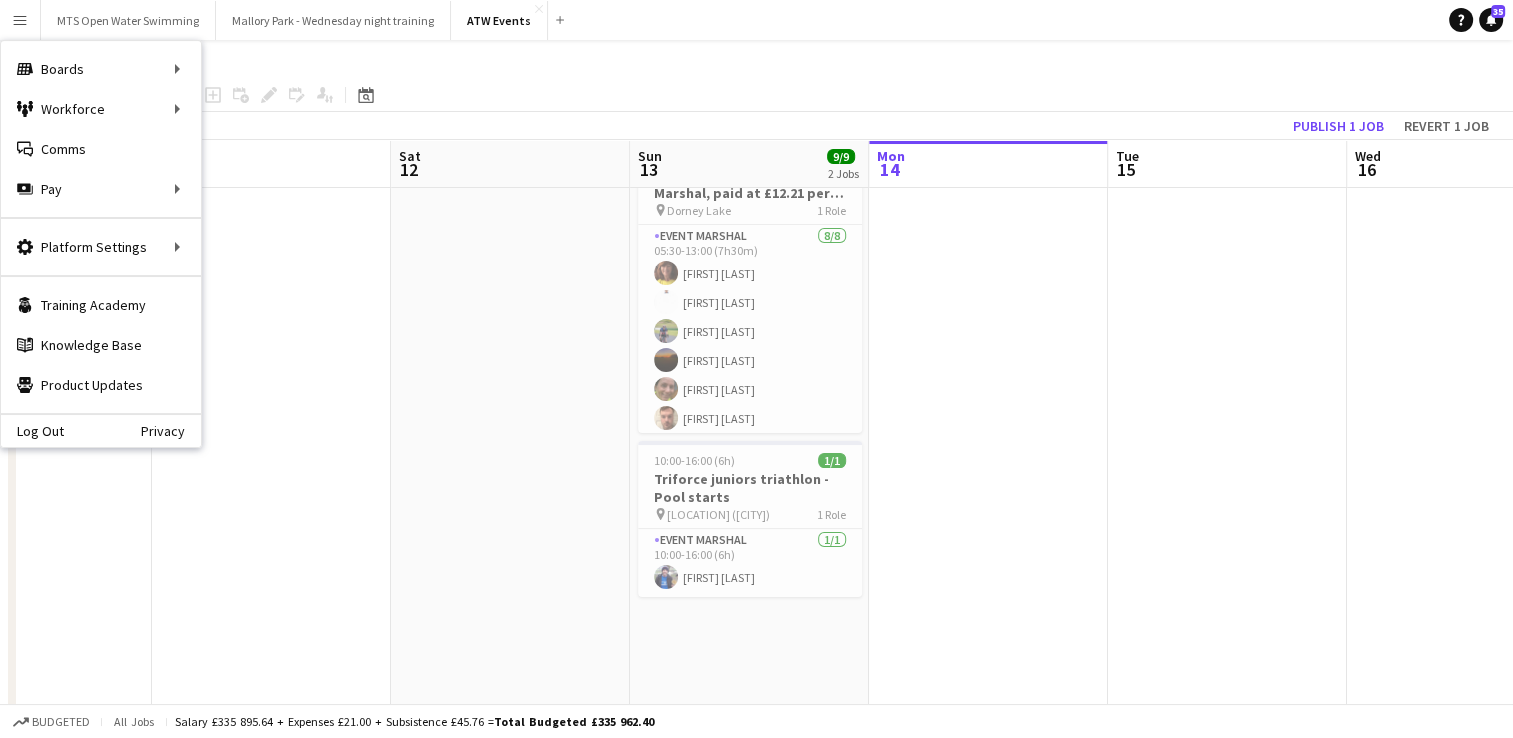 click on "Menu" at bounding box center [20, 20] 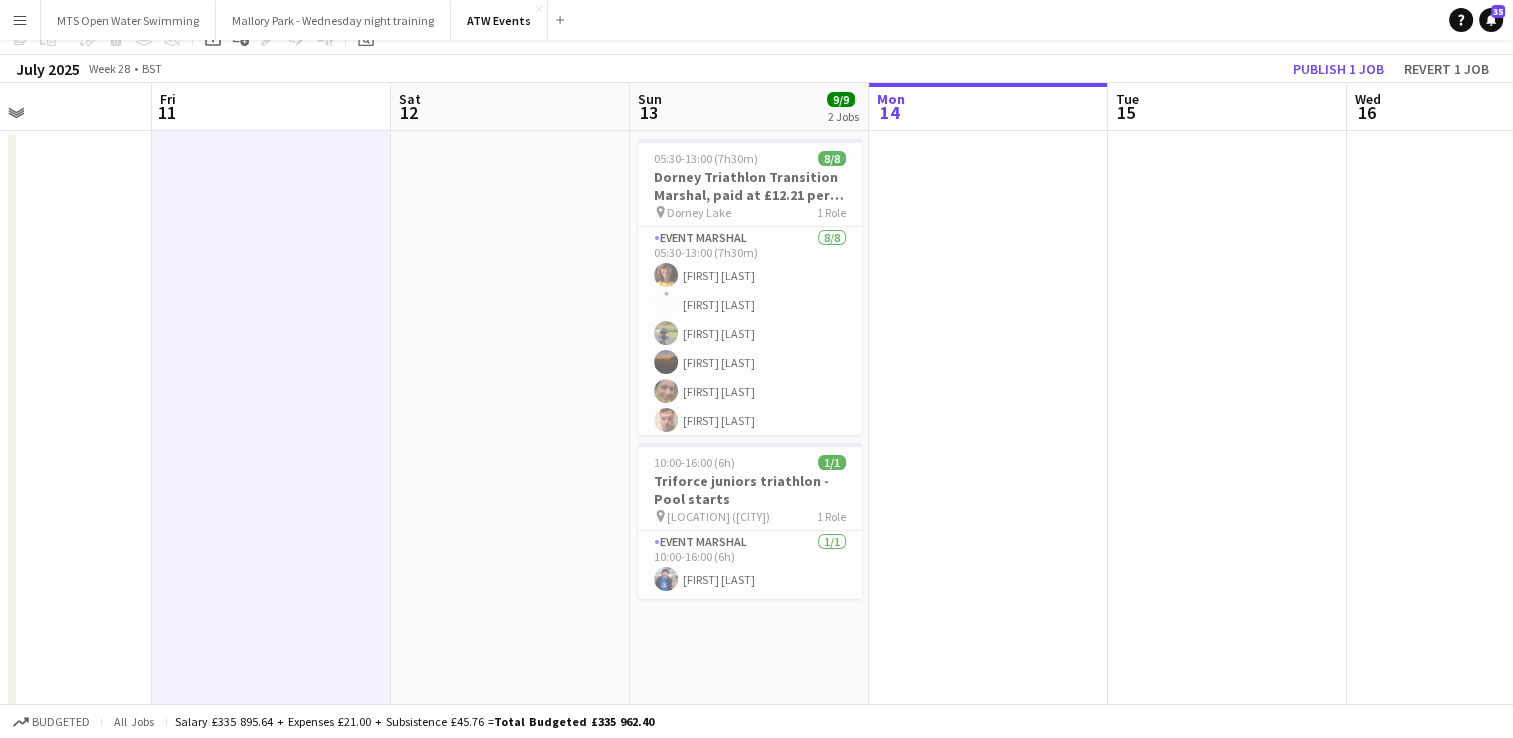 scroll, scrollTop: 0, scrollLeft: 0, axis: both 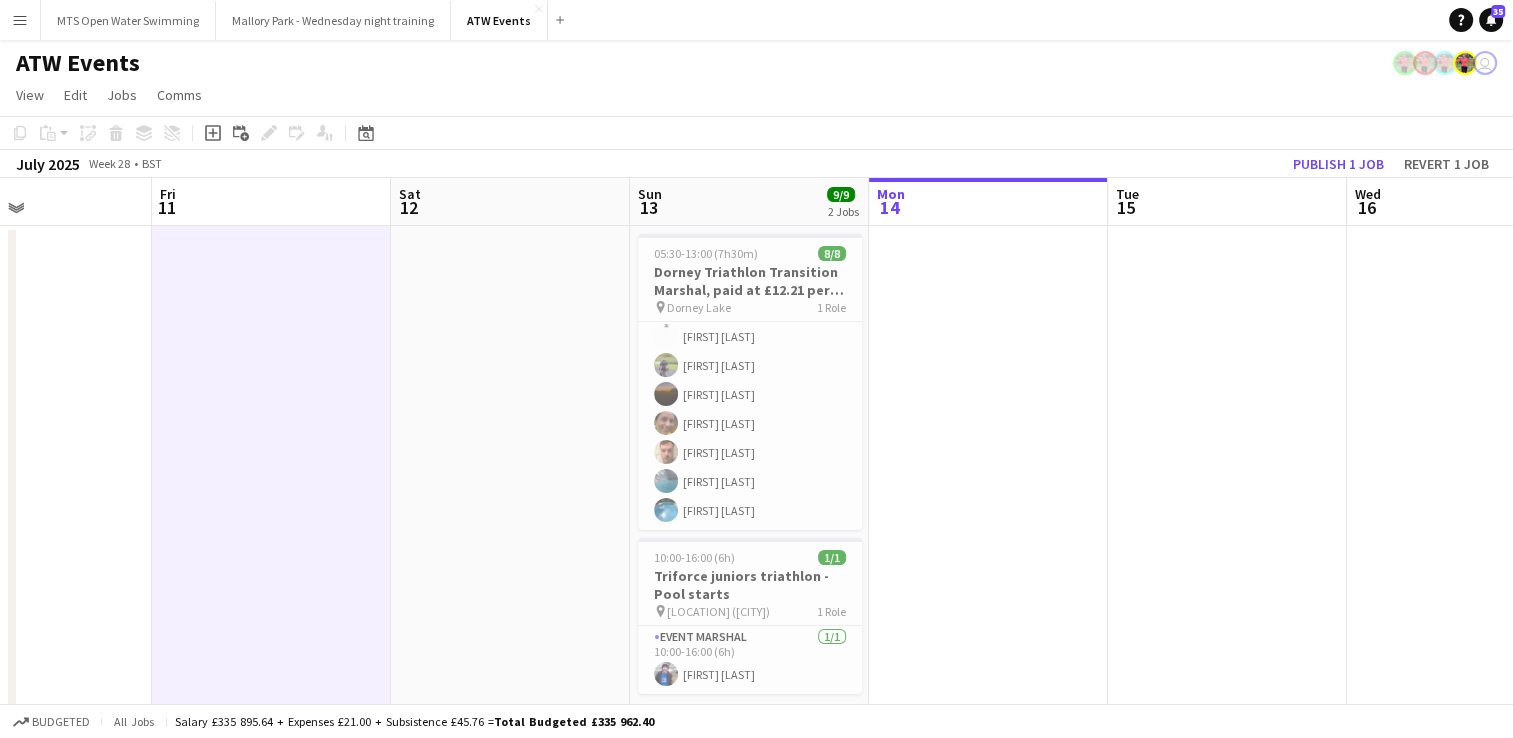 click on "Menu" at bounding box center [20, 20] 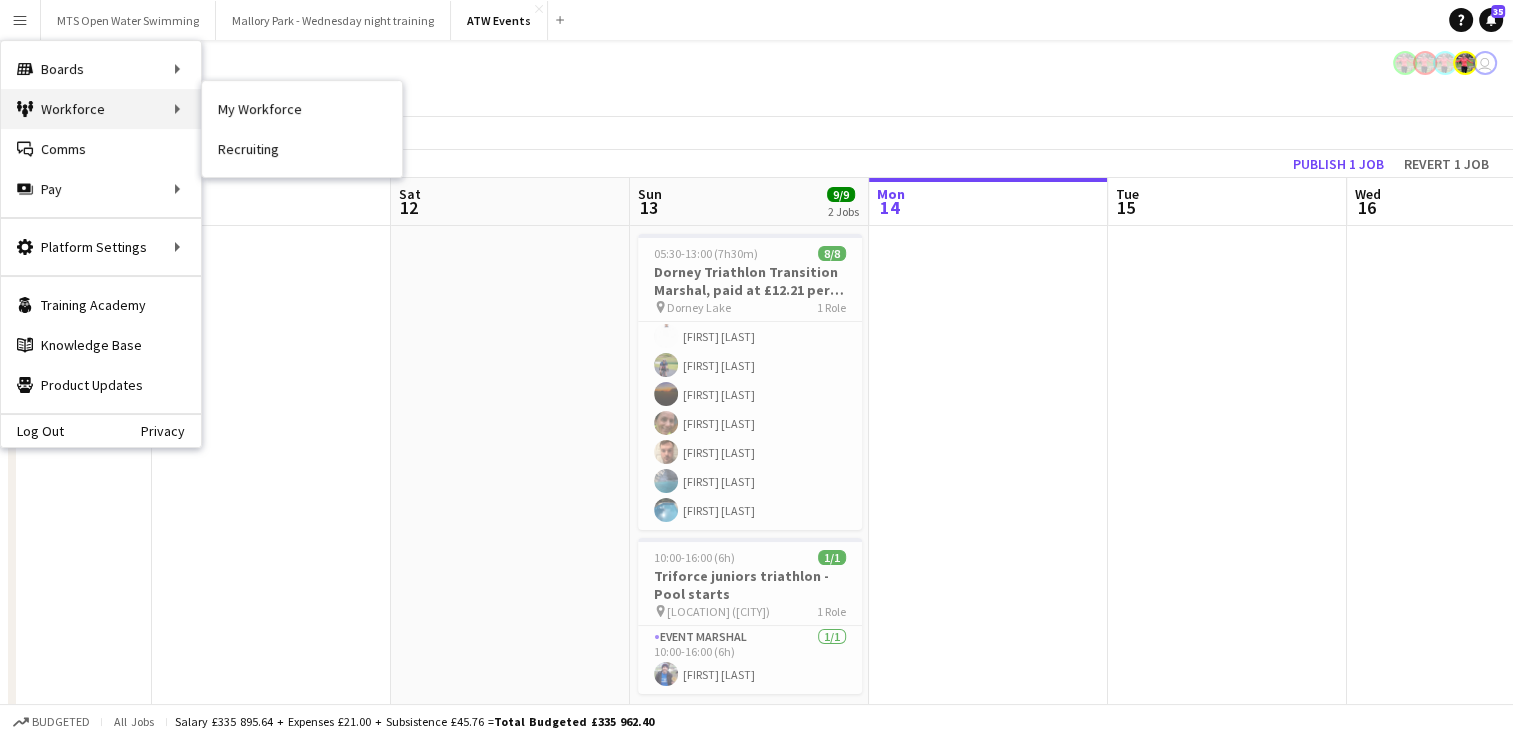 click on "Workforce
Workforce" at bounding box center (101, 109) 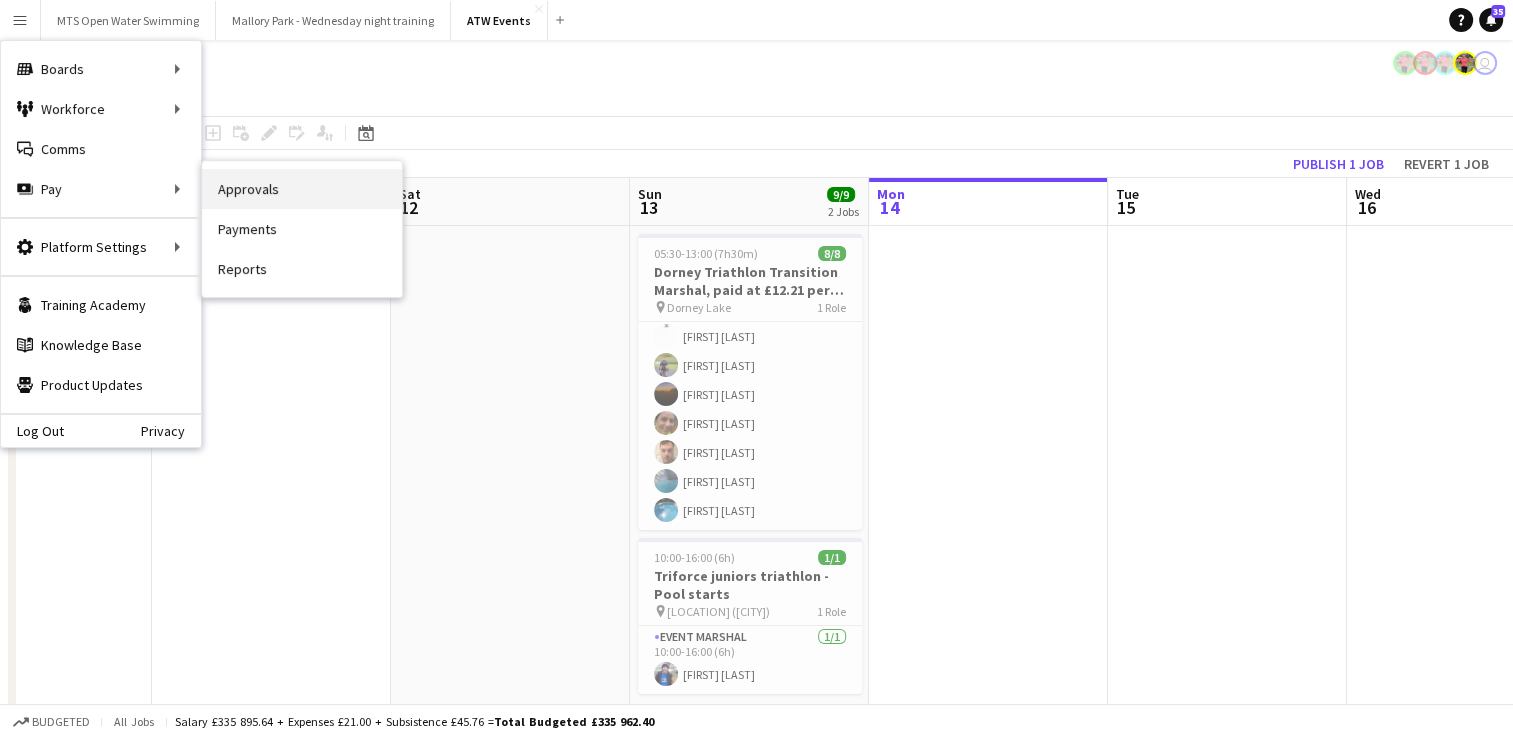 click on "Approvals" at bounding box center [302, 189] 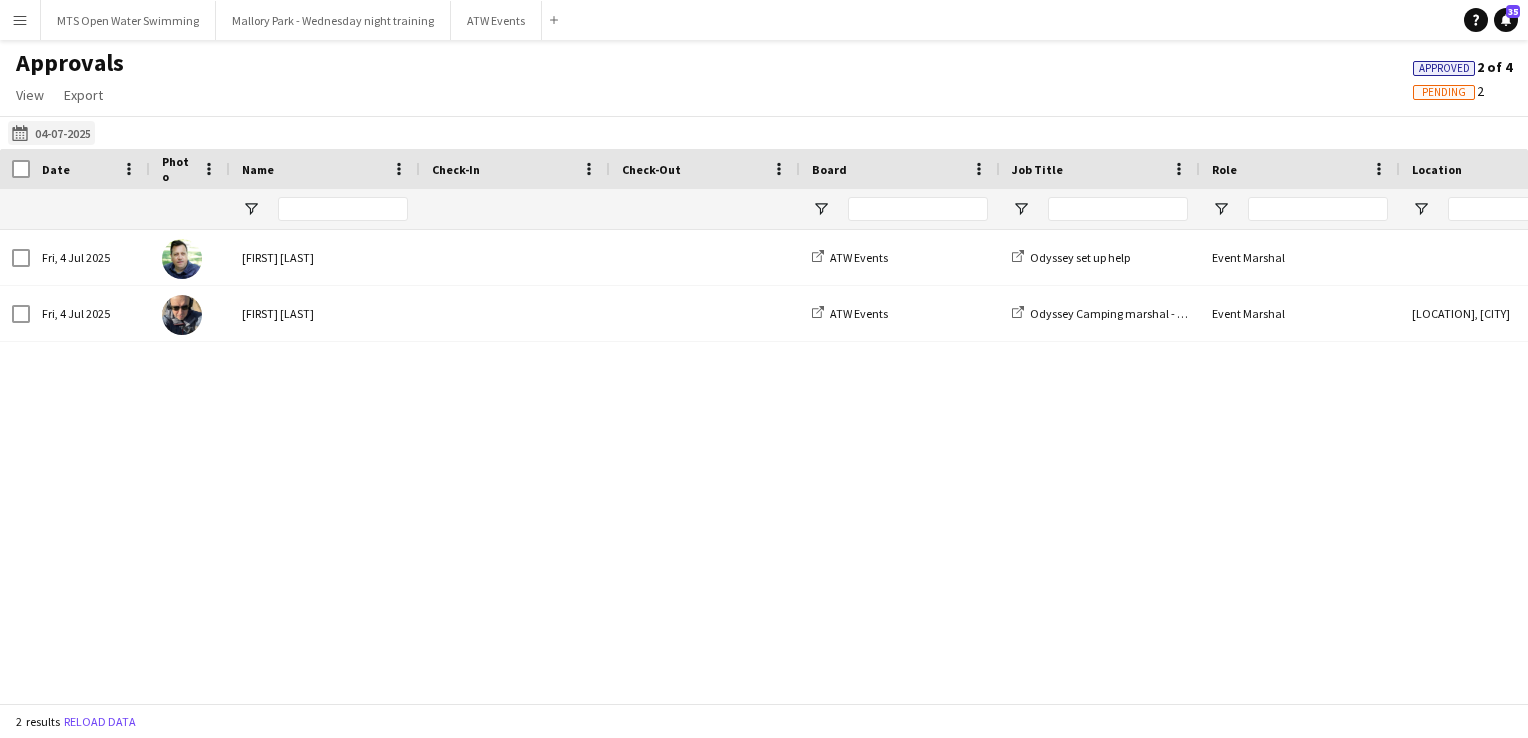 click on "04-07-2025
04-07-2025" 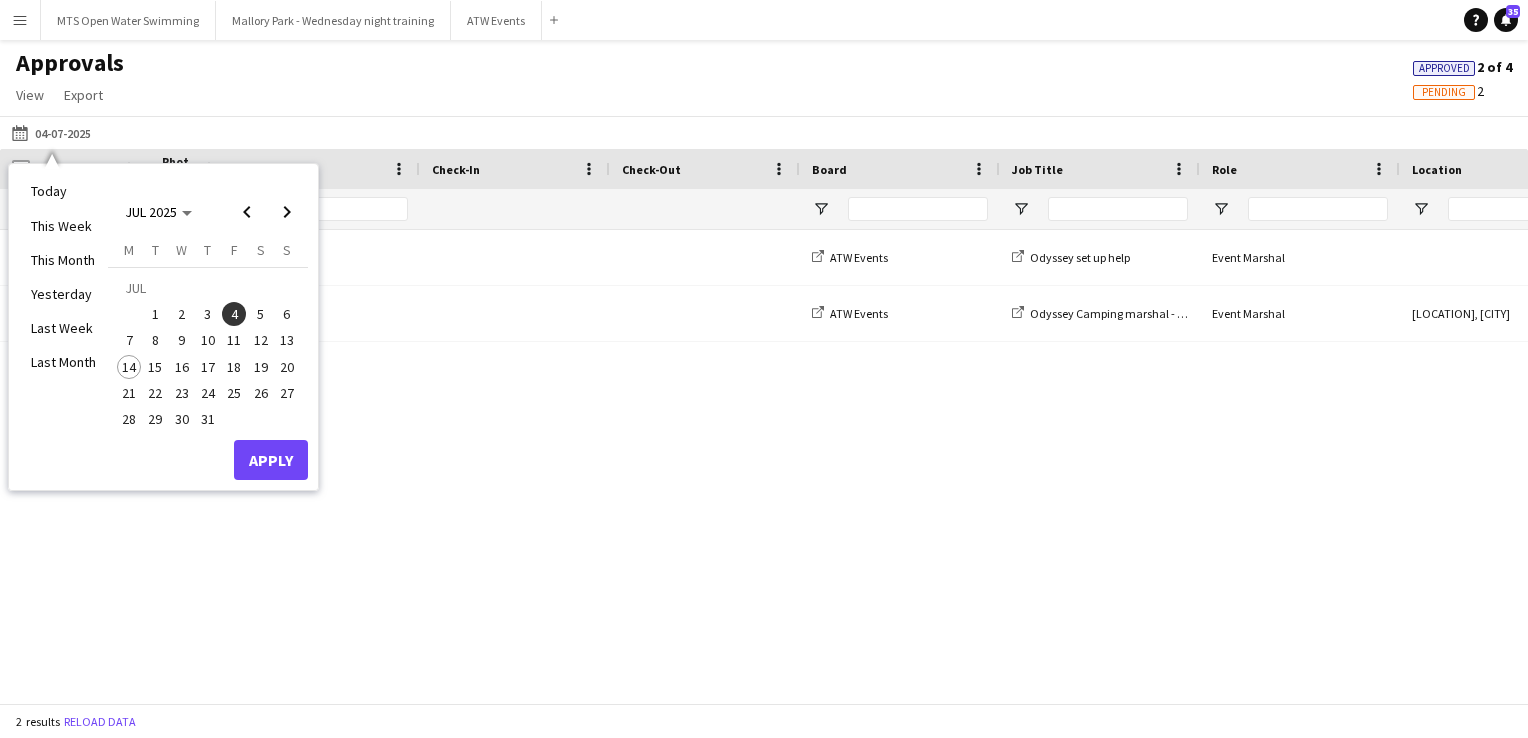 click on "13" at bounding box center [287, 341] 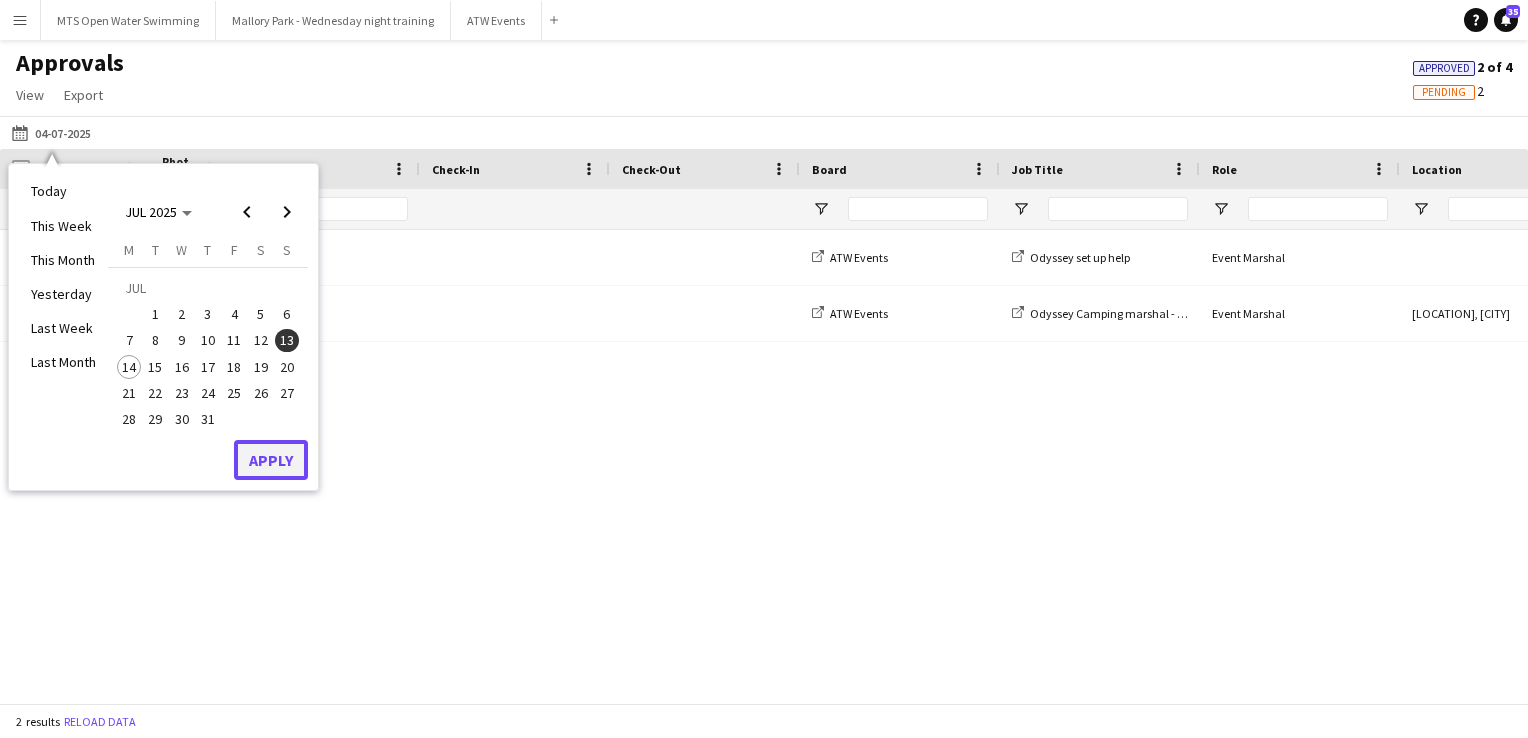 click on "Apply" at bounding box center [271, 460] 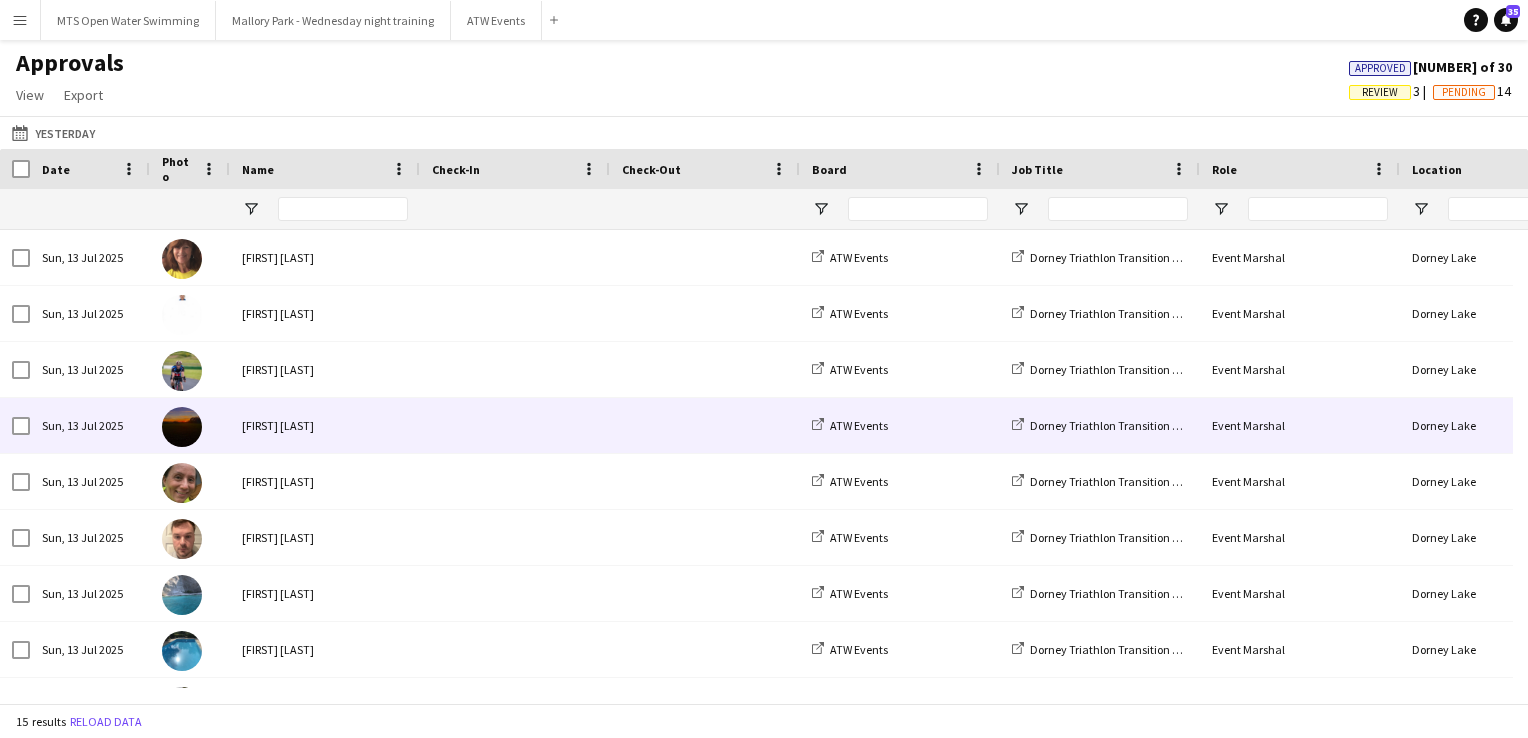 scroll, scrollTop: 381, scrollLeft: 0, axis: vertical 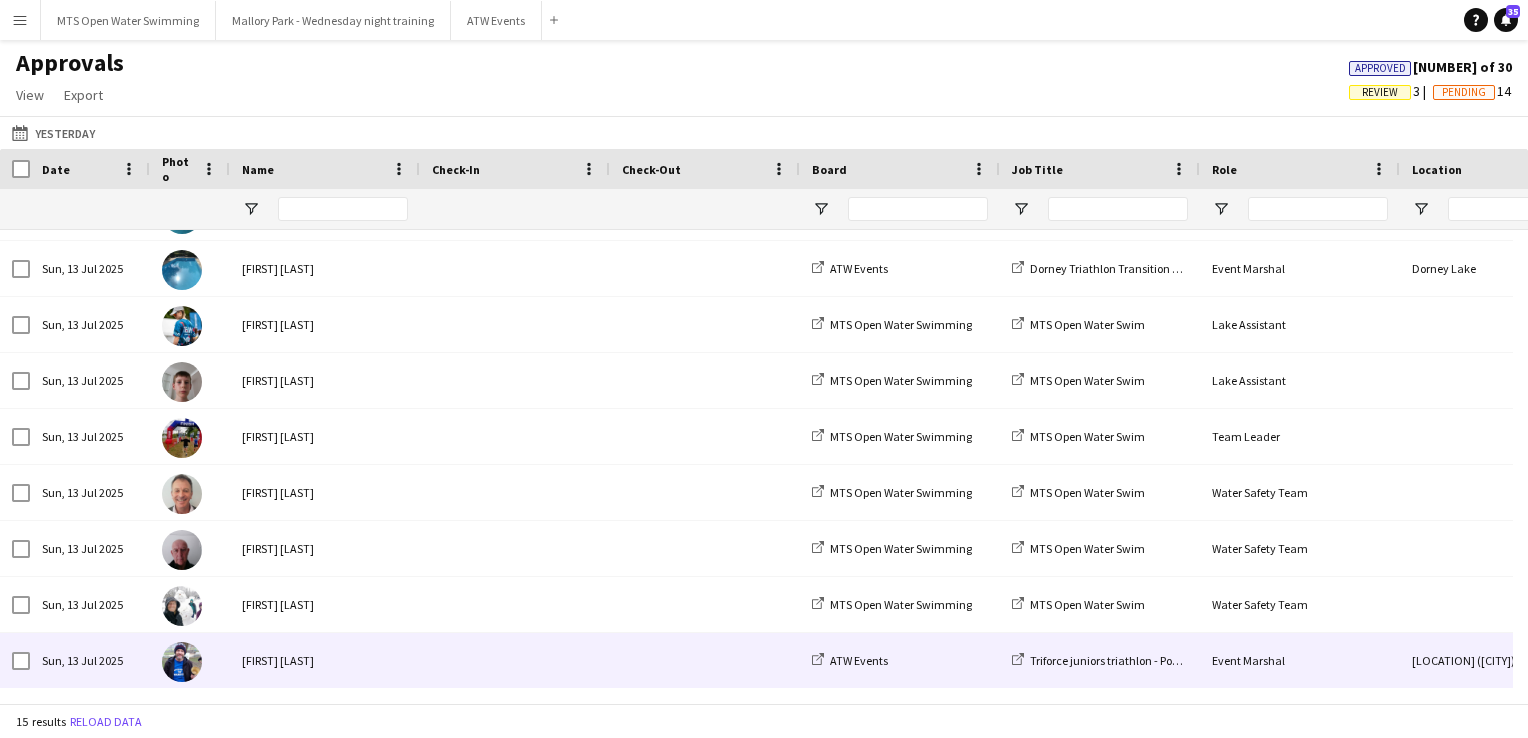 click at bounding box center (515, 660) 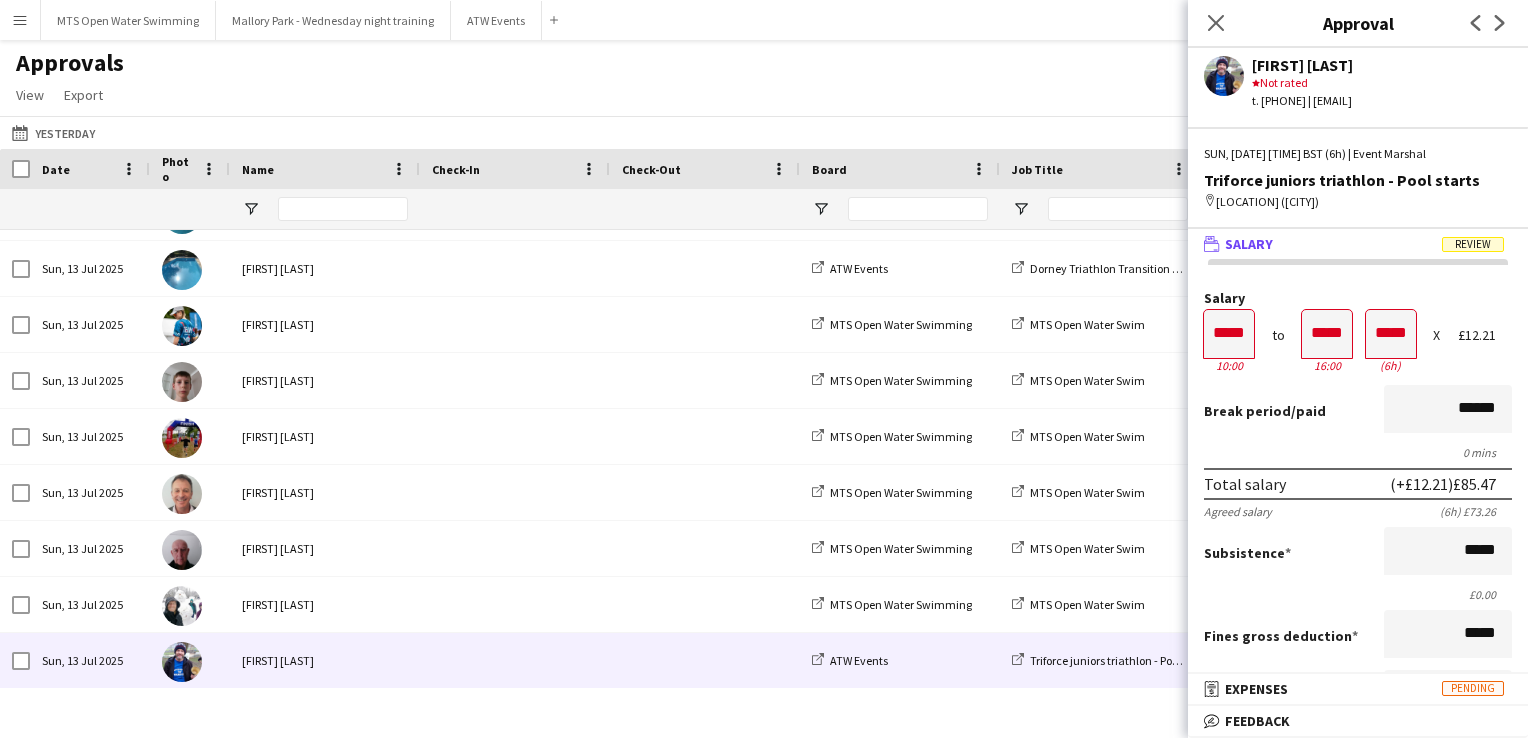 scroll, scrollTop: 424, scrollLeft: 0, axis: vertical 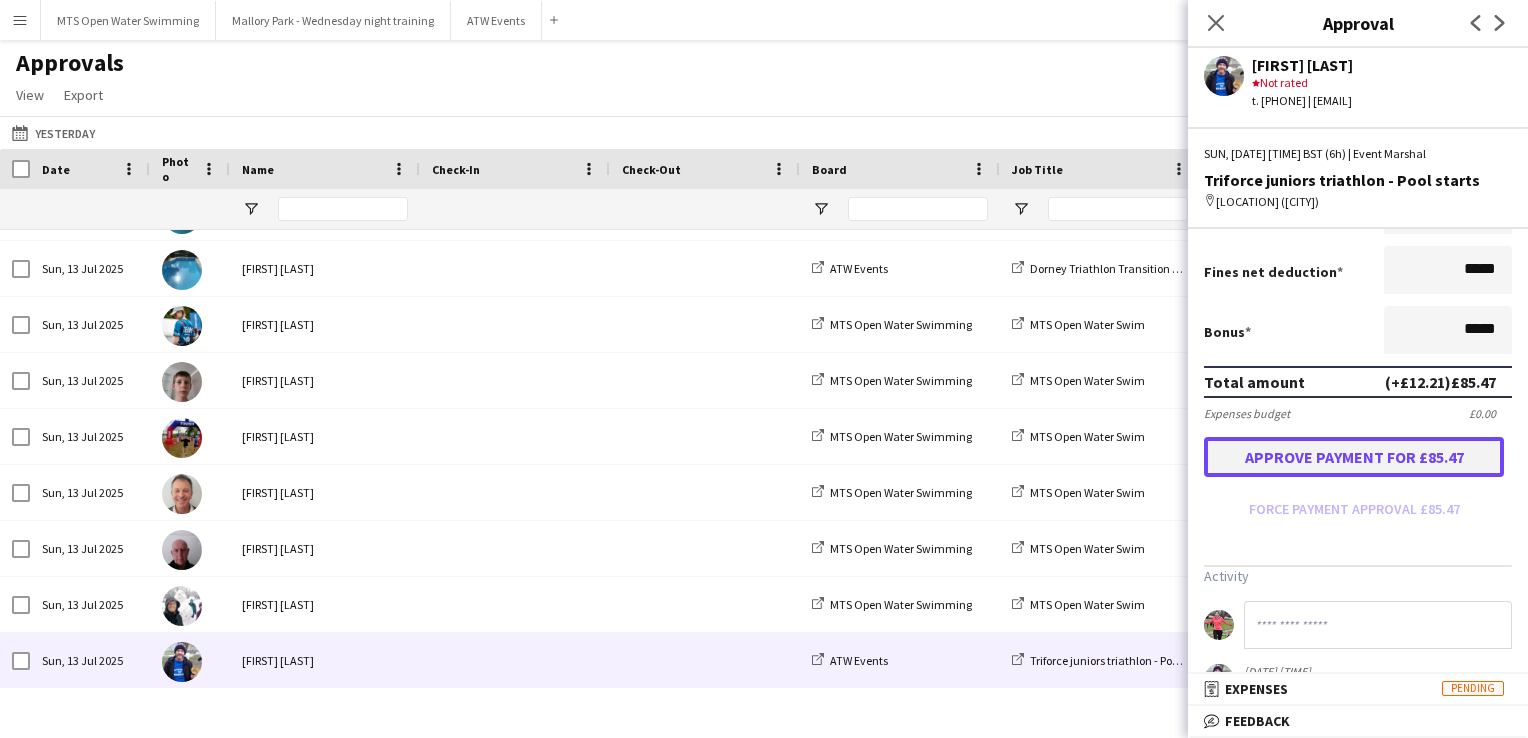 click on "Approve payment for £85.47" at bounding box center [1354, 457] 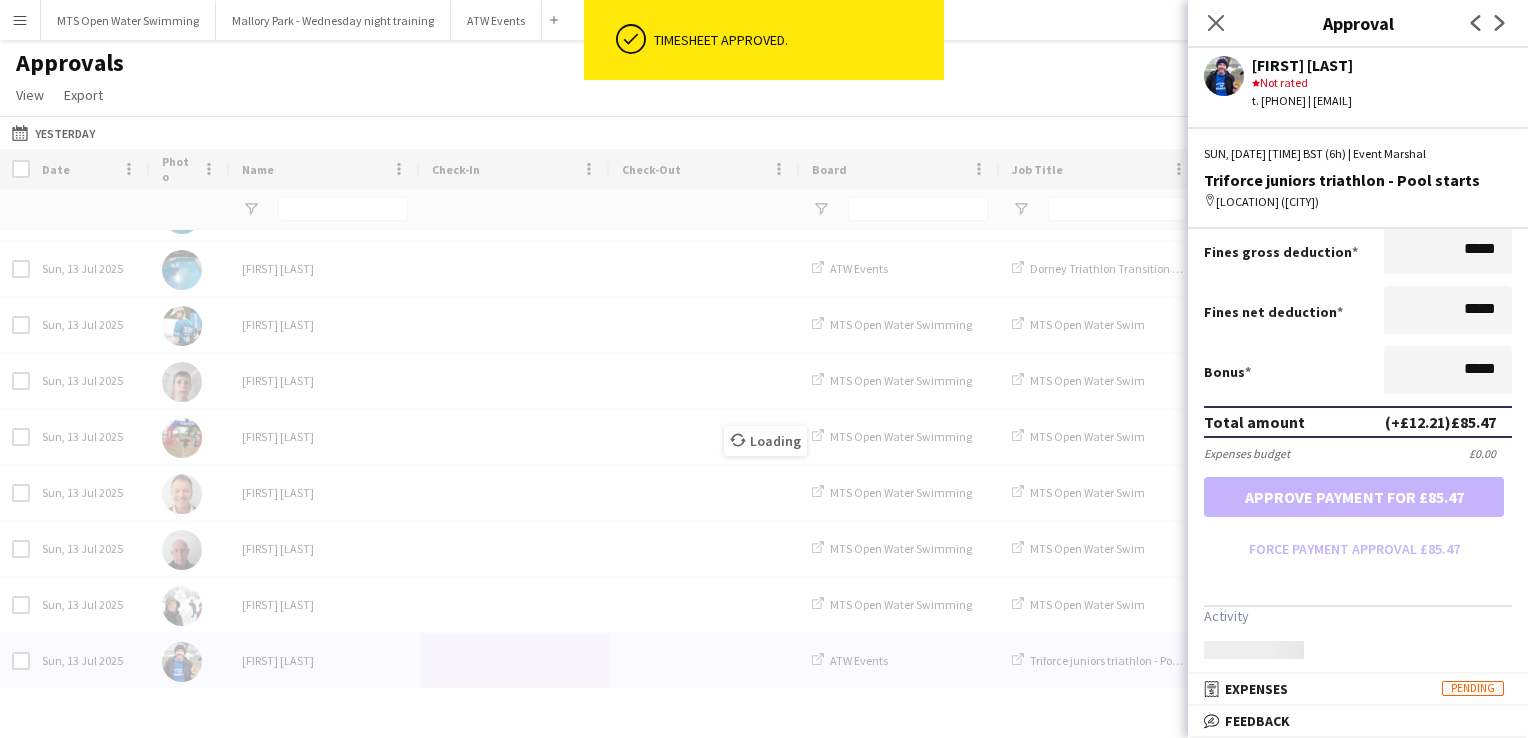 scroll, scrollTop: 424, scrollLeft: 0, axis: vertical 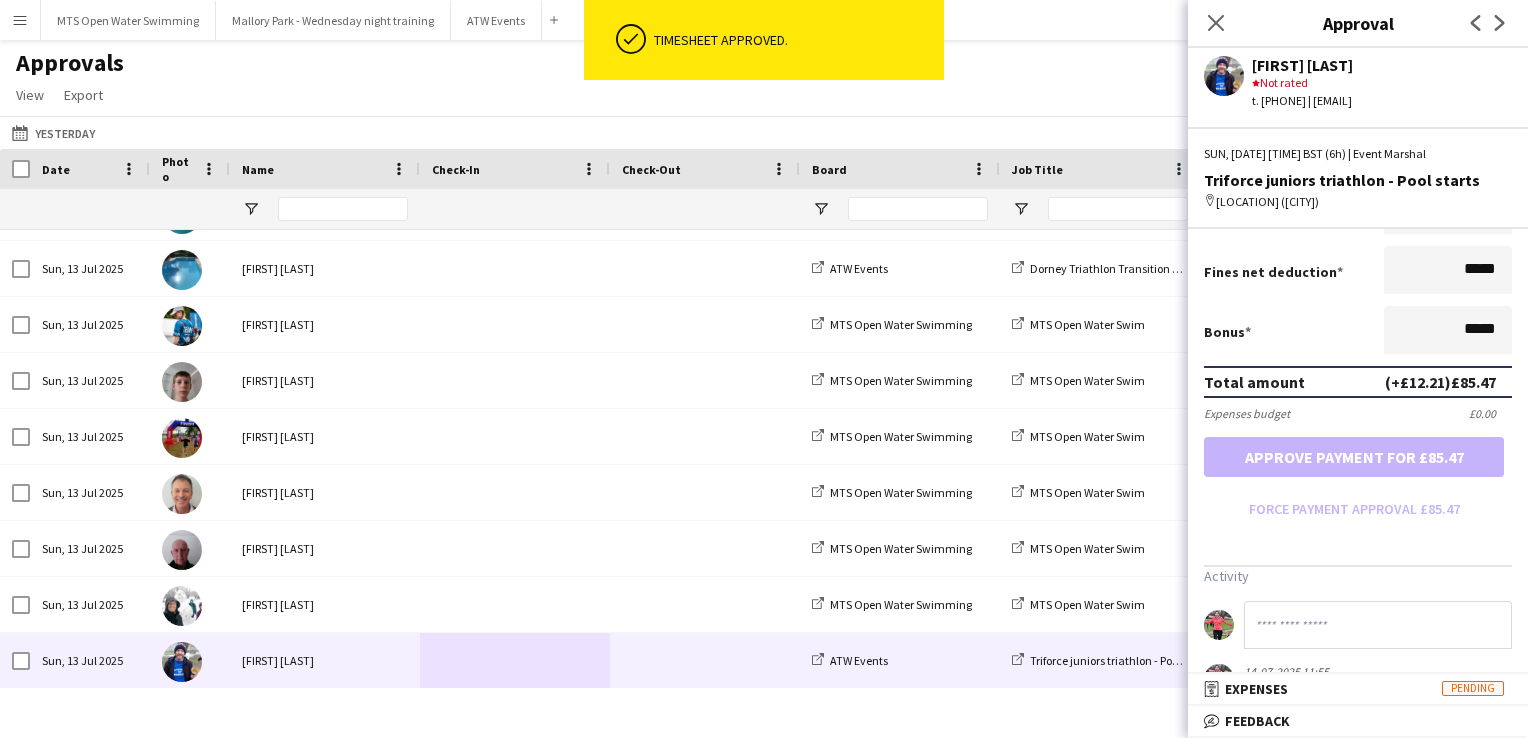 click on "Approvals   View  Customise view Customise filters Reset Filters Reset View Reset All  Export  Export as XLSX Export as CSV Export as PDF Approved  13 of 30   Review   2   Pending   14" 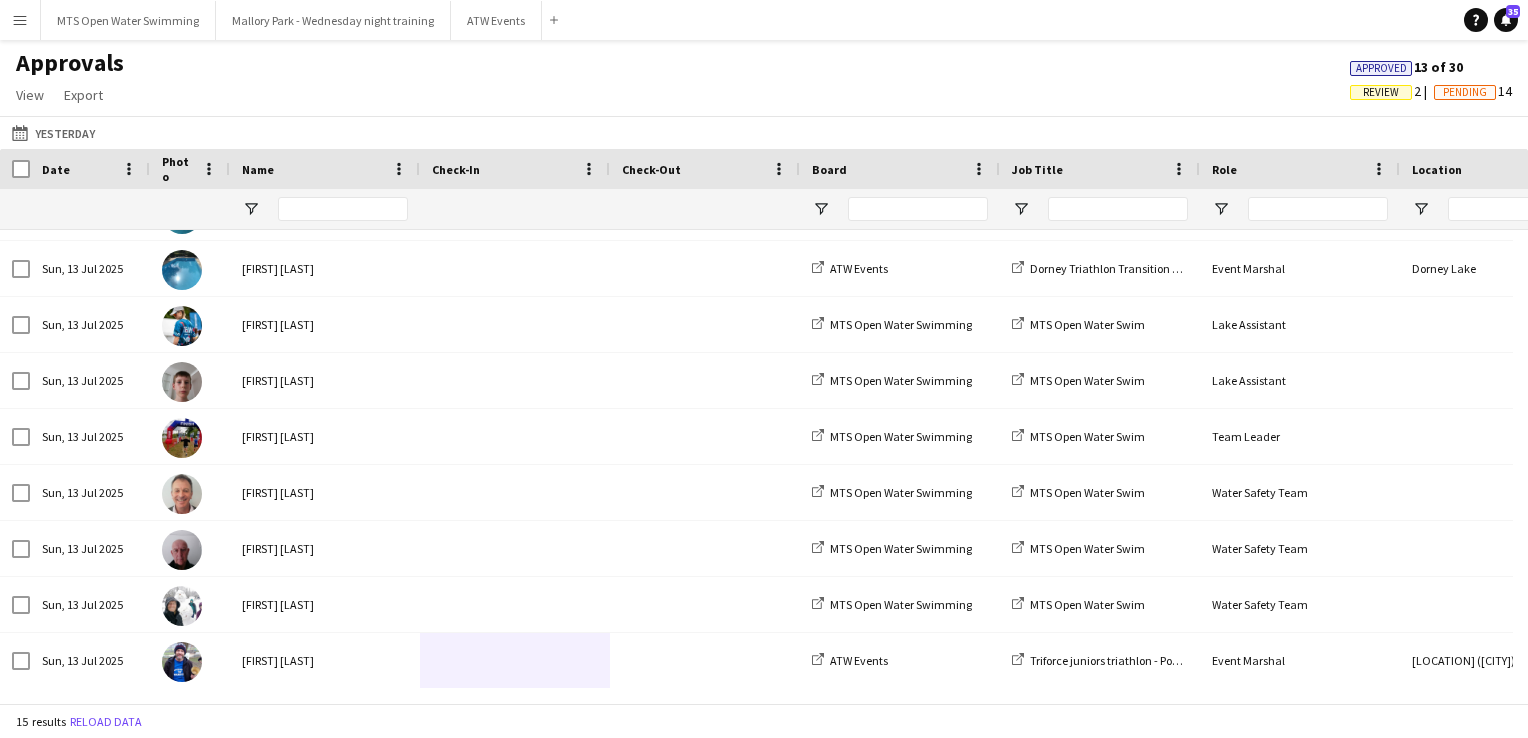 click on "Review" 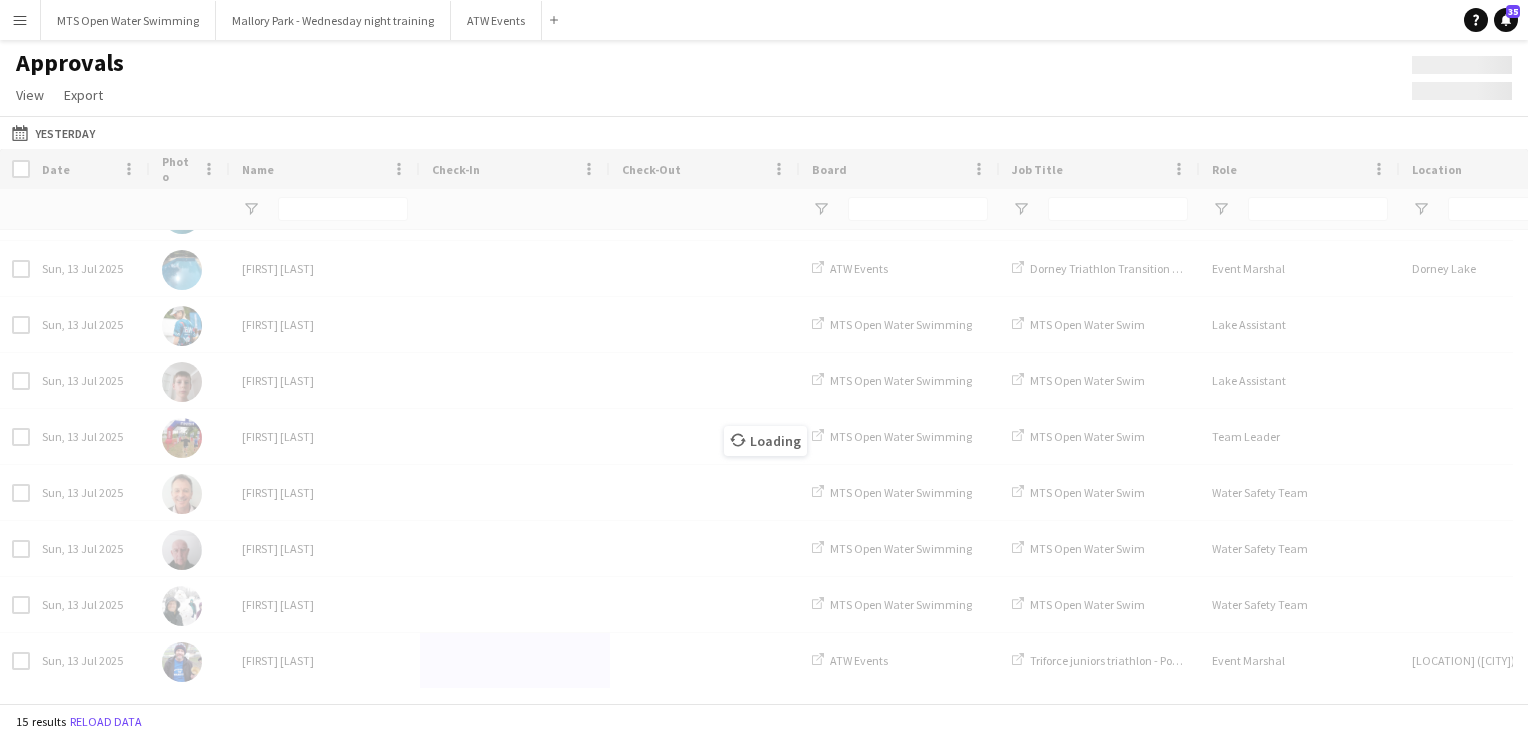 scroll, scrollTop: 0, scrollLeft: 0, axis: both 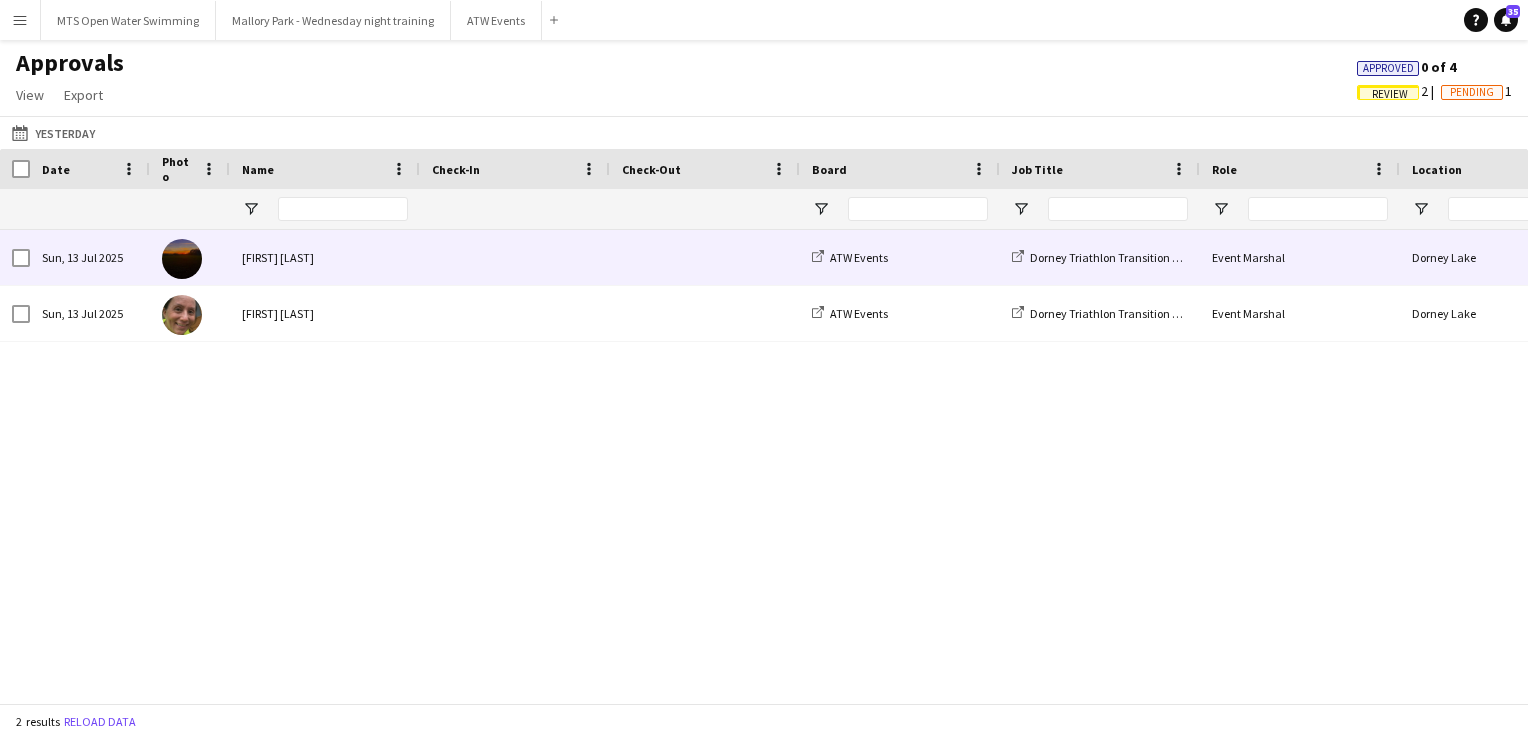 click at bounding box center (515, 257) 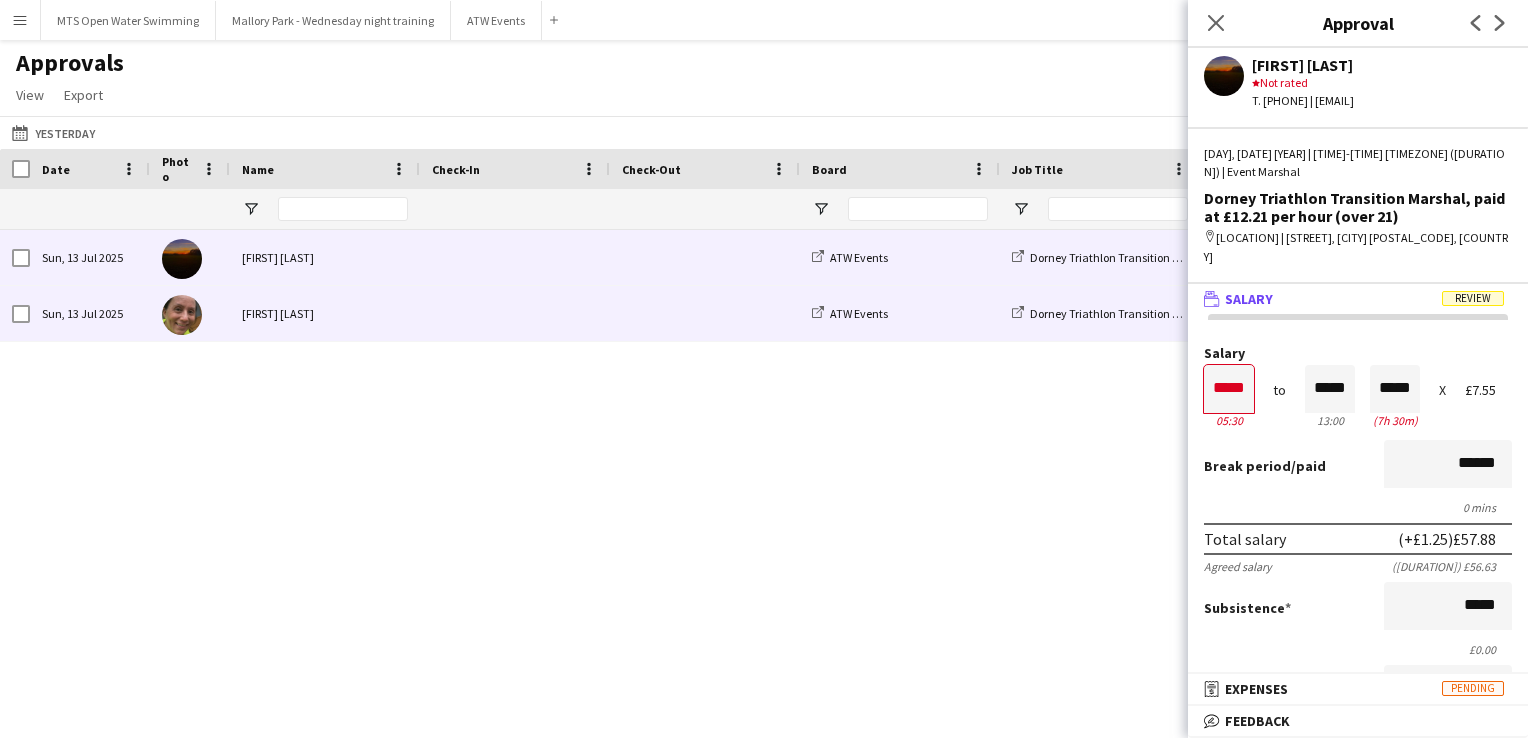 click at bounding box center (705, 313) 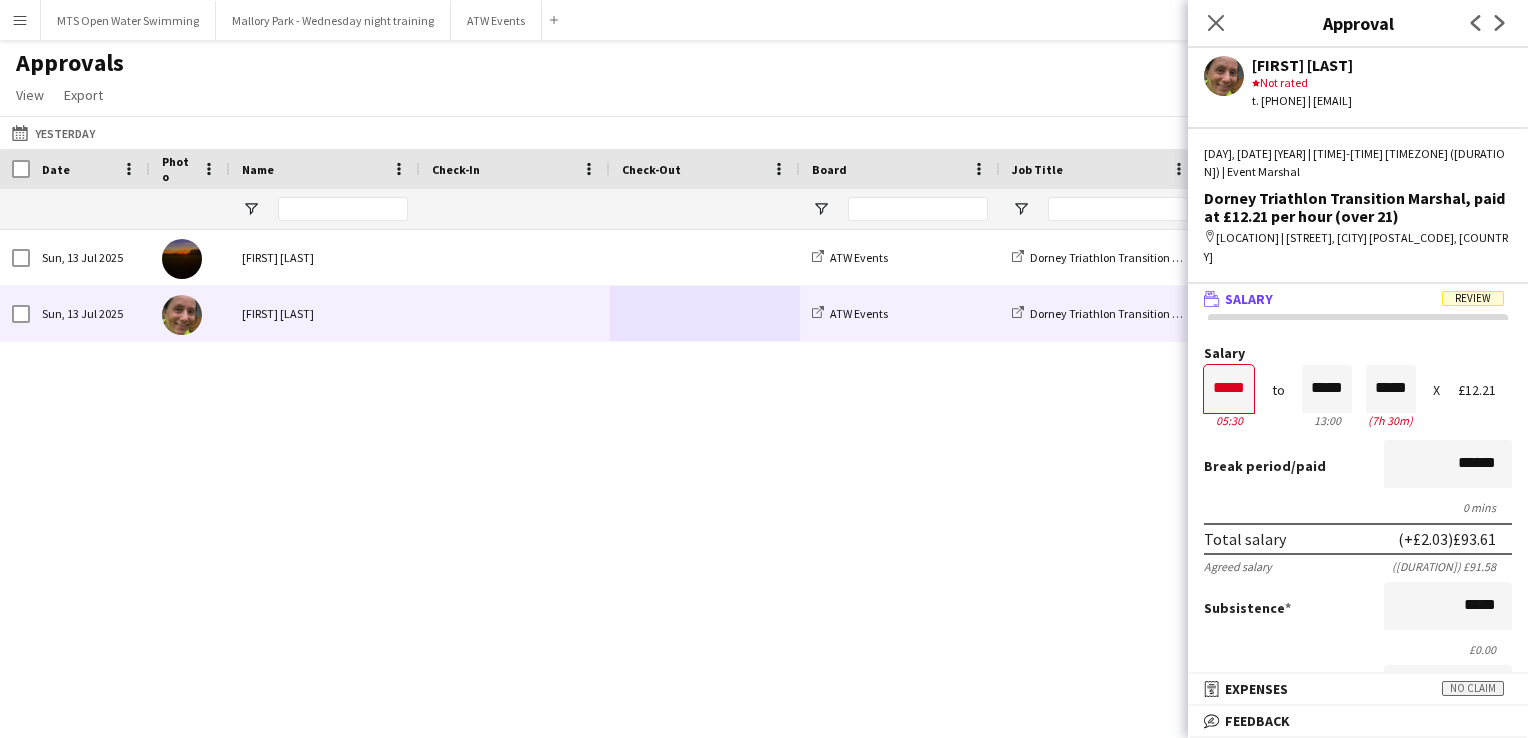 click on "Salary" at bounding box center [1249, 299] 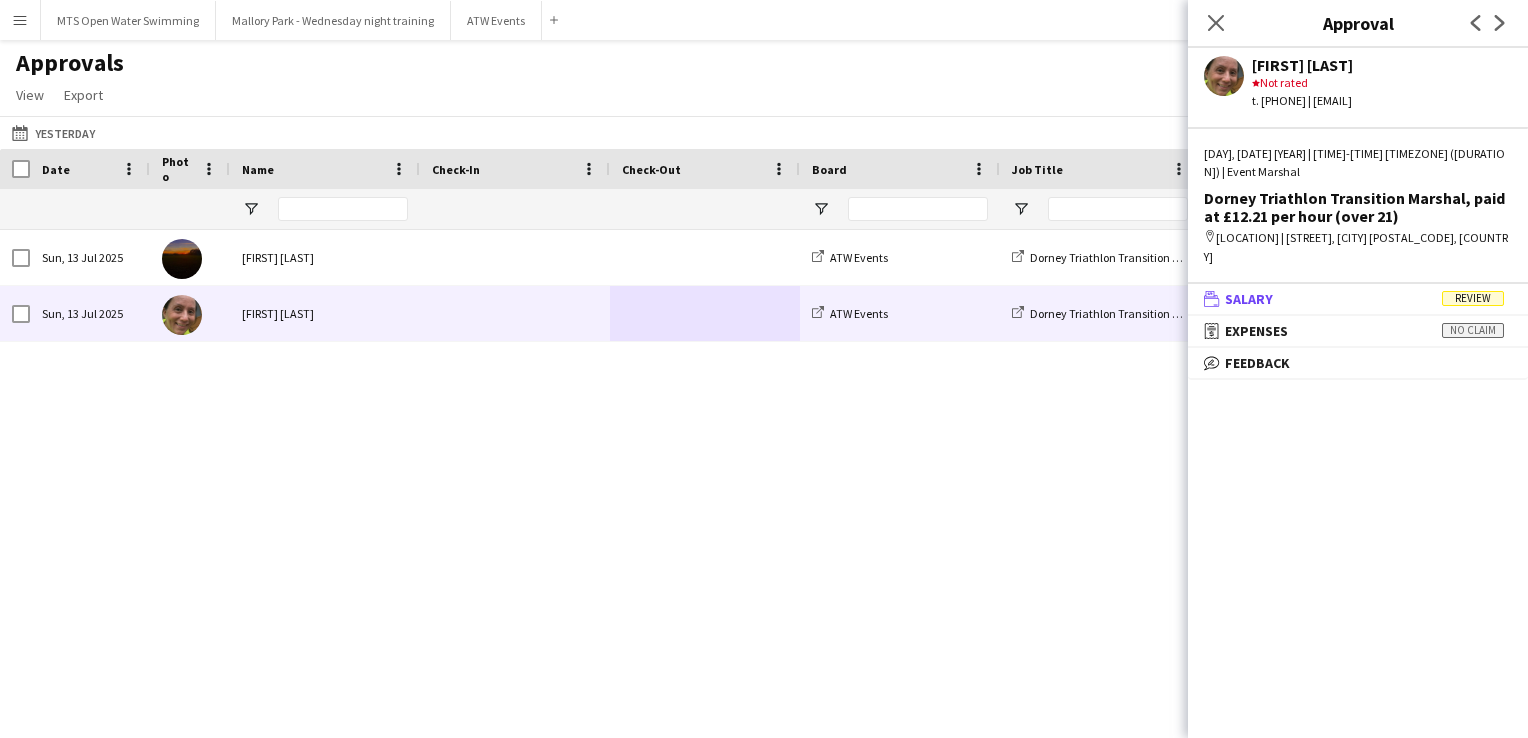 click on "Salary" at bounding box center (1249, 299) 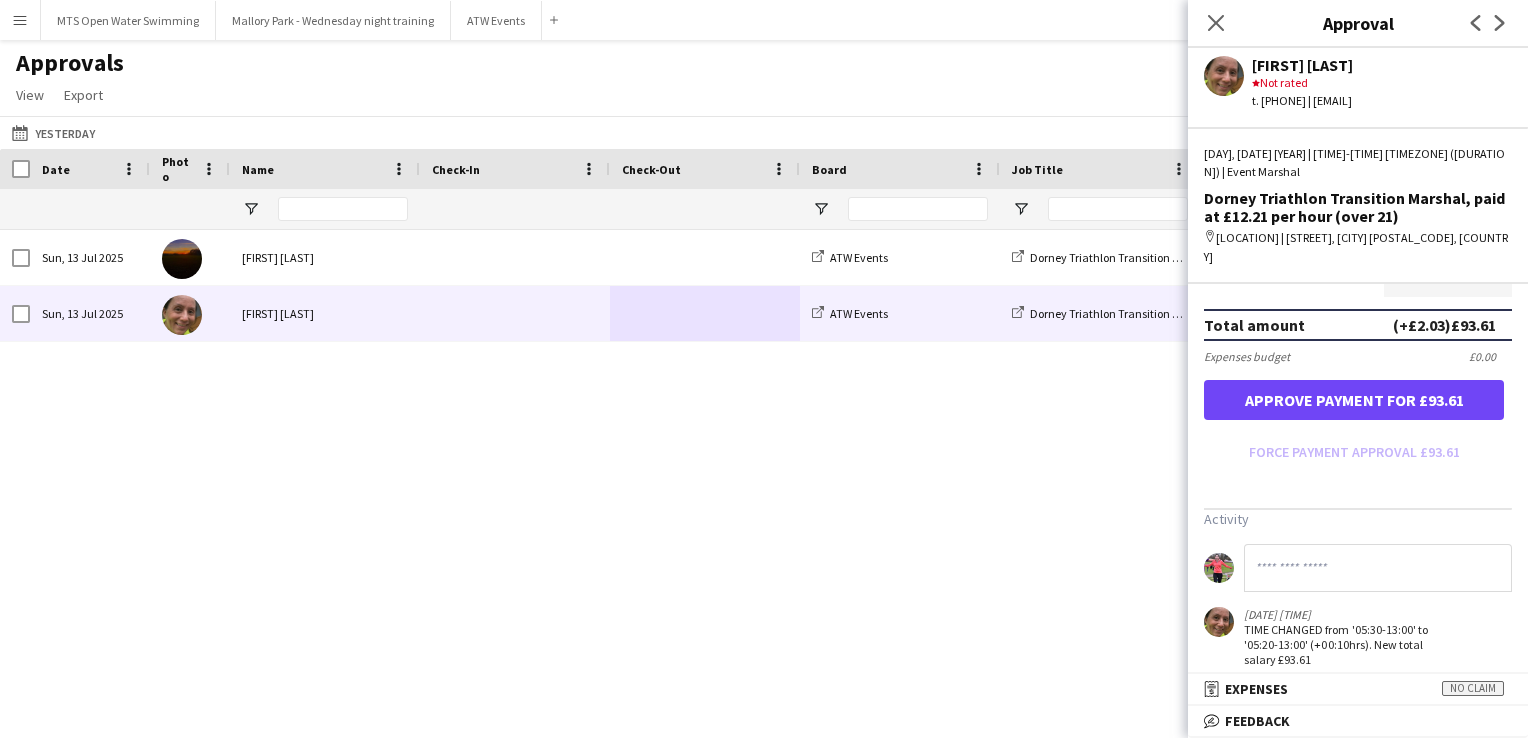 scroll, scrollTop: 556, scrollLeft: 0, axis: vertical 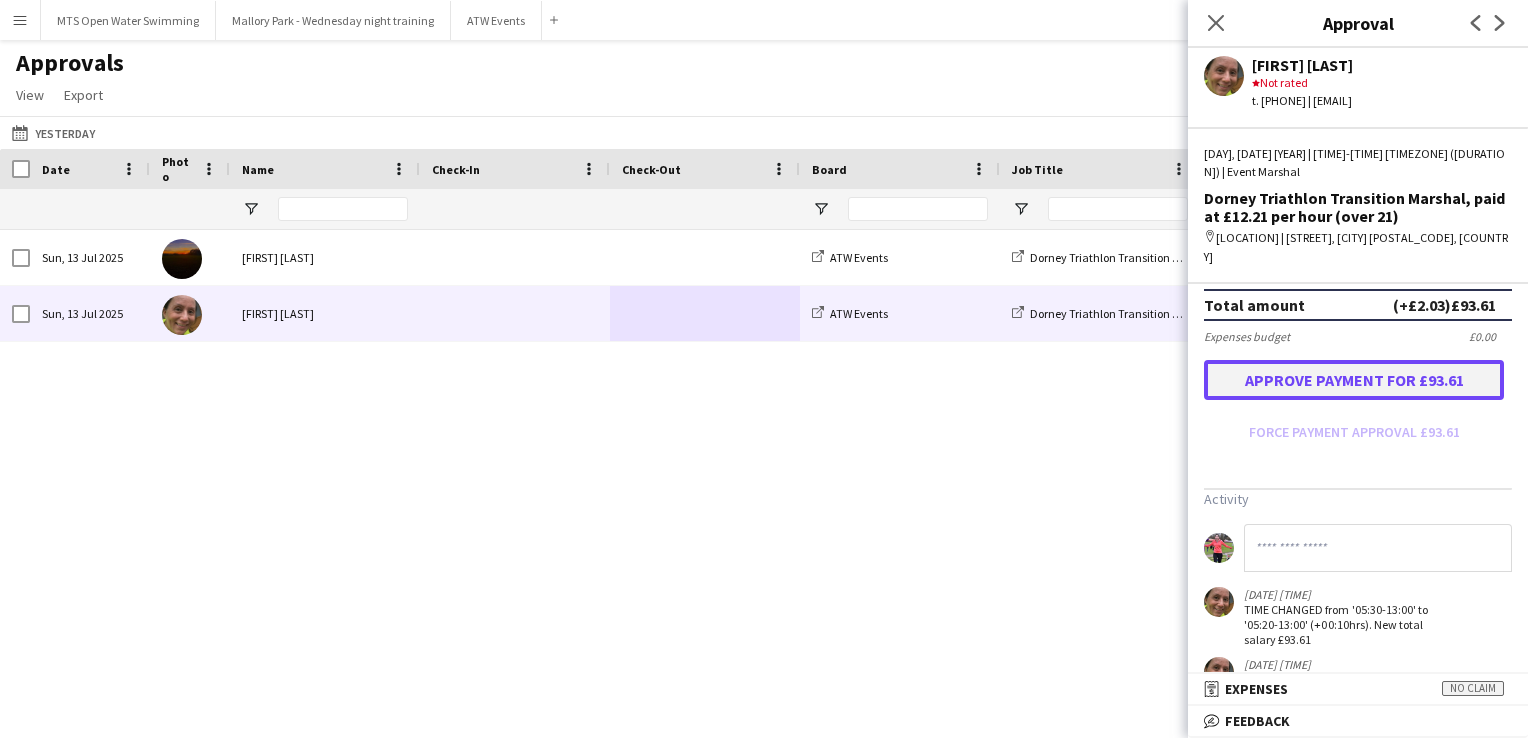 click on "Approve payment for £93.61" at bounding box center (1354, 380) 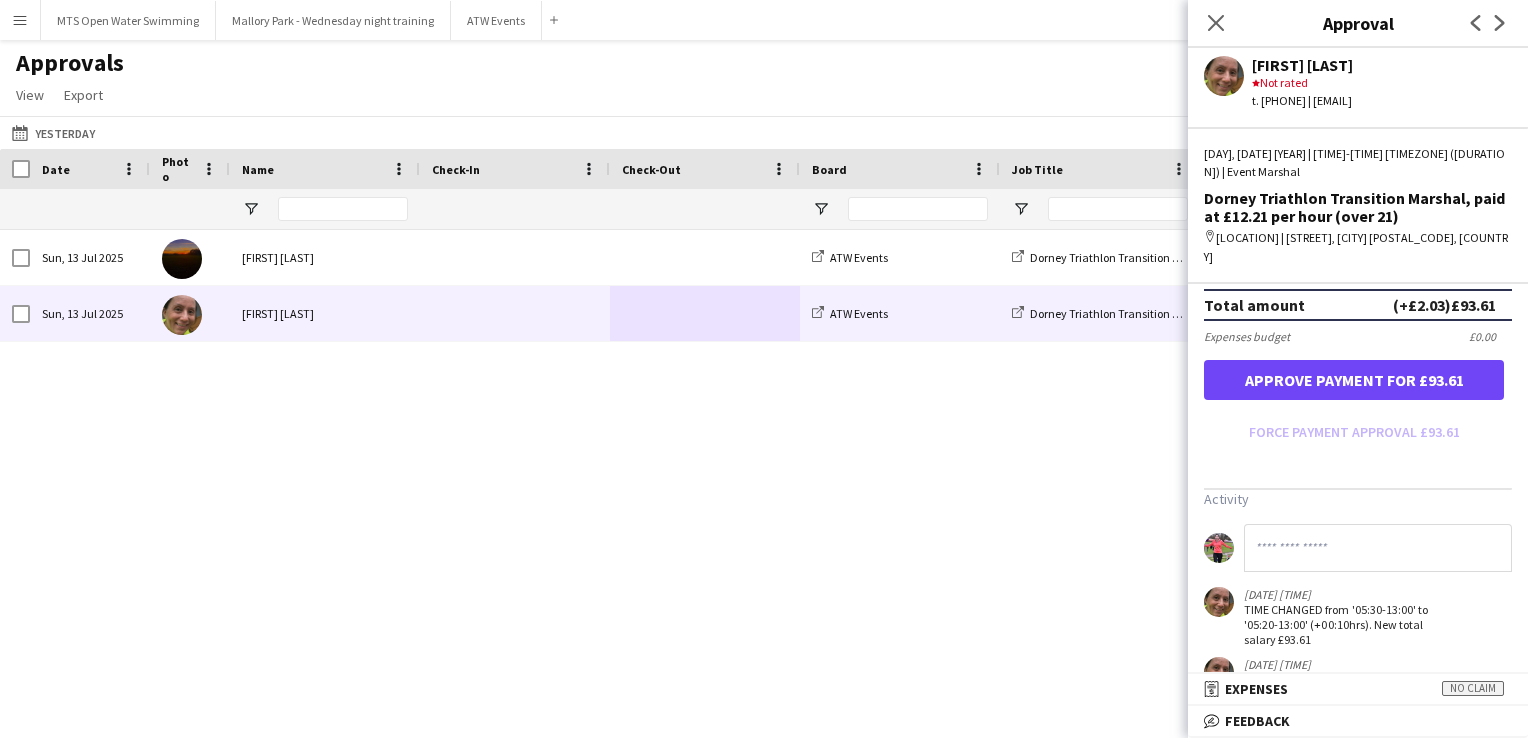 scroll, scrollTop: 556, scrollLeft: 0, axis: vertical 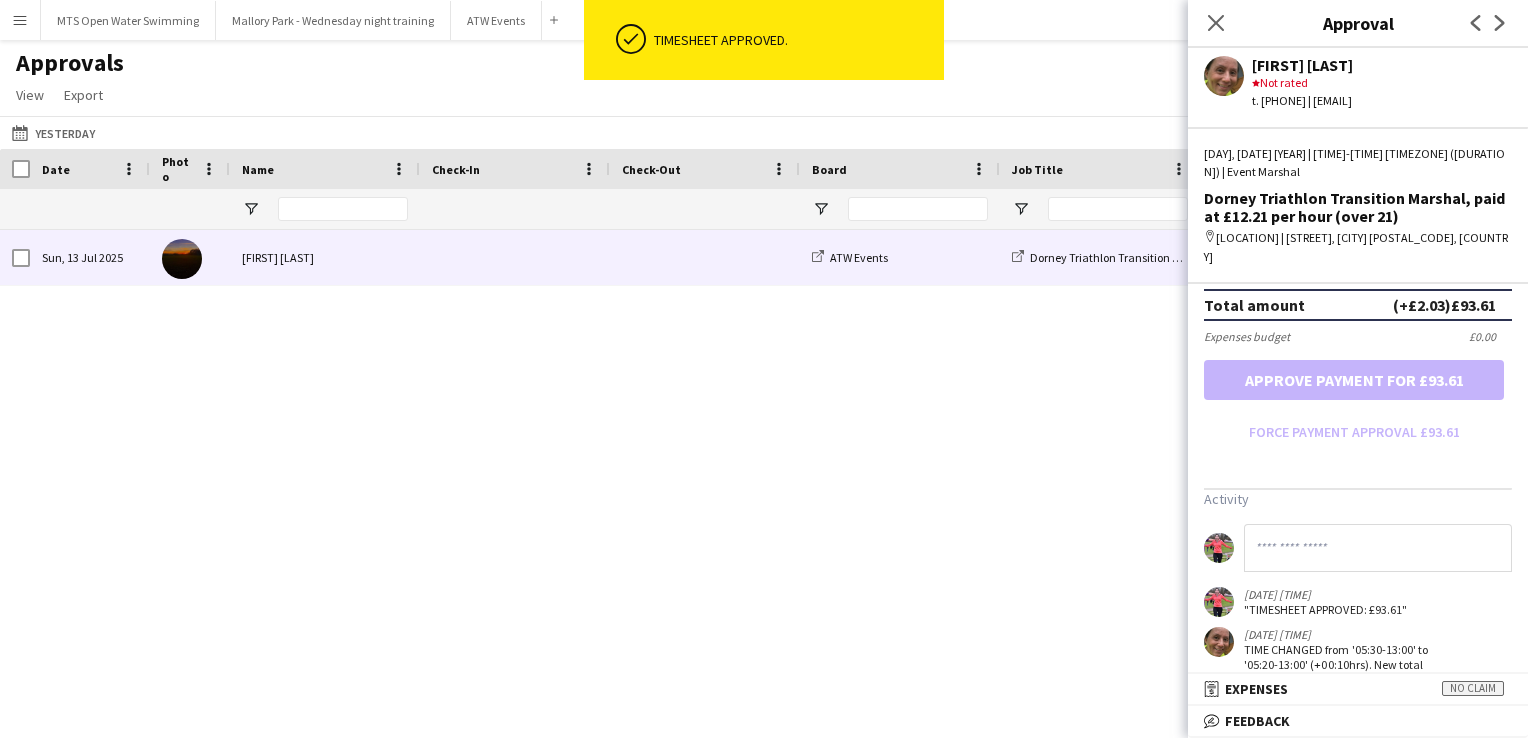 click at bounding box center (705, 257) 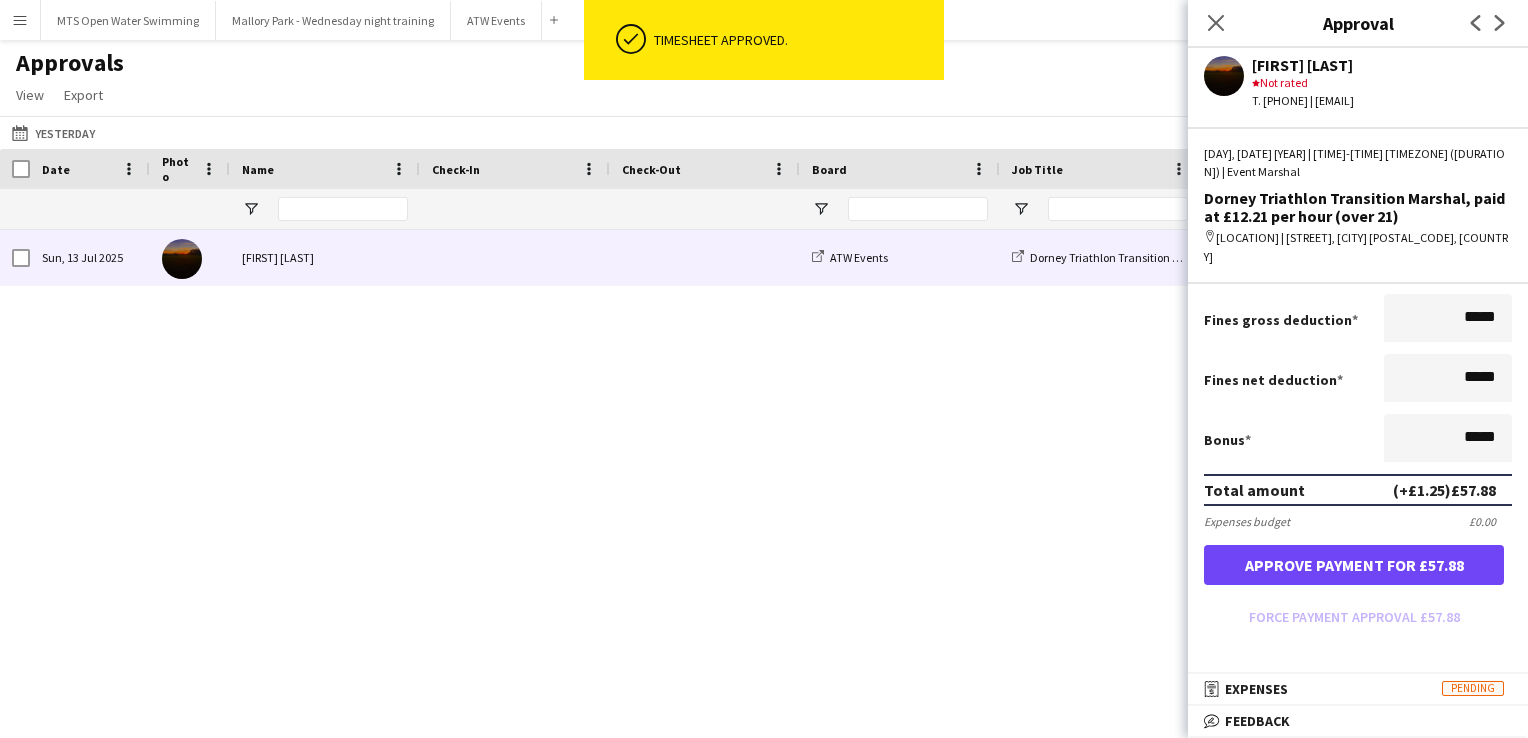 scroll, scrollTop: 517, scrollLeft: 0, axis: vertical 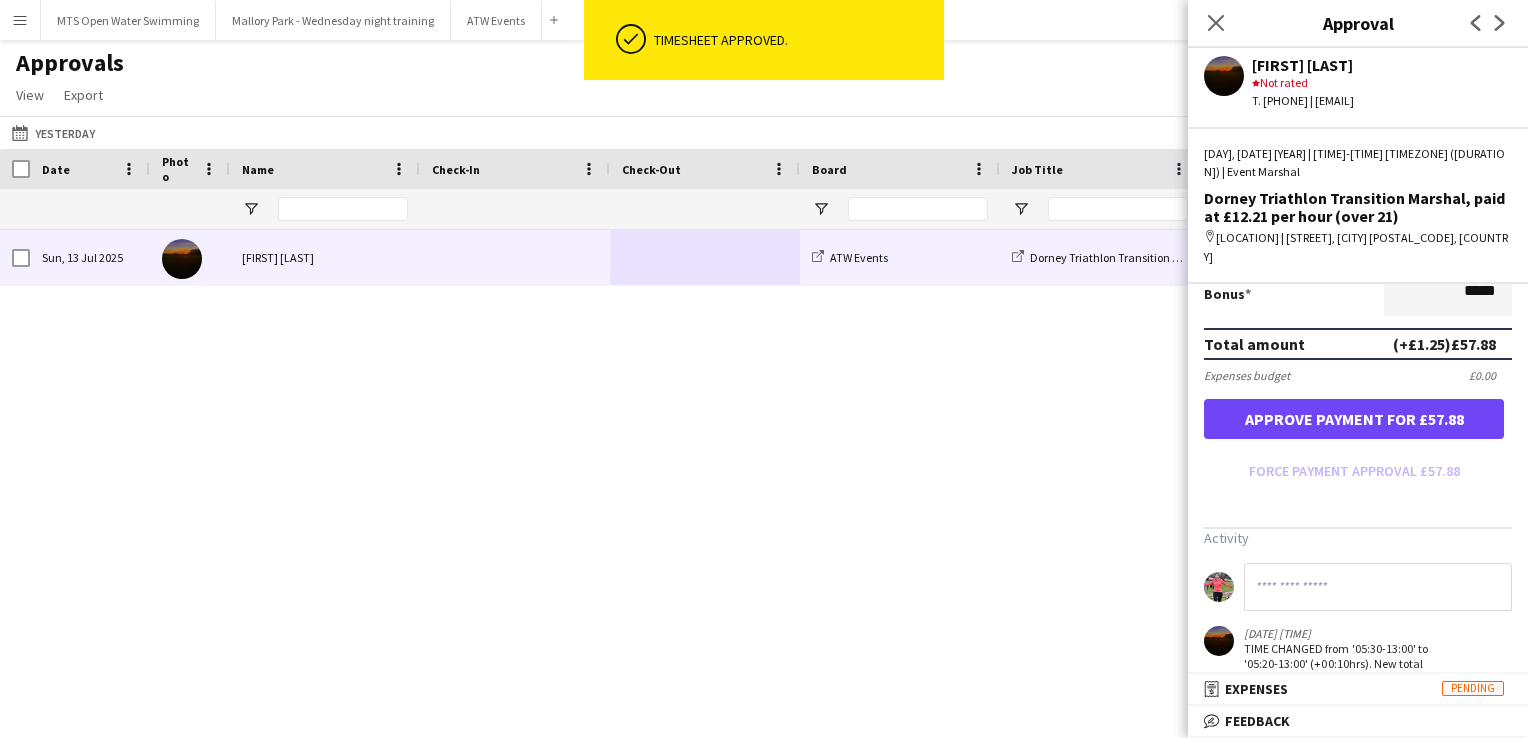 click on "Salary  *****  05:30   to  *****  13:00  *****  (7h 30m)   X   £7.55   Break period   /paid  ******  0 mins   Total salary   (+£1.25)   £57.88   Agreed salary   (7h 30m) £56.63   Subsistence  *****  £0.00   Fines gross deduction  *****  Fines net deduction  *****  Bonus  *****  Total amount   (+£1.25)   £57.88   Expenses budget   £0.00   Approve payment for £57.88   Force payment approval £57.88" at bounding box center [1358, 158] 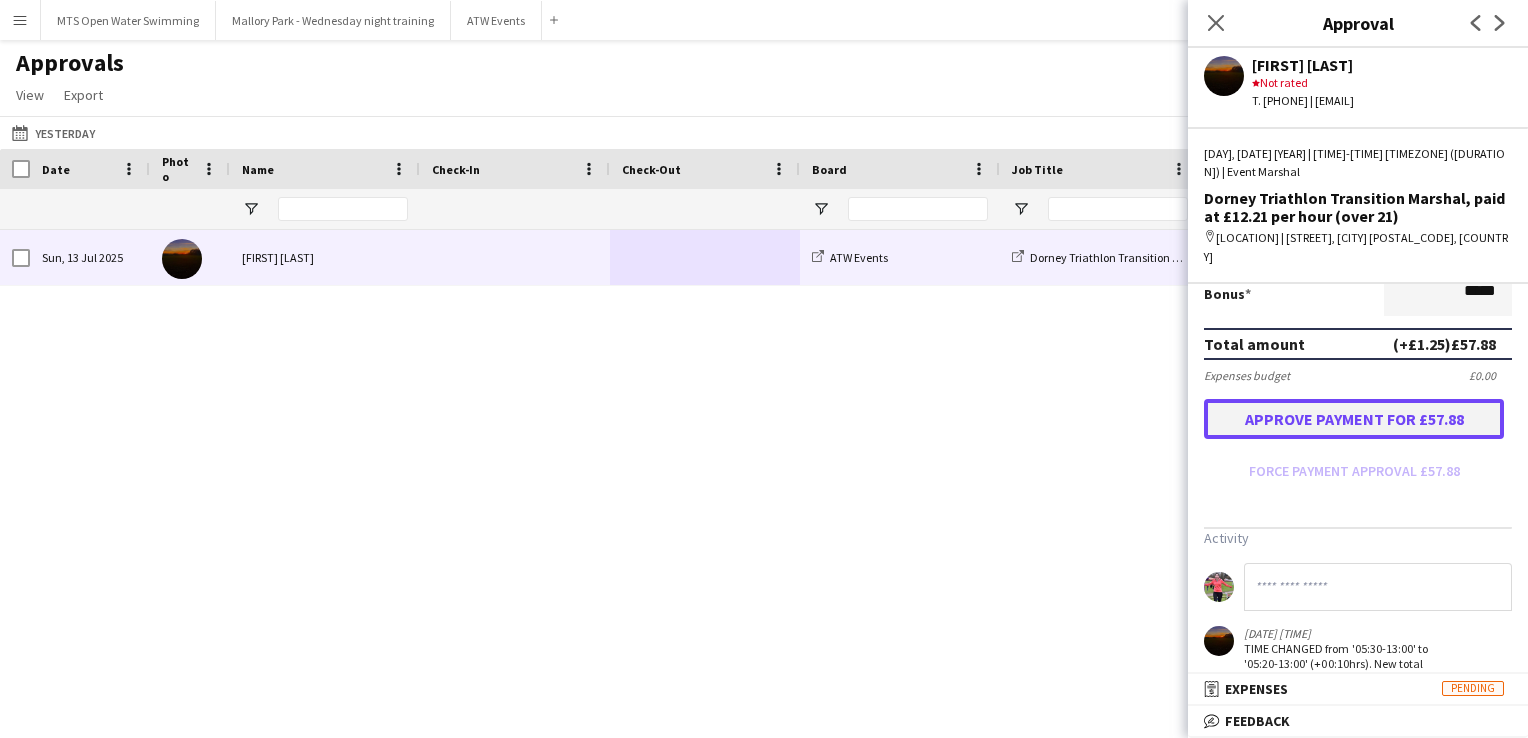 click on "Approve payment for £57.88" at bounding box center [1354, 419] 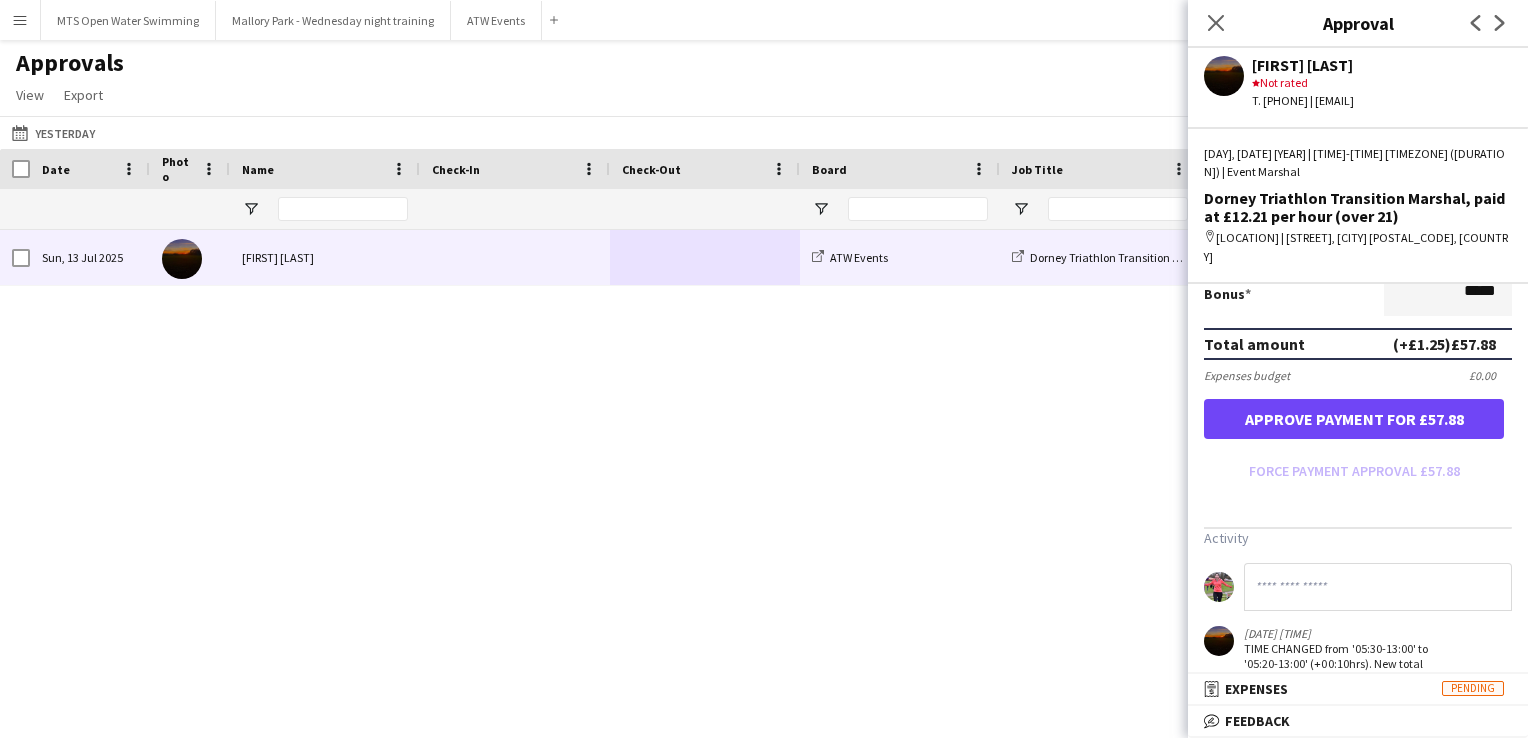scroll, scrollTop: 517, scrollLeft: 0, axis: vertical 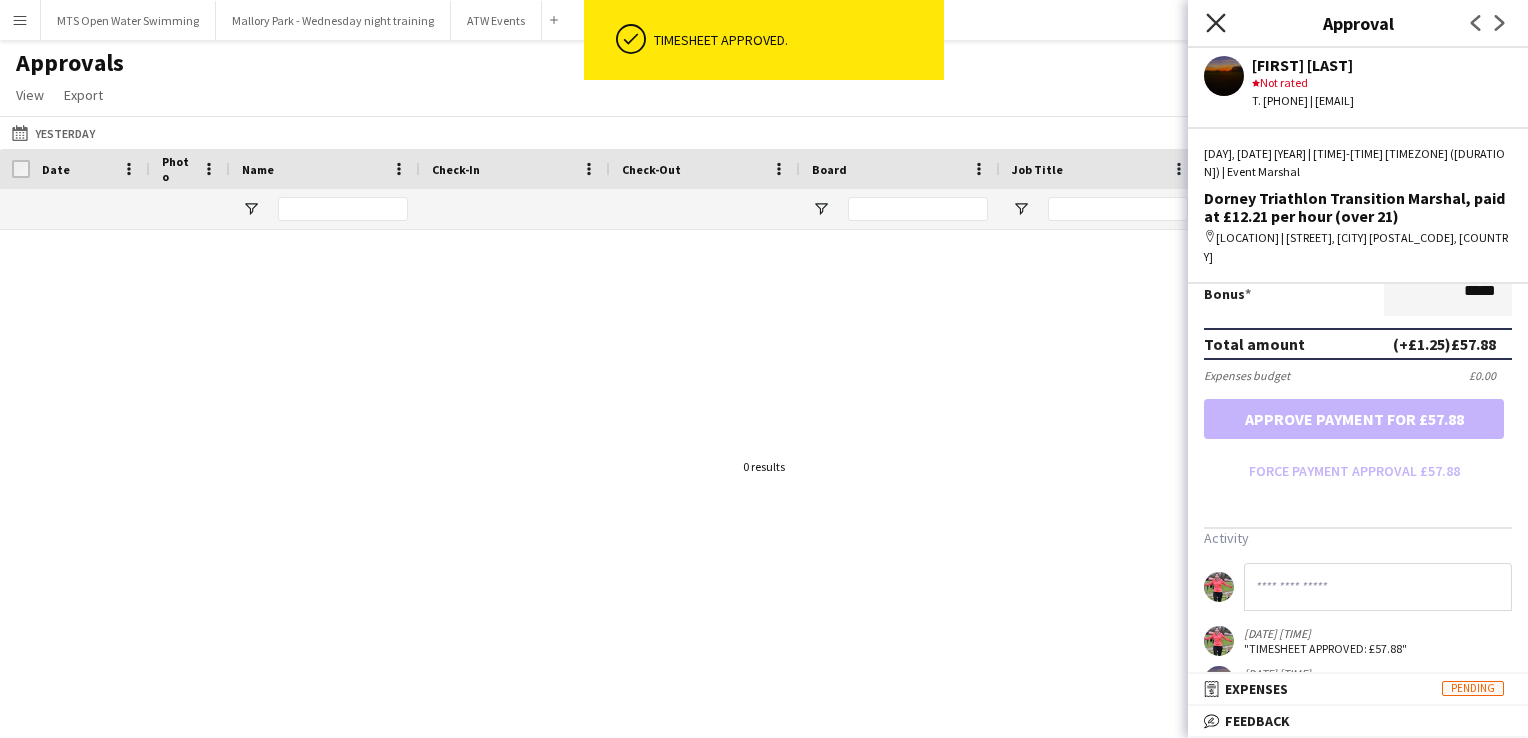 click 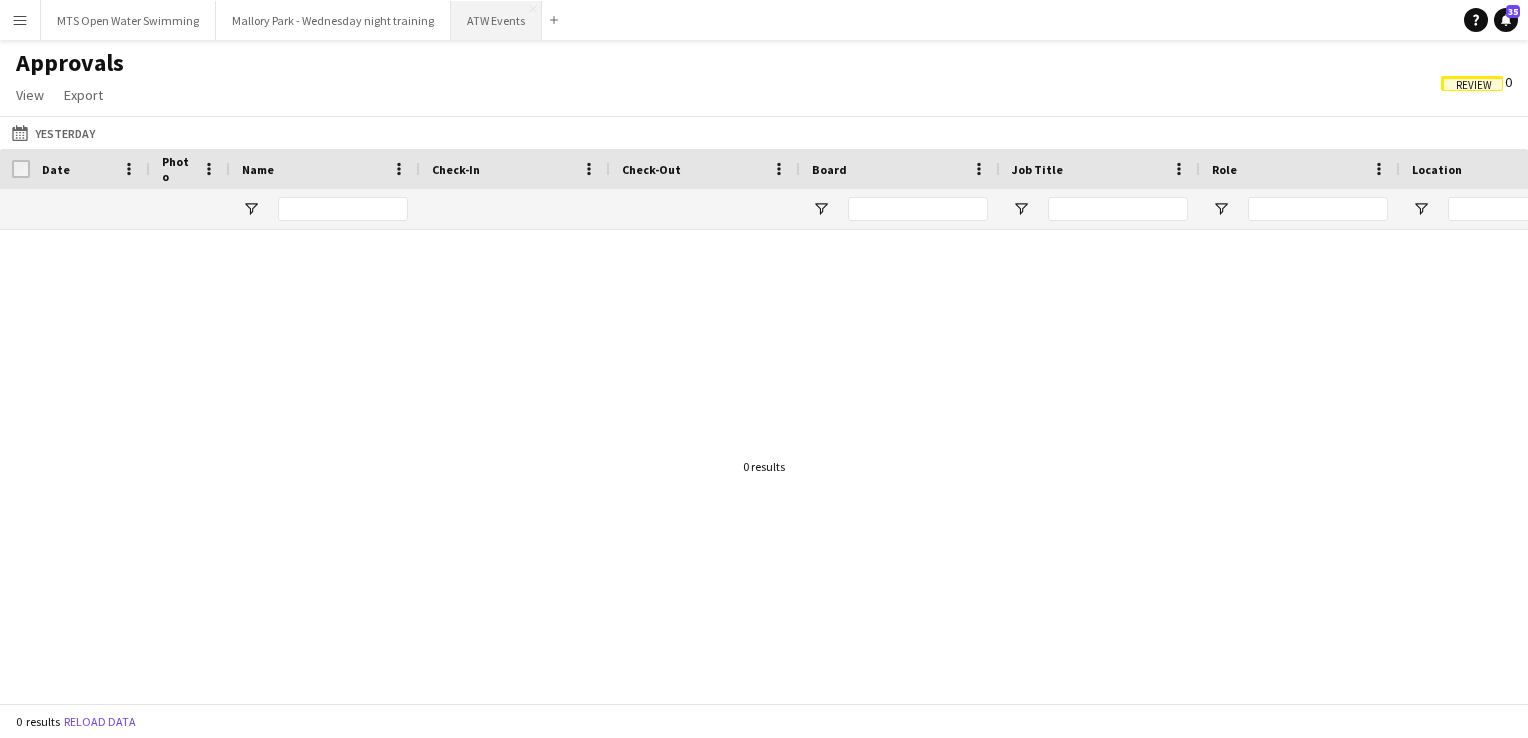 click on "ATW Events
Close" at bounding box center [496, 20] 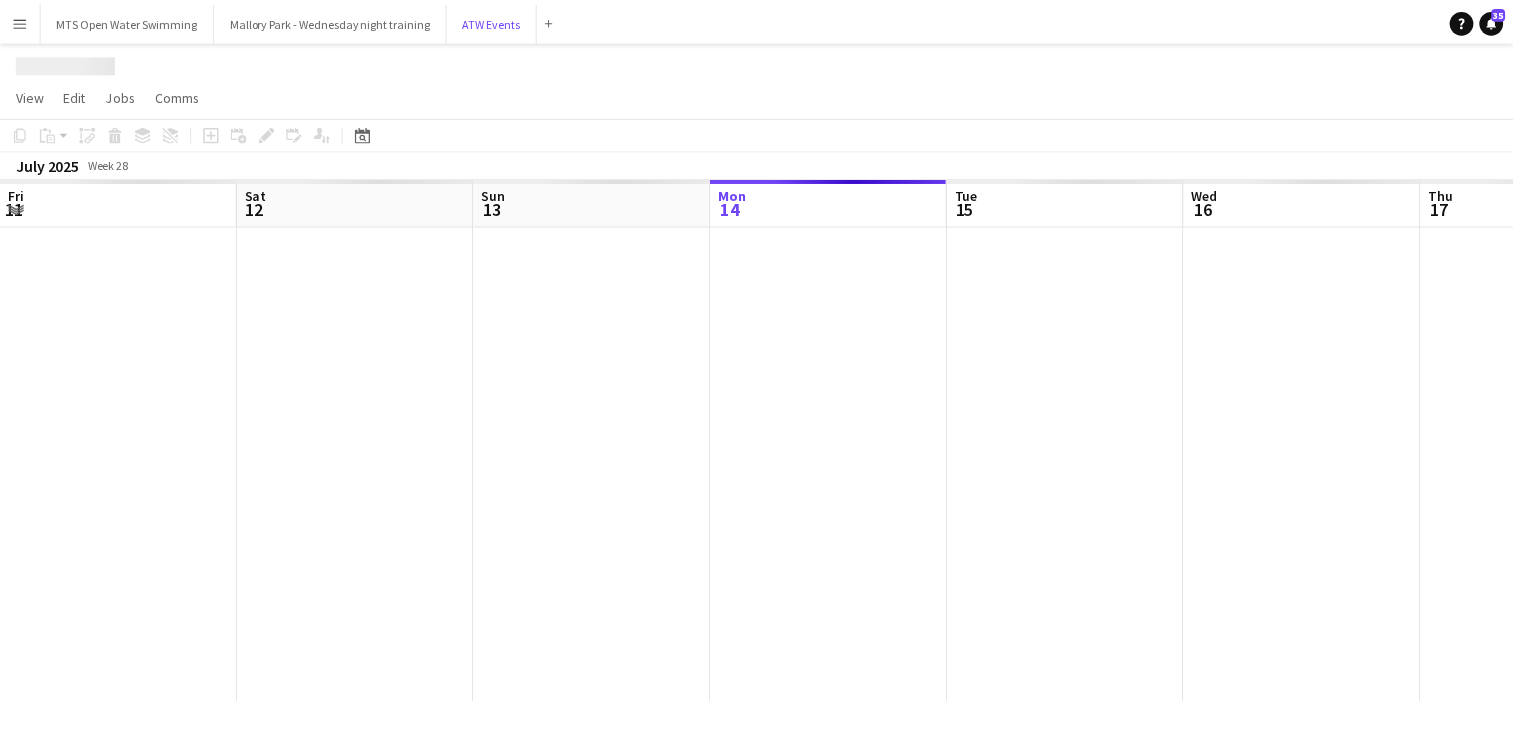 scroll, scrollTop: 0, scrollLeft: 478, axis: horizontal 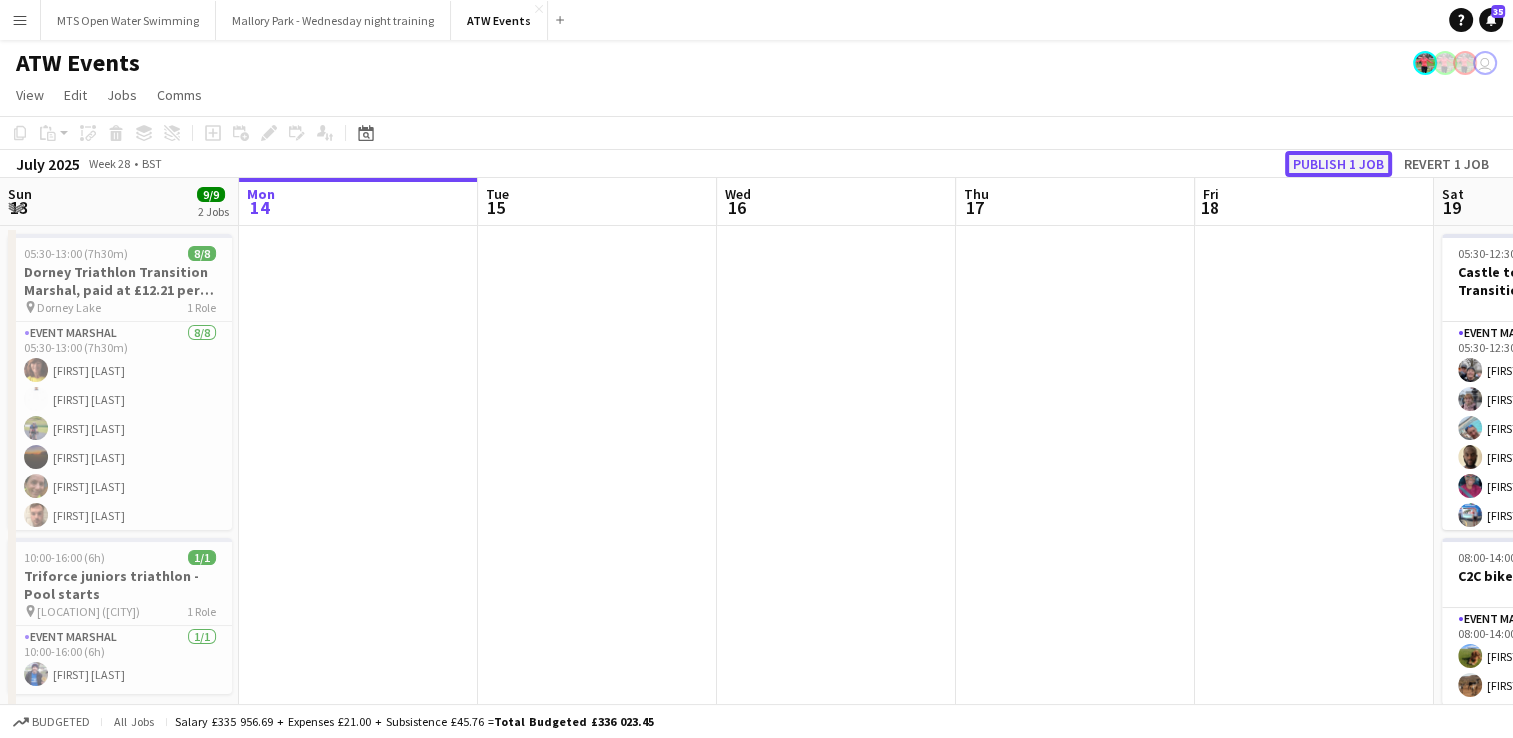 click on "Publish 1 job" 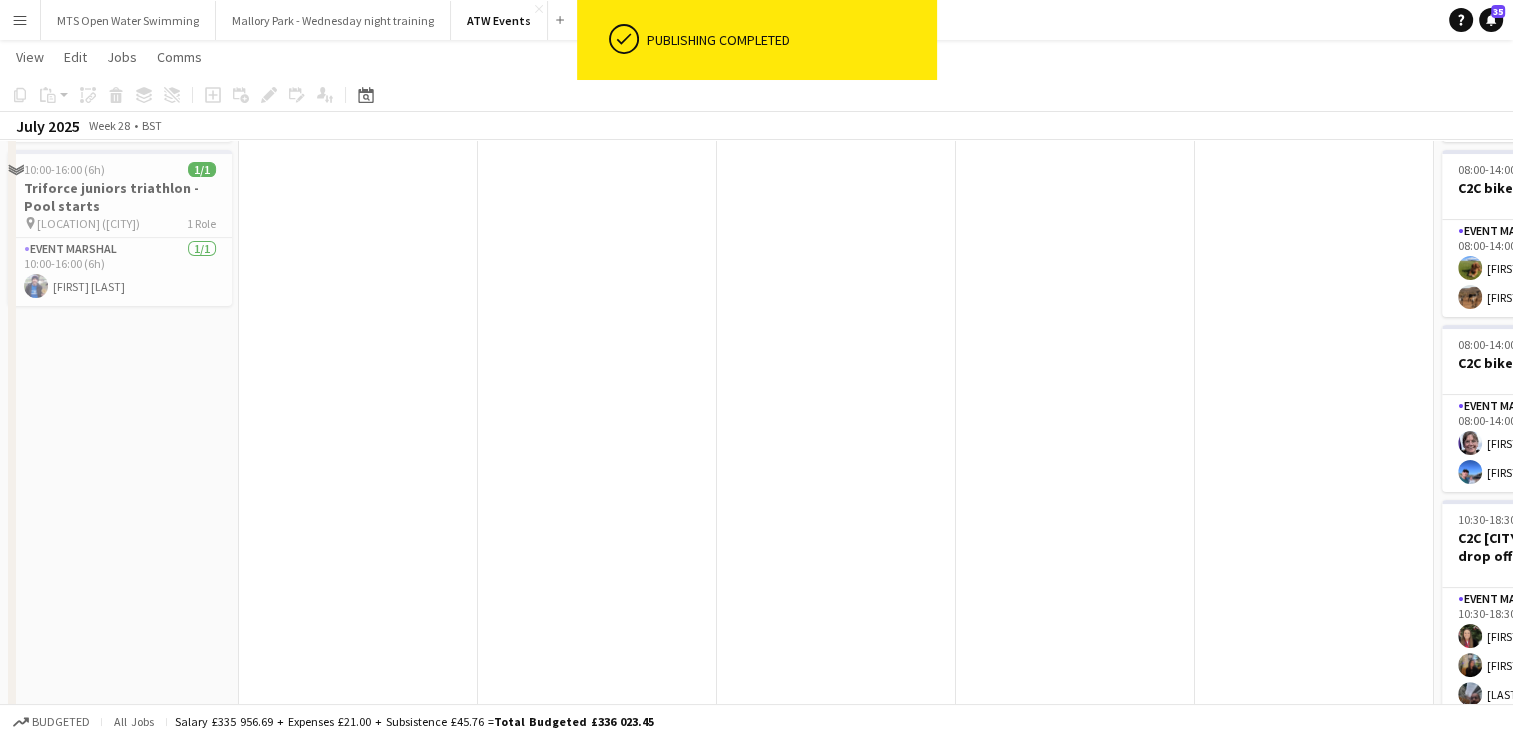 scroll, scrollTop: 218, scrollLeft: 0, axis: vertical 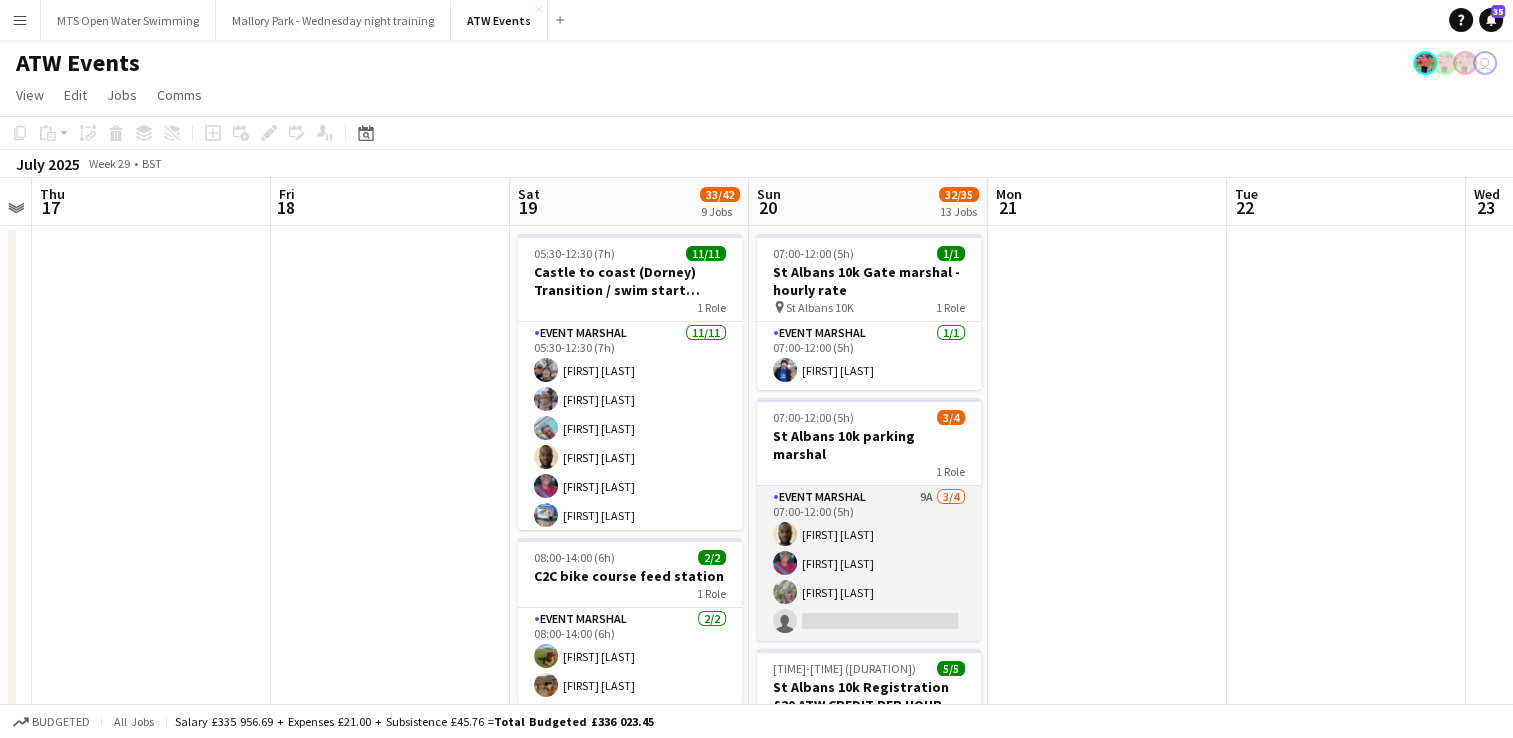 click on "Event Marshal   9A   3/4   07:00-12:00 (5h)
Adebola Bamiduro Kafayat Baruwa Donna Thomas
single-neutral-actions" at bounding box center (869, 563) 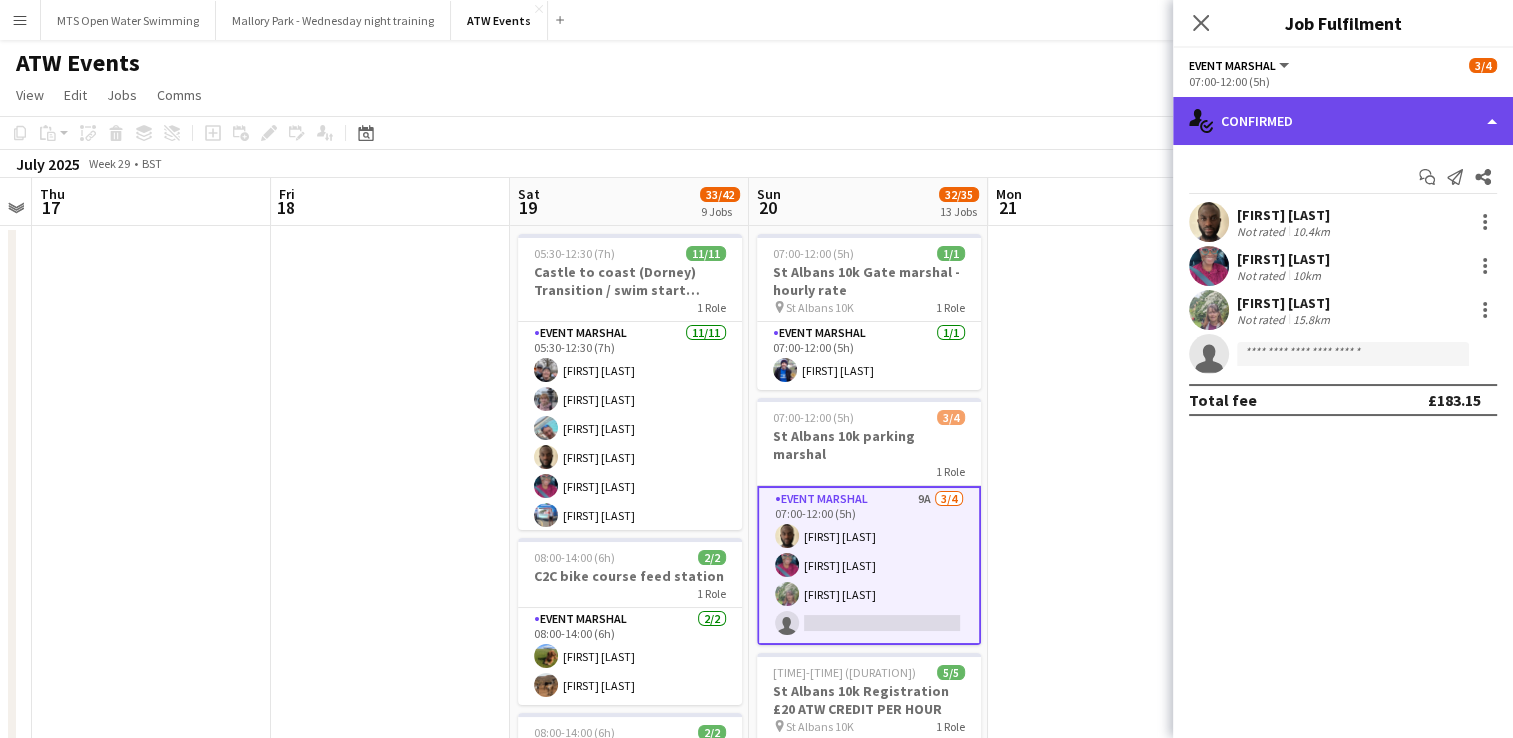 click on "single-neutral-actions-check-2
Confirmed" 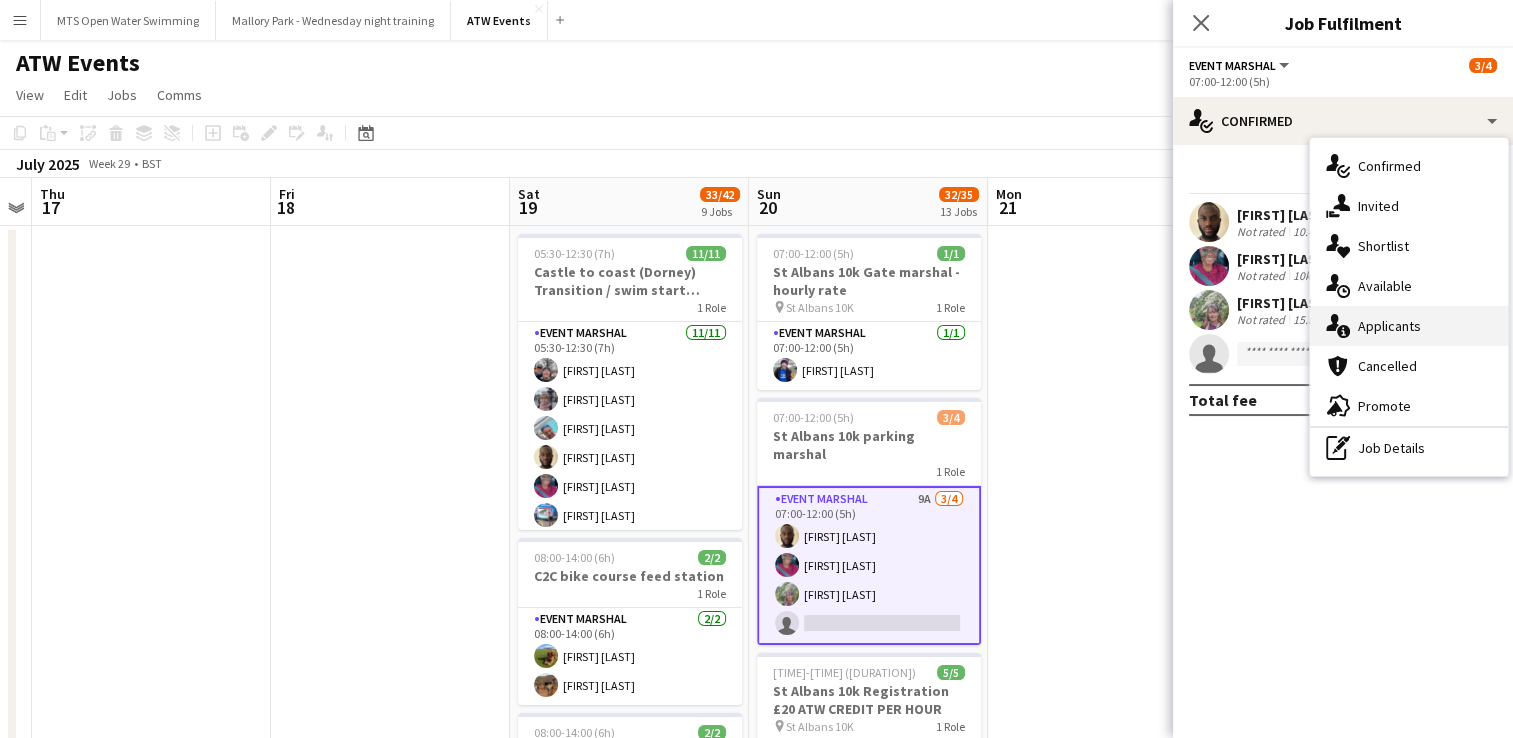 click on "single-neutral-actions-information
Applicants" at bounding box center (1409, 326) 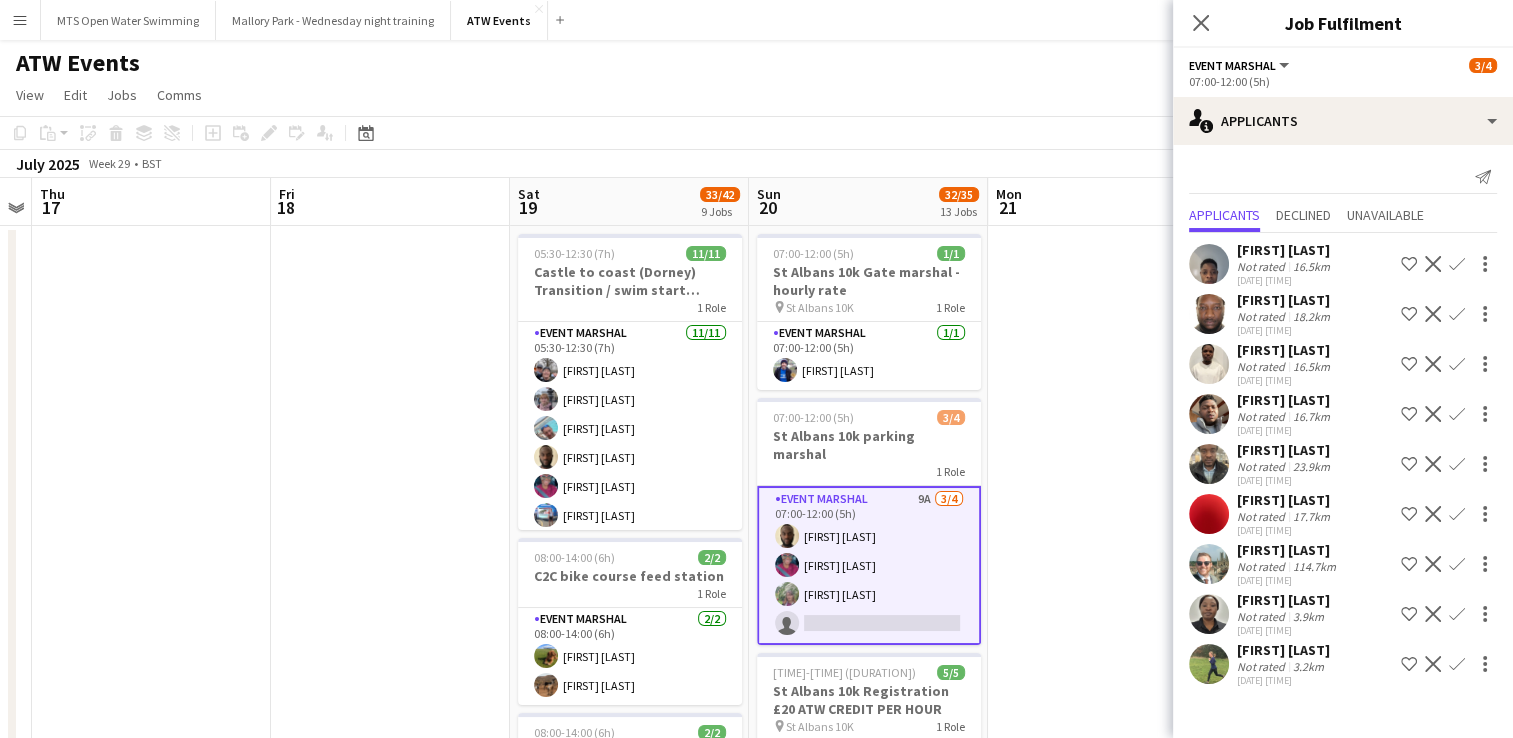 click on "[FIRST] [LAST]" 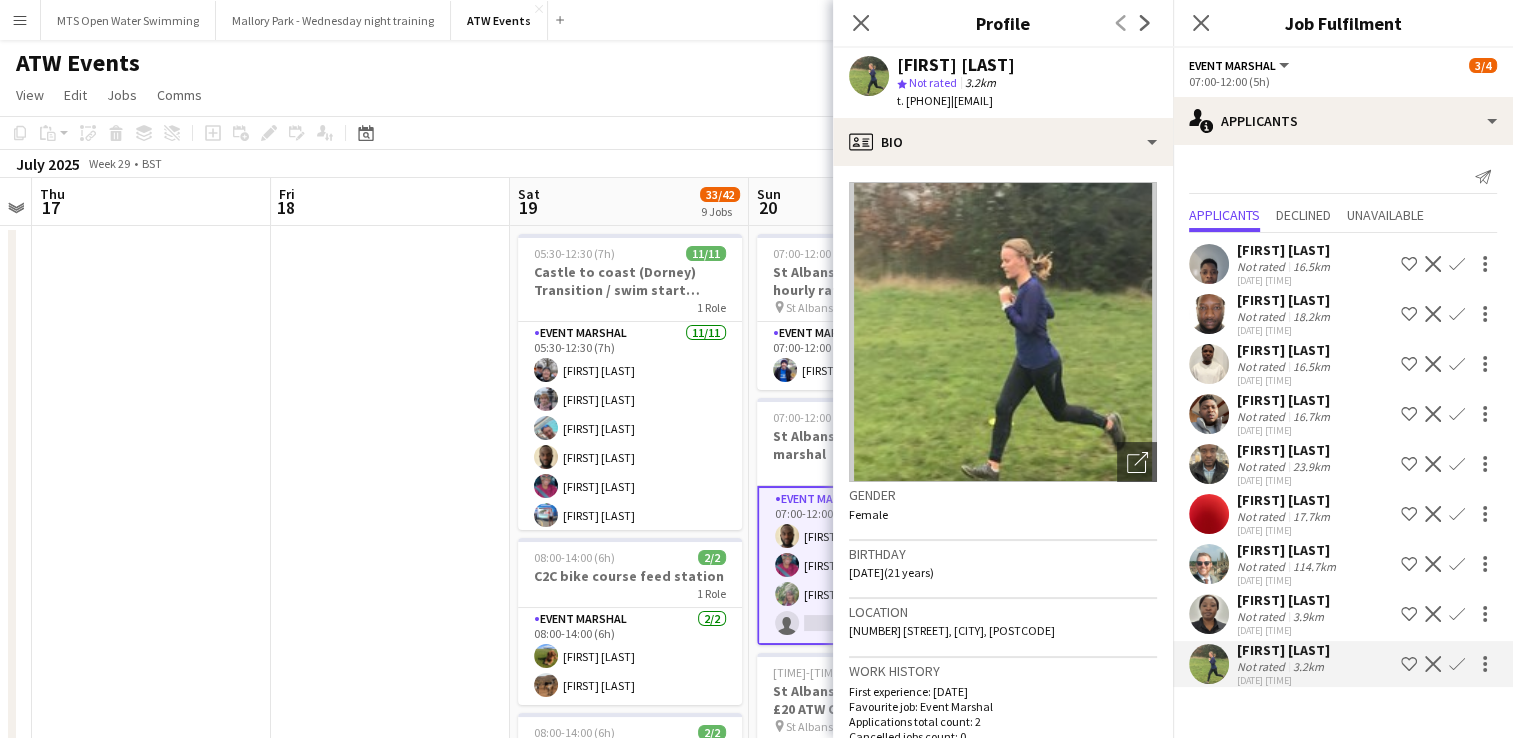 click on "Confirm" 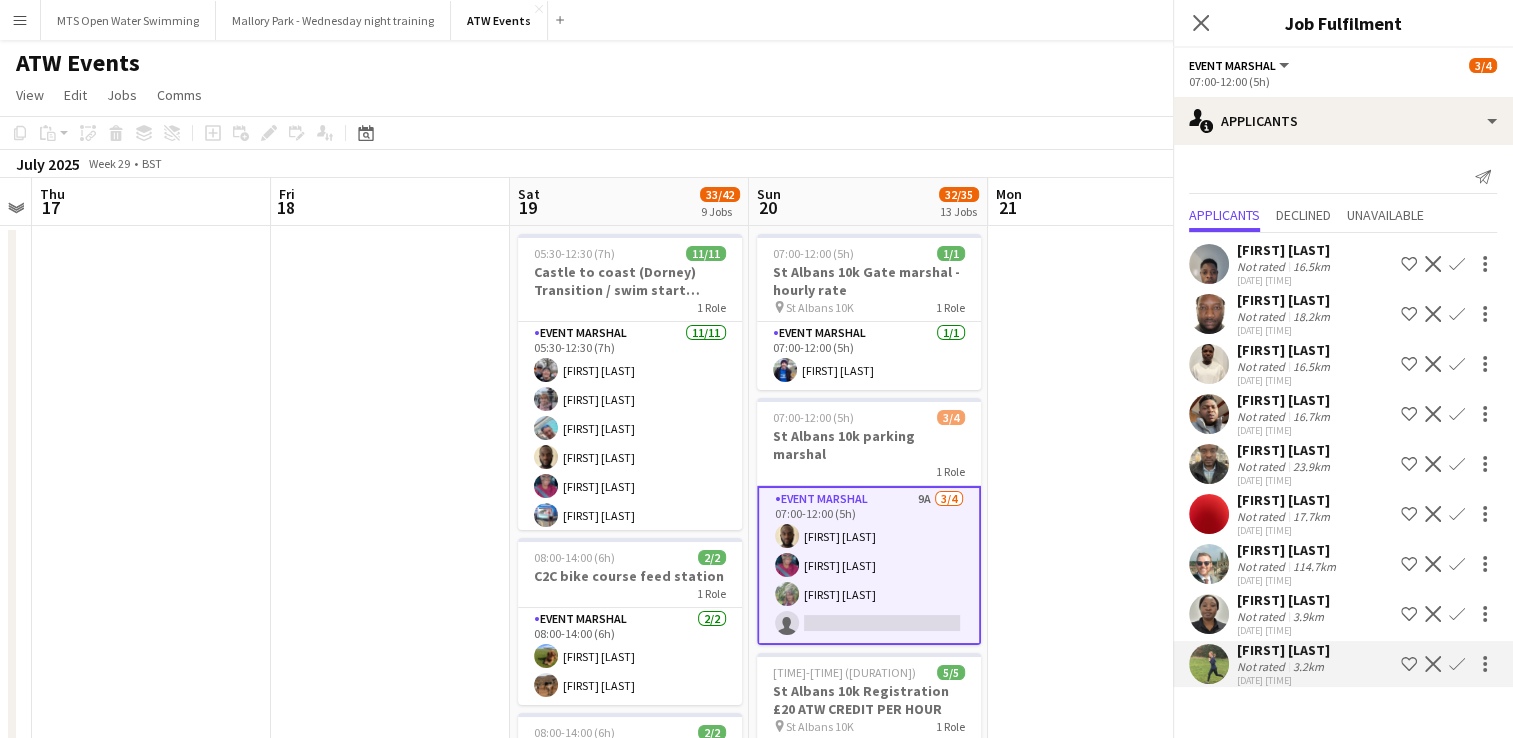 scroll, scrollTop: 0, scrollLeft: 0, axis: both 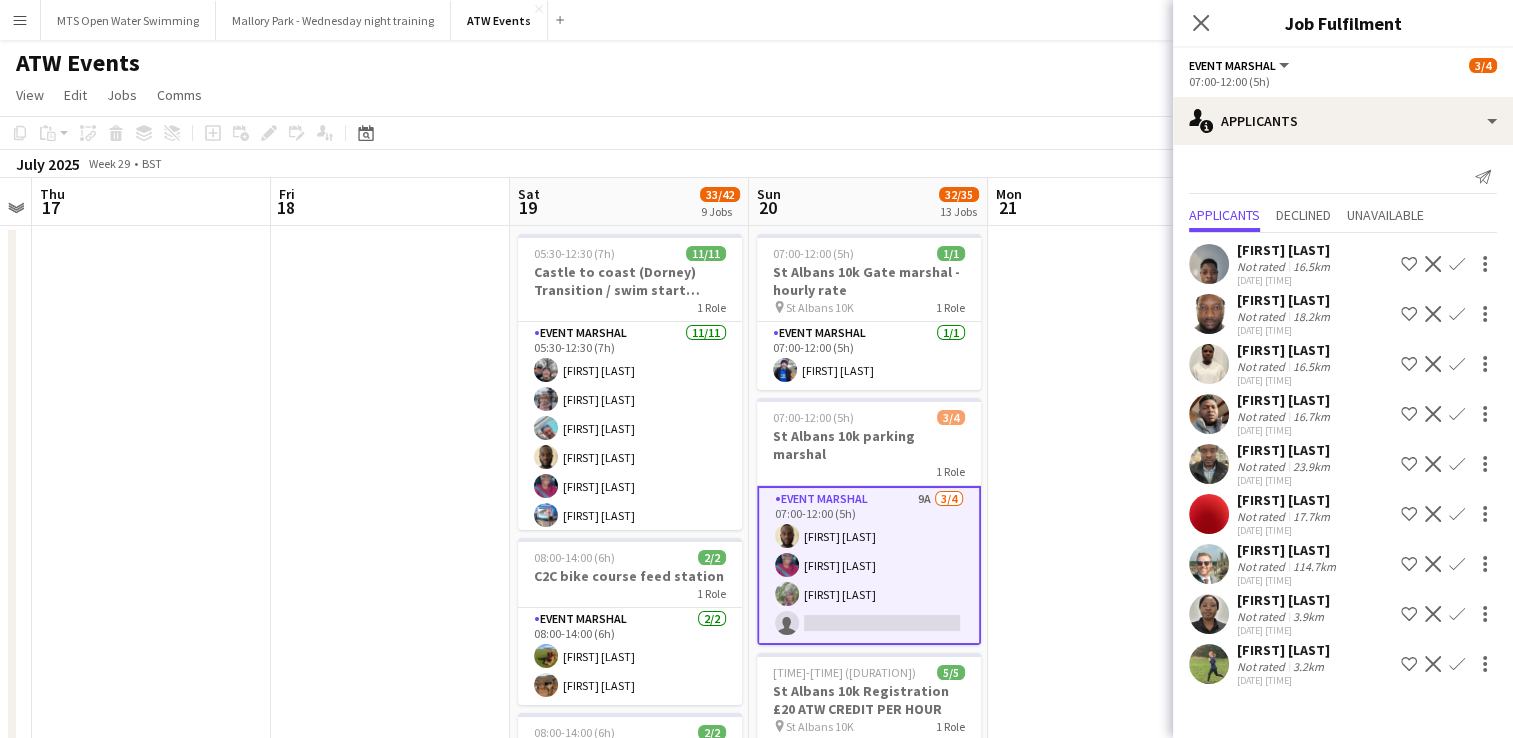 click on "Confirm" 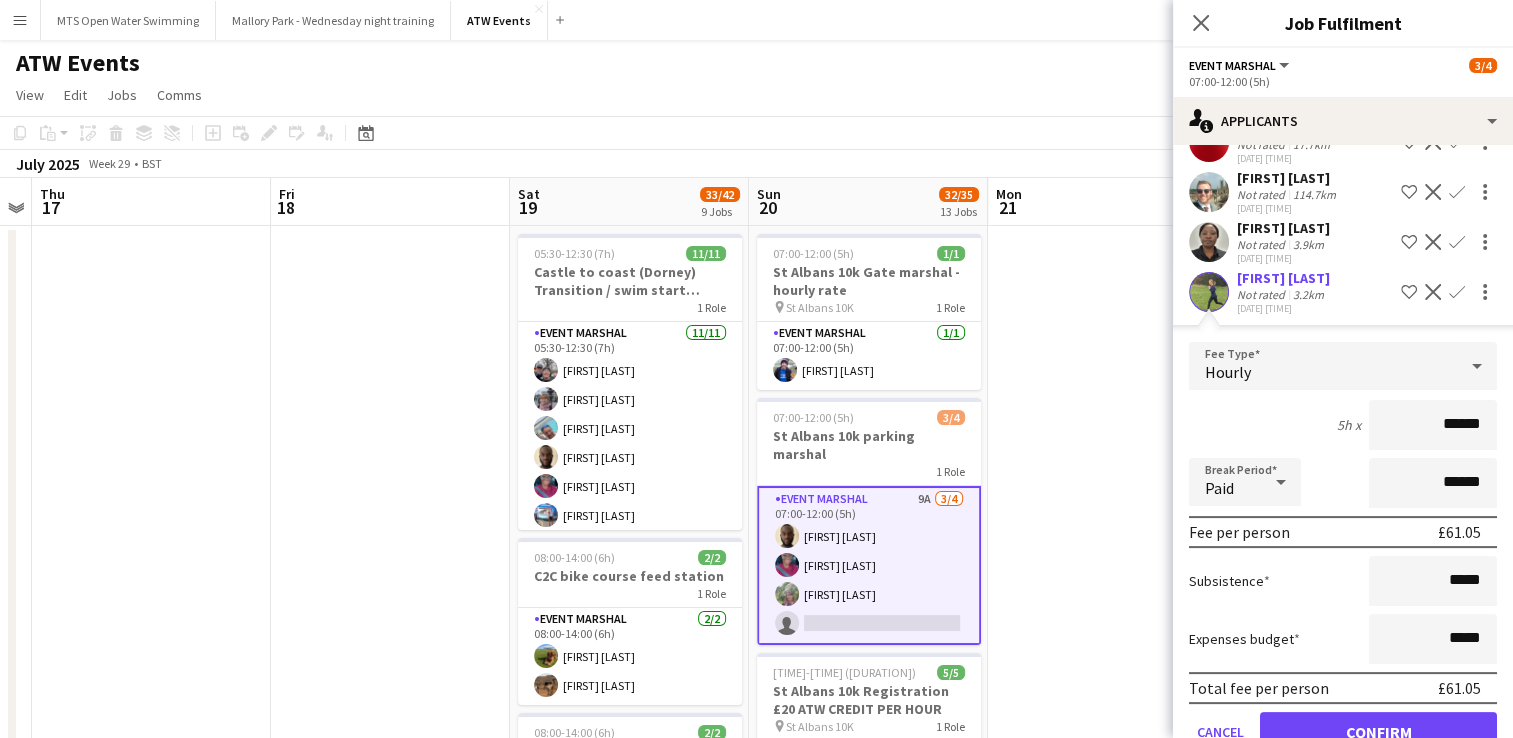 scroll, scrollTop: 437, scrollLeft: 0, axis: vertical 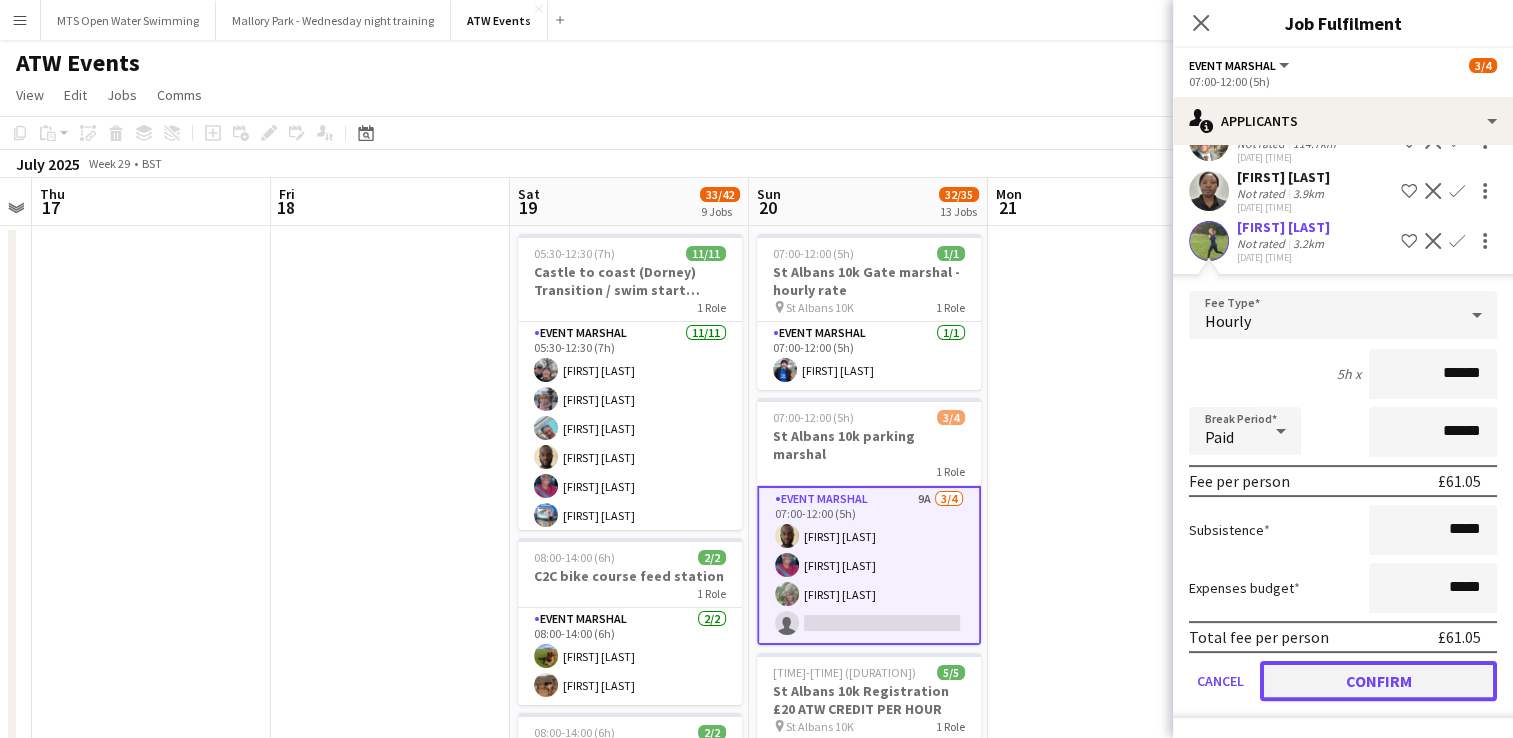 click on "Confirm" 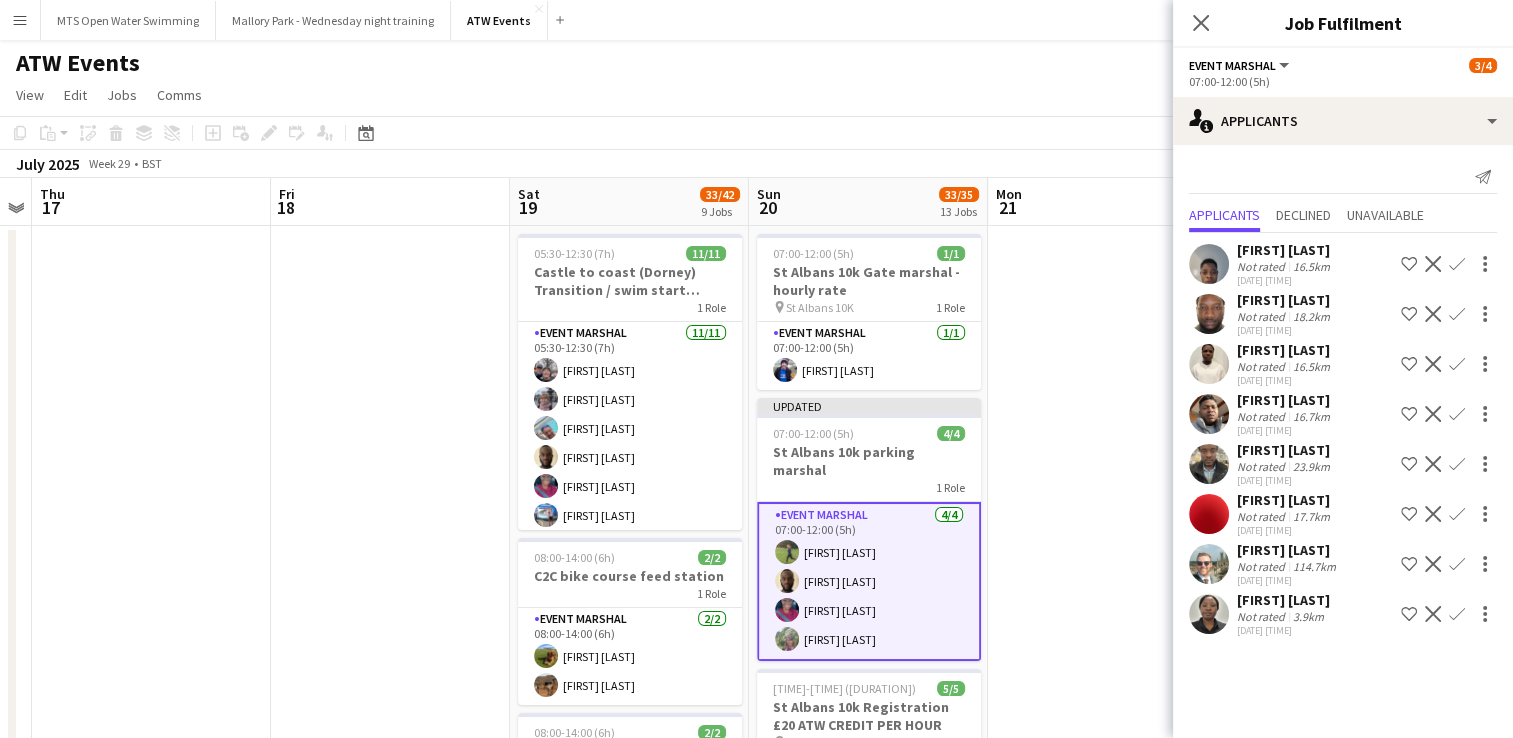 scroll, scrollTop: 0, scrollLeft: 0, axis: both 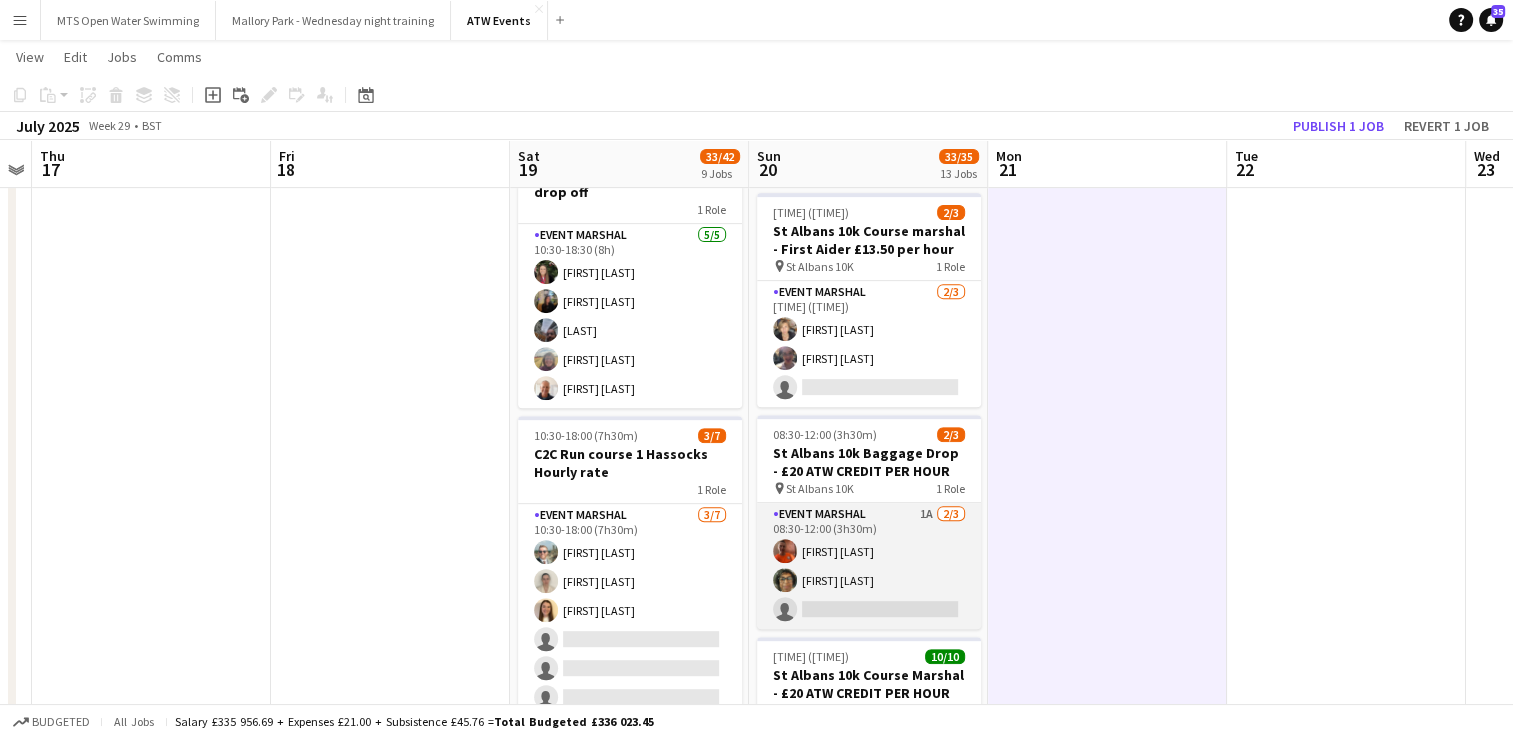 click on "Event Marshal   1A   2/3   08:30-12:00 (3h30m)
Tracy Brosnan Julie Young
single-neutral-actions" at bounding box center [869, 566] 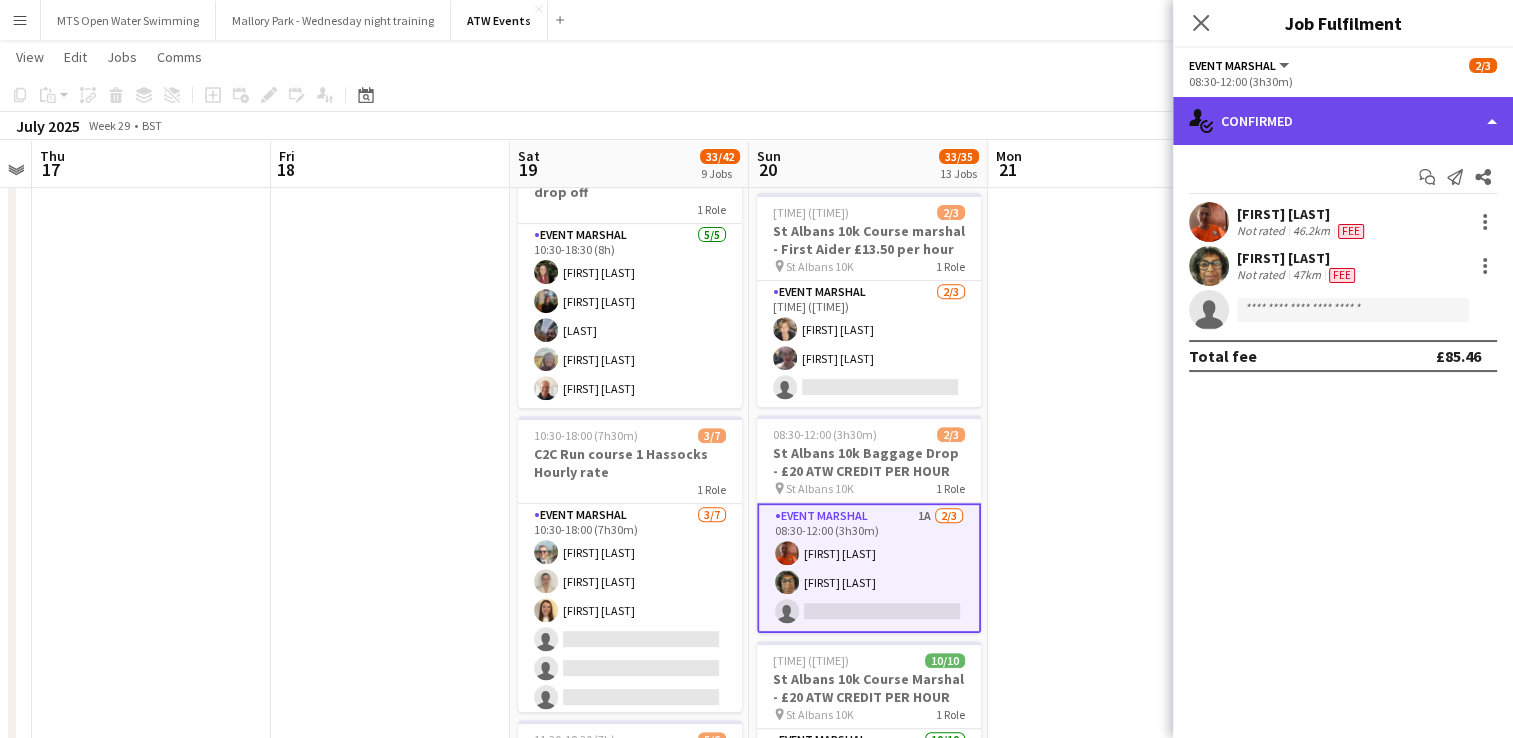 click on "single-neutral-actions-check-2
Confirmed" 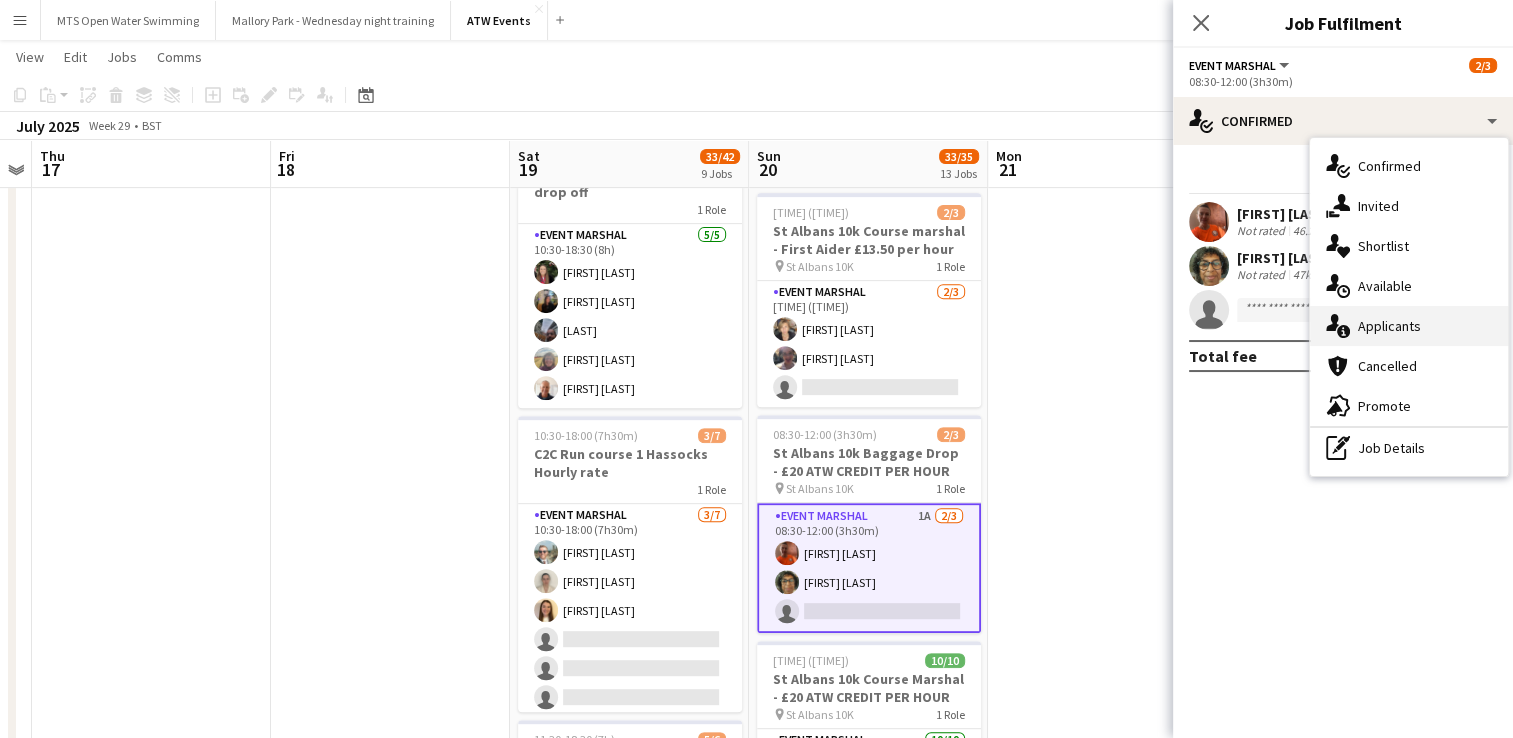 click on "single-neutral-actions-information
Applicants" at bounding box center (1409, 326) 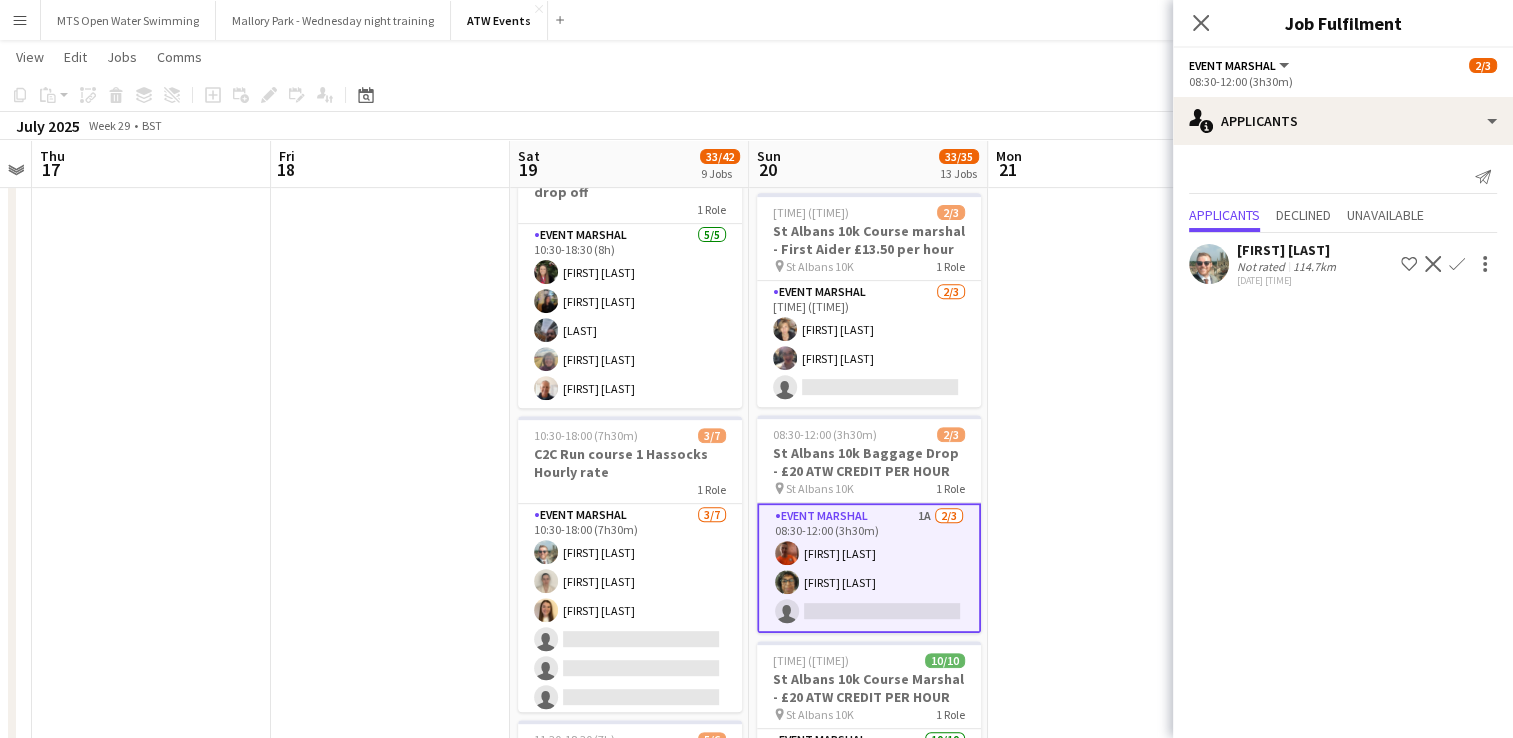 click at bounding box center (1107, 827) 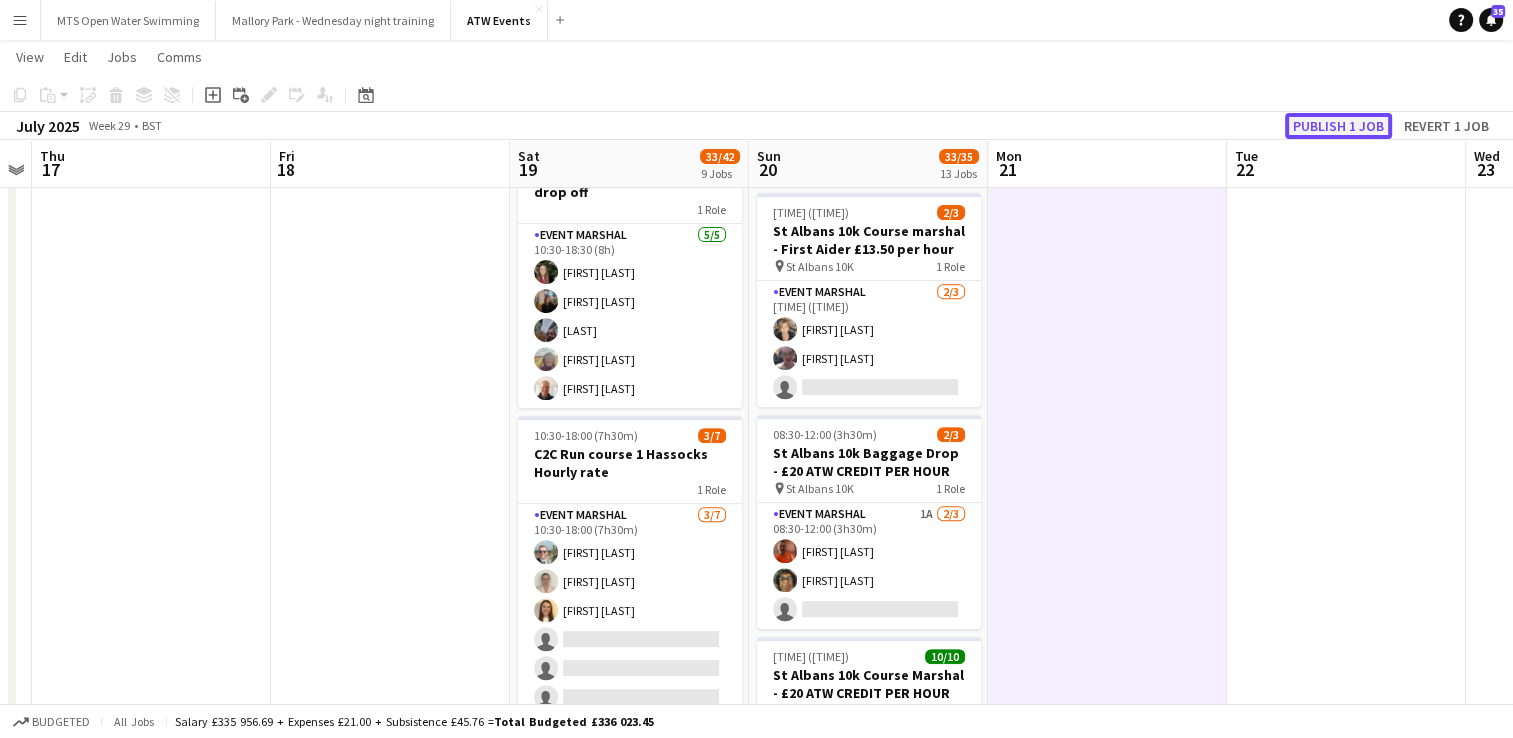 click on "Publish 1 job" 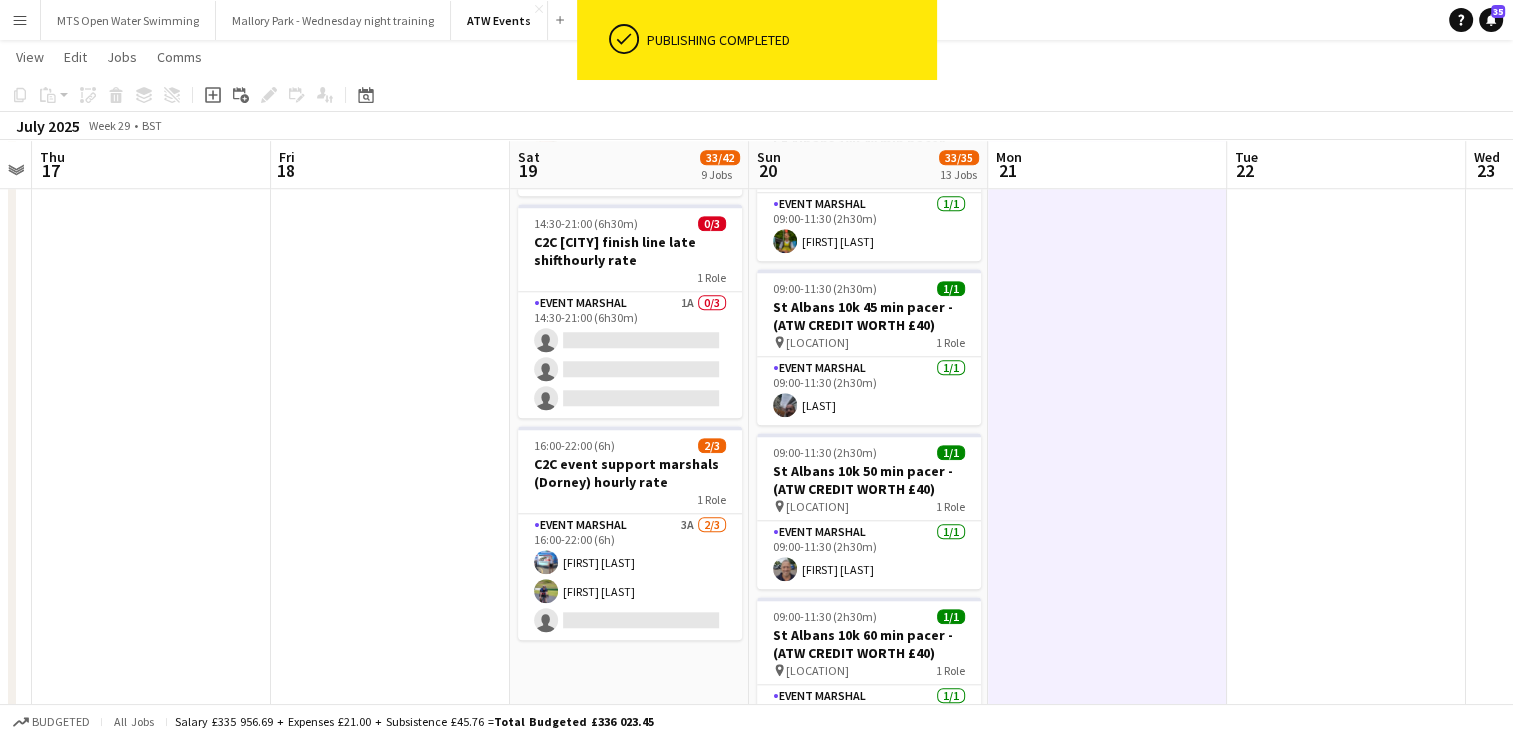 scroll, scrollTop: 1792, scrollLeft: 0, axis: vertical 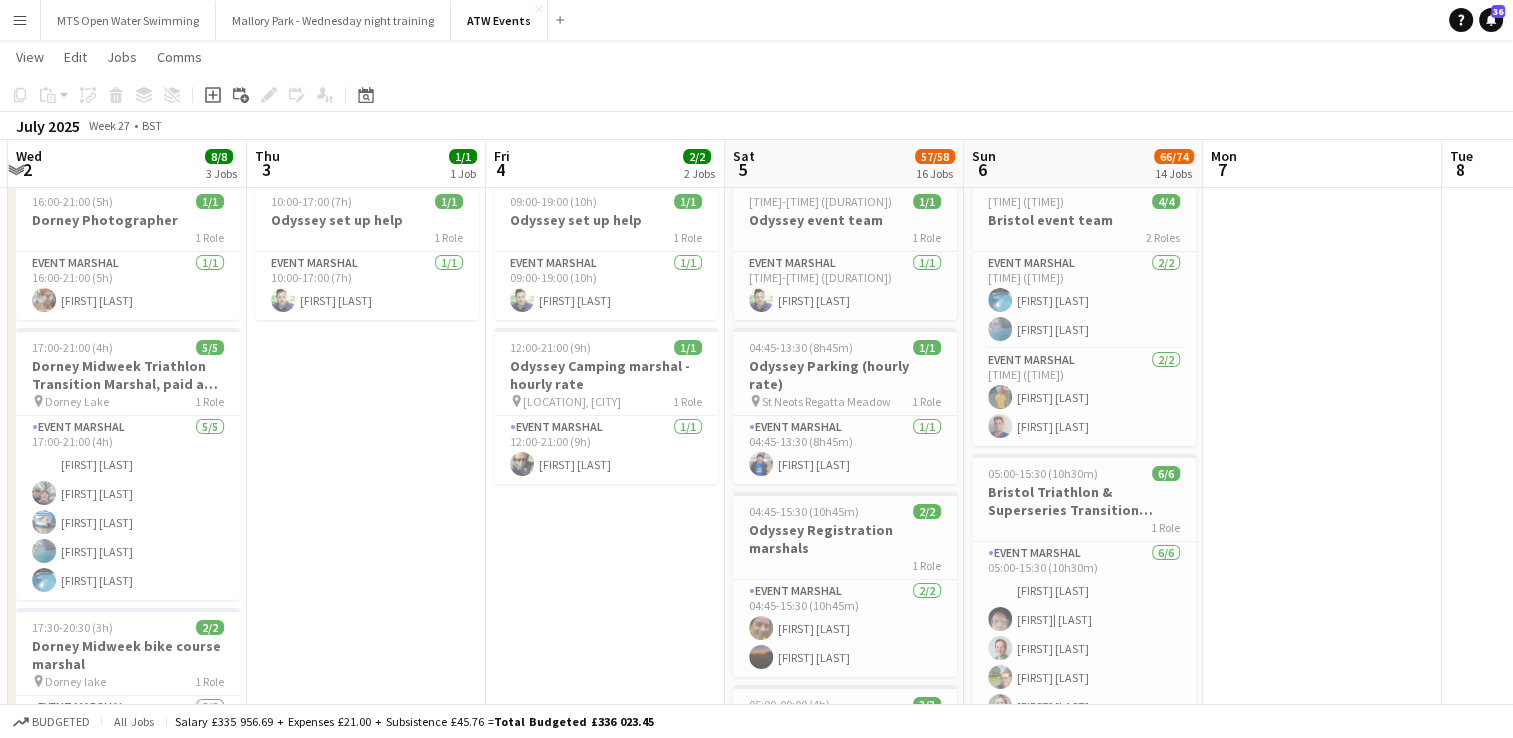 click on "03:30-22:30 (19h)    1/1   Odyssey event team   1 Role   Event Marshal   1/1   03:30-22:30 (19h)
Jonathan Campbell     04:45-13:30 (8h45m)    1/1   Odyssey Parking (hourly rate)
pin
St Neots Regatta Meadow   1 Role   Event Marshal   1/1   04:45-13:30 (8h45m)
Fergus Dalton     04:45-15:30 (10h45m)    2/2   Odyssey Registration marshals   1 Role   Event Marshal   2/2   04:45-15:30 (10h45m)
Sophie Halden Rachel Halden     05:00-09:00 (4h)    3/3   Odyssey Transition Team 1 (hourly rate)
pin
St Neots Regatta Meadow   1 Role   Event Marshal   3/3   05:00-09:00 (4h)
Gary Marsland David Bridgman Amelia Fleming     06:00-11:00 (5h)    1/1   Odyssey photographer   1 Role   Event Marshal   1/1   06:00-11:00 (5h)
Maggie Easton     06:45-16:15 (9h30m)    14/14   Odyssey Bike course marshals hourly rate   1 Role   Event Marshal   14/14   06:45-16:15 (9h30m)
Joe Langham Adebola Bamiduro Kafayat Baruwa Mykola Kovalyov Nick McGlashan    pin" at bounding box center [844, 1947] 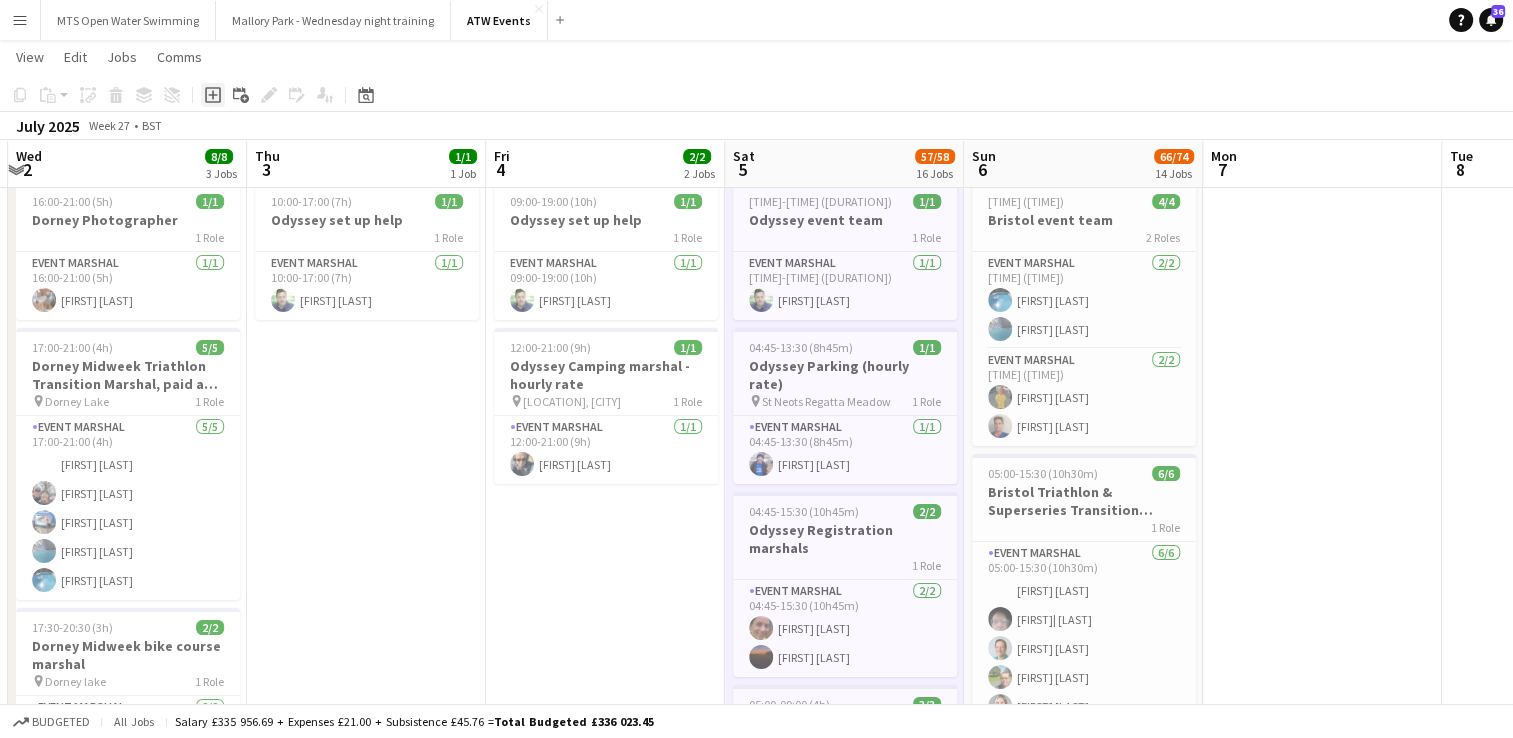 click on "Add job" 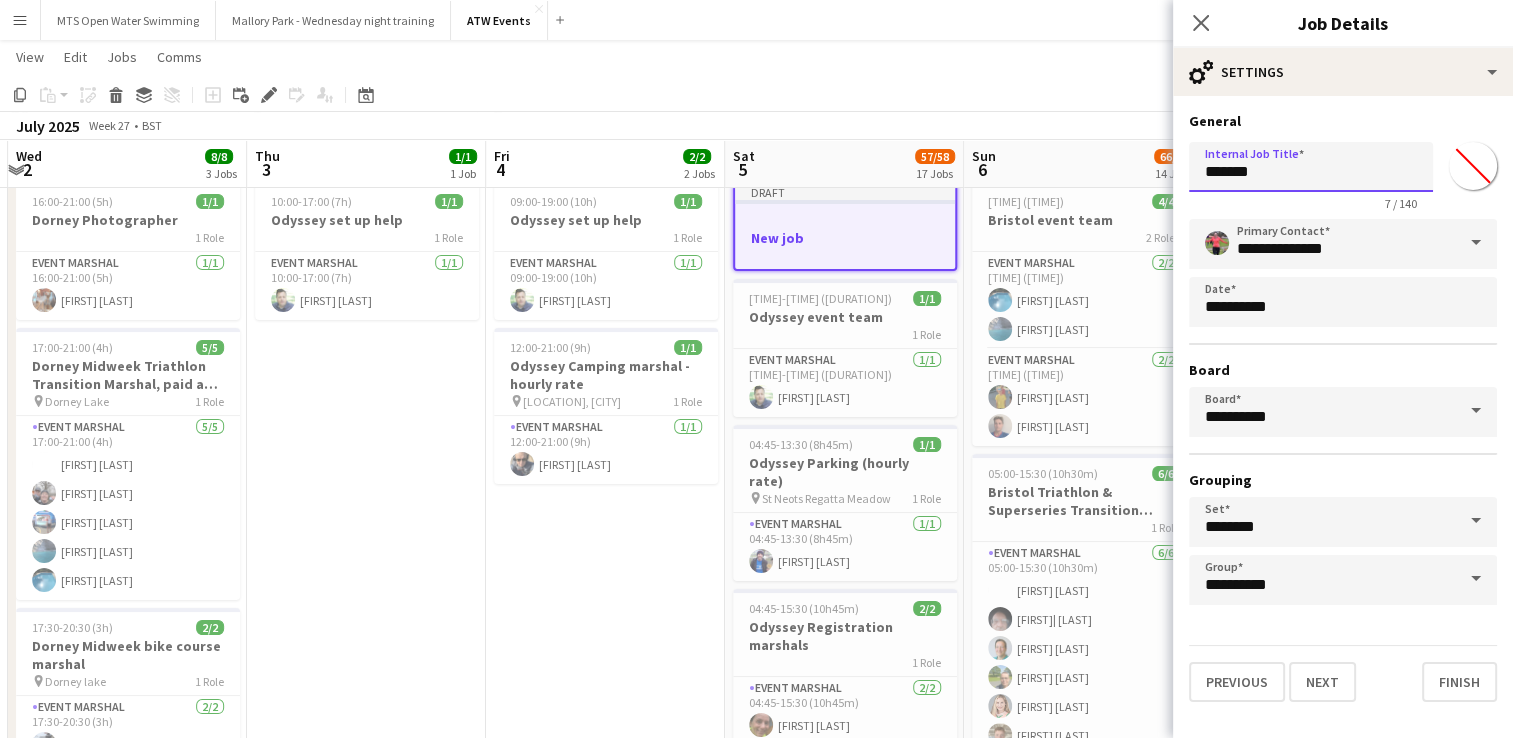 click on "*******" at bounding box center (1311, 167) 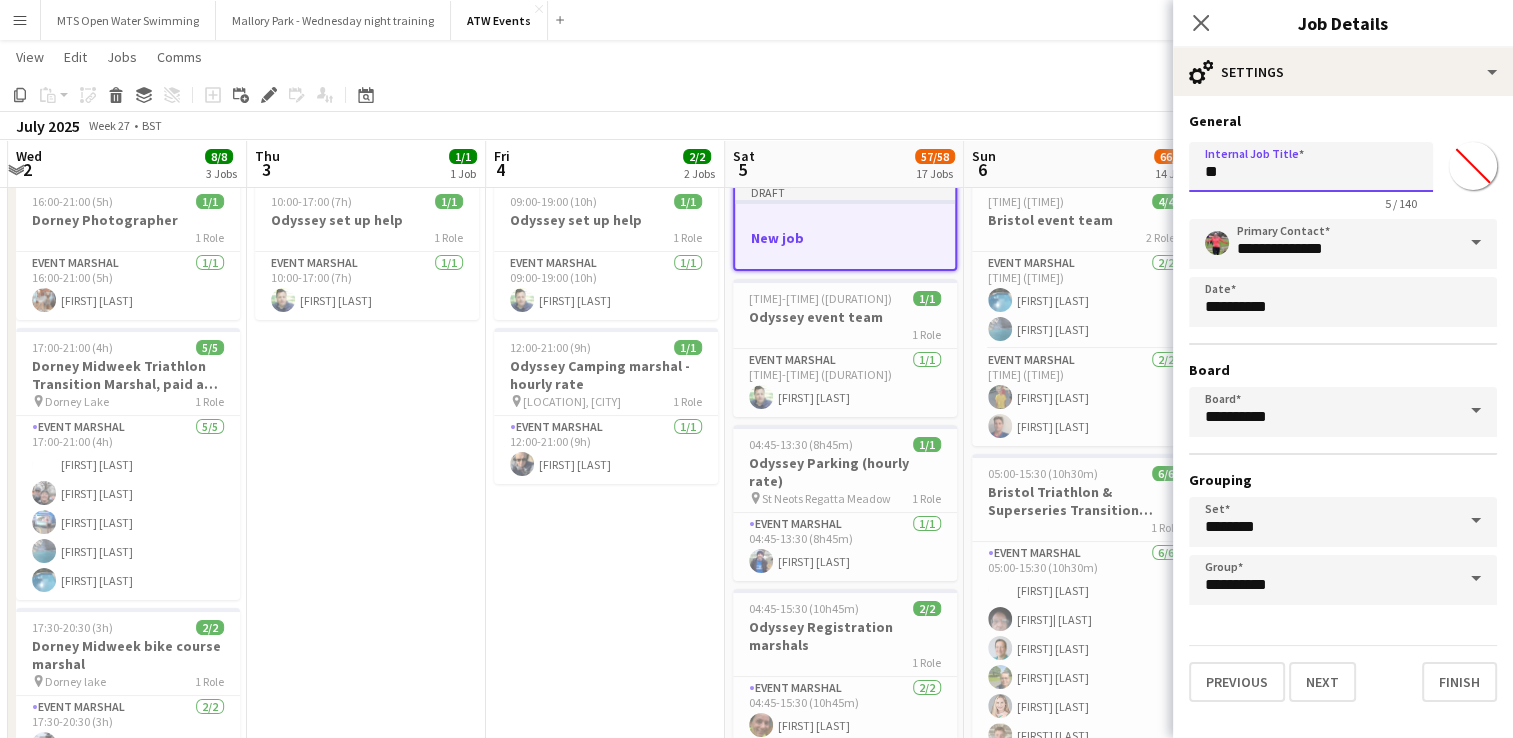 type on "*" 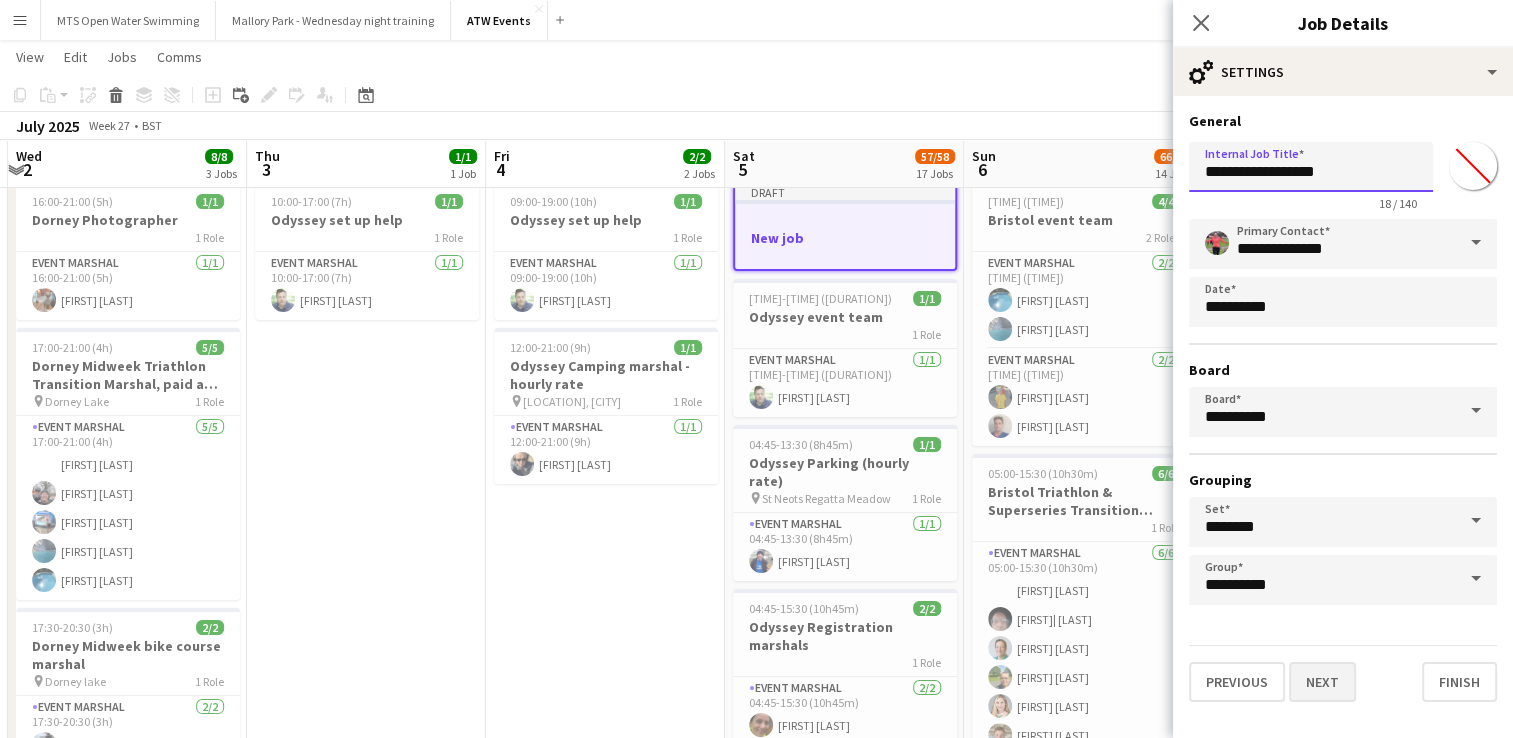 type on "**********" 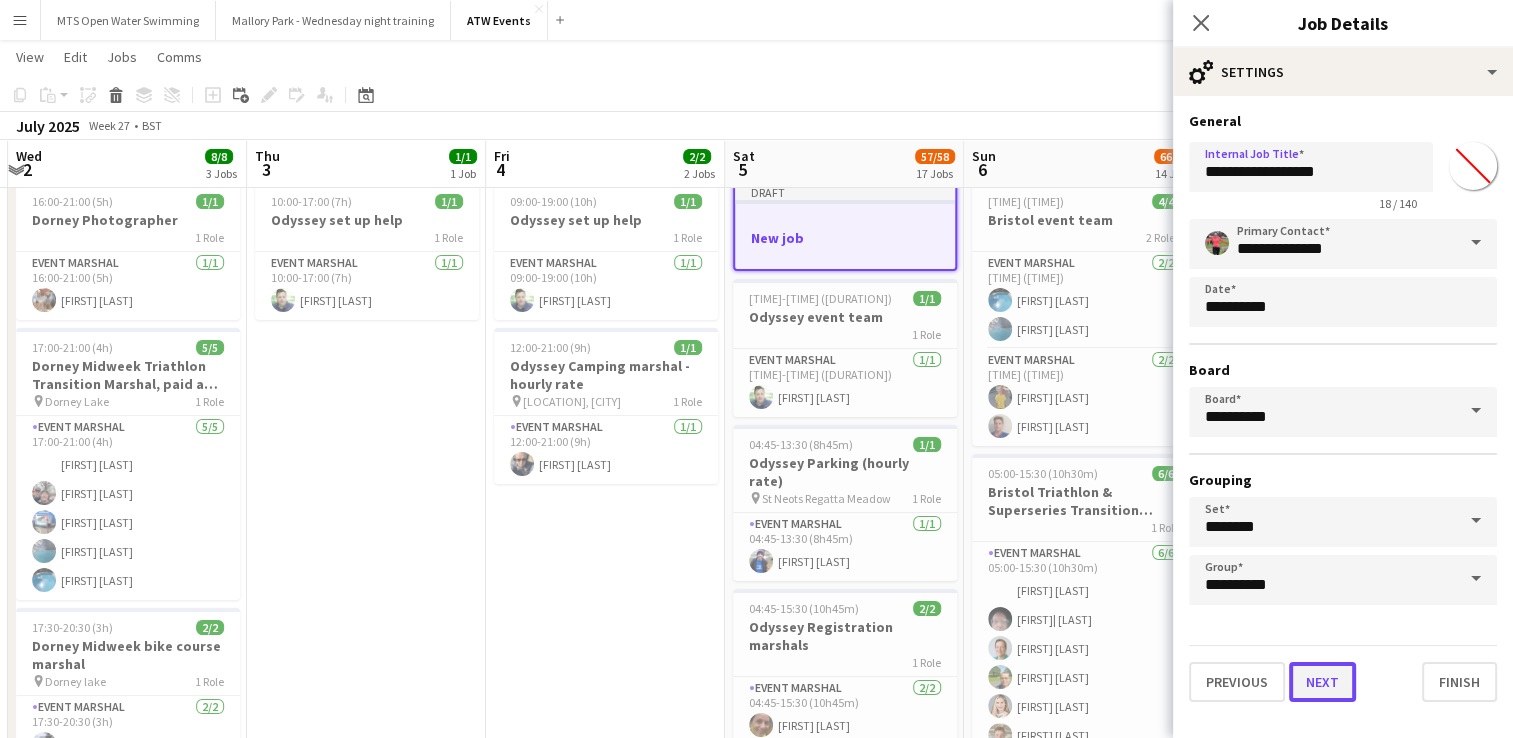 click on "Next" at bounding box center [1322, 682] 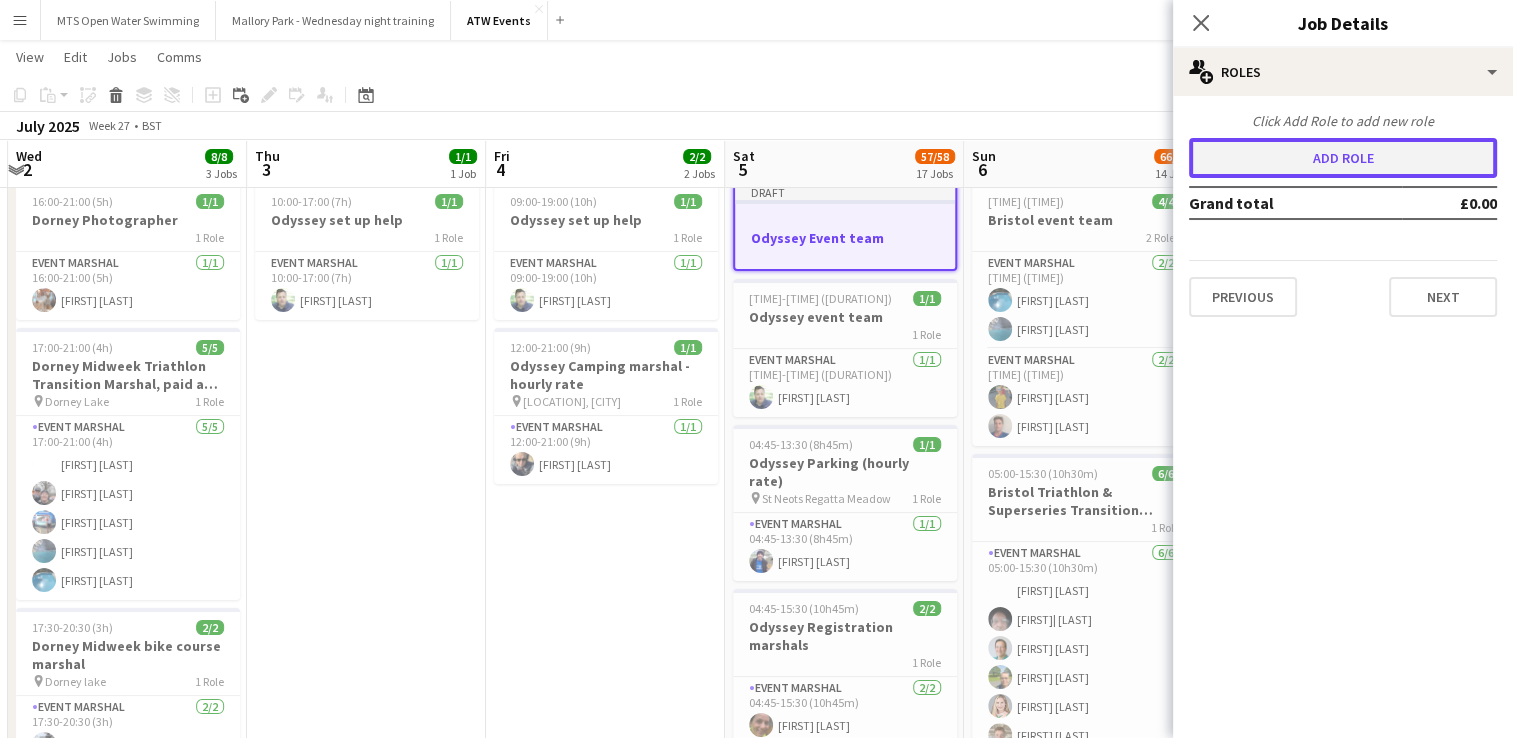click on "Add role" at bounding box center (1343, 158) 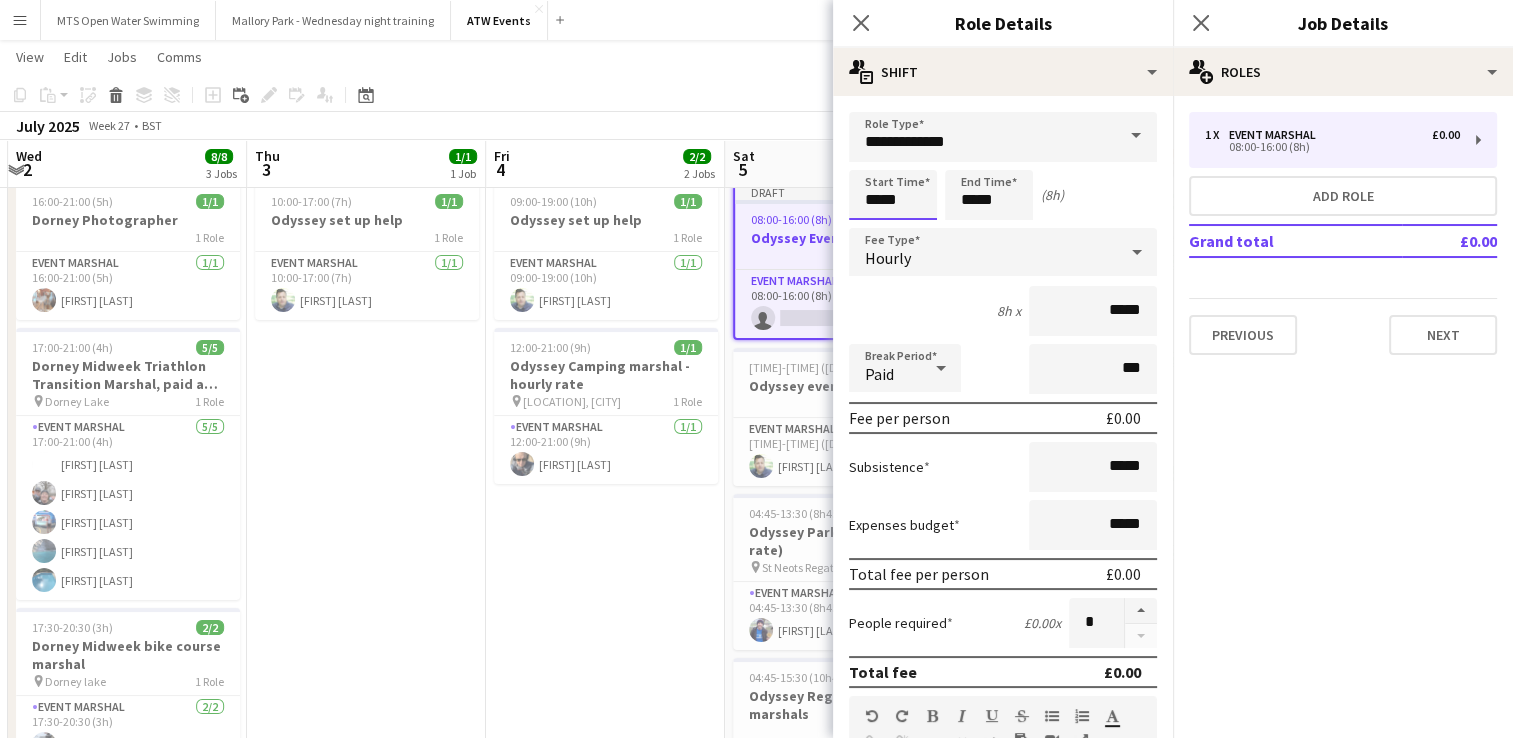 click on "*****" at bounding box center [893, 195] 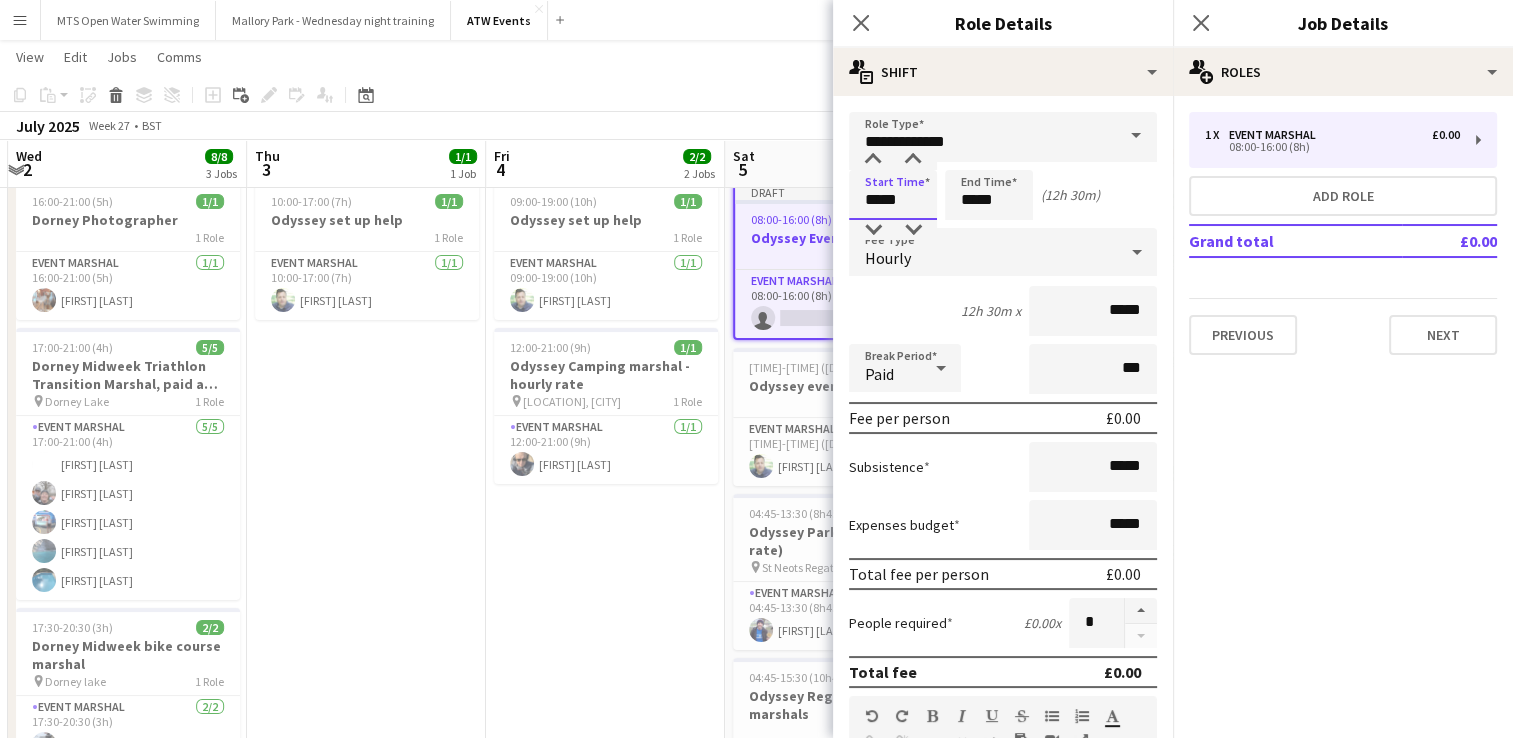 type on "*****" 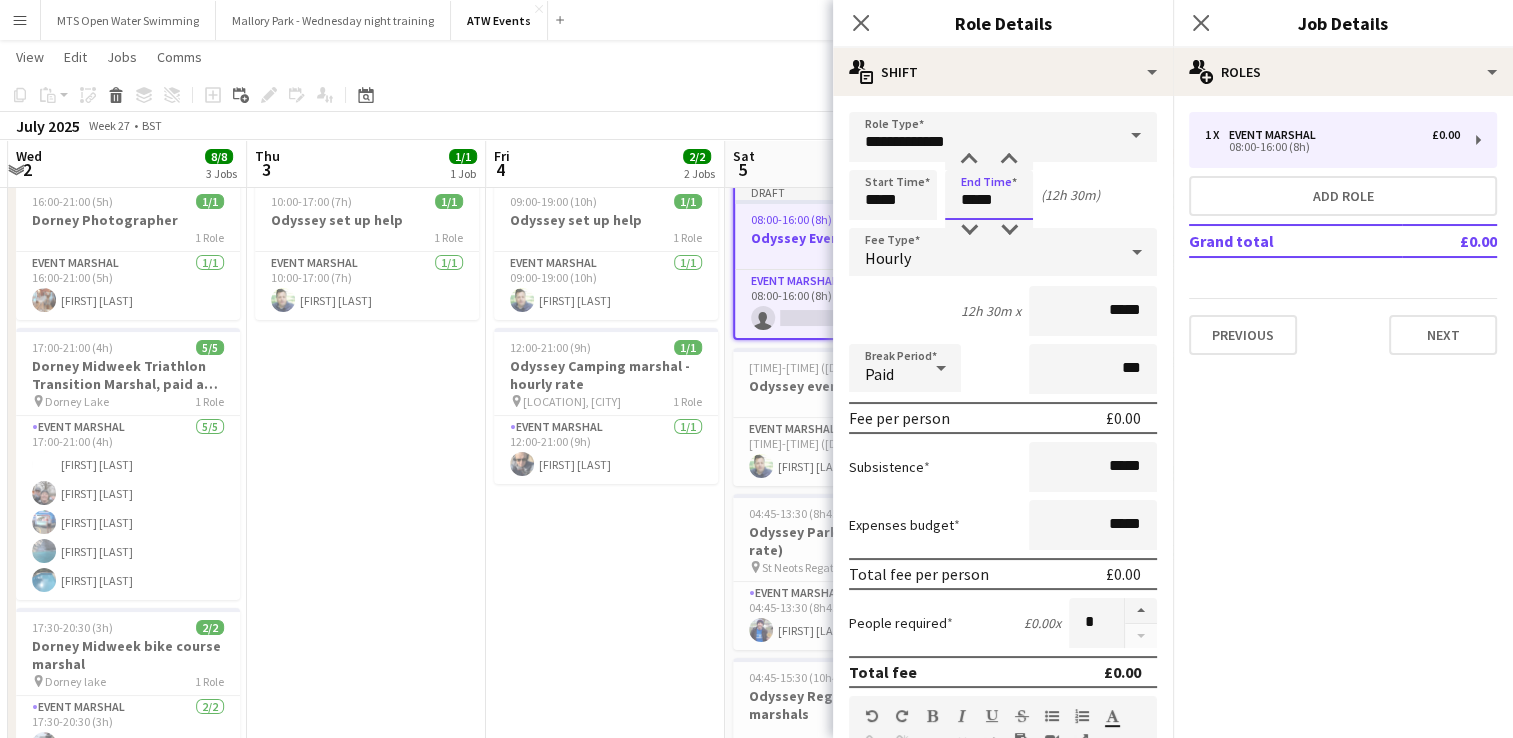 click on "*****" at bounding box center [989, 195] 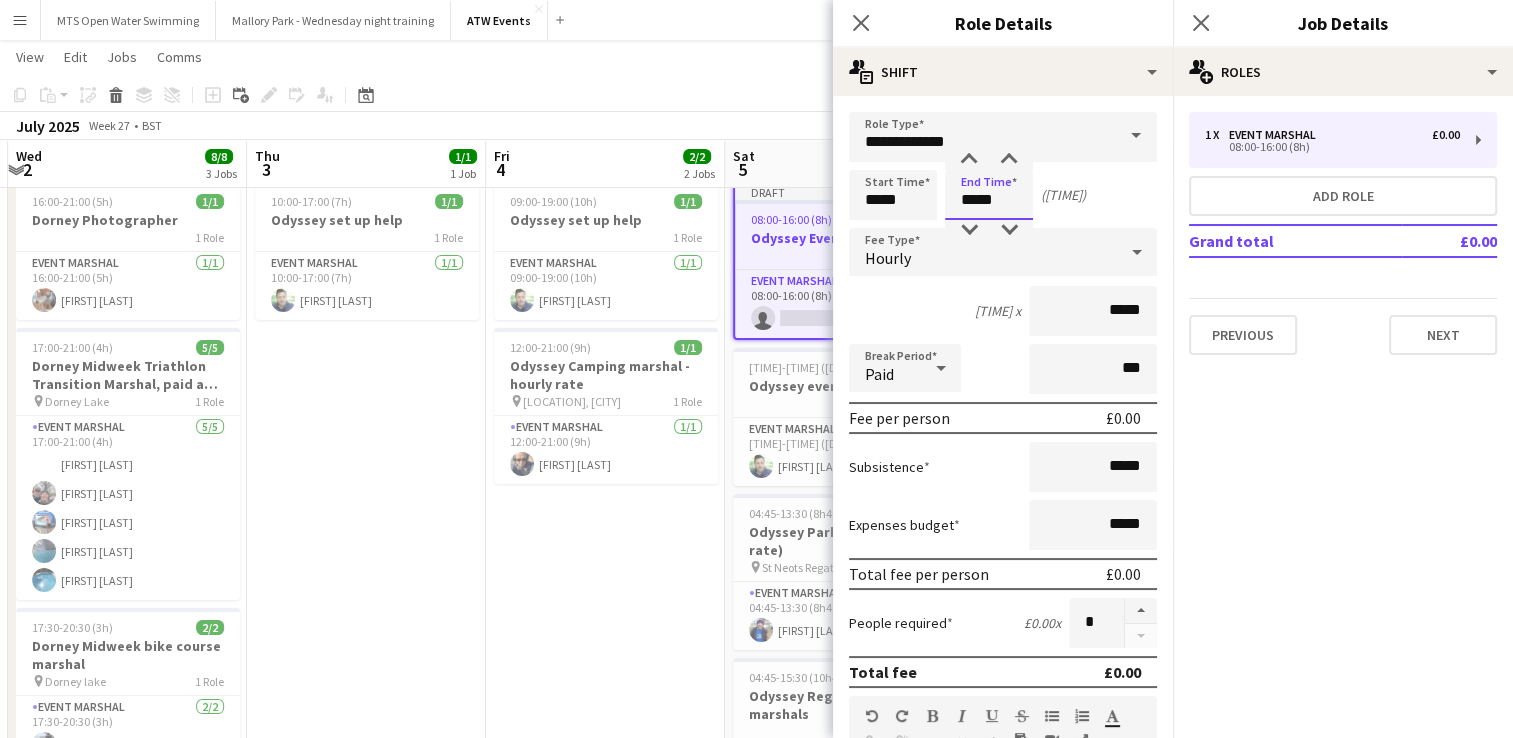 type on "*****" 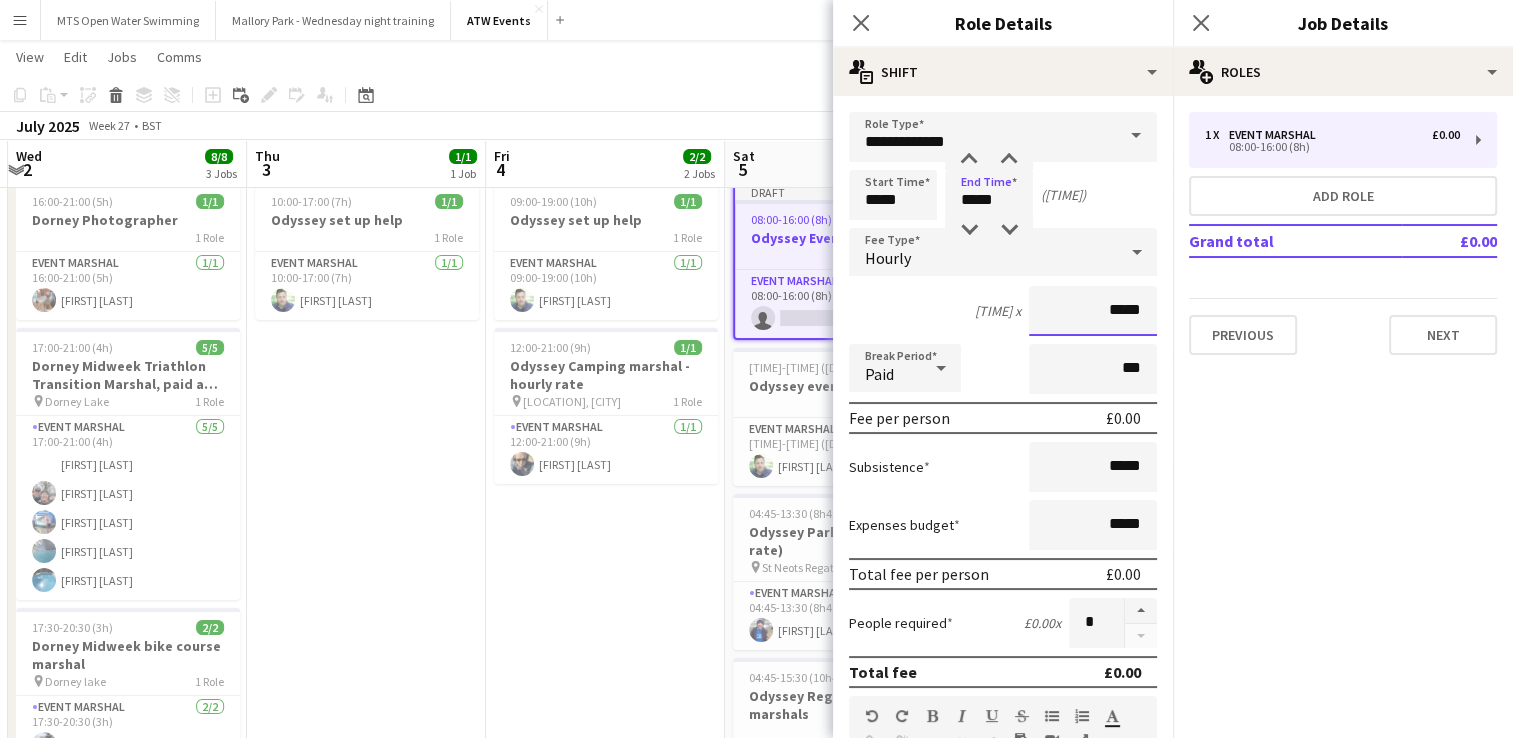 click on "*****" at bounding box center (1093, 311) 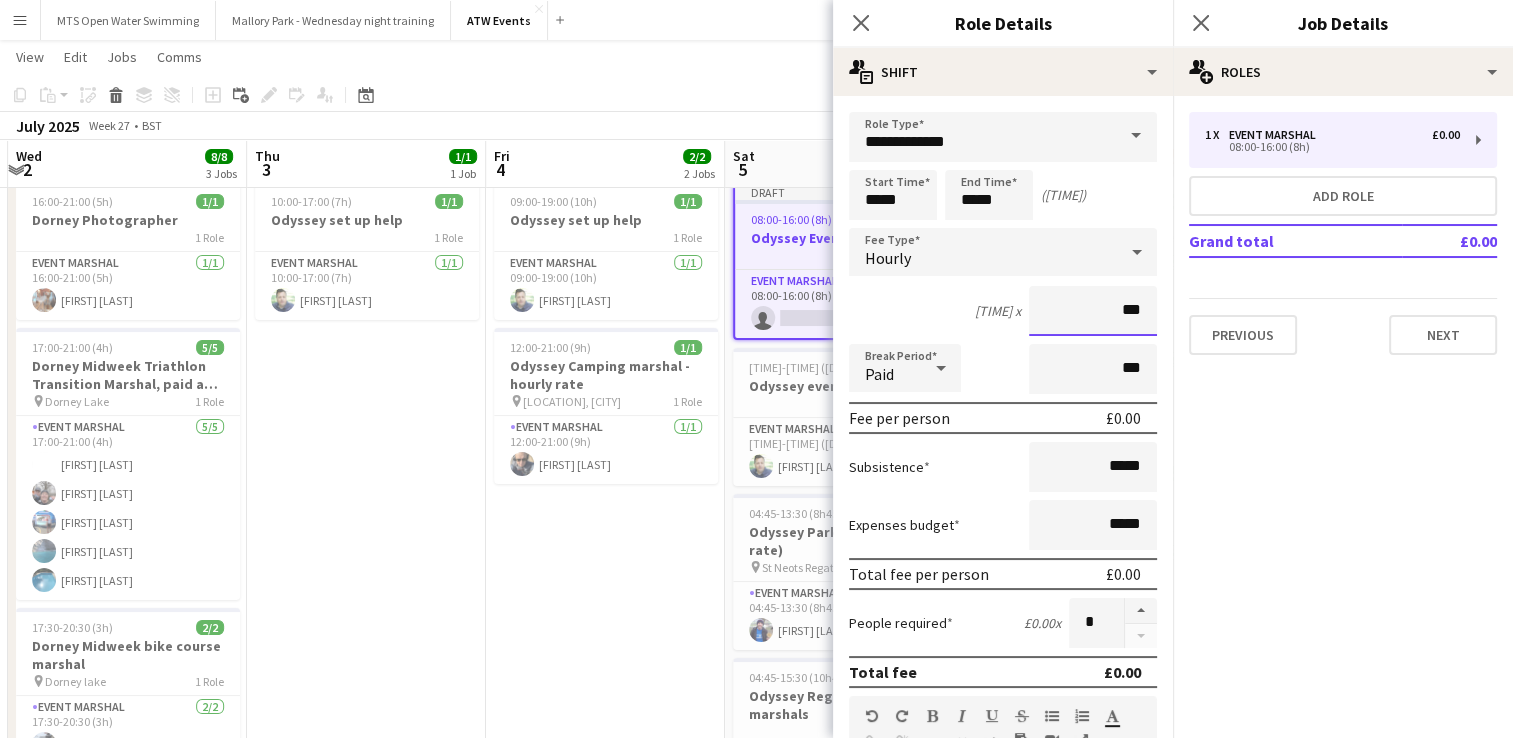 type on "**" 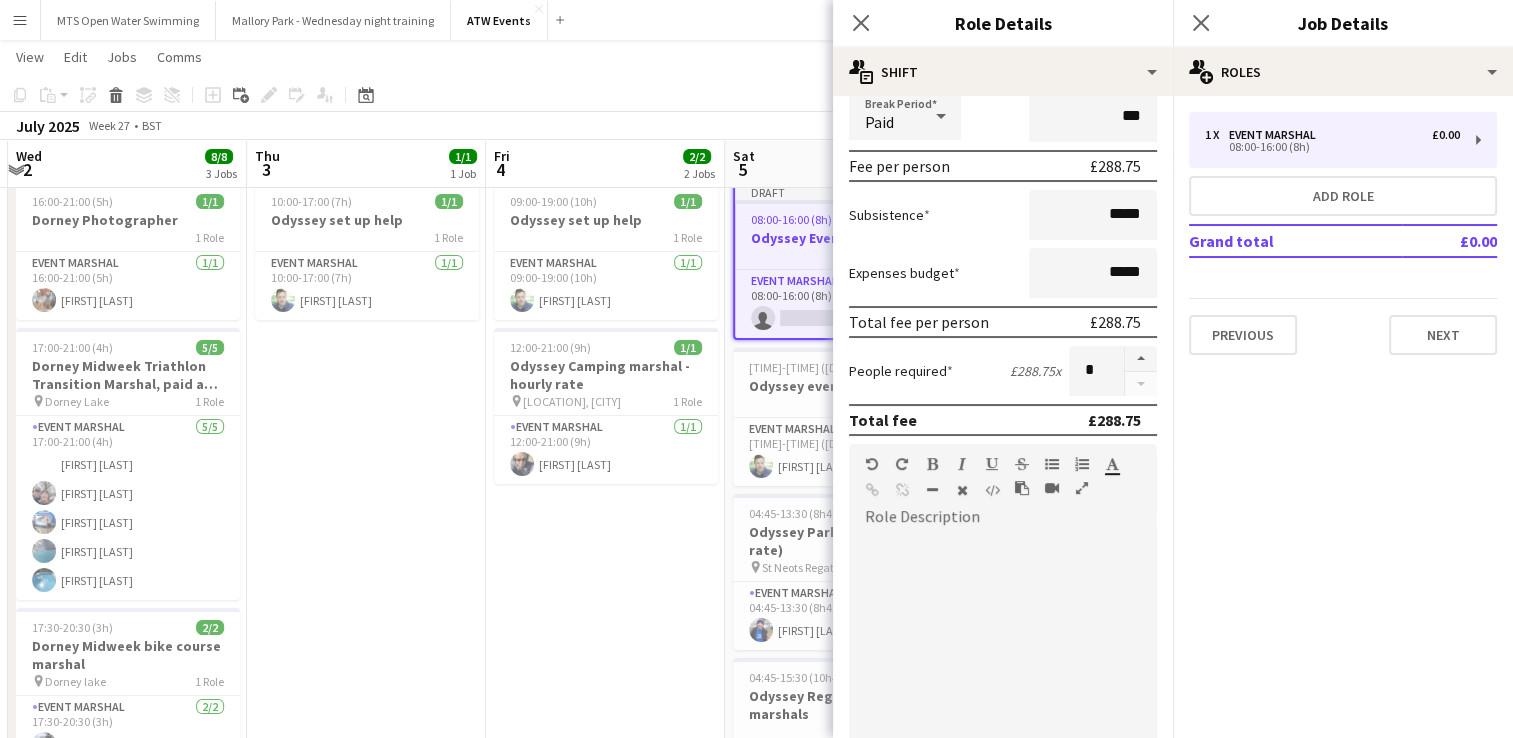 scroll, scrollTop: 0, scrollLeft: 0, axis: both 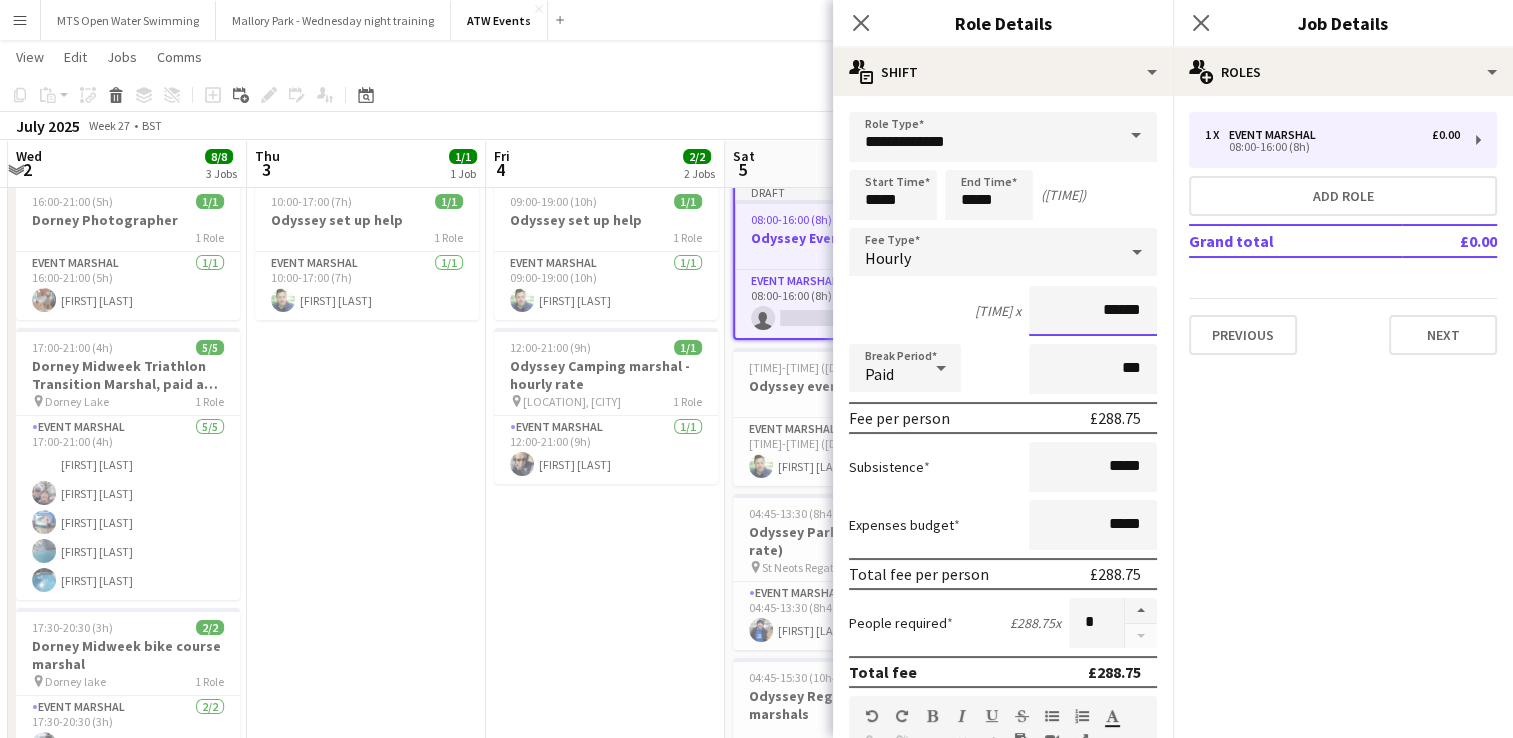 type on "******" 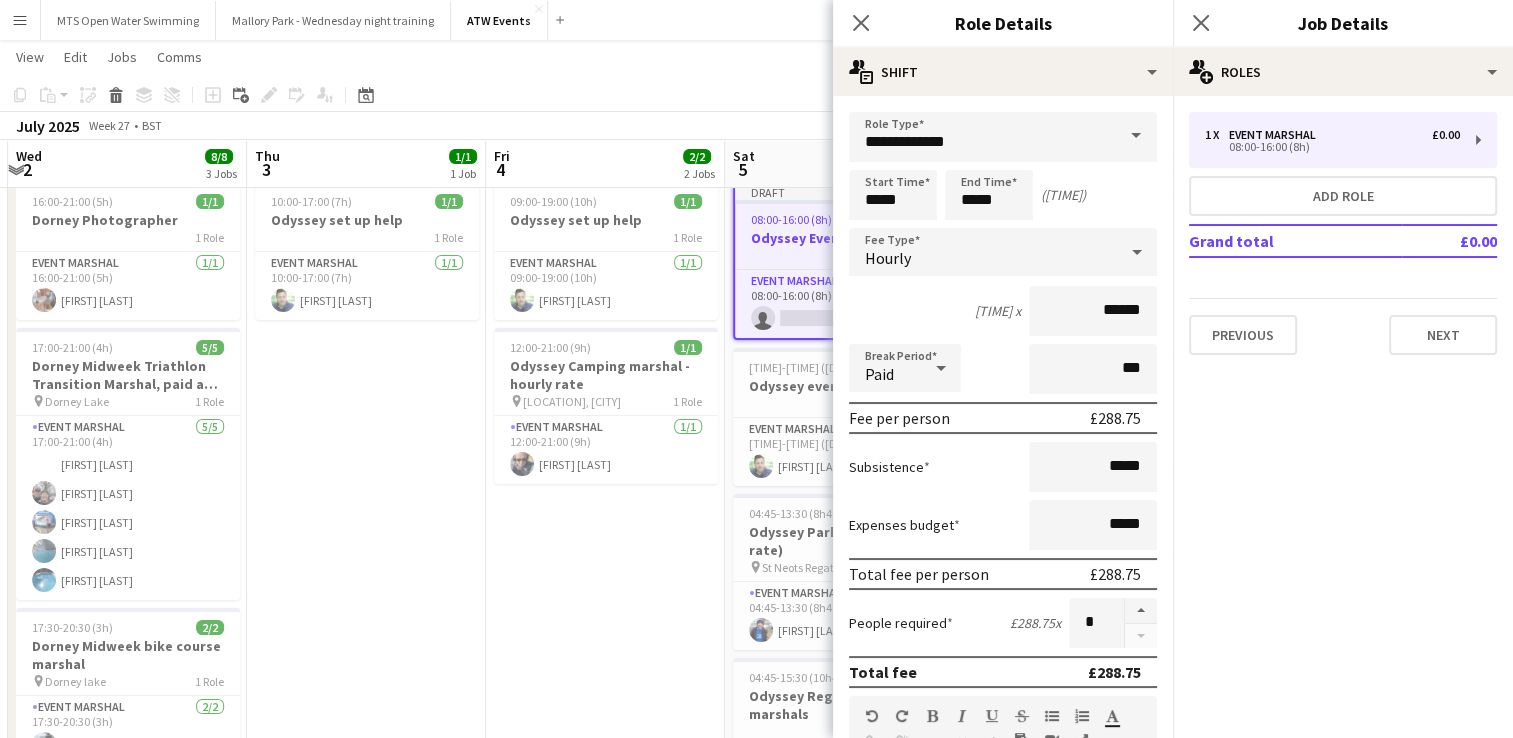 click on "View  Day view expanded Day view collapsed Month view Date picker Jump to today Expand Linked Jobs Collapse Linked Jobs  Edit  Copy Ctrl+C  Paste  Without Crew Ctrl+V With Crew Ctrl+Shift+V Paste as linked job  Group  Group Ungroup  Jobs  New Job Edit Job Delete Job New Linked Job Edit Linked Jobs Job fulfilment Promote Role Copy Role URL  Comms  Notify confirmed crew Create chat" 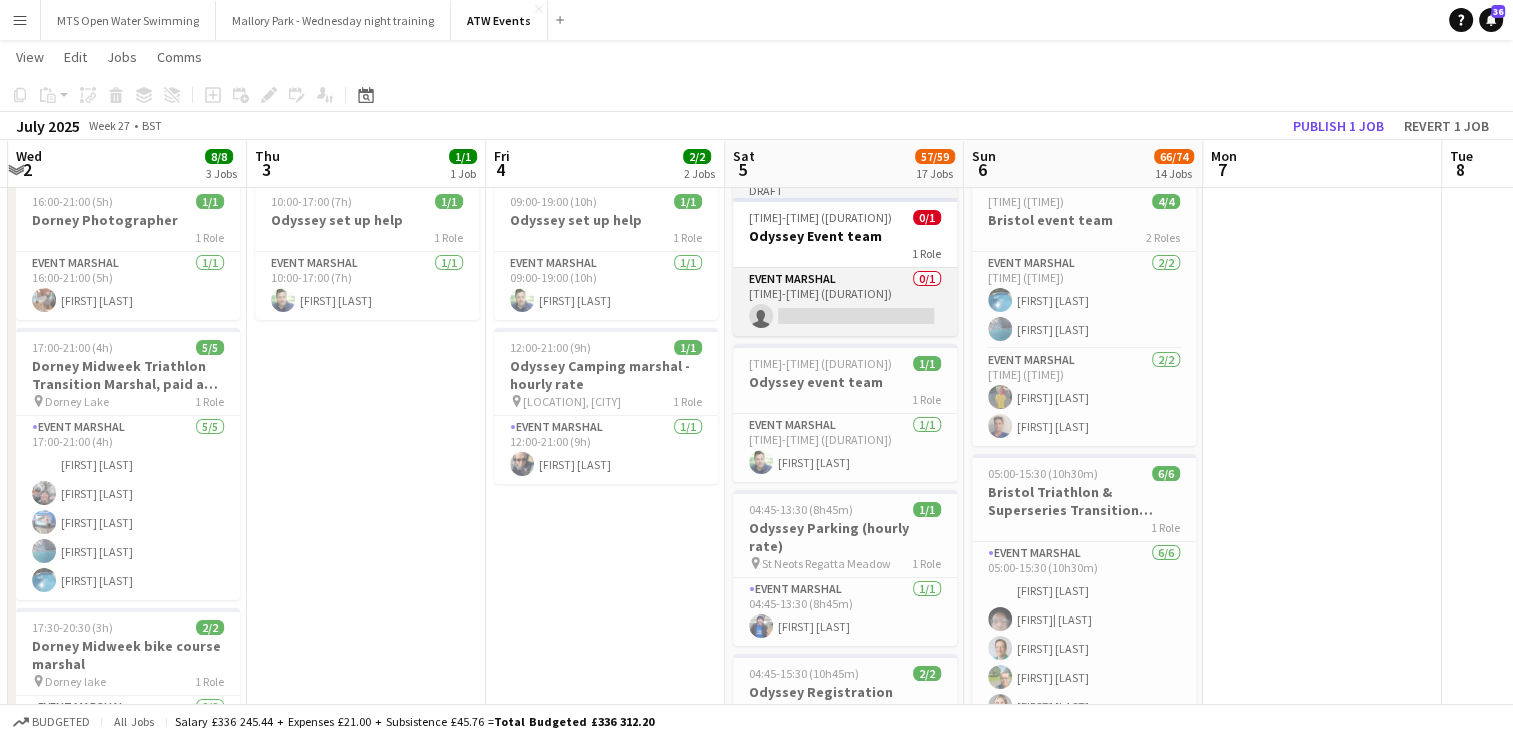 click on "Event Marshal   0/1   03:30-22:45 (19h15m)
single-neutral-actions" at bounding box center (845, 302) 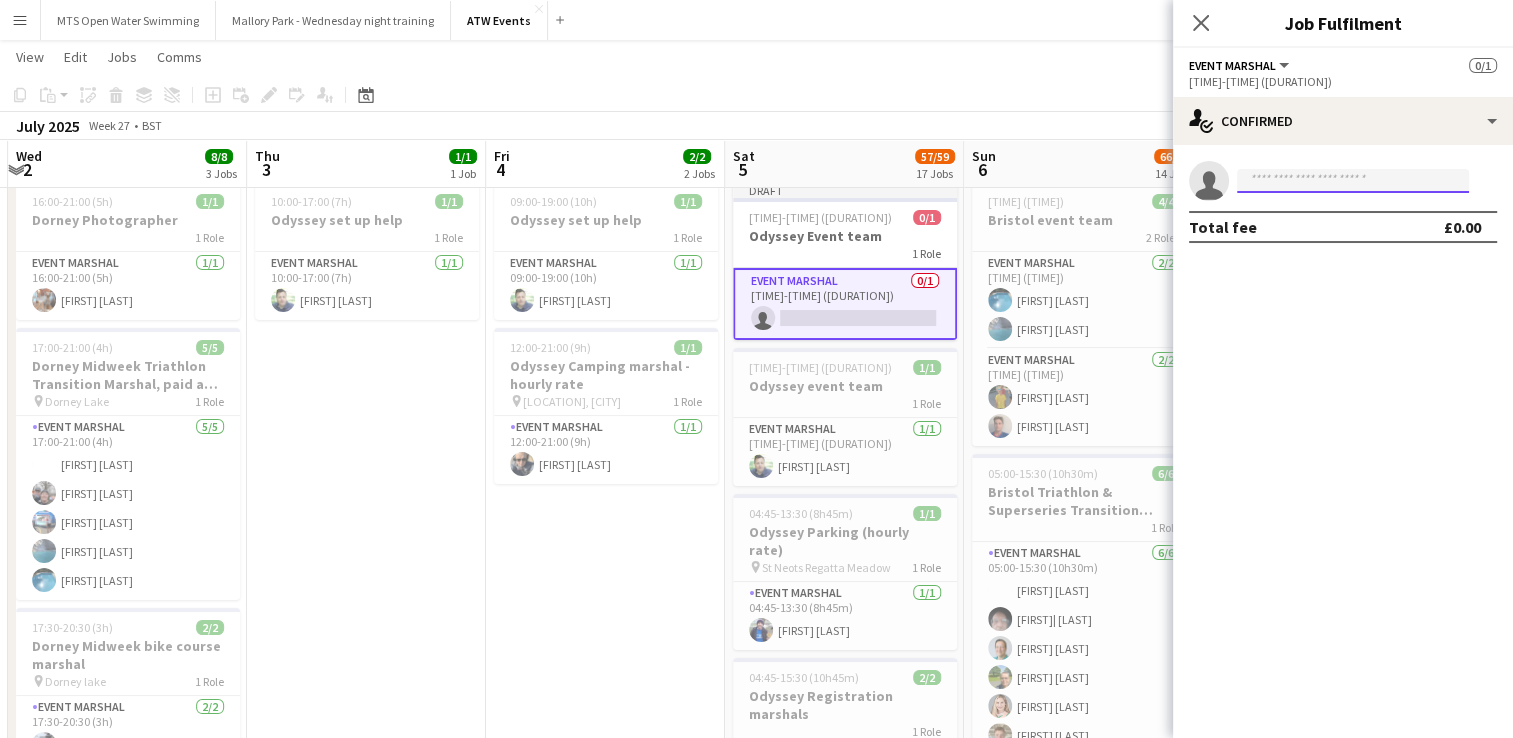 click at bounding box center [1353, 181] 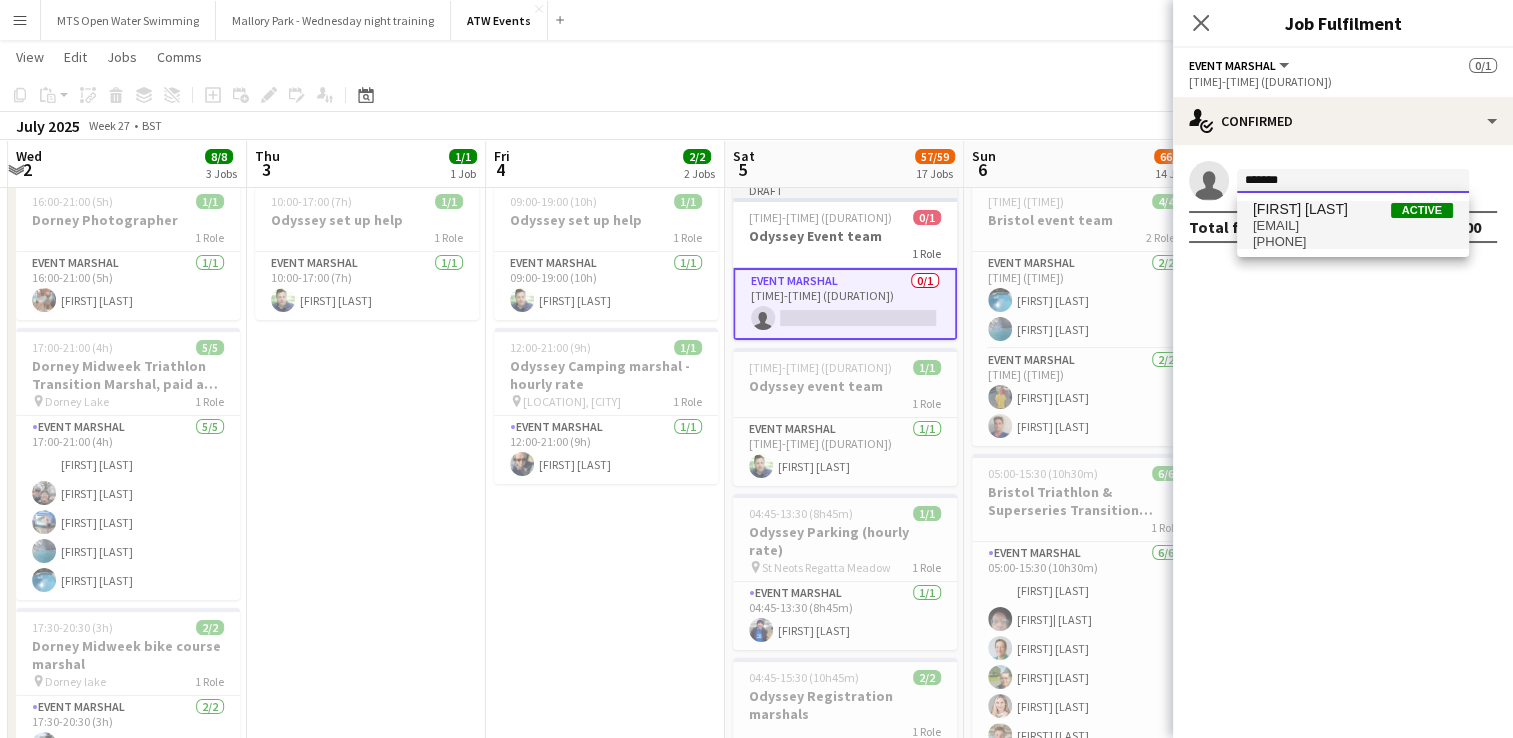 type on "*******" 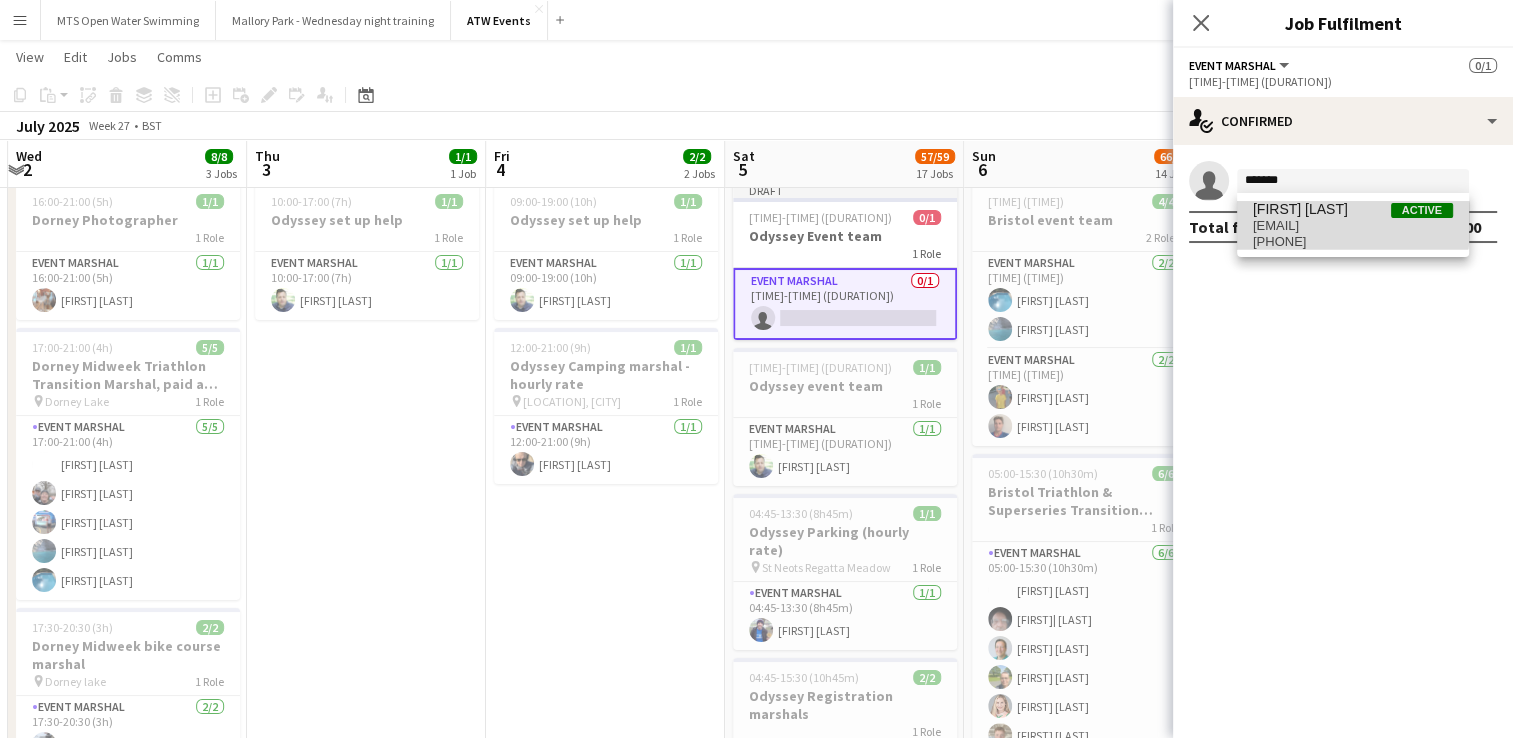 click on "sean.smith1@outlook.com" at bounding box center [1353, 226] 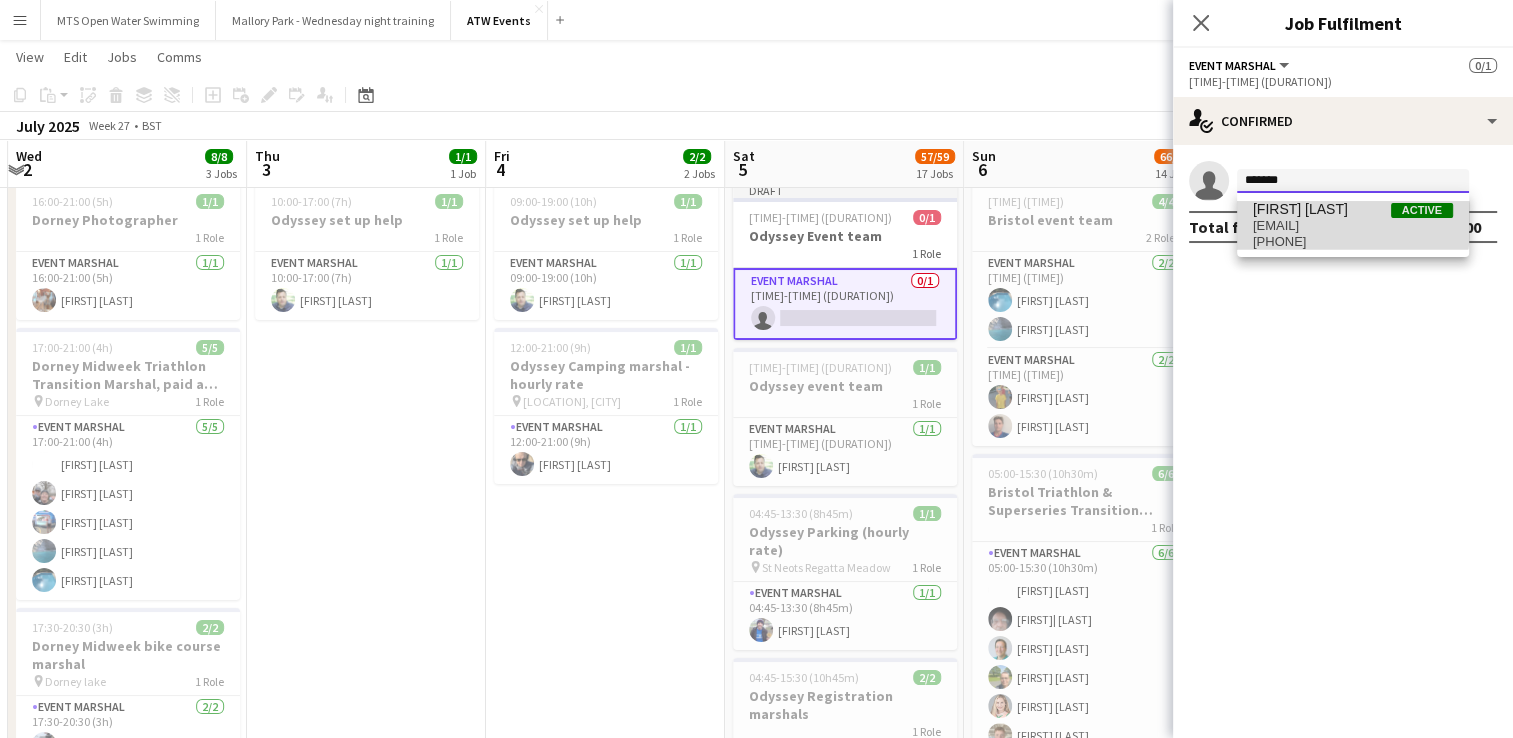 type 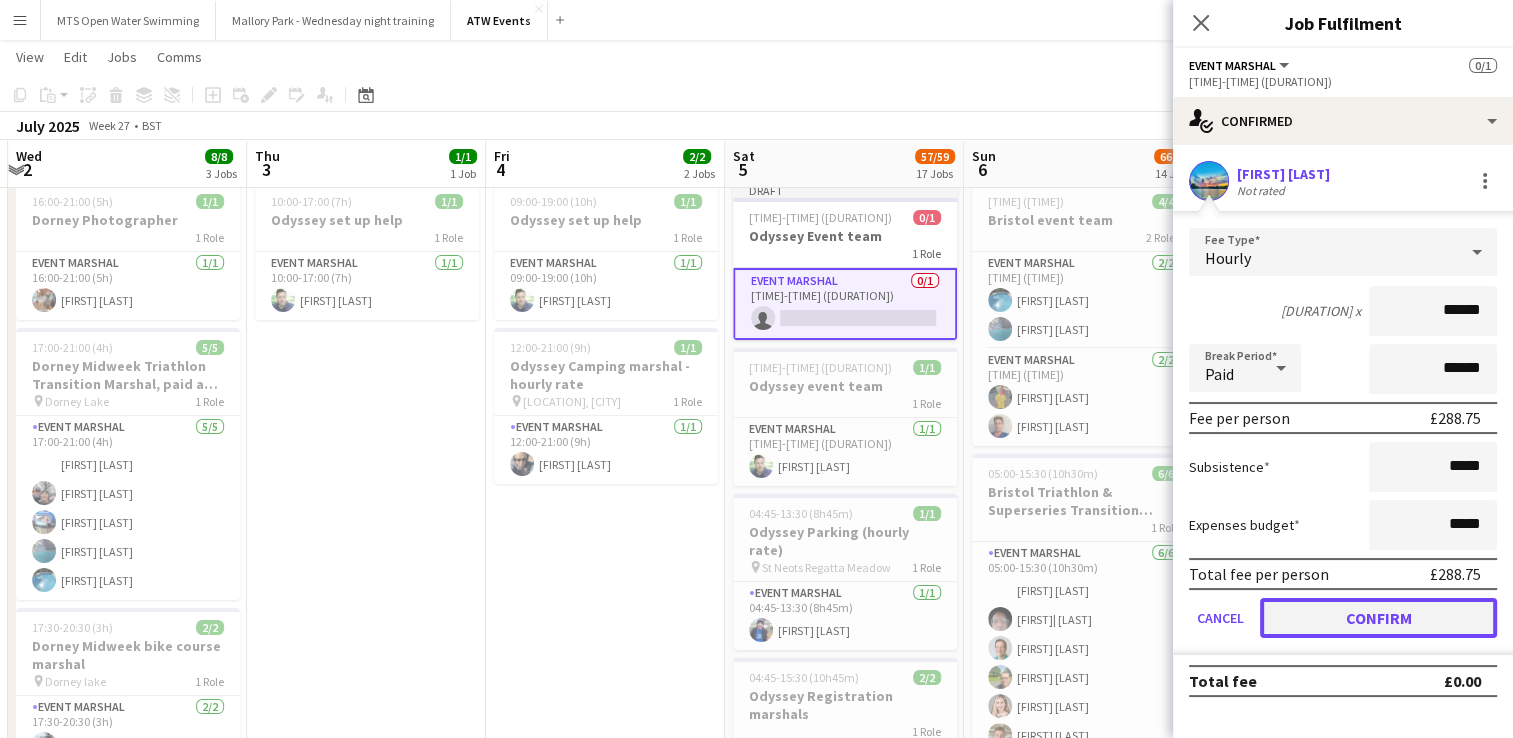 click on "Confirm" at bounding box center (1378, 618) 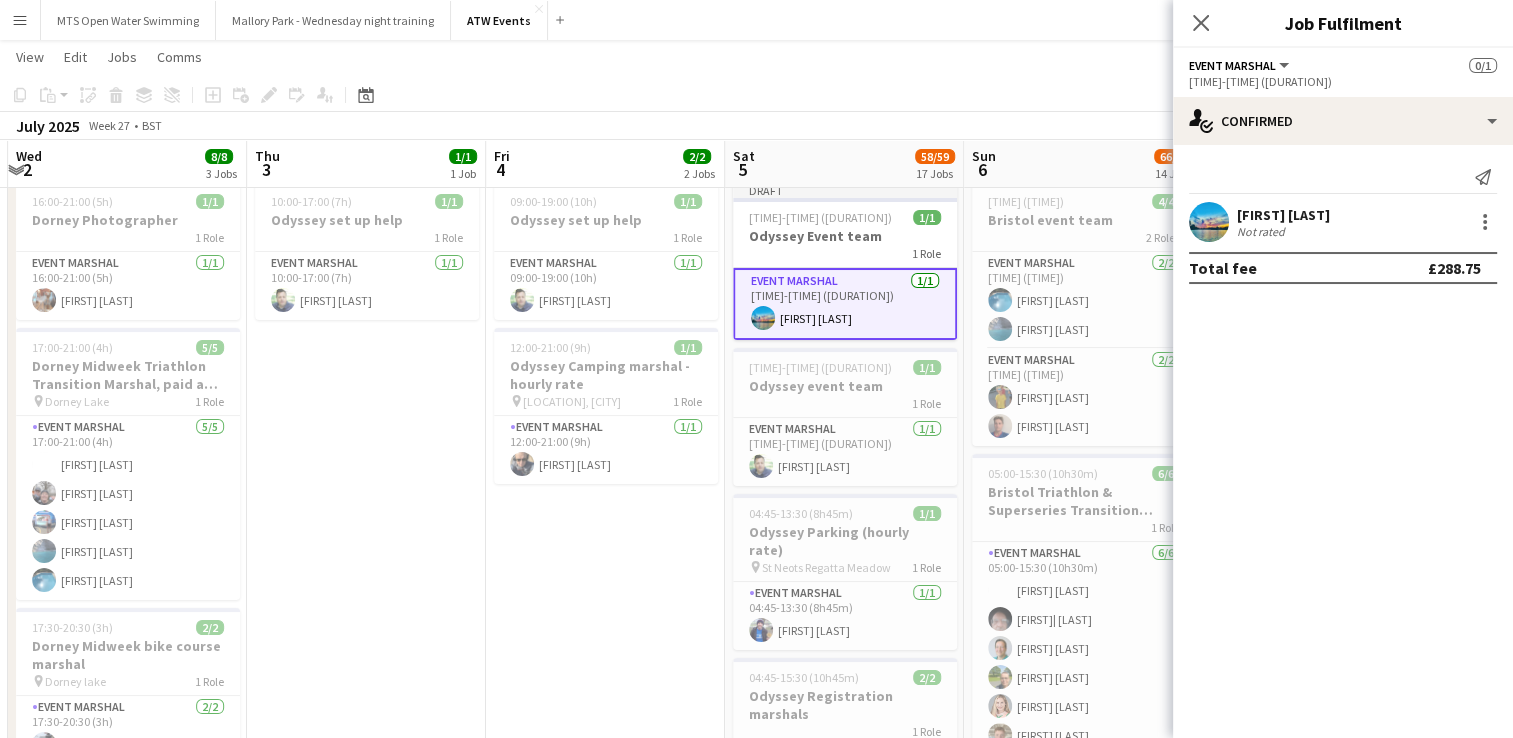 click on "View  Day view expanded Day view collapsed Month view Date picker Jump to today Expand Linked Jobs Collapse Linked Jobs  Edit  Copy Ctrl+C  Paste  Without Crew Ctrl+V With Crew Ctrl+Shift+V Paste as linked job  Group  Group Ungroup  Jobs  New Job Edit Job Delete Job New Linked Job Edit Linked Jobs Job fulfilment Promote Role Copy Role URL  Comms  Notify confirmed crew Create chat" 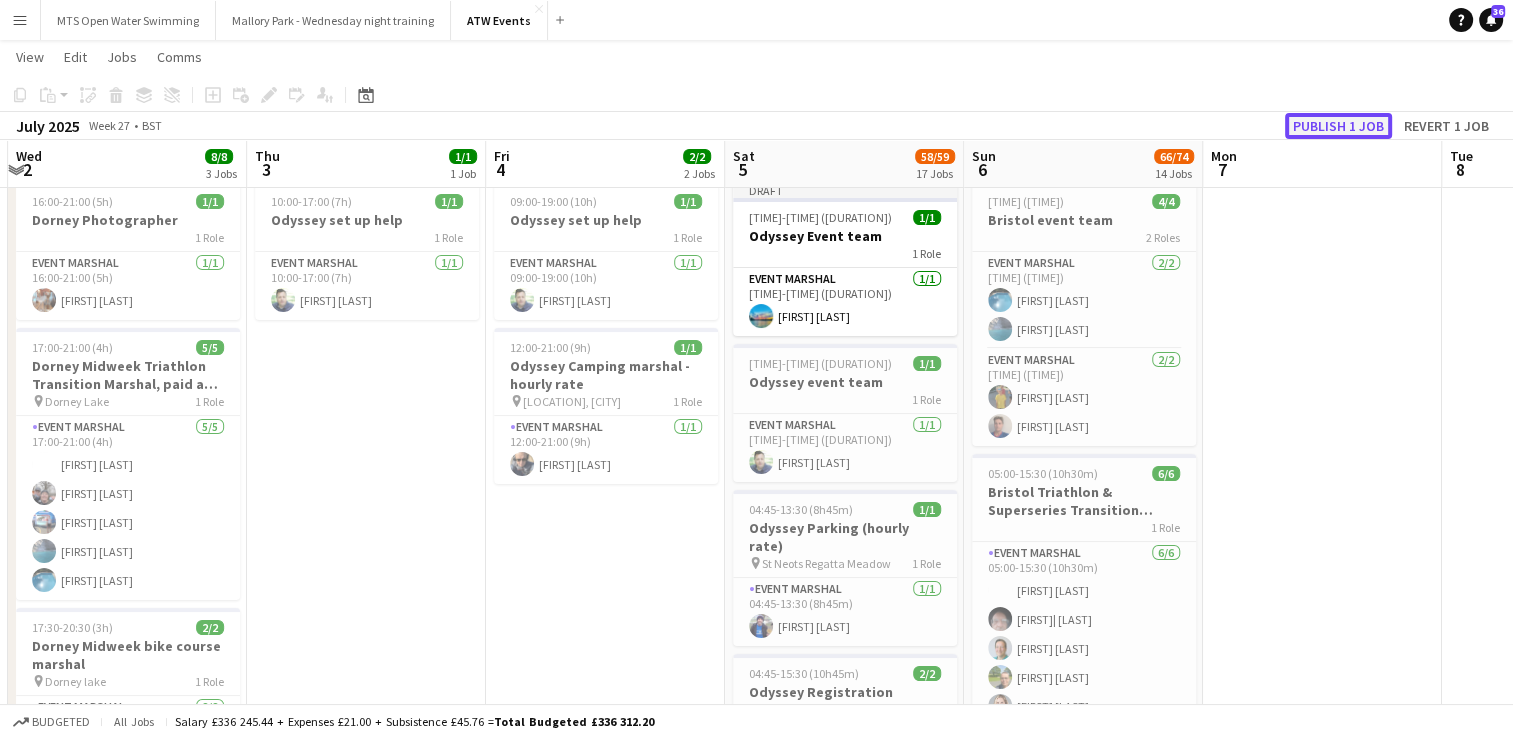 click on "Publish 1 job" 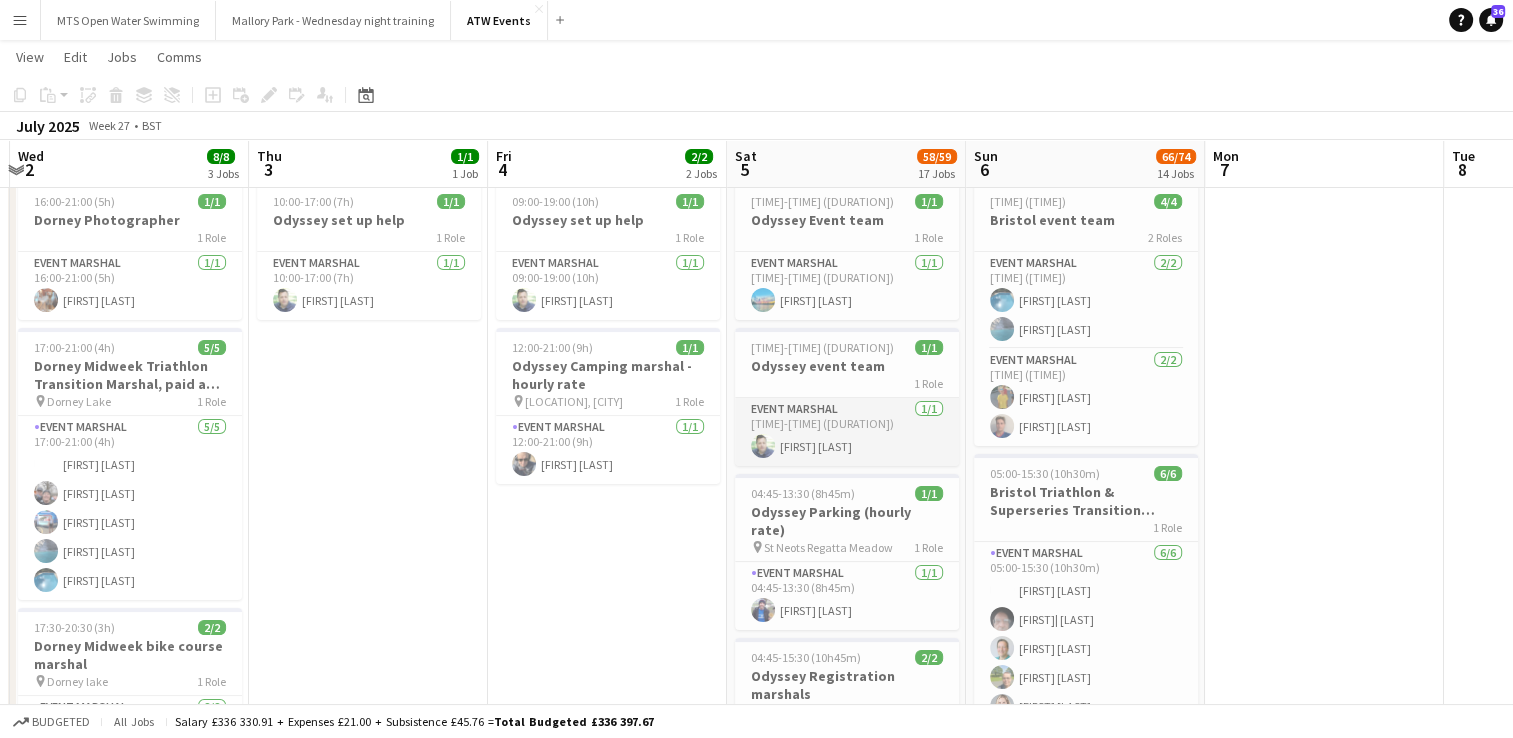 scroll, scrollTop: 0, scrollLeft: 468, axis: horizontal 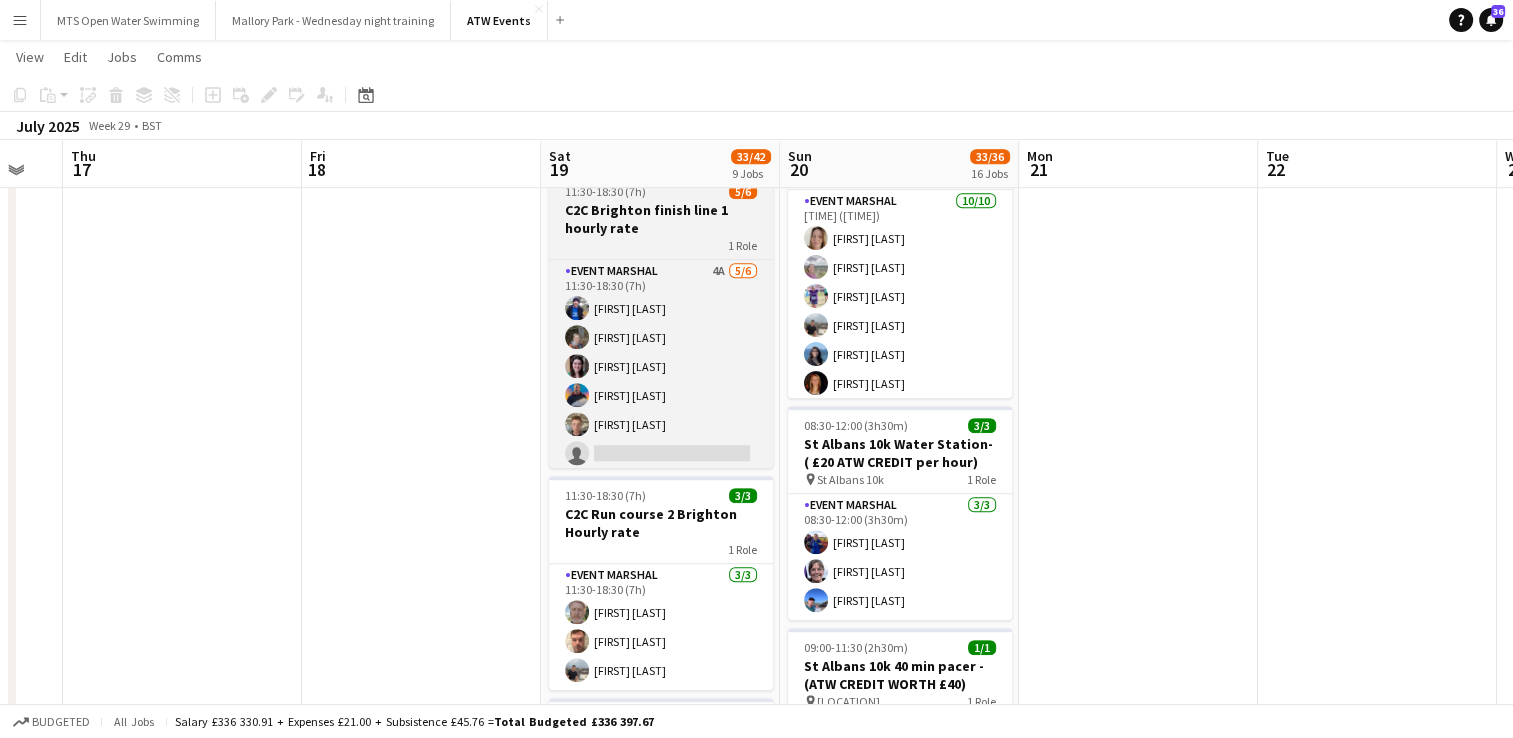 click on "C2C Brighton finish line 1 hourly rate" at bounding box center [661, 219] 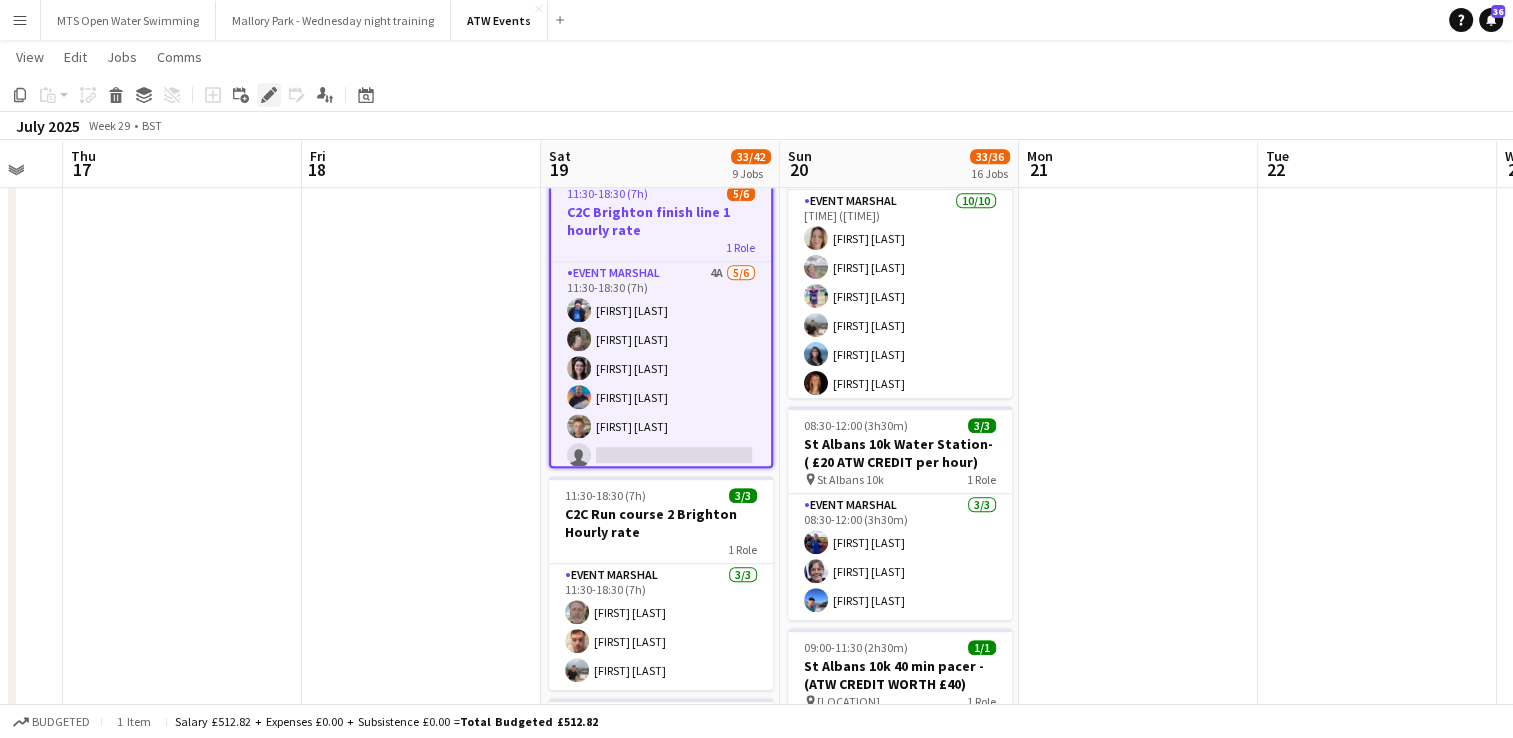 click on "Edit" at bounding box center (269, 95) 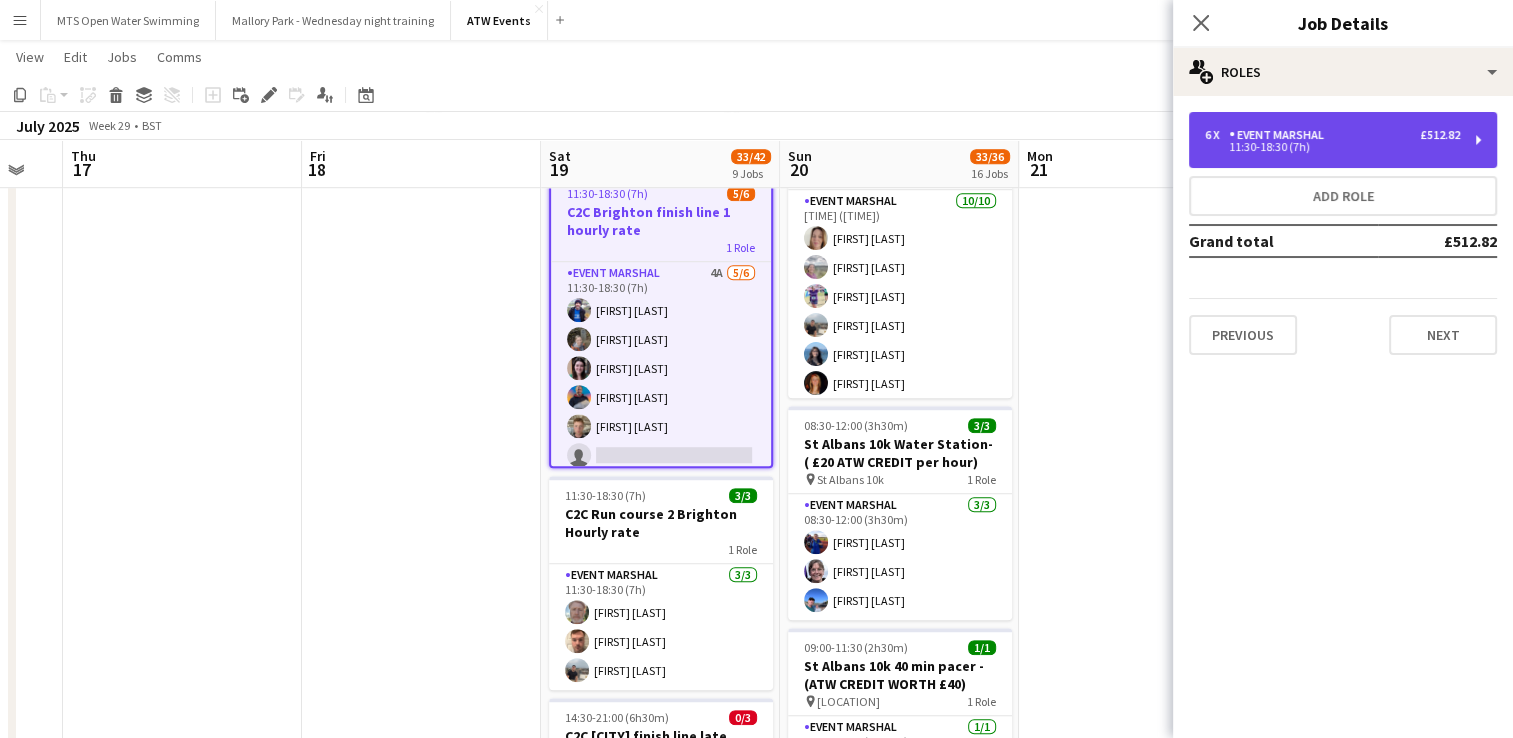 click on "Event Marshal" at bounding box center [1280, 135] 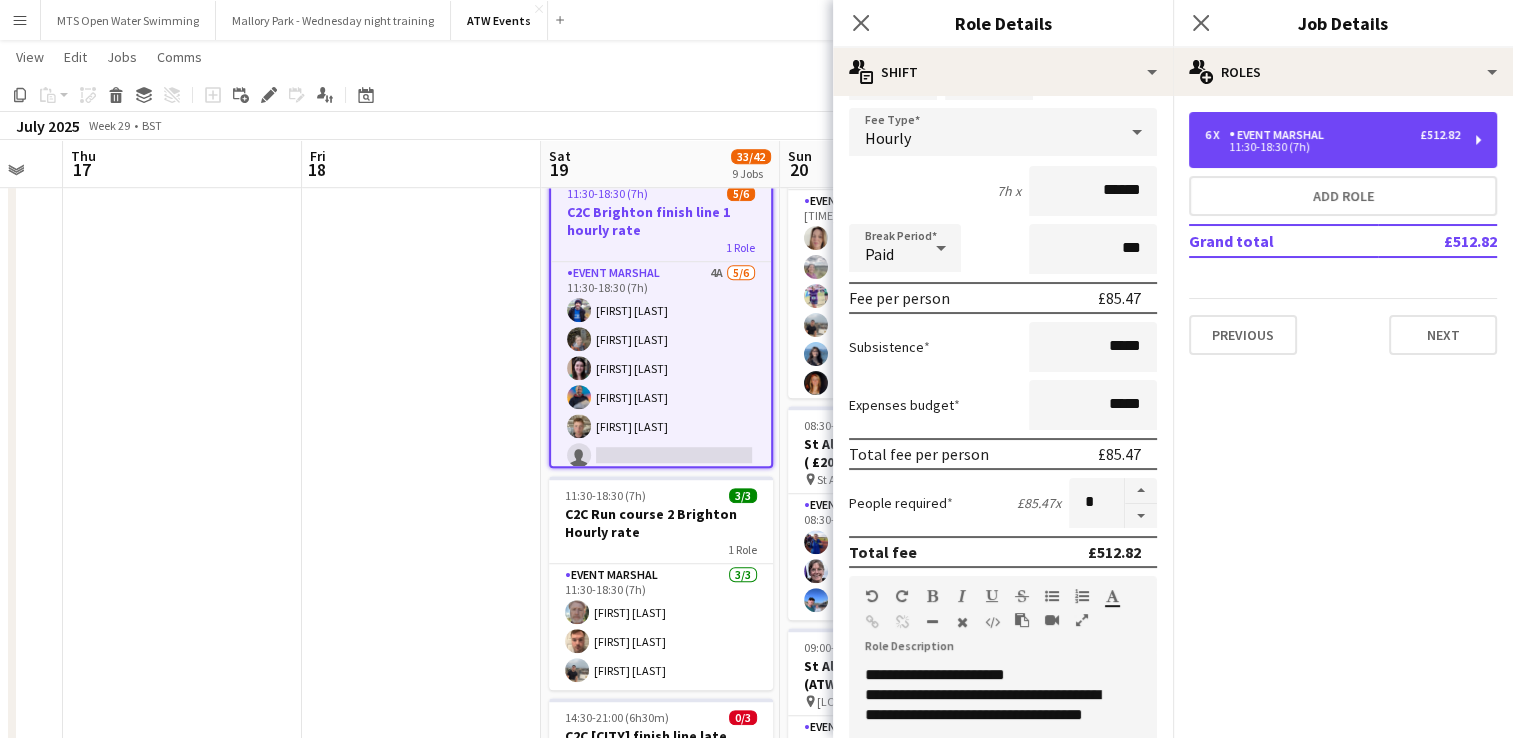 scroll, scrollTop: 0, scrollLeft: 0, axis: both 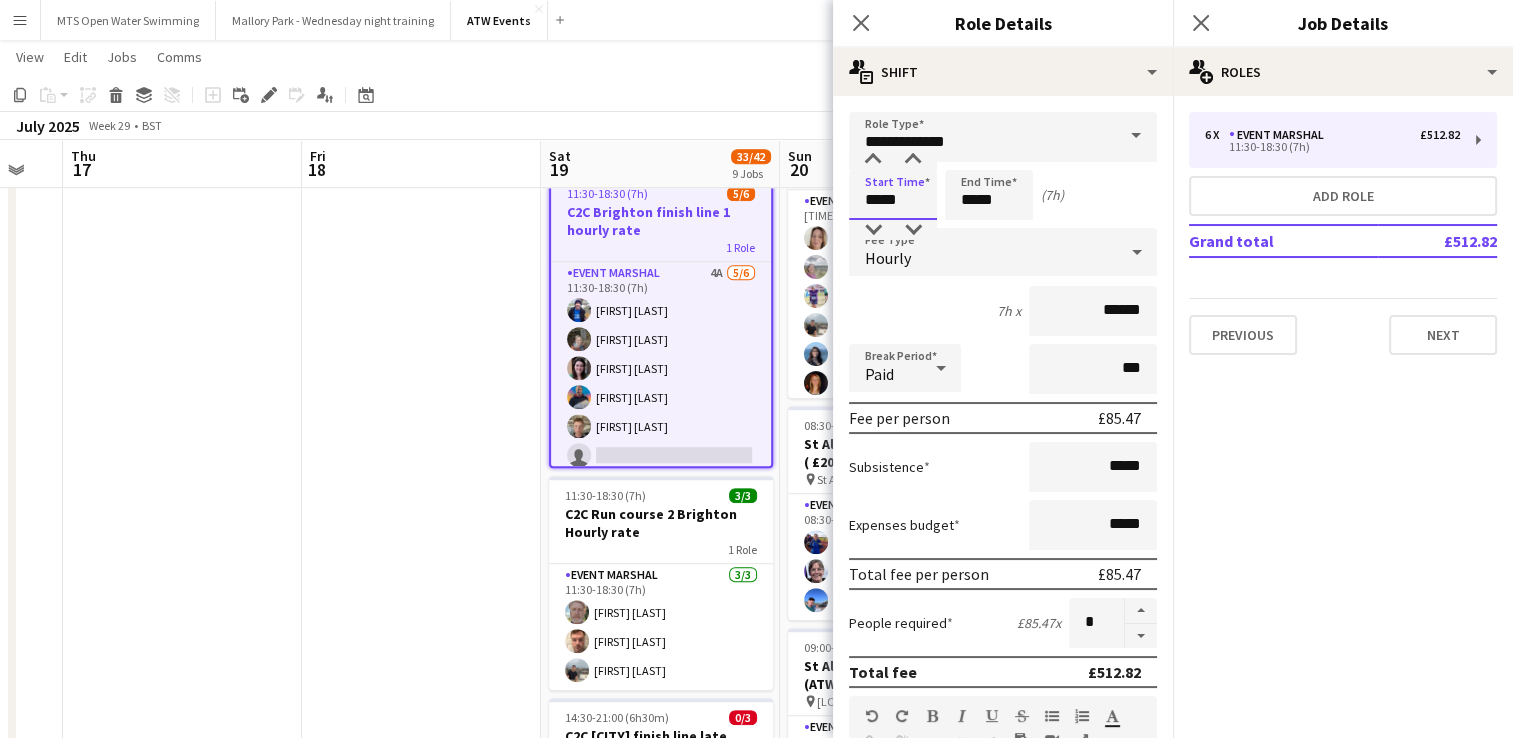 click on "*****" at bounding box center (893, 195) 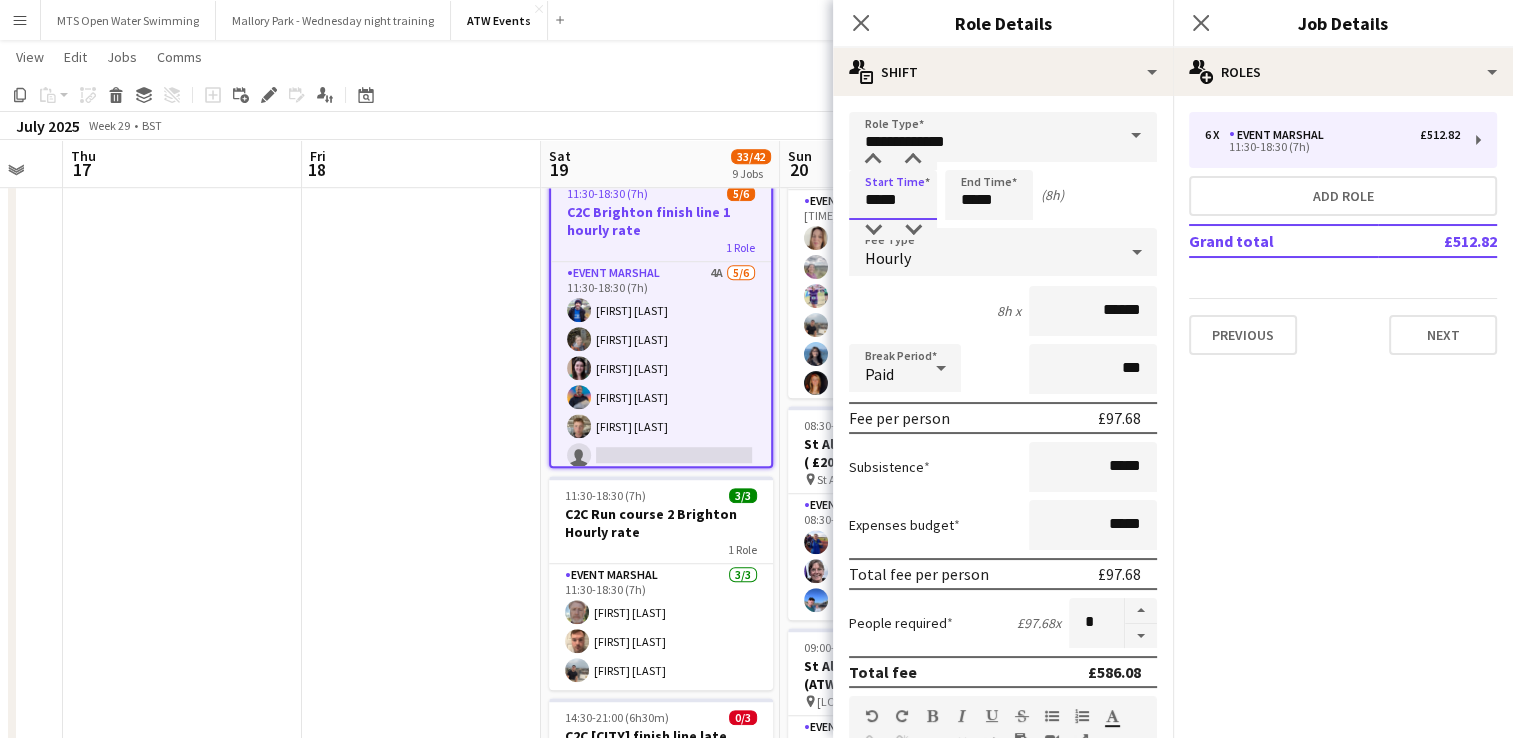 type on "*****" 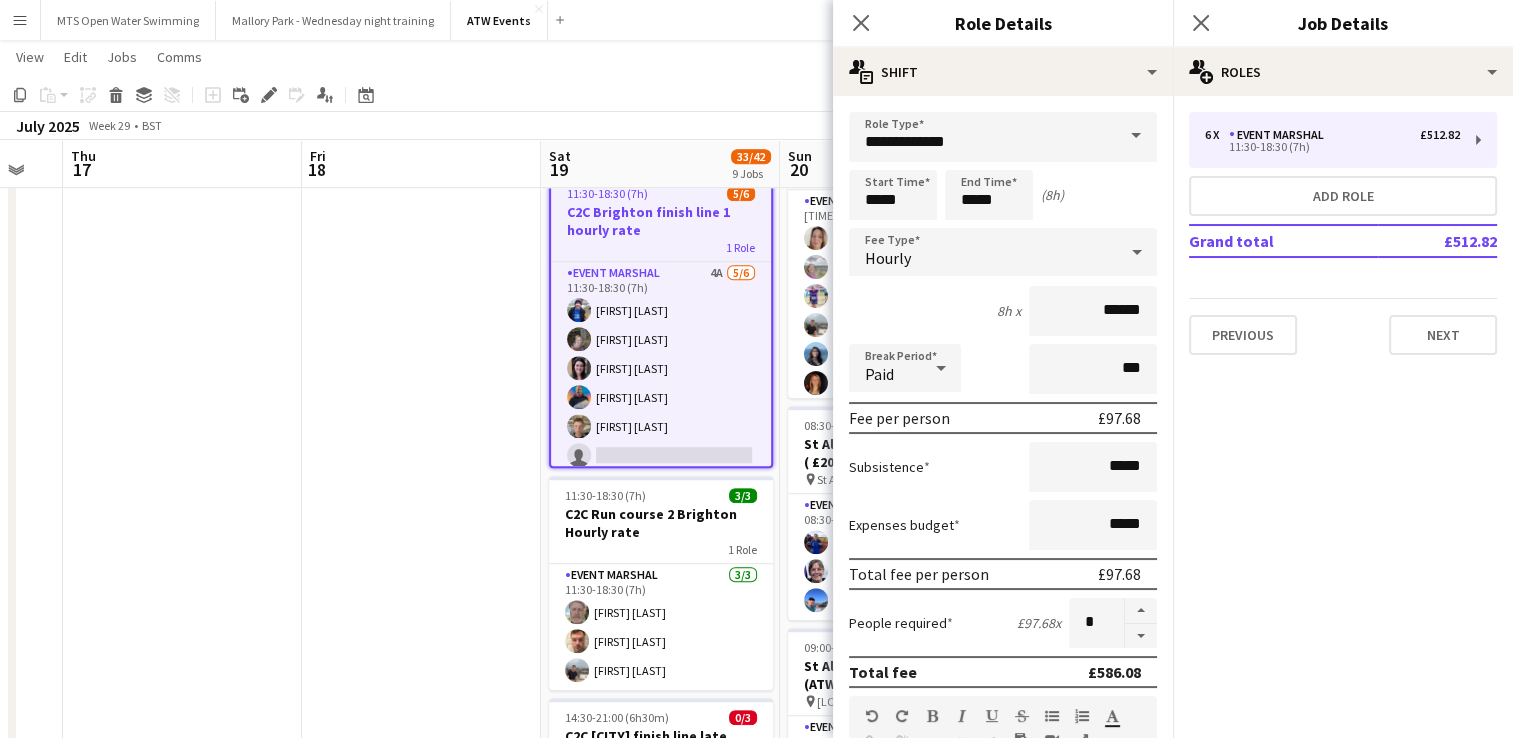click on "Start Time  *****  End Time  *****  (8h)" at bounding box center [1003, 195] 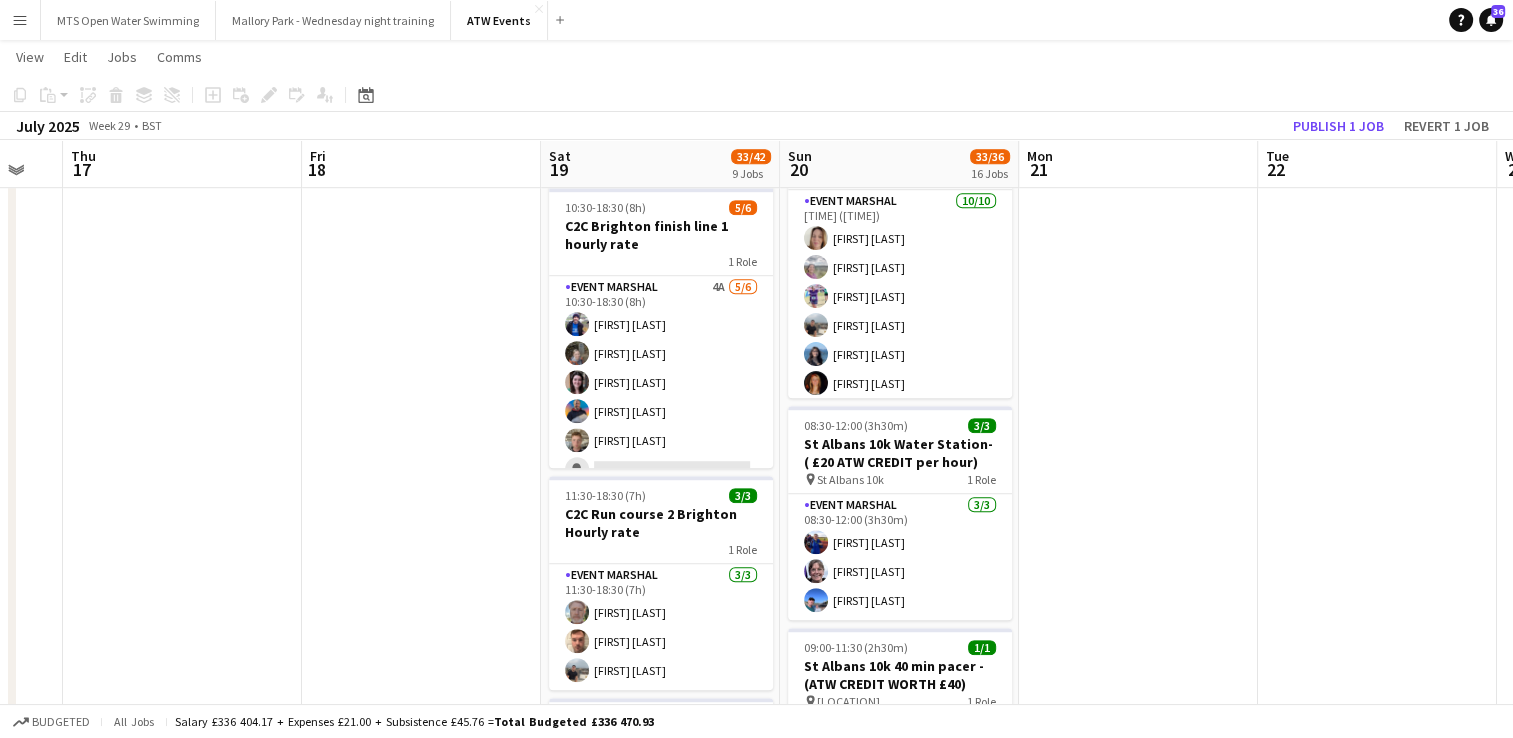 click at bounding box center [1138, 699] 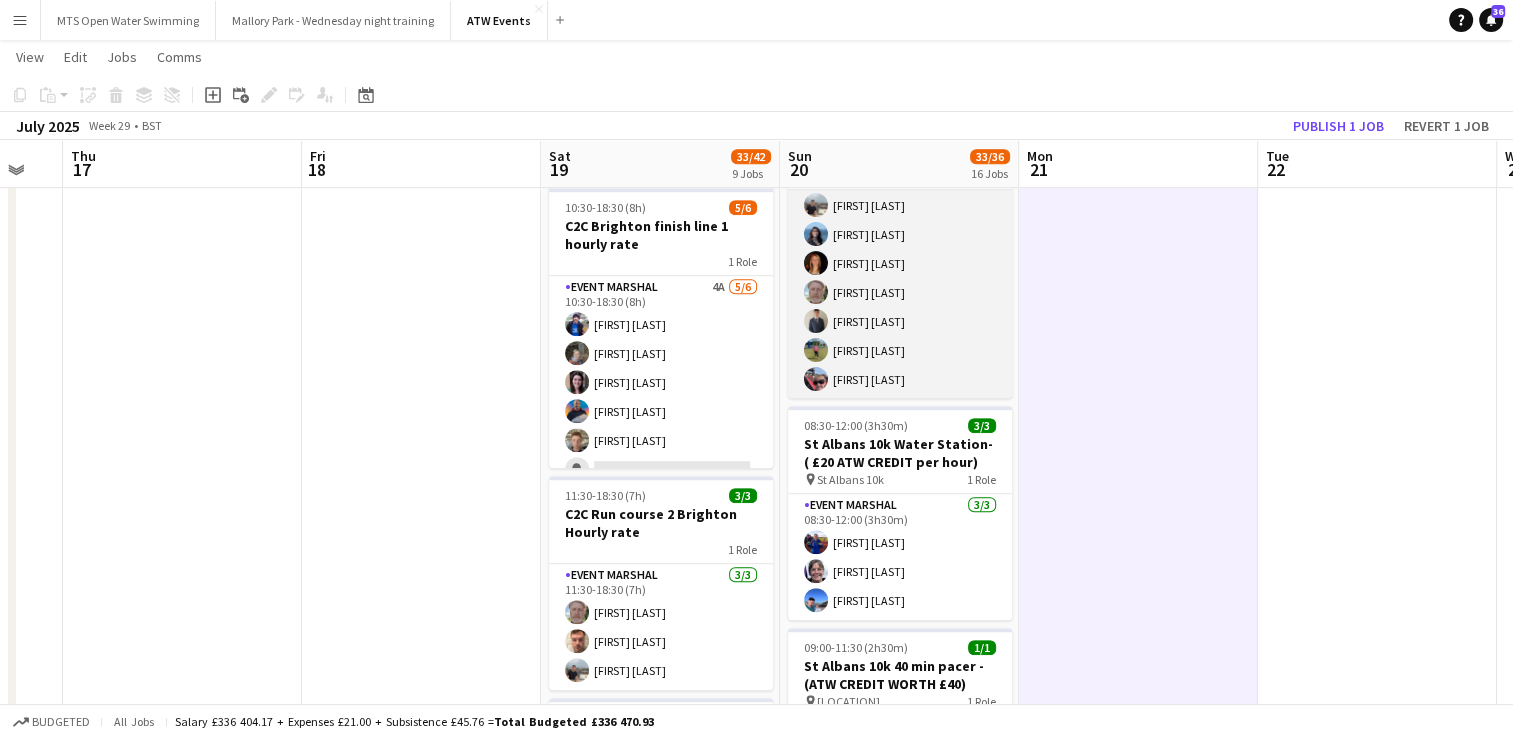 scroll, scrollTop: 120, scrollLeft: 0, axis: vertical 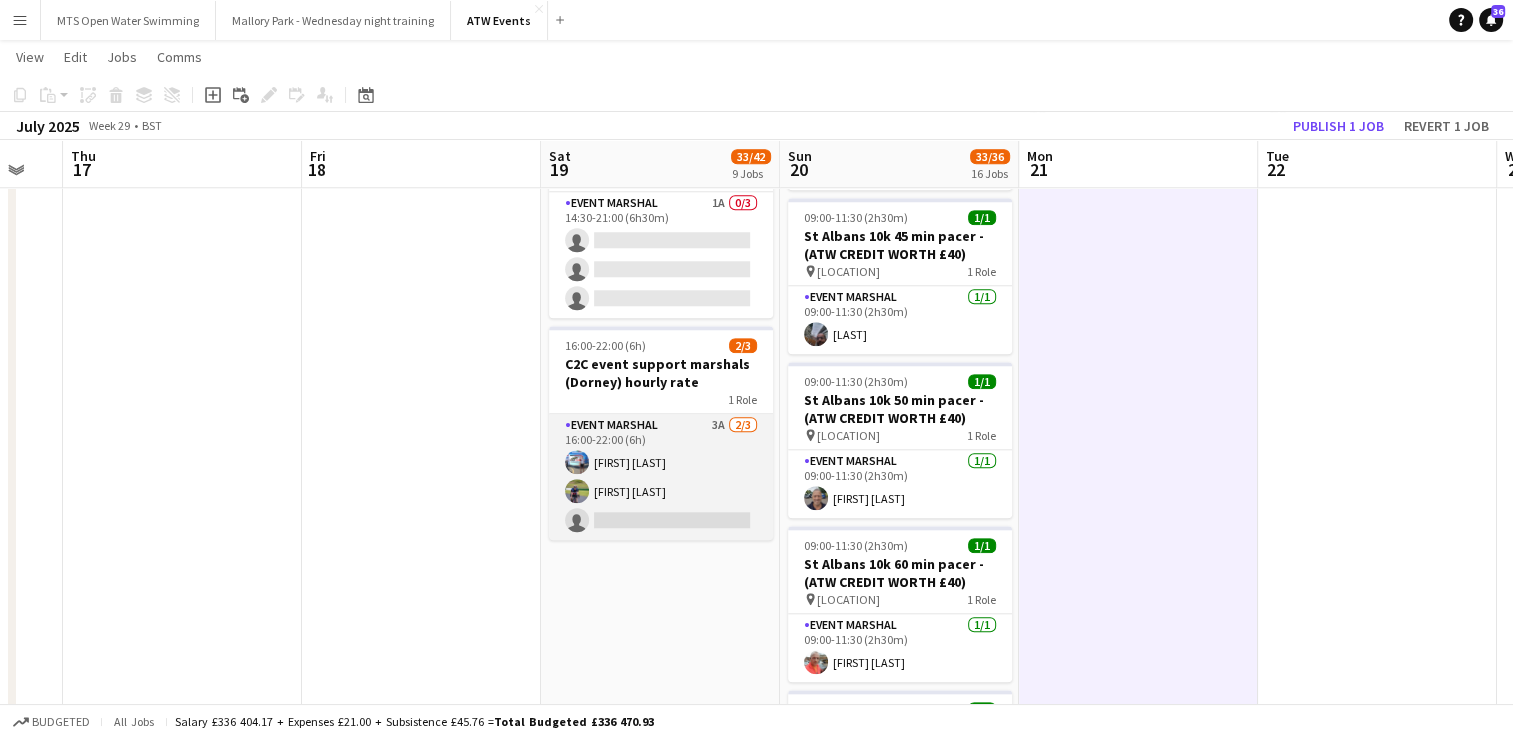 click on "Event Marshal   3A   2/3   16:00-22:00 (6h)
Piotr Czarnecki Gary Marsland
single-neutral-actions" at bounding box center [661, 477] 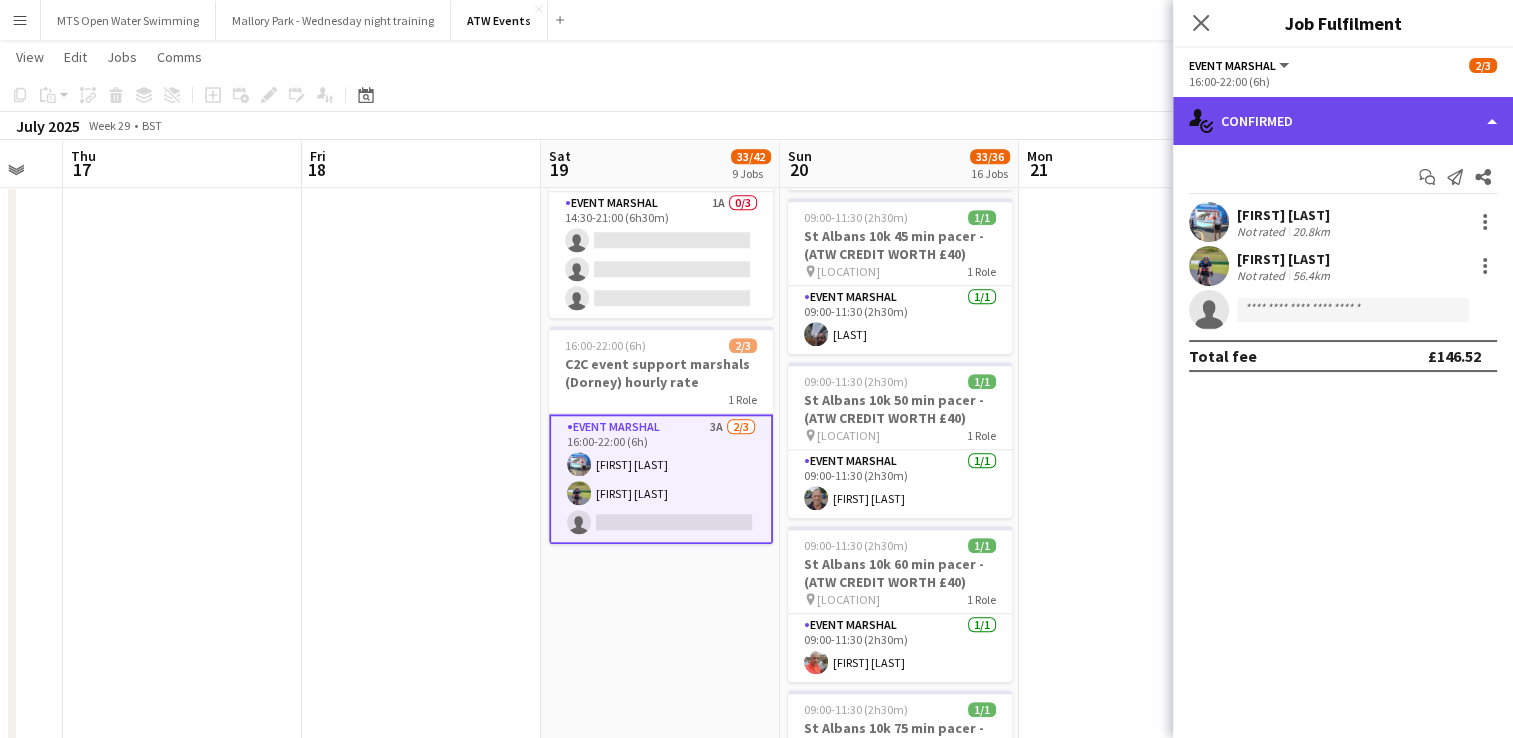 click on "single-neutral-actions-check-2
Confirmed" 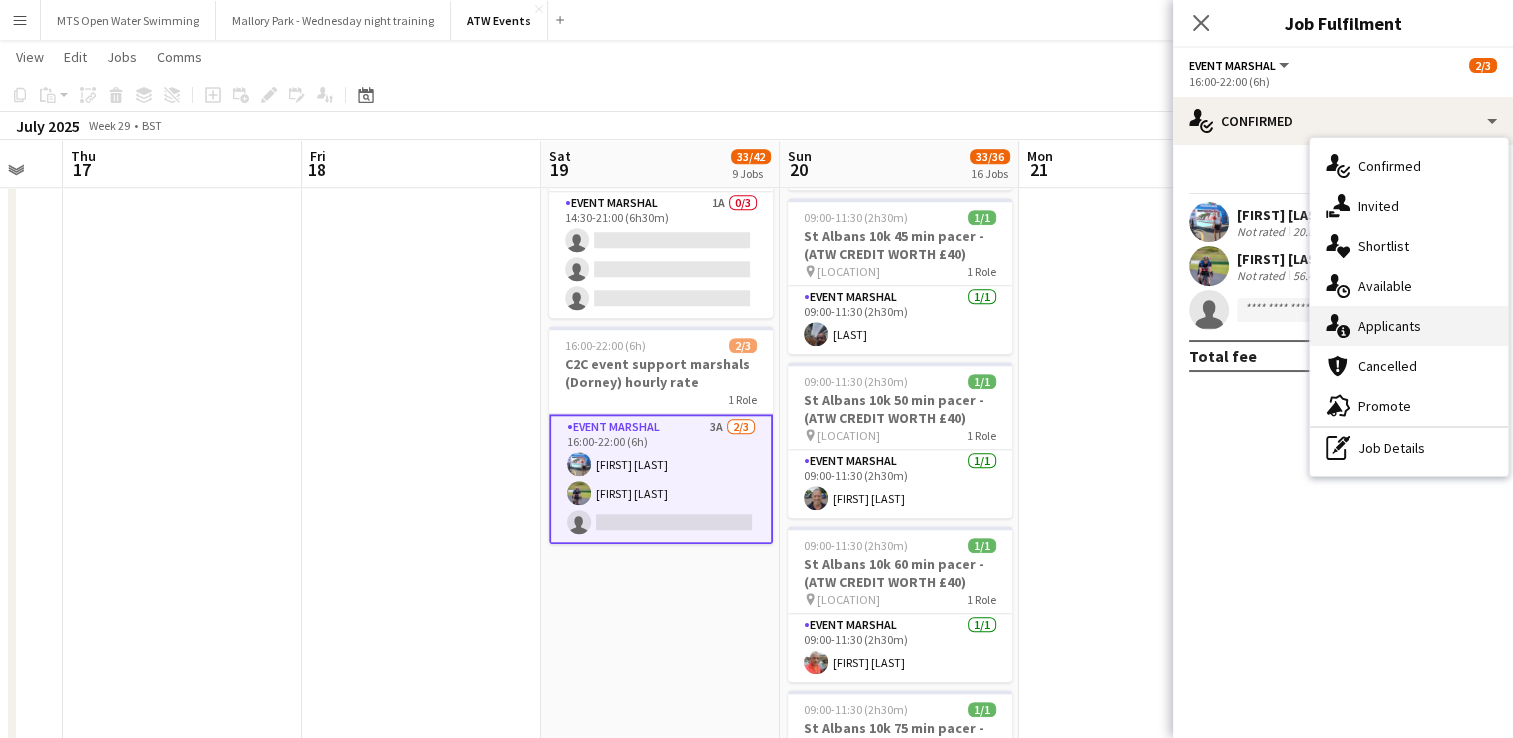 click on "single-neutral-actions-information
Applicants" at bounding box center (1409, 326) 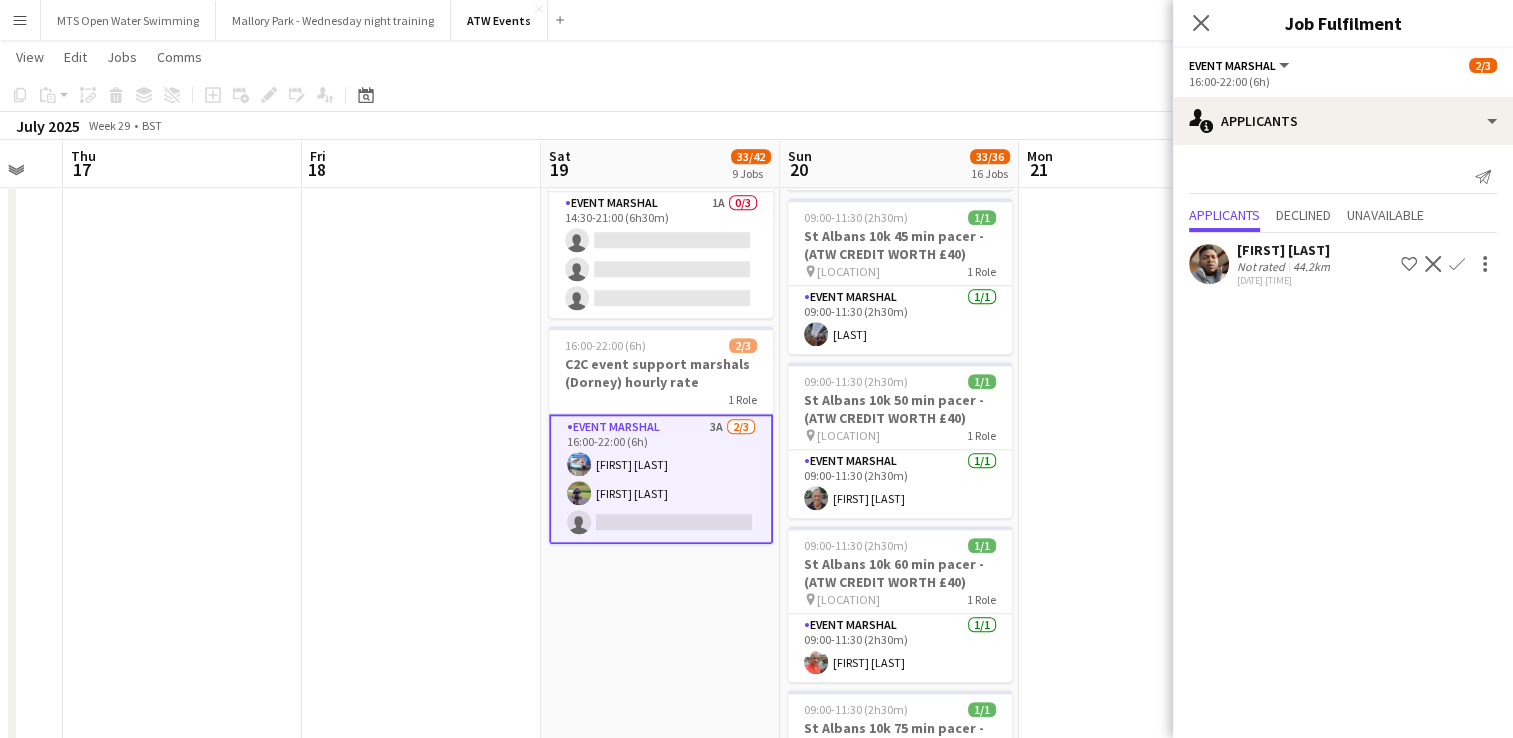click at bounding box center [1138, 105] 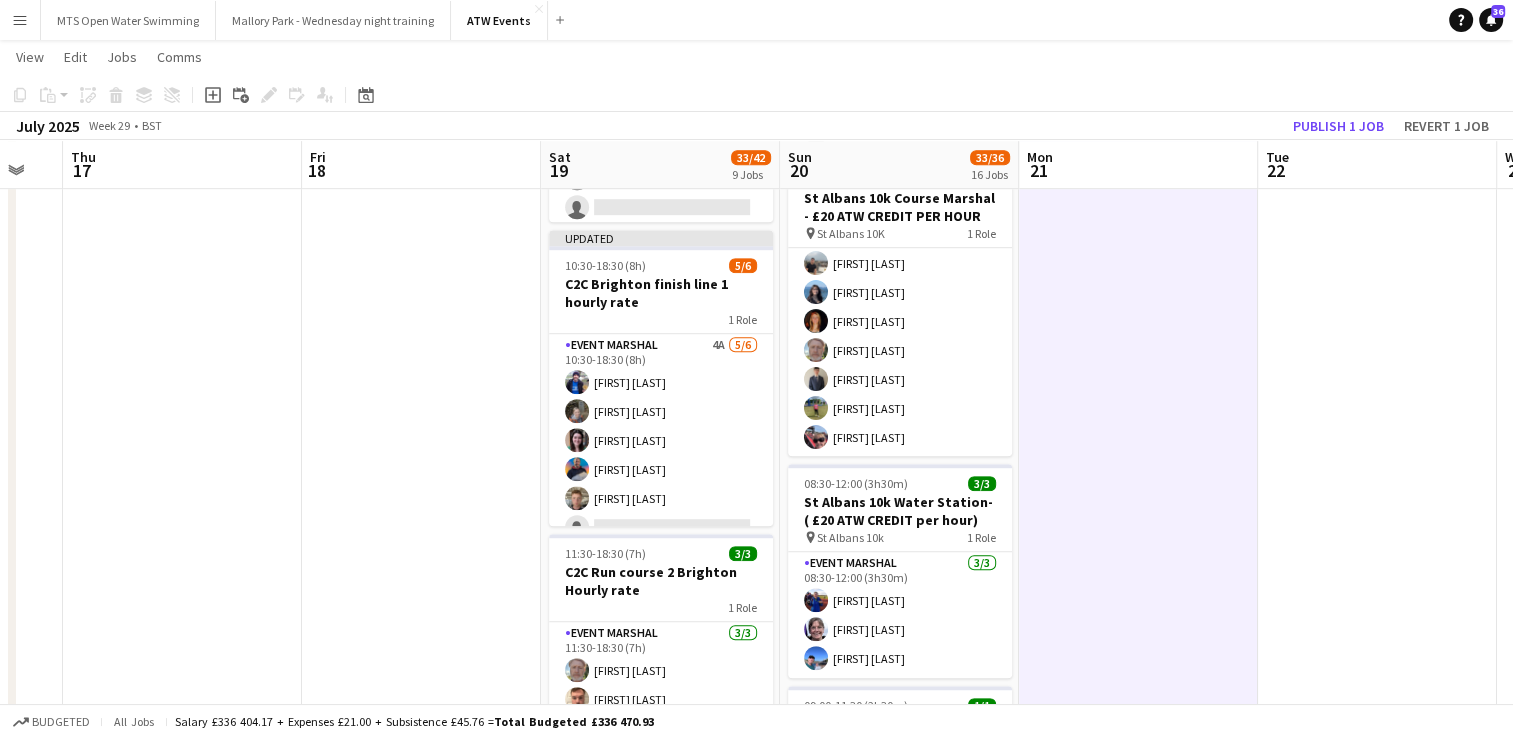 scroll, scrollTop: 1240, scrollLeft: 0, axis: vertical 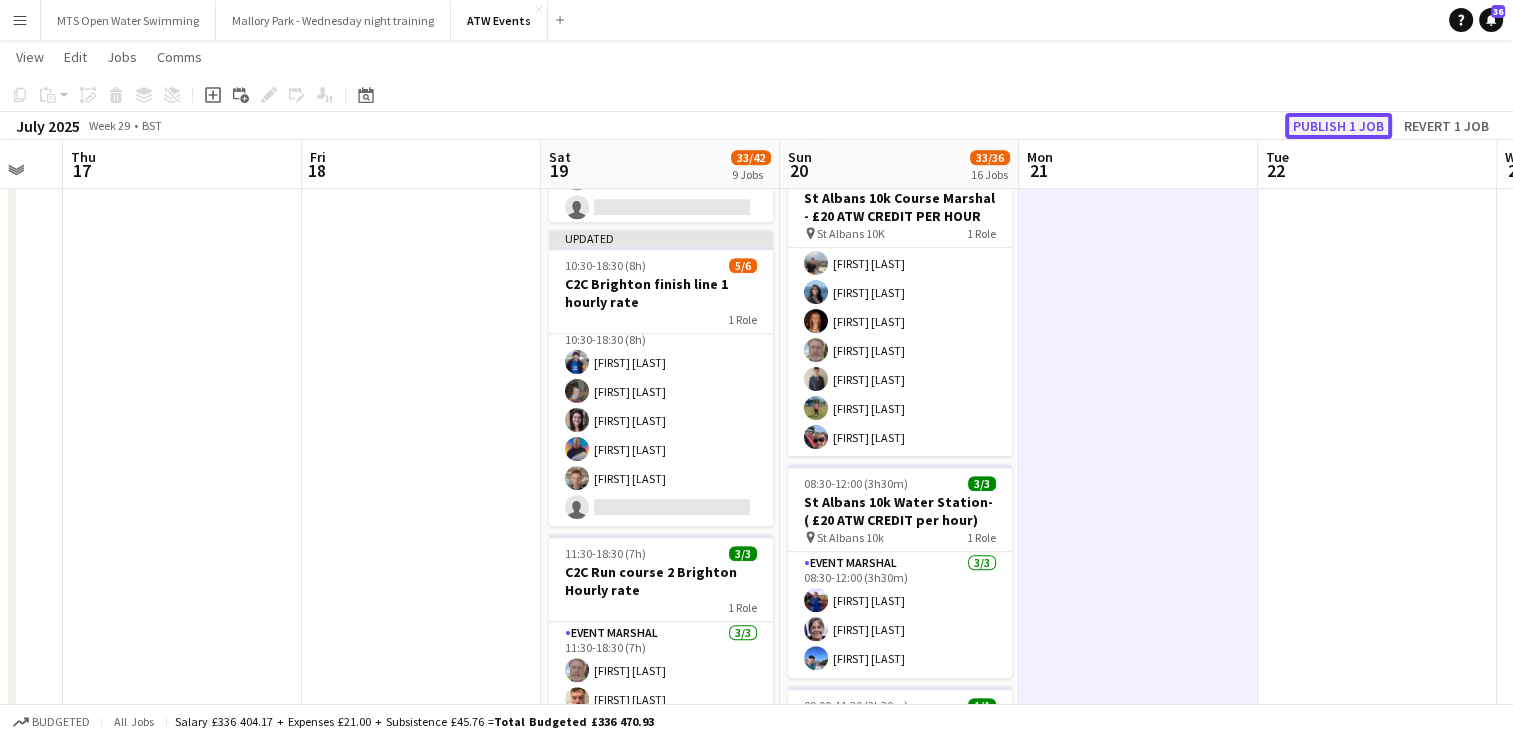 click on "Publish 1 job" 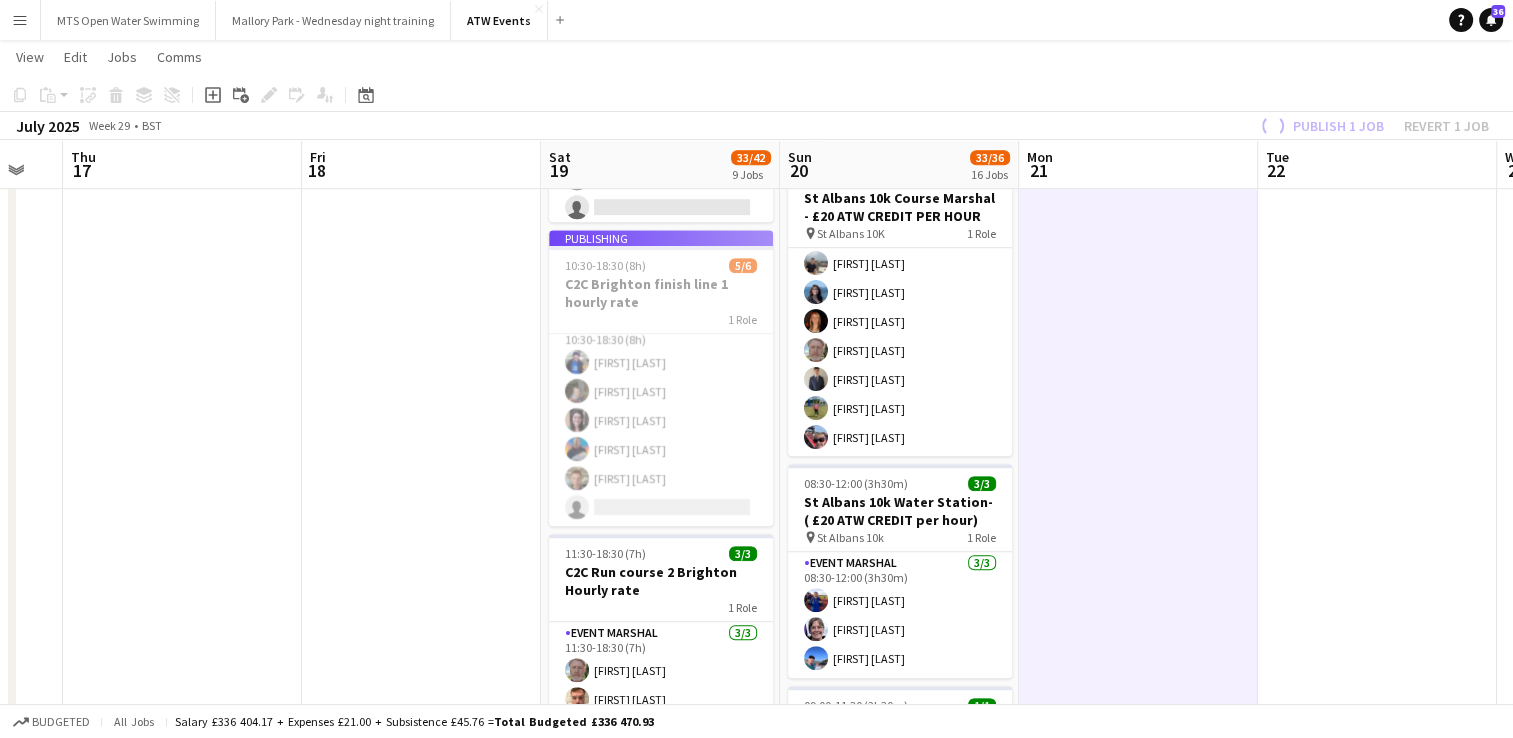 scroll, scrollTop: 4, scrollLeft: 0, axis: vertical 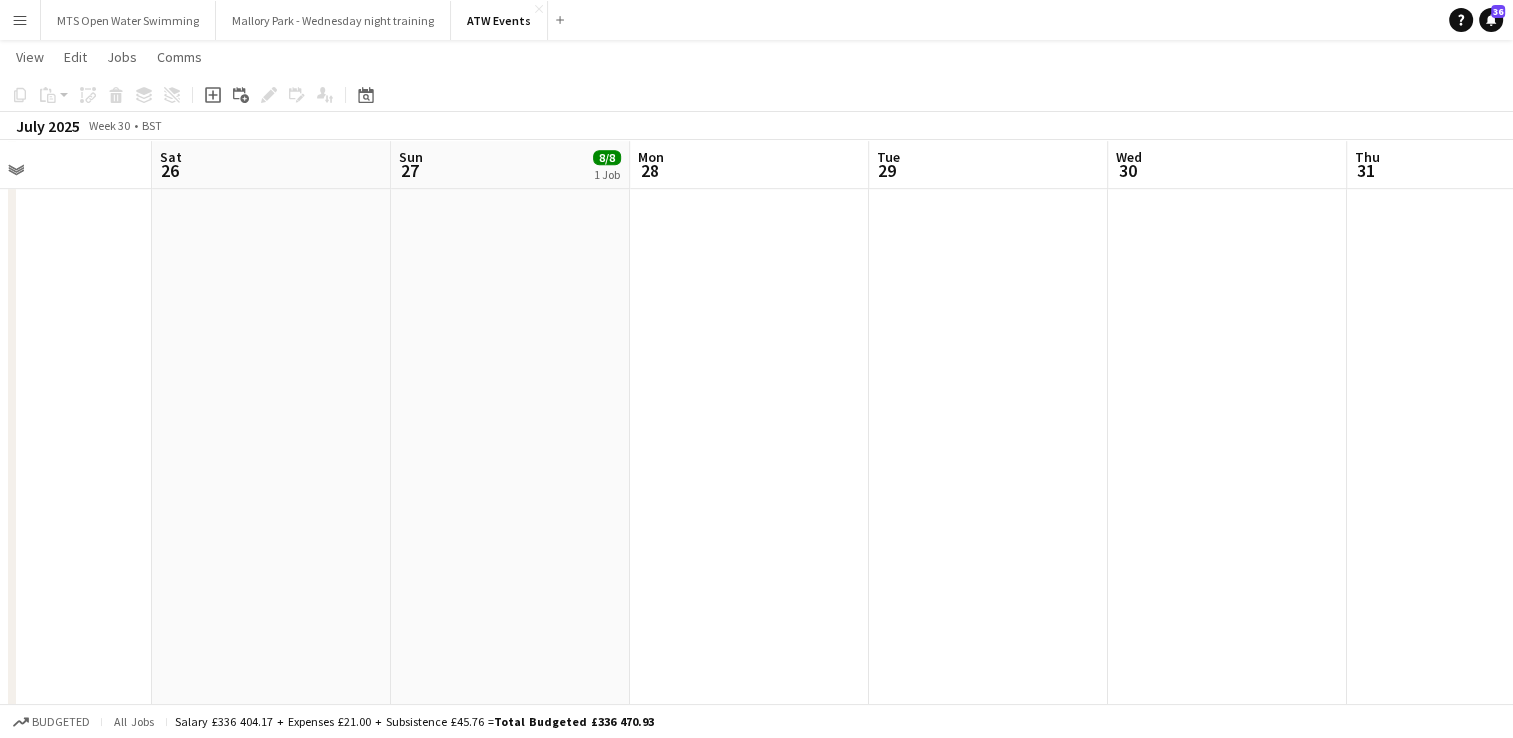 click on "05:30-13:00 (7h30m)    8/8   Dorney Triathlon Transition Marshal, paid at £12.21 per hour (over 21)
pin
Dorney Lake   1 Role   Event Marshal   8/8   05:30-13:00 (7h30m)
David Leakey Angela Leakey Trevor Harvey Adebola Bamiduro Sarah Watson Jonathan Inglis Christopher Renforth Matthew Taylor" at bounding box center (510, 757) 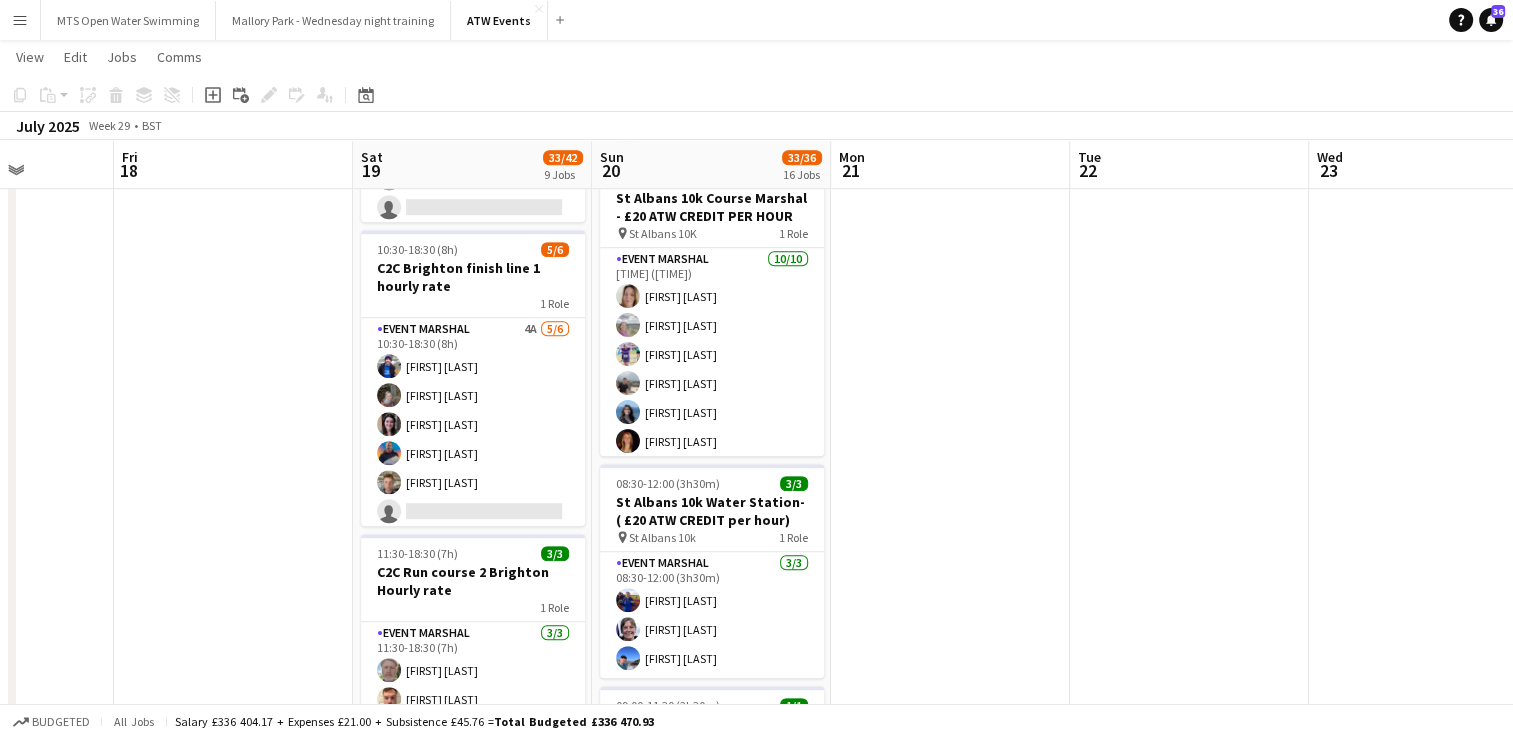 scroll, scrollTop: 0, scrollLeft: 452, axis: horizontal 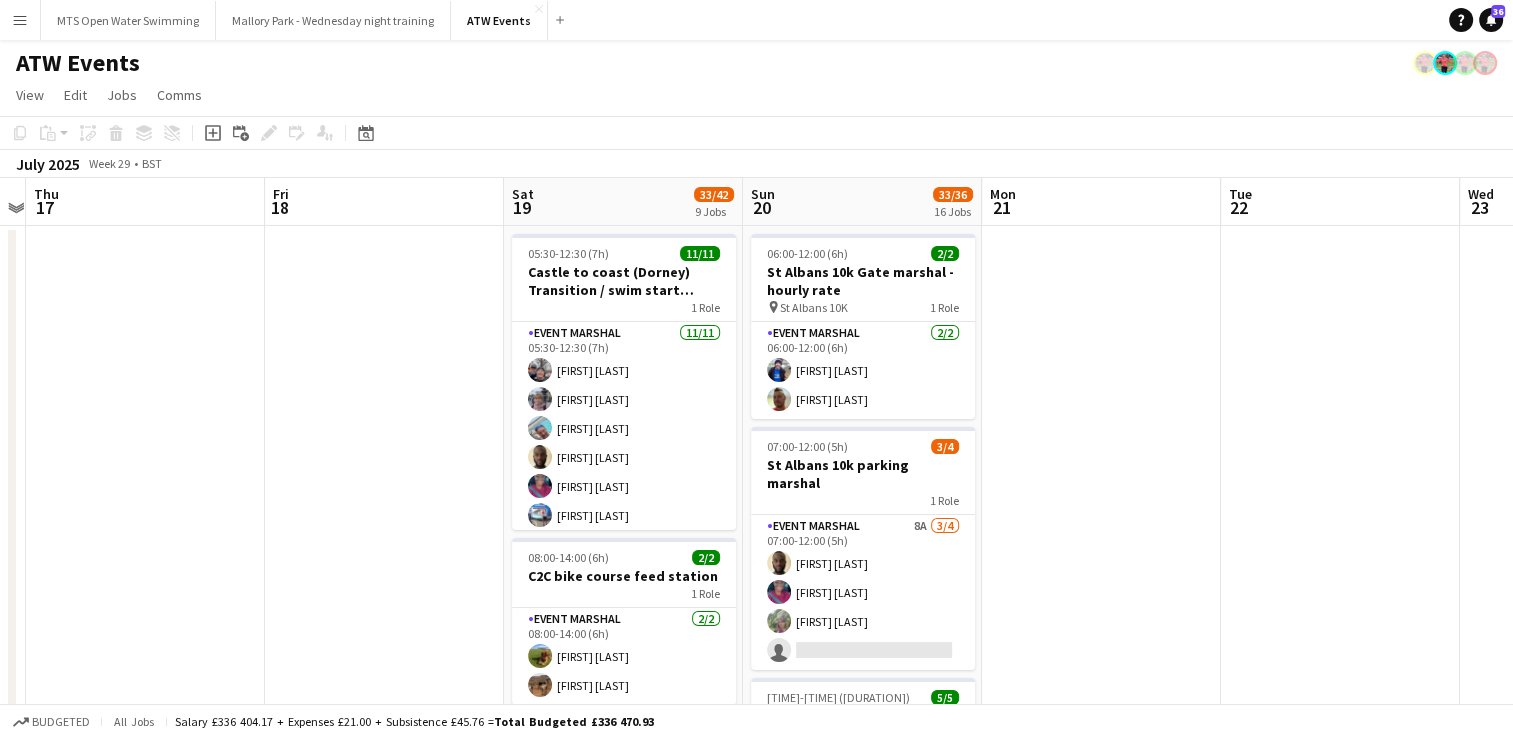 click on "06:00-12:00 (6h)    2/2   St Albans 10k Gate marshal - hourly rate
pin
St Albans 10K   1 Role   Event Marshal   2/2   06:00-12:00 (6h)
Fergus Dalton Nathan Graves     07:00-12:00 (5h)    3/4   St Albans 10k parking marshal   1 Role   Event Marshal   8A   3/4   07:00-12:00 (5h)
Adebola Bamiduro Kafayat Baruwa Donna Thomas
single-neutral-actions
07:45-12:00 (4h15m)    5/5   St Albans 10k Registration £20 ATW CREDIT PER HOUR
pin
St Albans 10K   1 Role   Event Marshal   5/5   07:45-12:00 (4h15m)
Lucy Carter Caroline Giles Melanie Lynch Noah Lynch Angela Aikman     08:30-11:30 (3h)    2/3   St Albans 10k  Course marshal - First Aider  £13.50 per hour
pin
St Albans 10K   1 Role   Event Marshal   2/3   08:30-11:30 (3h)
Iva Hopkins Elizabeth Healey
single-neutral-actions
08:30-12:00 (3h30m)    2/3
pin" at bounding box center (862, 1999) 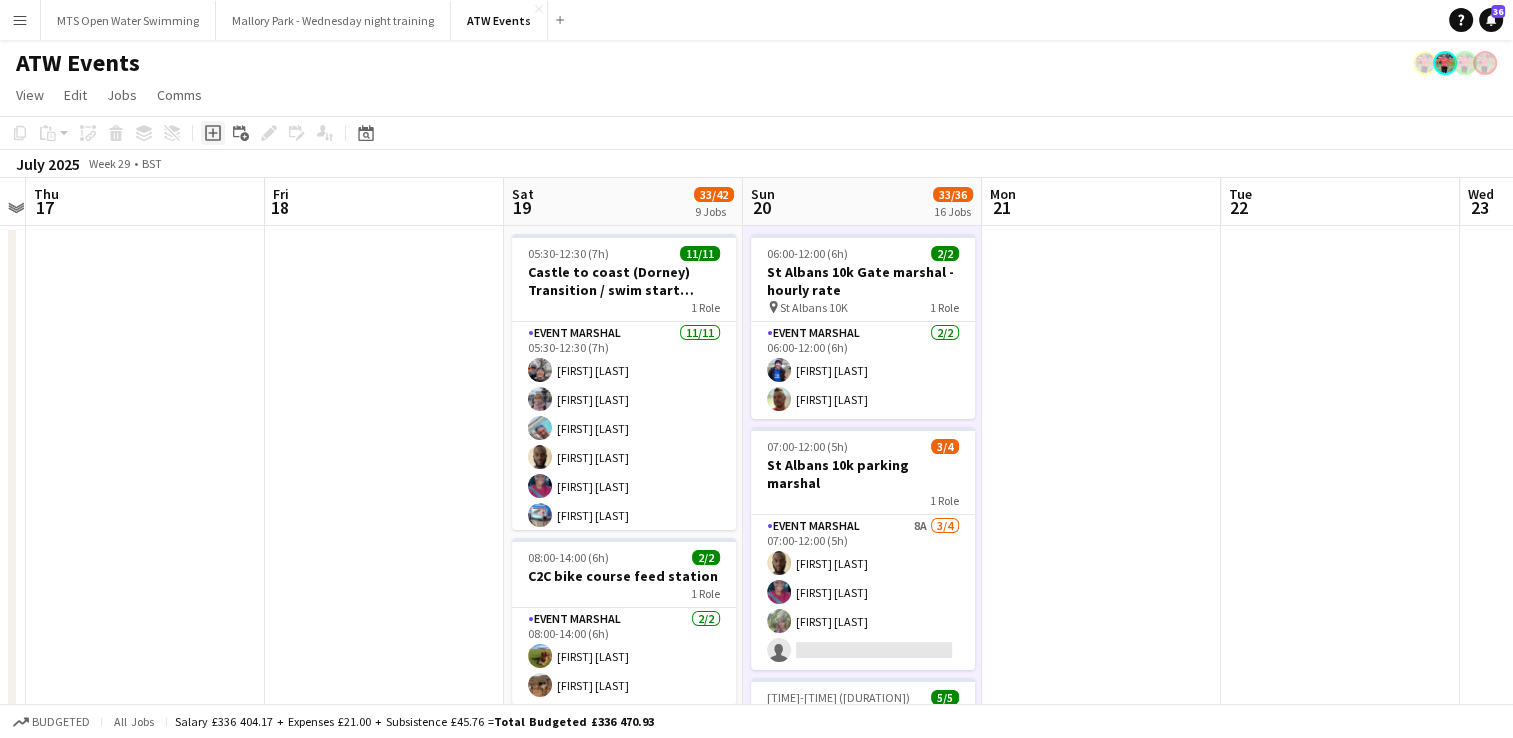 click 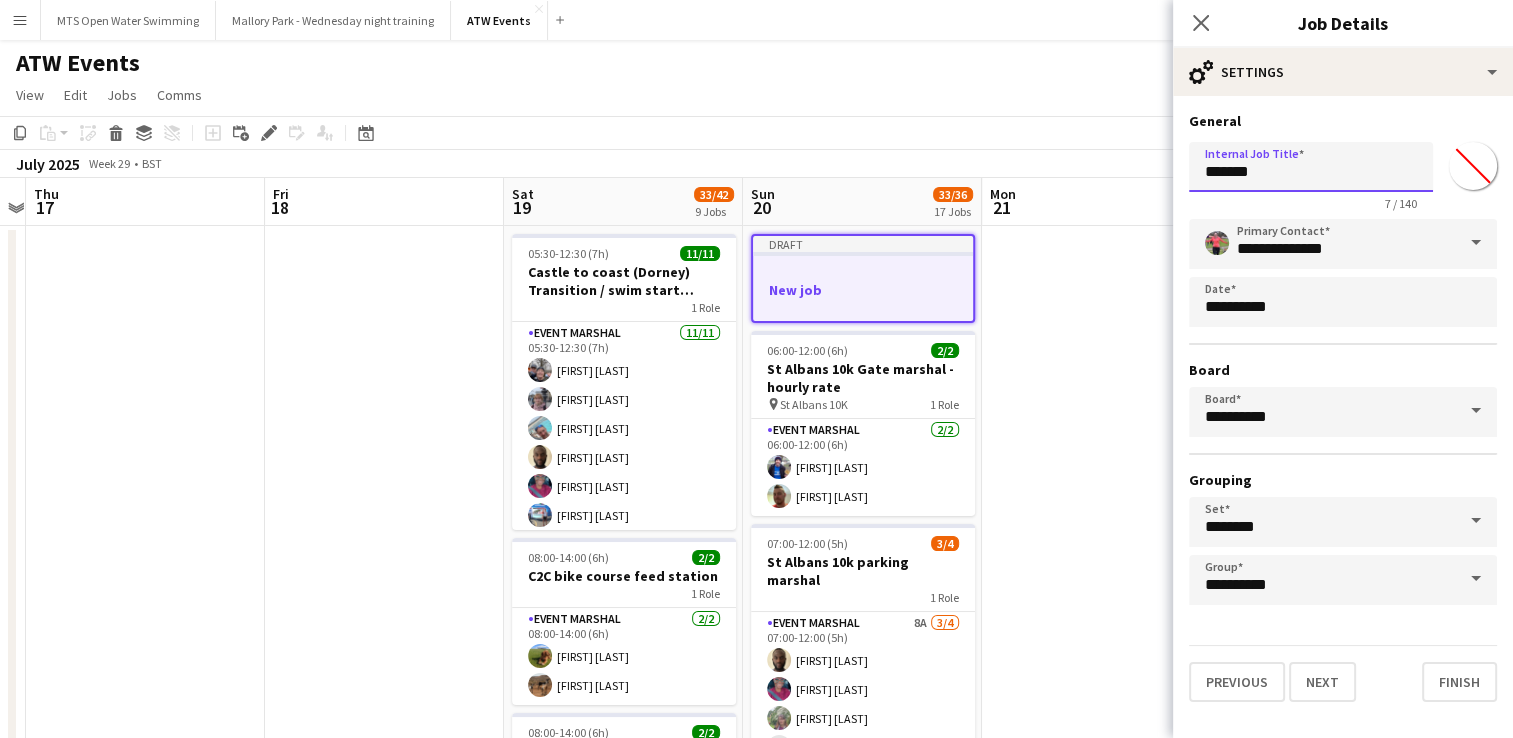drag, startPoint x: 1280, startPoint y: 180, endPoint x: 954, endPoint y: 166, distance: 326.30048 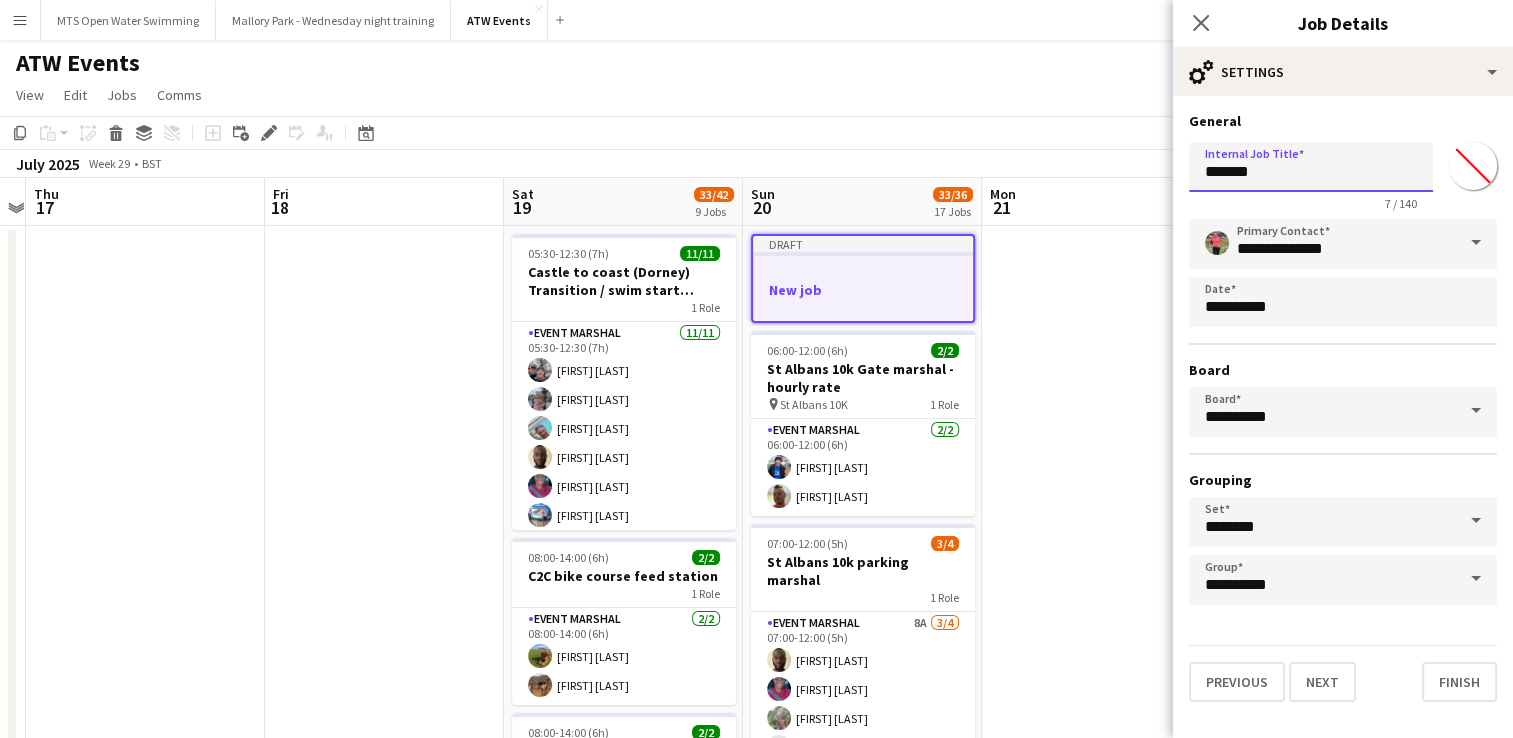 click on "Menu
Boards
Boards   Boards   All jobs   Status
Workforce
Workforce   My Workforce   Recruiting
Comms
Comms
Pay
Pay   Approvals   Payments   Reports
Platform Settings
Platform Settings   App settings   Your settings   Profiles
Training Academy
Training Academy
Knowledge Base
Knowledge Base
Product Updates
Product Updates   Log Out   Privacy   MTS Open Water Swimming
Close
Mallory Park - Wednesday night training
Close
ATW Events
Close
Add
Help
Notifications
36   ATW Events   View  Day view expanded  Edit" at bounding box center (756, 2147) 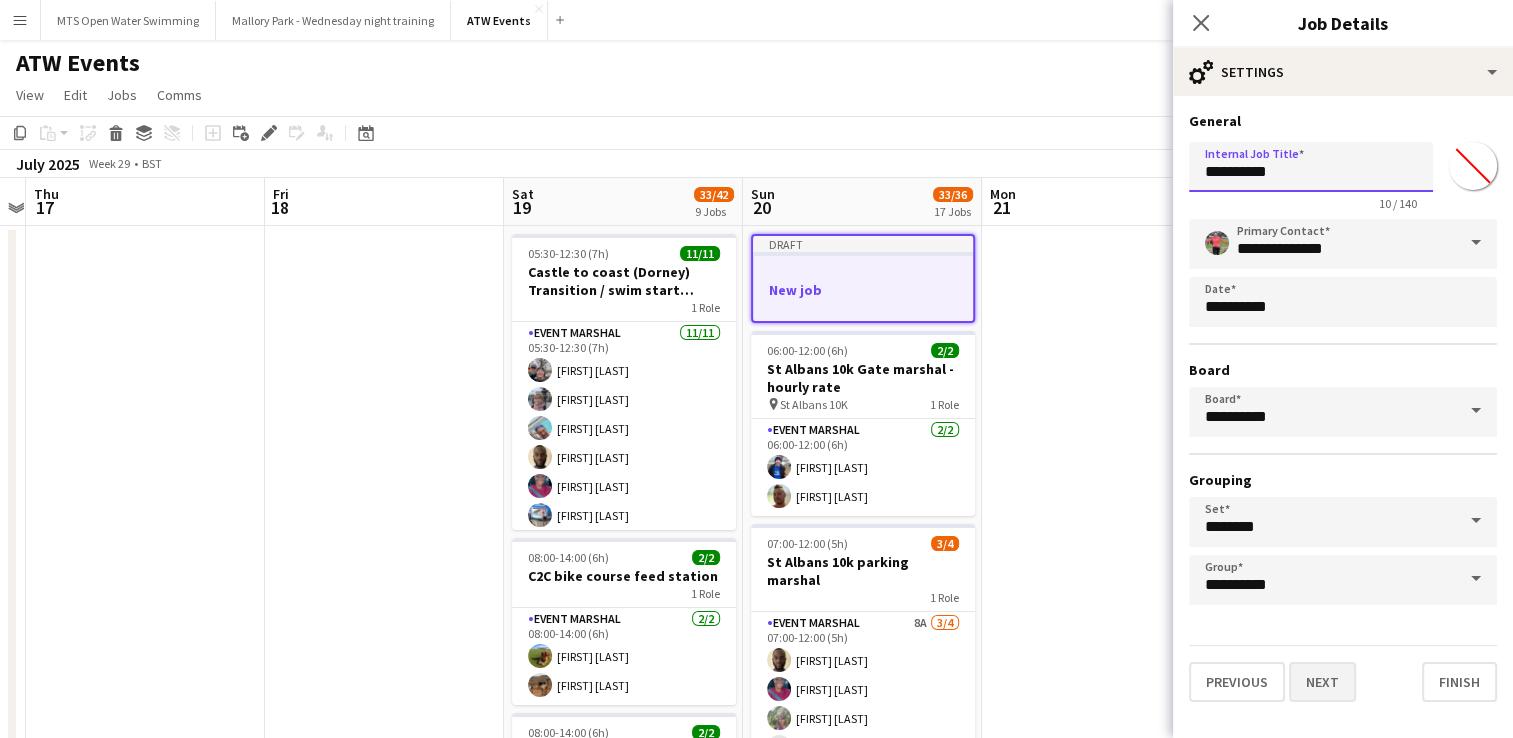type on "**********" 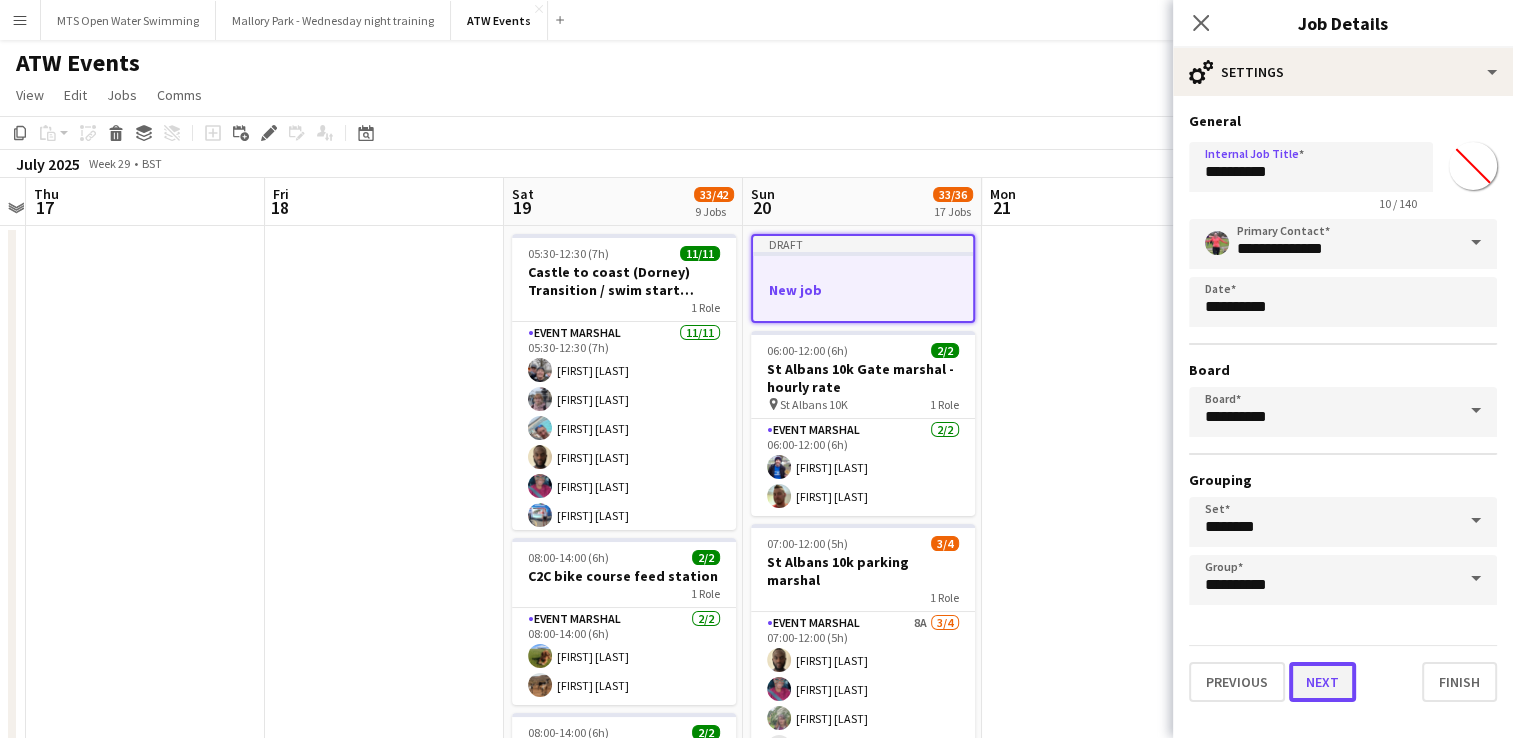click on "Next" at bounding box center (1322, 682) 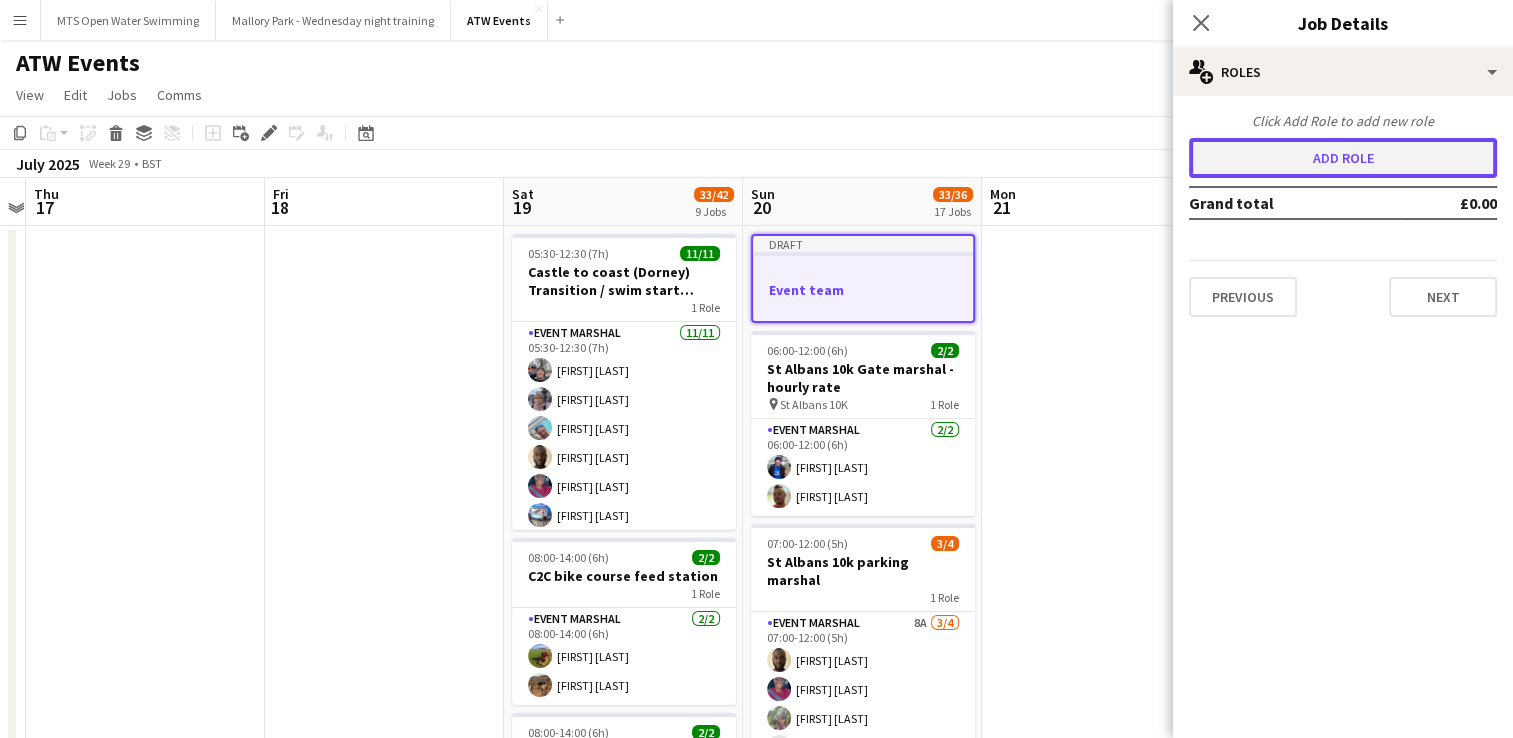 click on "Add role" at bounding box center [1343, 158] 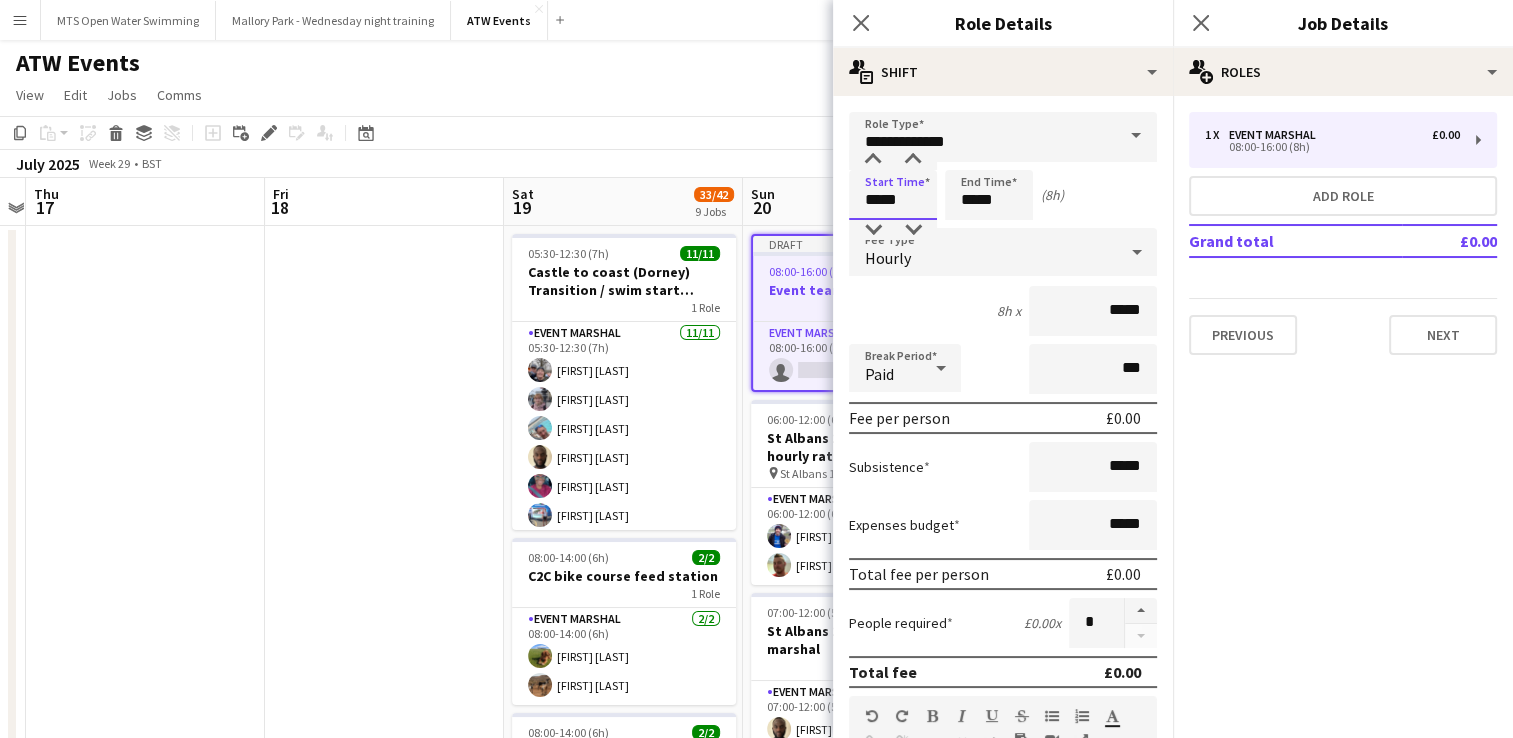 click on "*****" at bounding box center [893, 195] 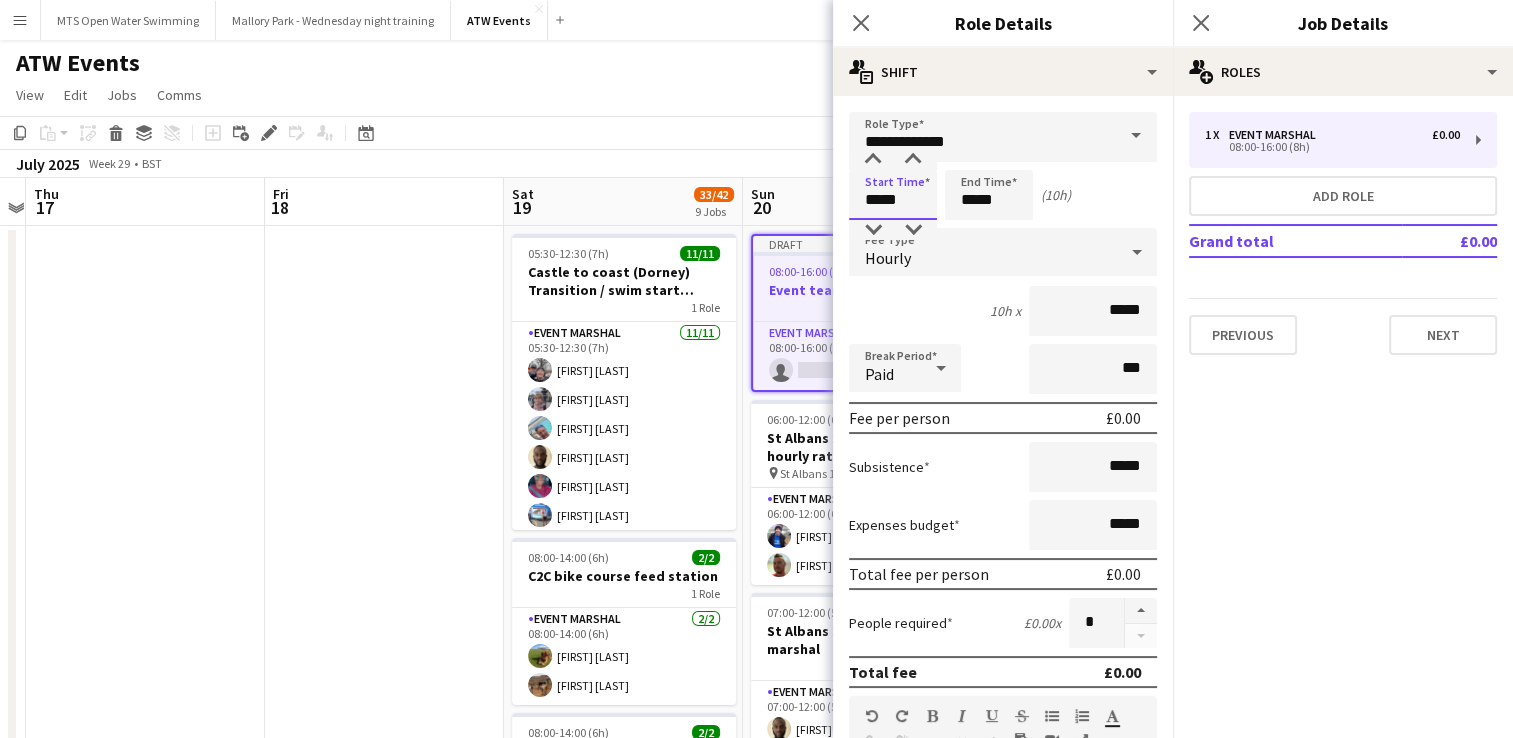 type on "*****" 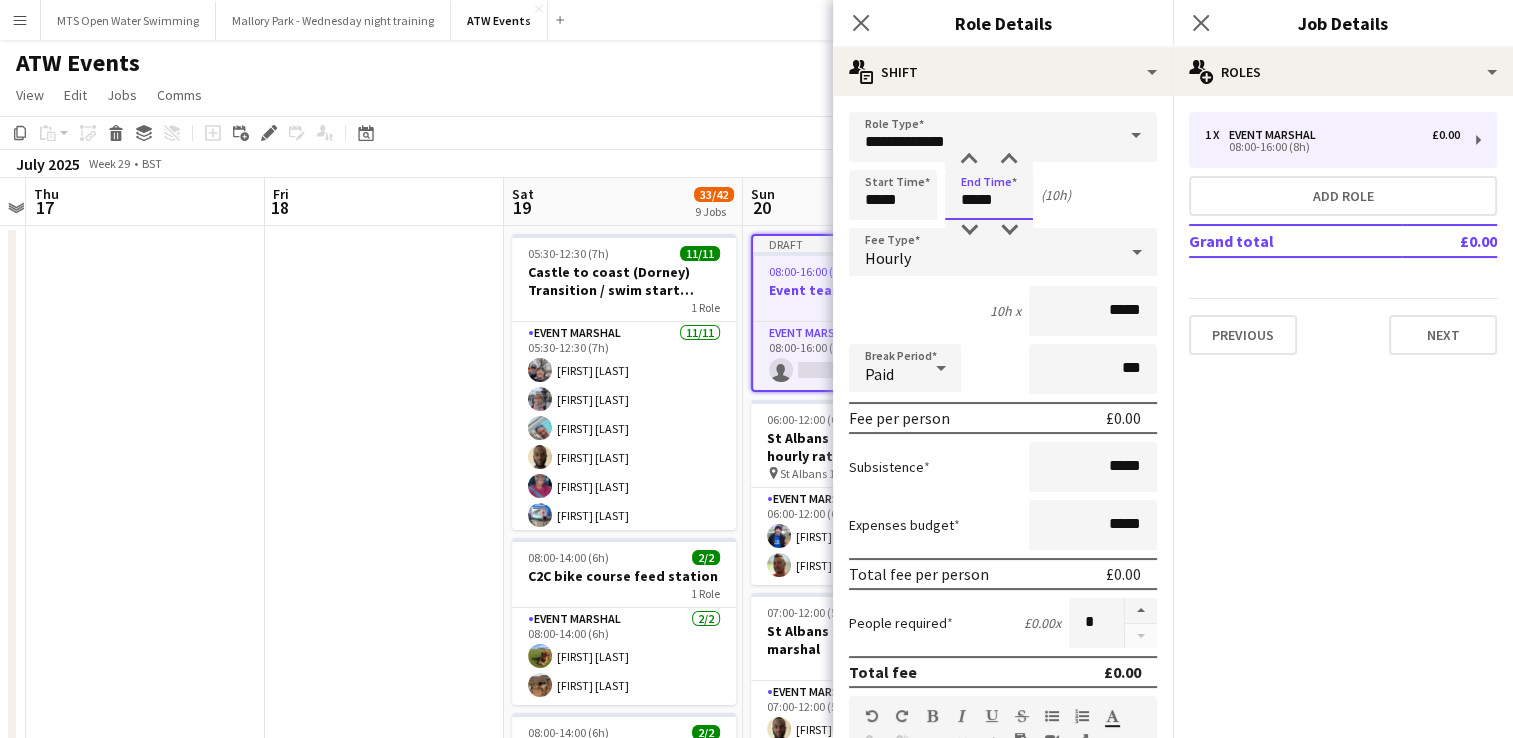 click on "*****" at bounding box center [989, 195] 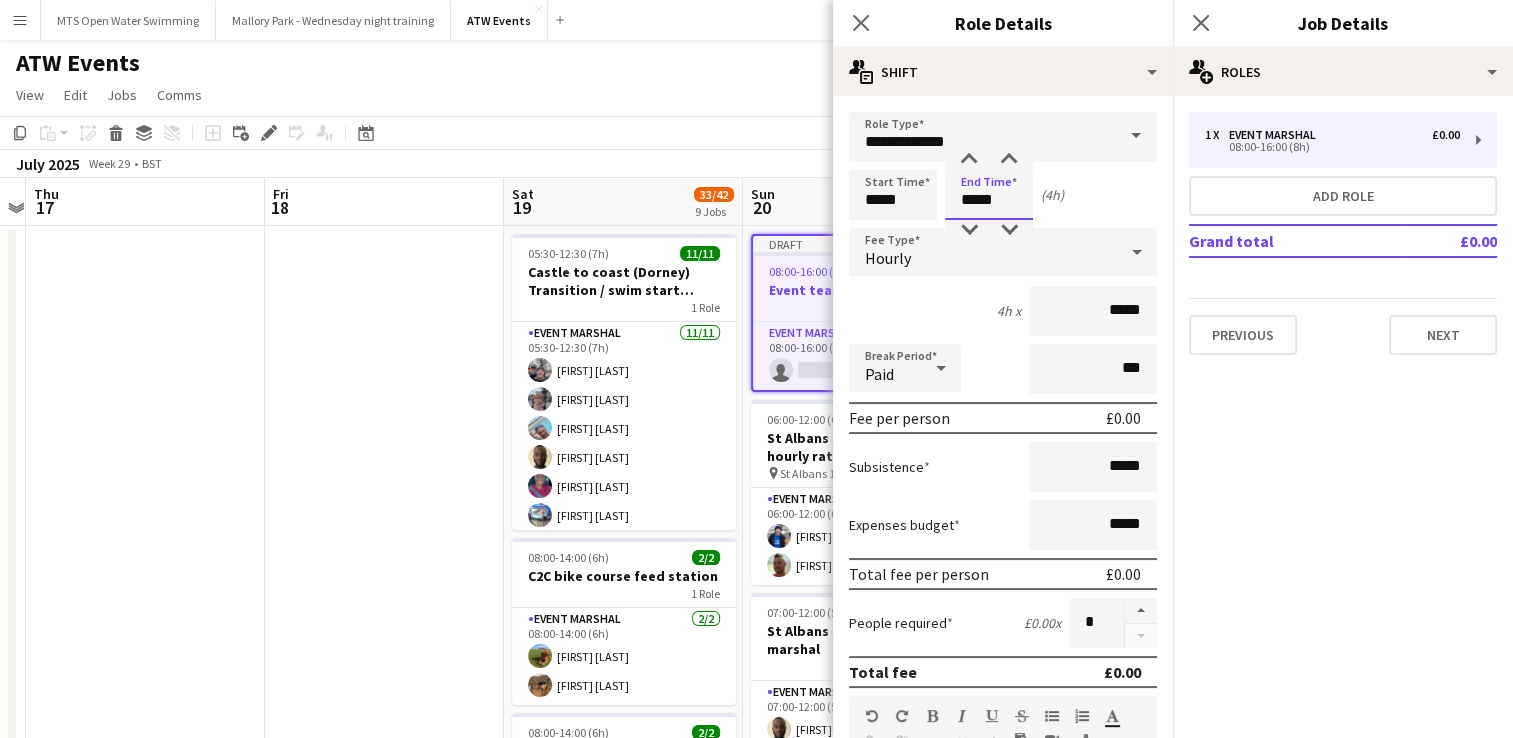 click on "*****" at bounding box center [989, 195] 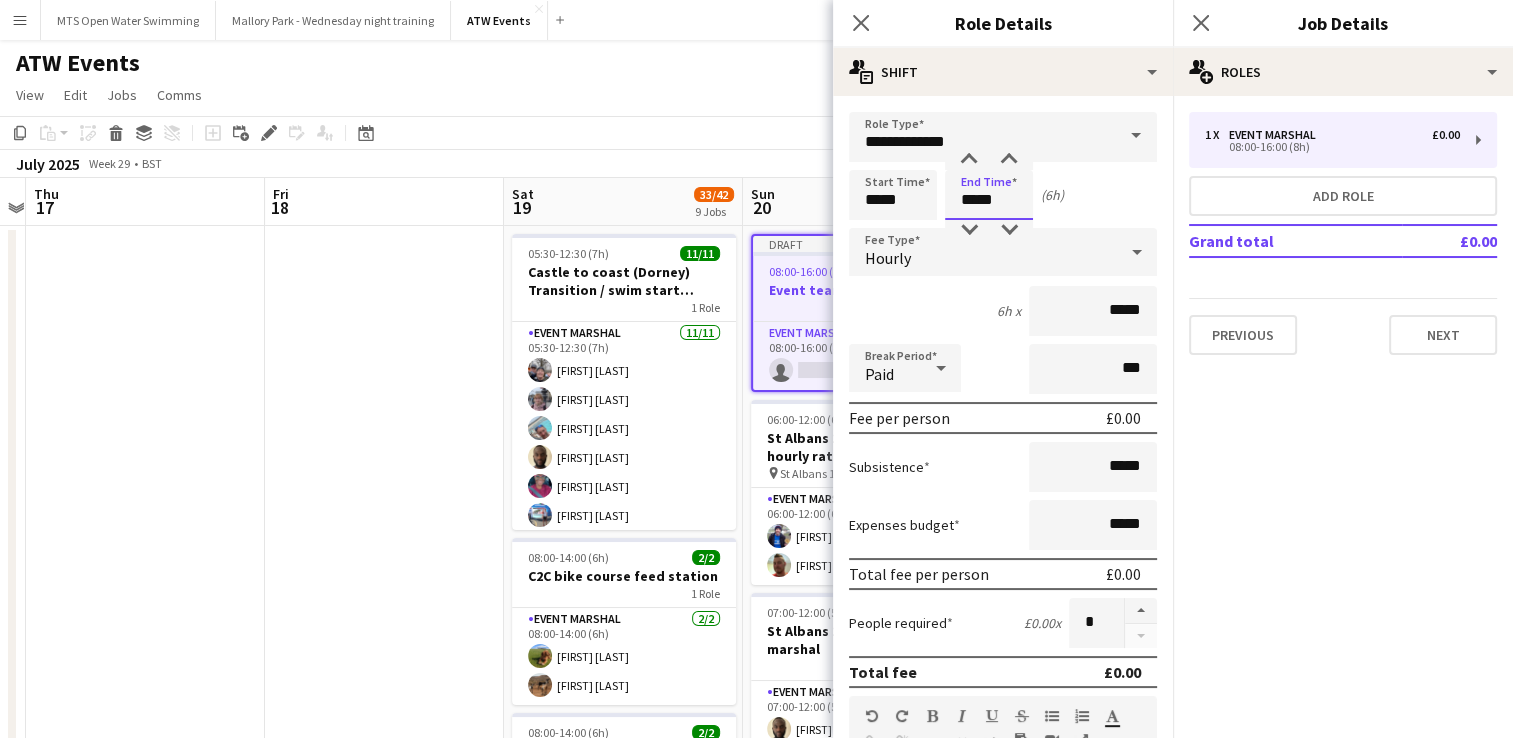 type on "*****" 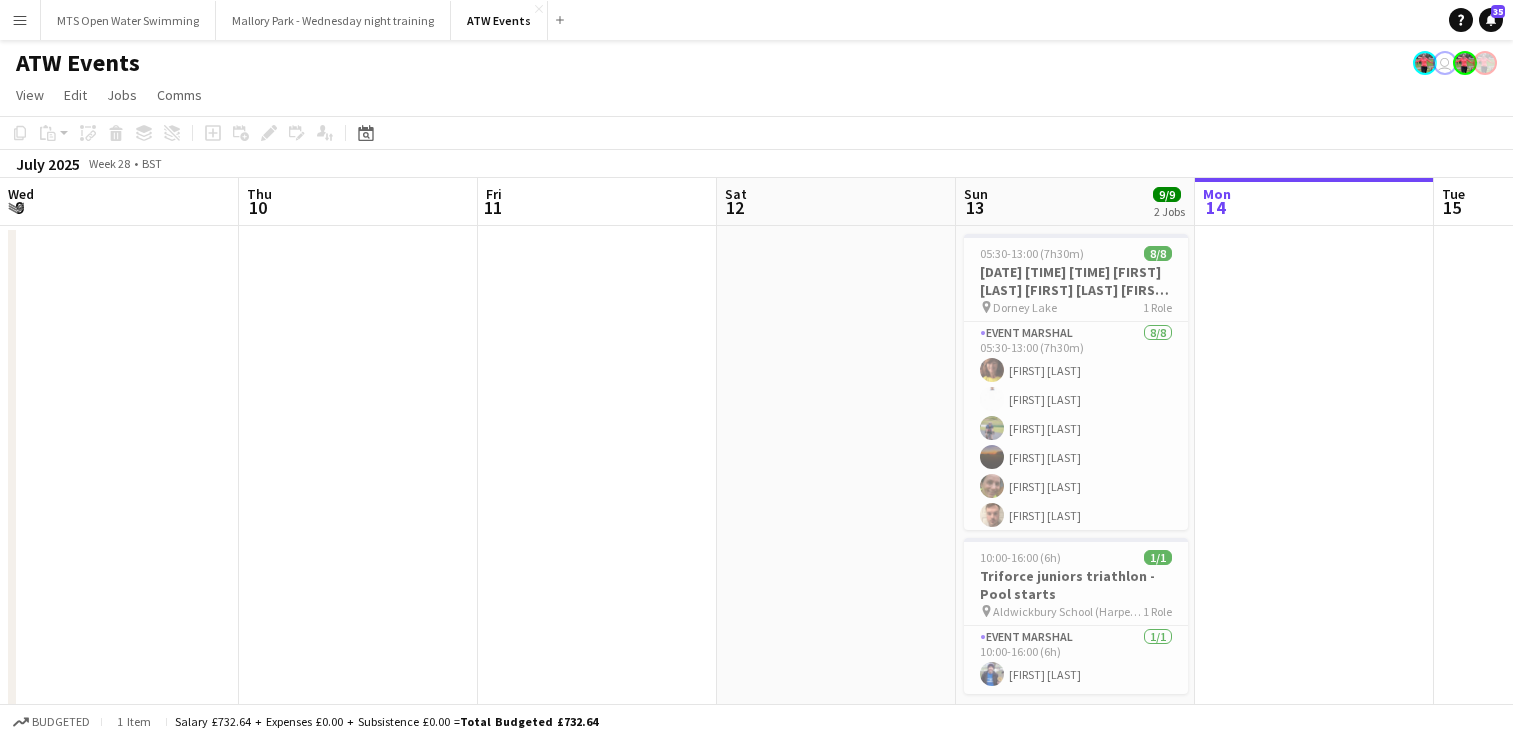scroll, scrollTop: 0, scrollLeft: 0, axis: both 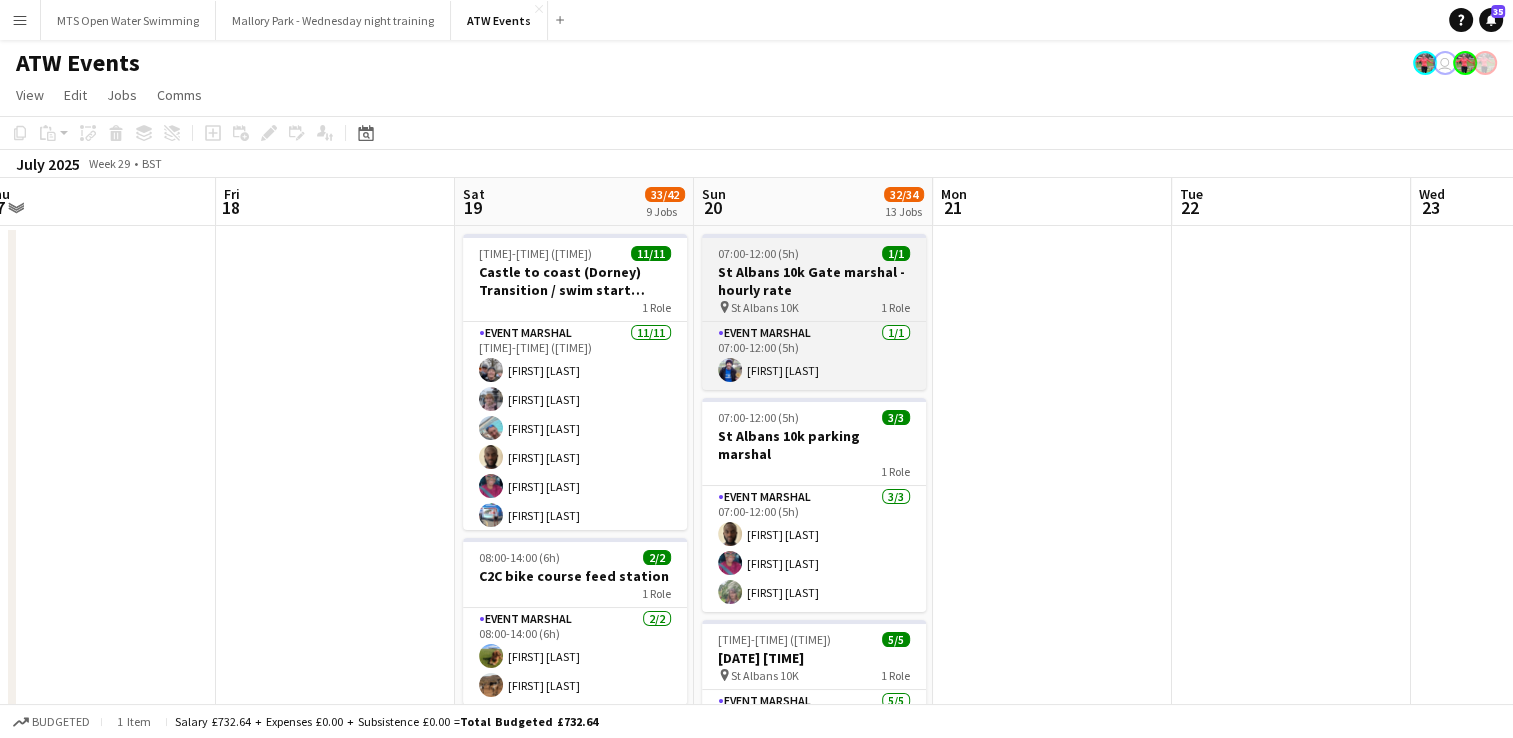 click on "St Albans 10k Gate marshal - hourly rate" at bounding box center (814, 281) 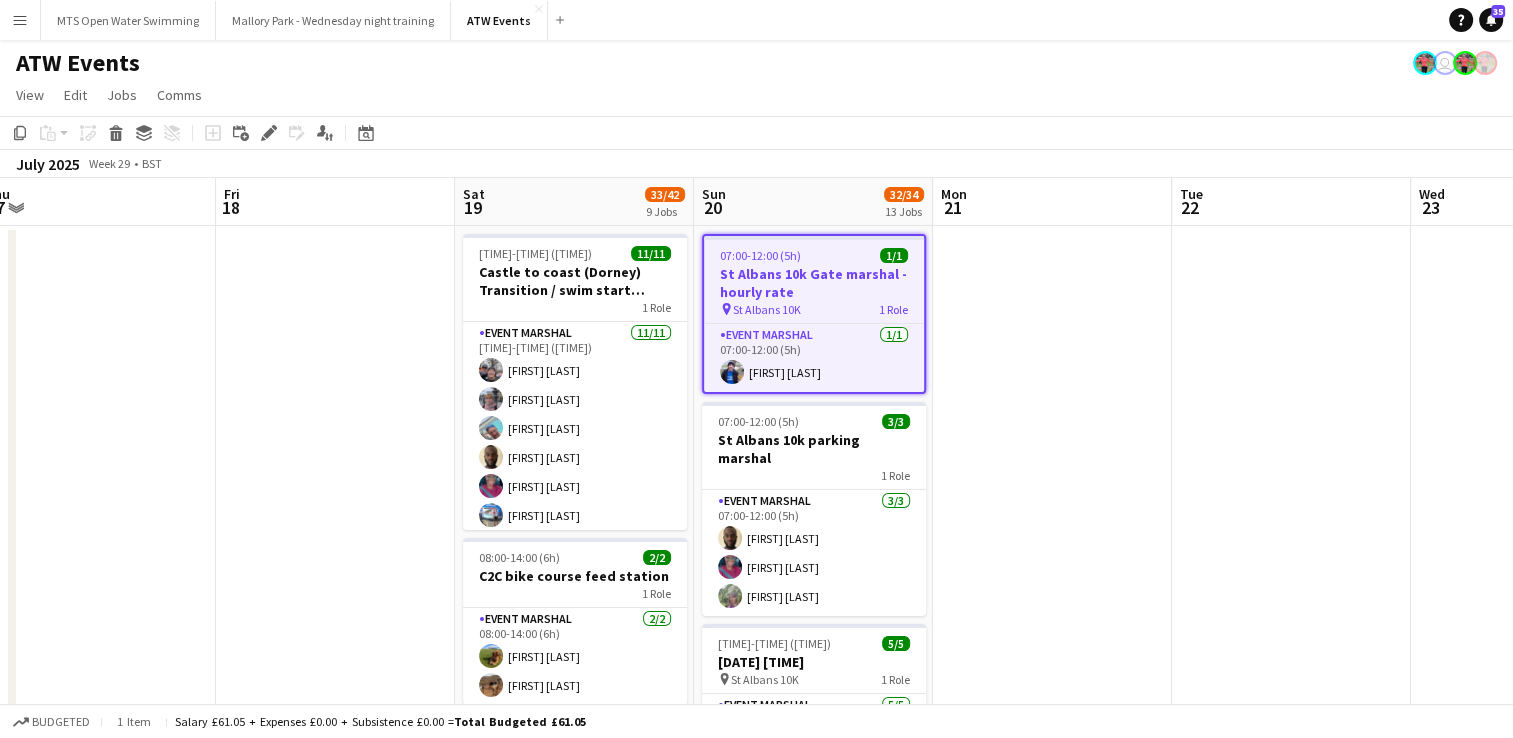 click on "St Albans 10k Gate marshal - hourly rate" at bounding box center (814, 283) 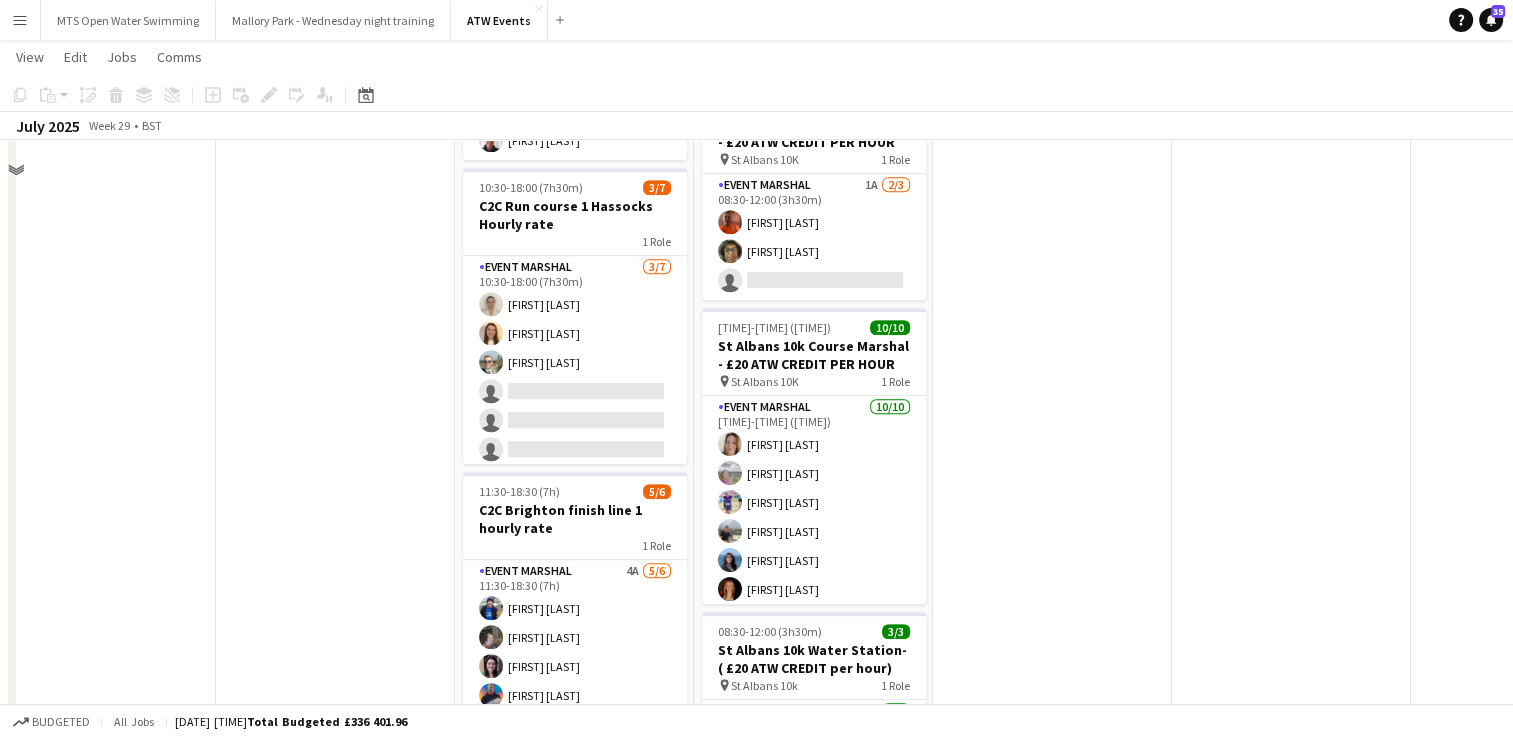 scroll, scrollTop: 1060, scrollLeft: 0, axis: vertical 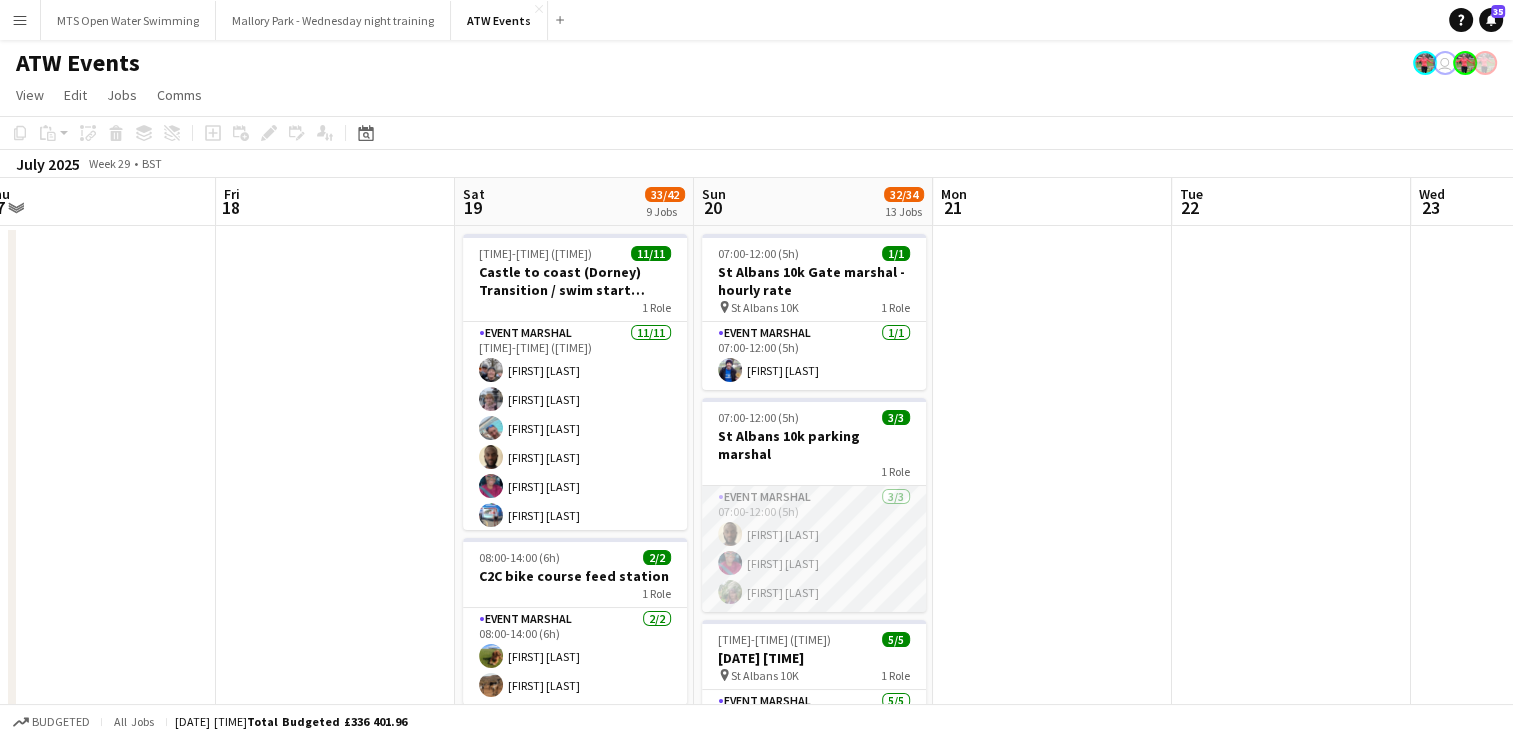 click on "Event Marshal   3/3   07:00-12:00 (5h)
Adebola Bamiduro Kafayat Baruwa Donna Thomas" at bounding box center (814, 549) 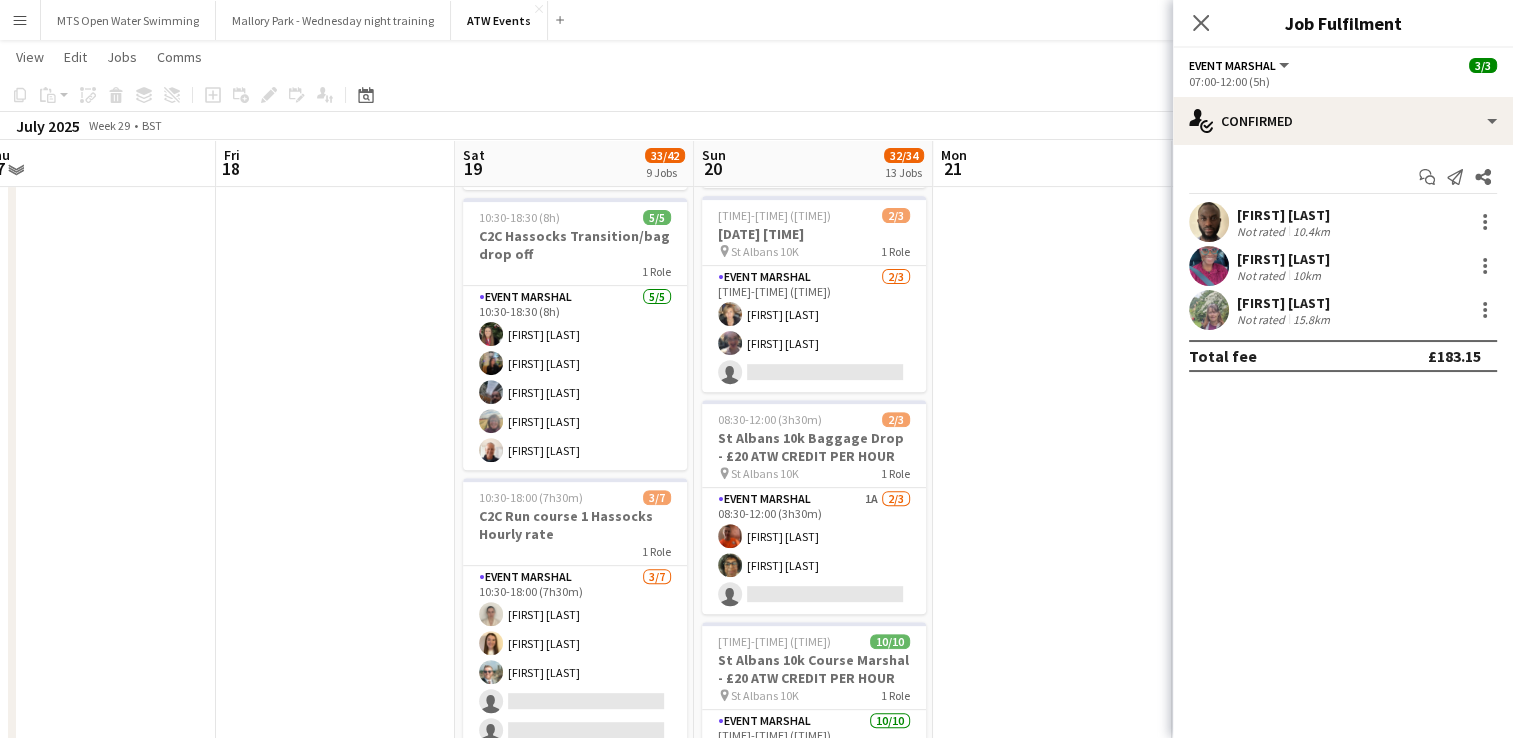 scroll, scrollTop: 687, scrollLeft: 0, axis: vertical 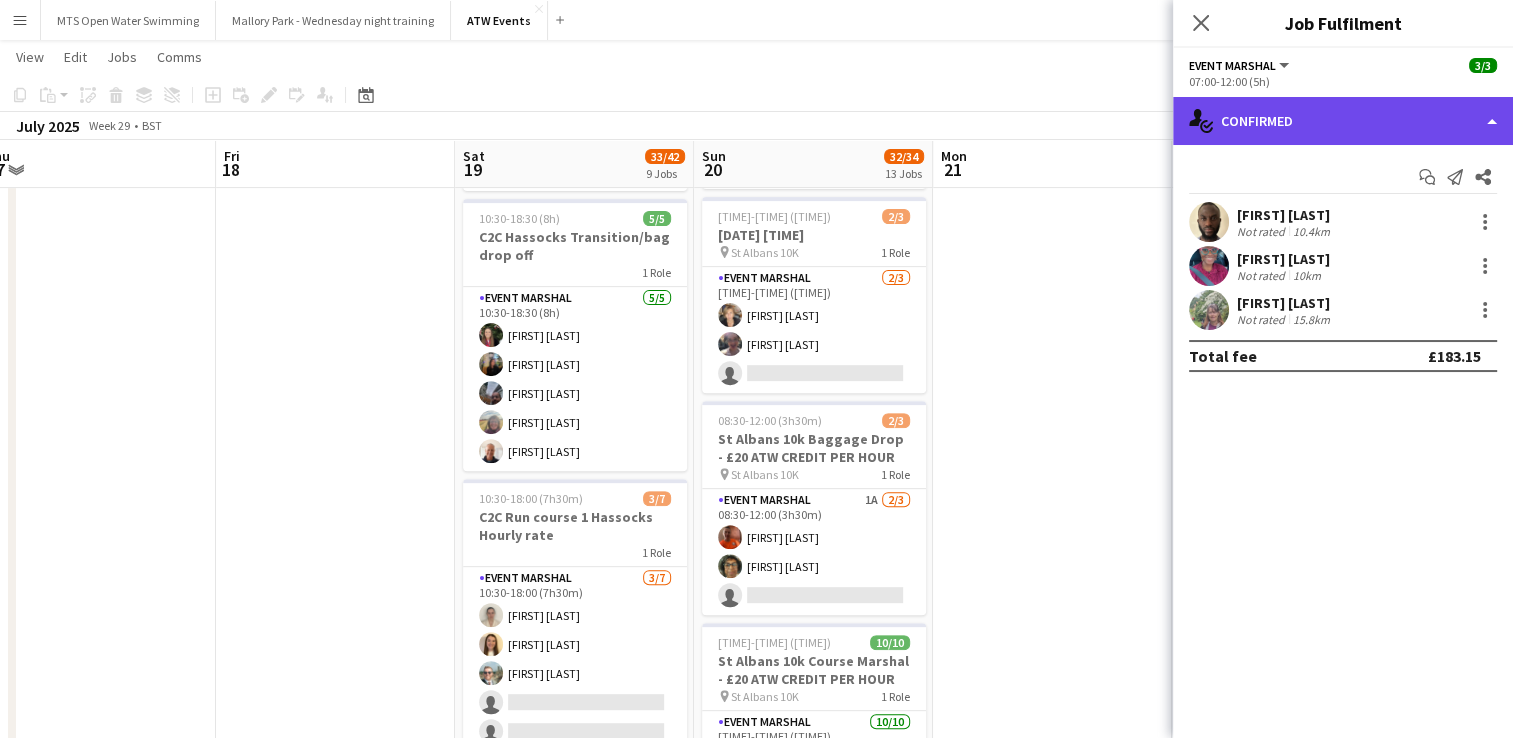 click on "single-neutral-actions-check-2
Confirmed" 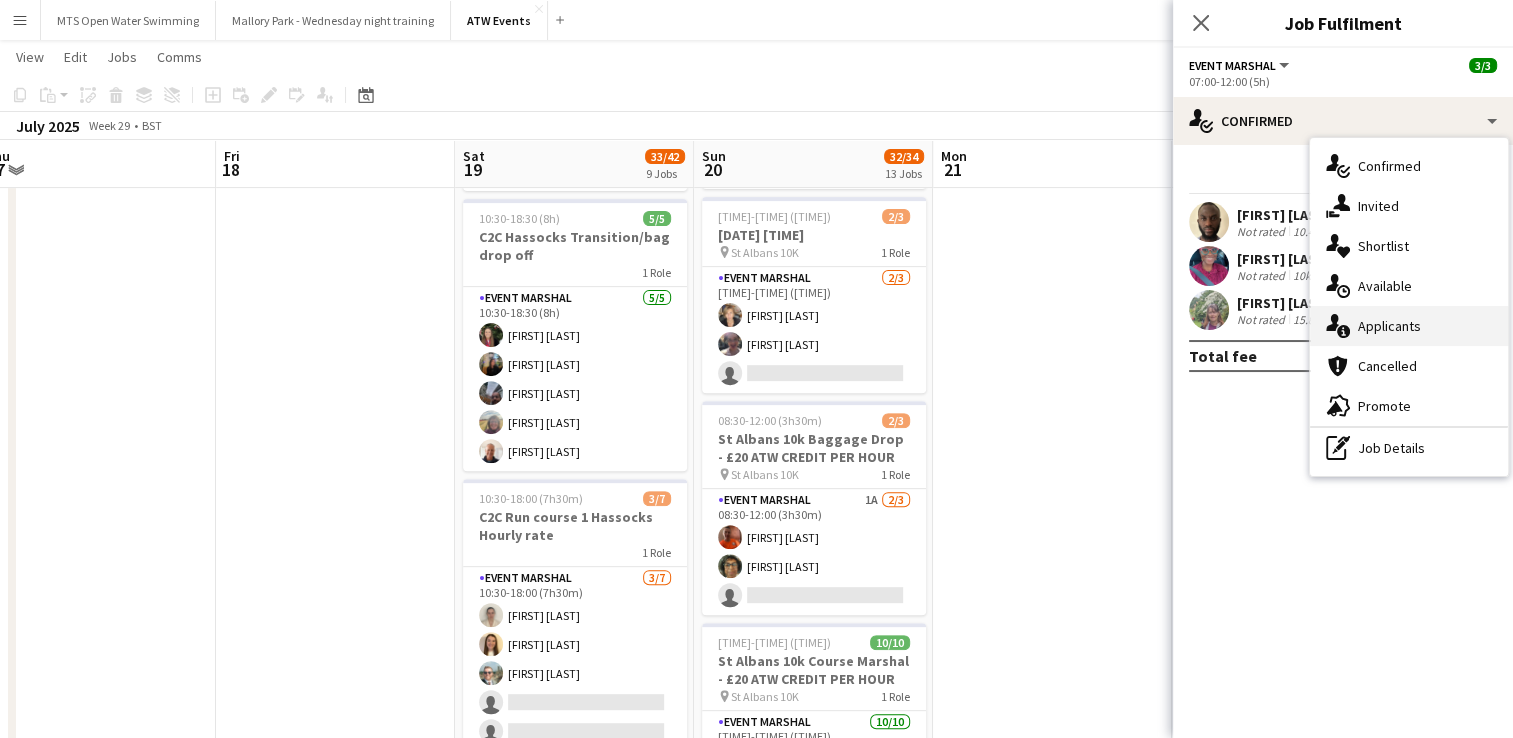 click on "single-neutral-actions-information
Applicants" at bounding box center [1409, 326] 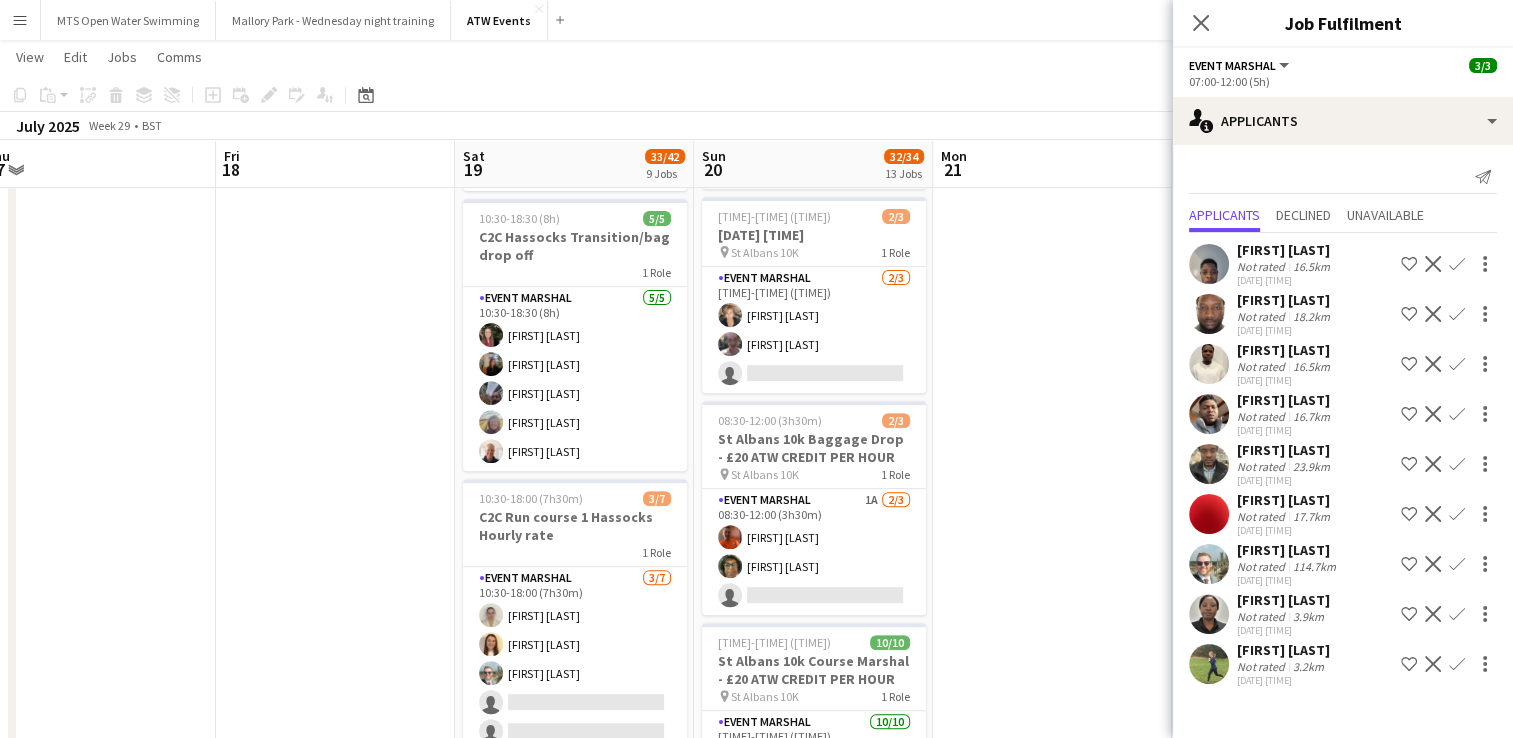 click at bounding box center (1052, 876) 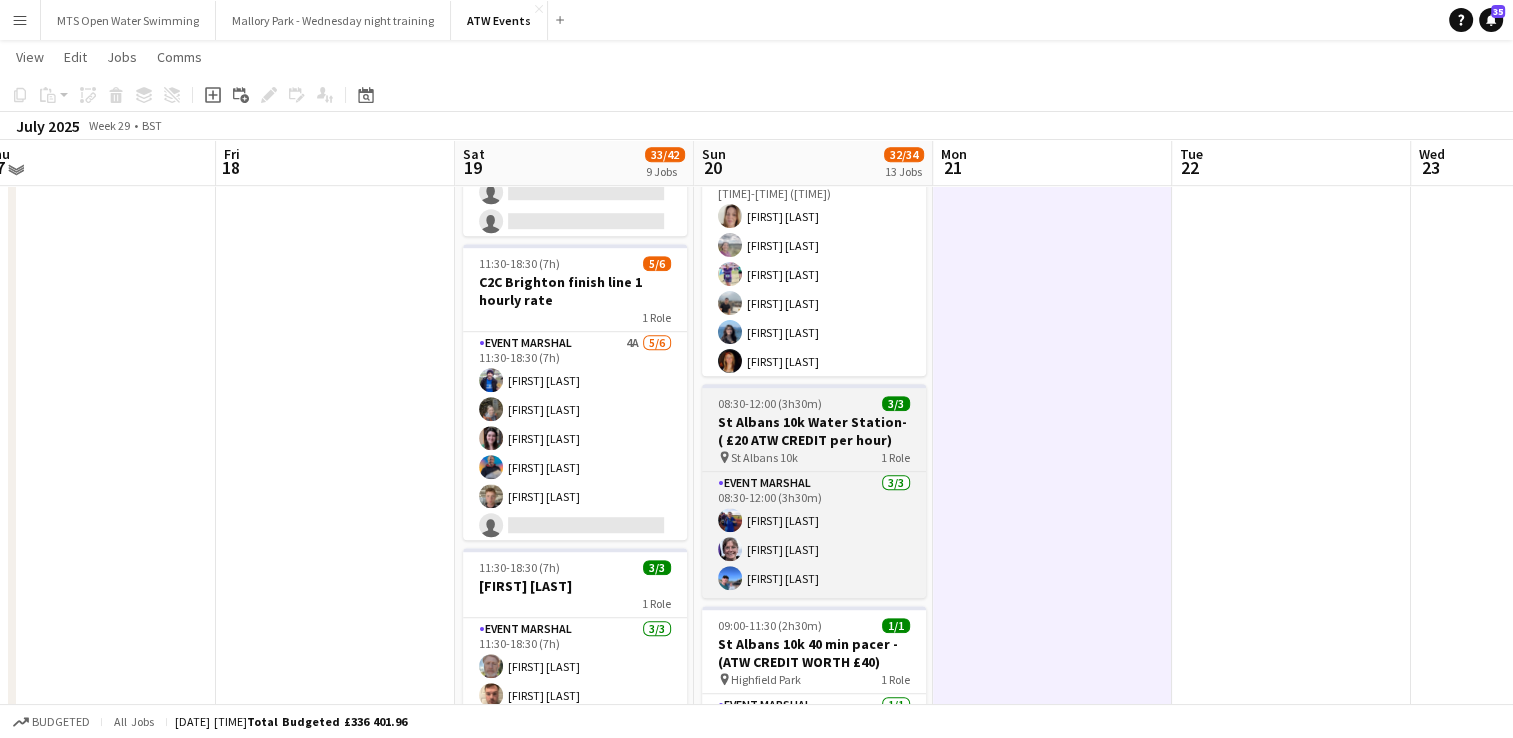 scroll, scrollTop: 1224, scrollLeft: 0, axis: vertical 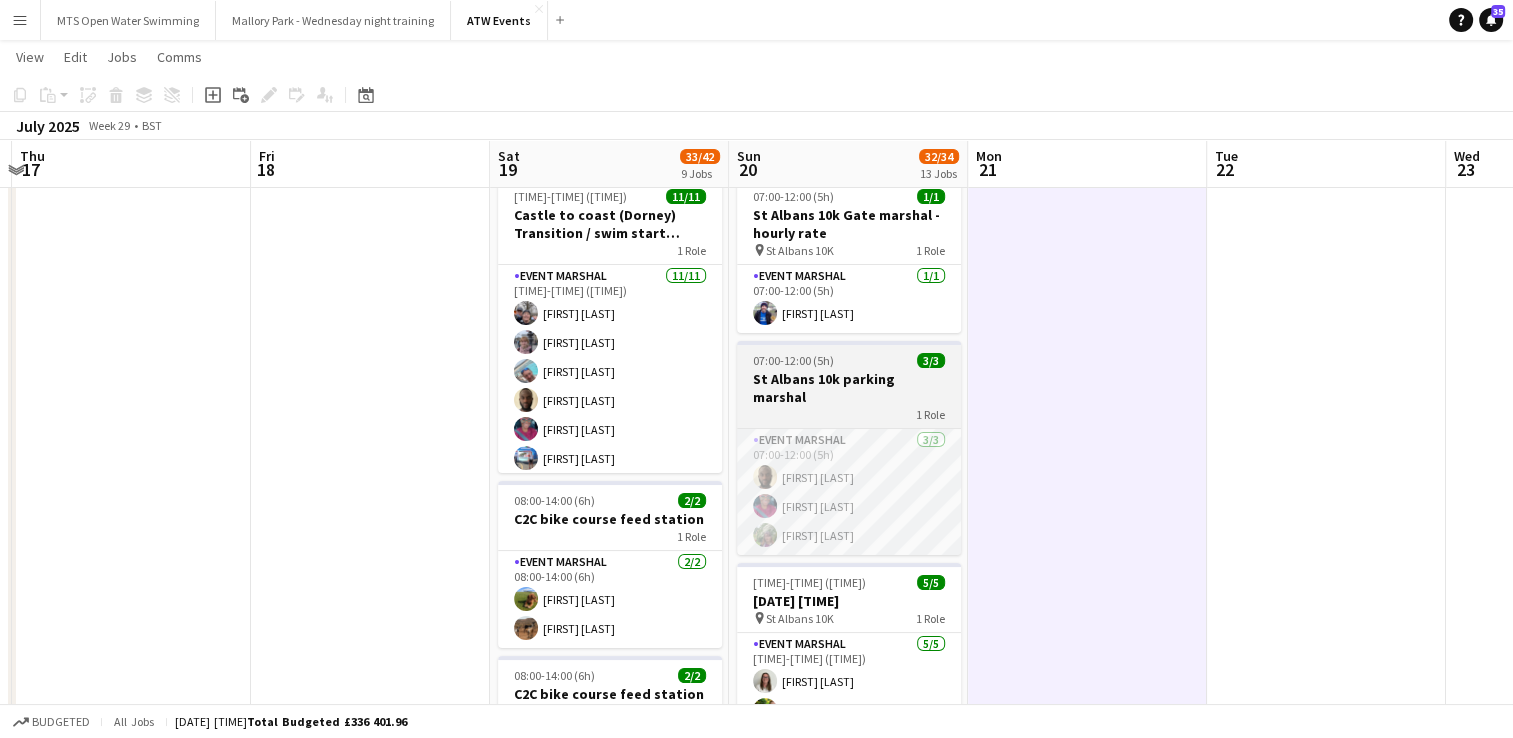 click on "St Albans 10k parking marshal" at bounding box center [849, 388] 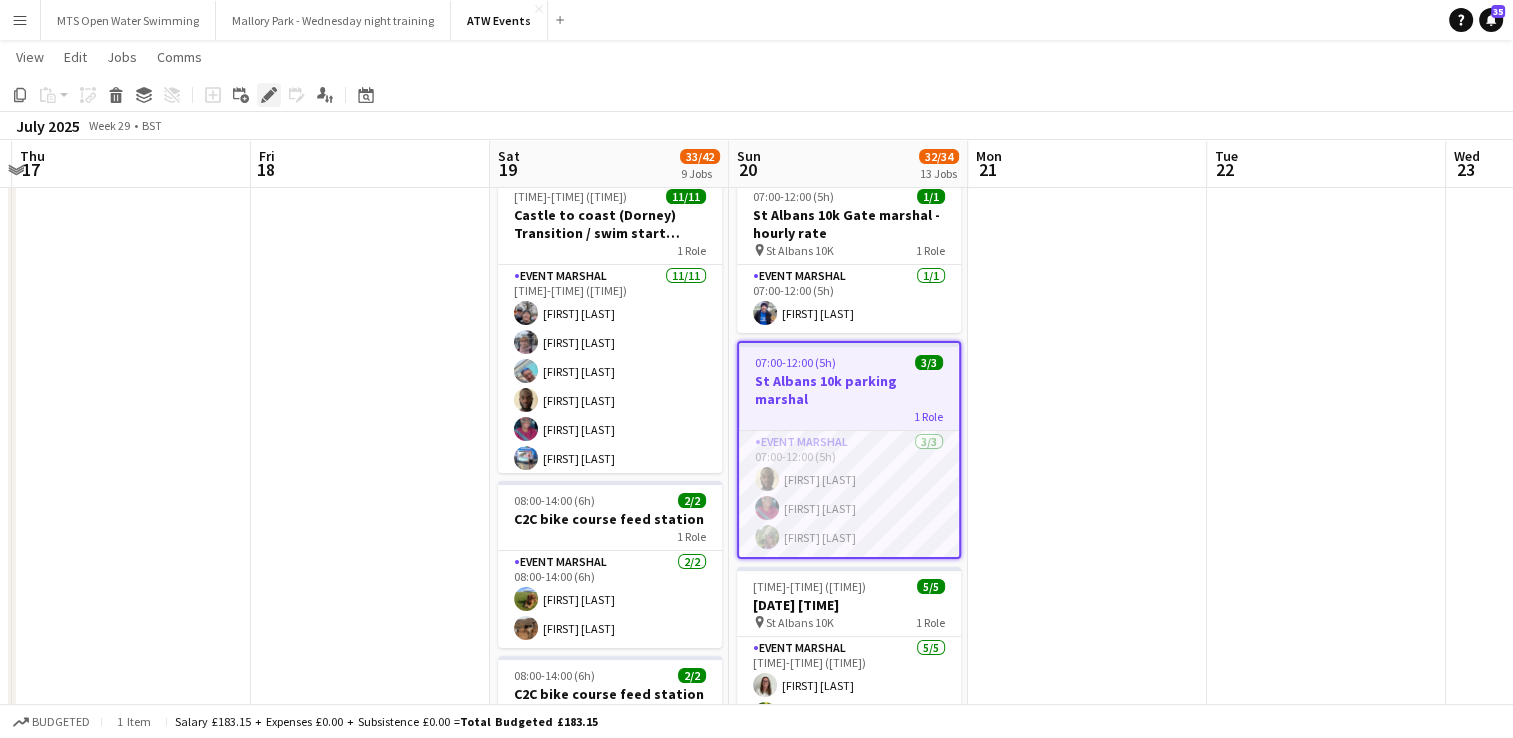 click 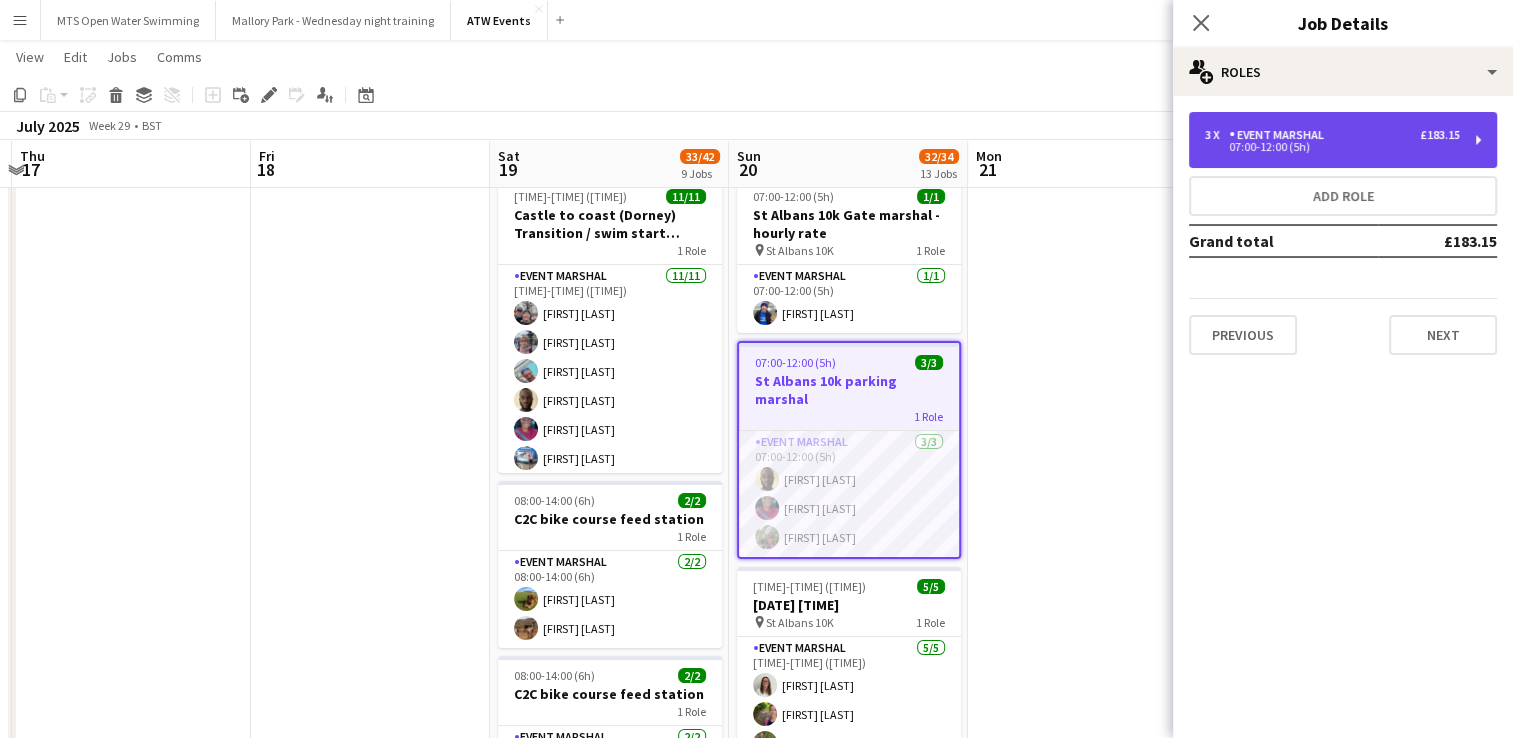 click on "07:00-12:00 (5h)" at bounding box center (1332, 147) 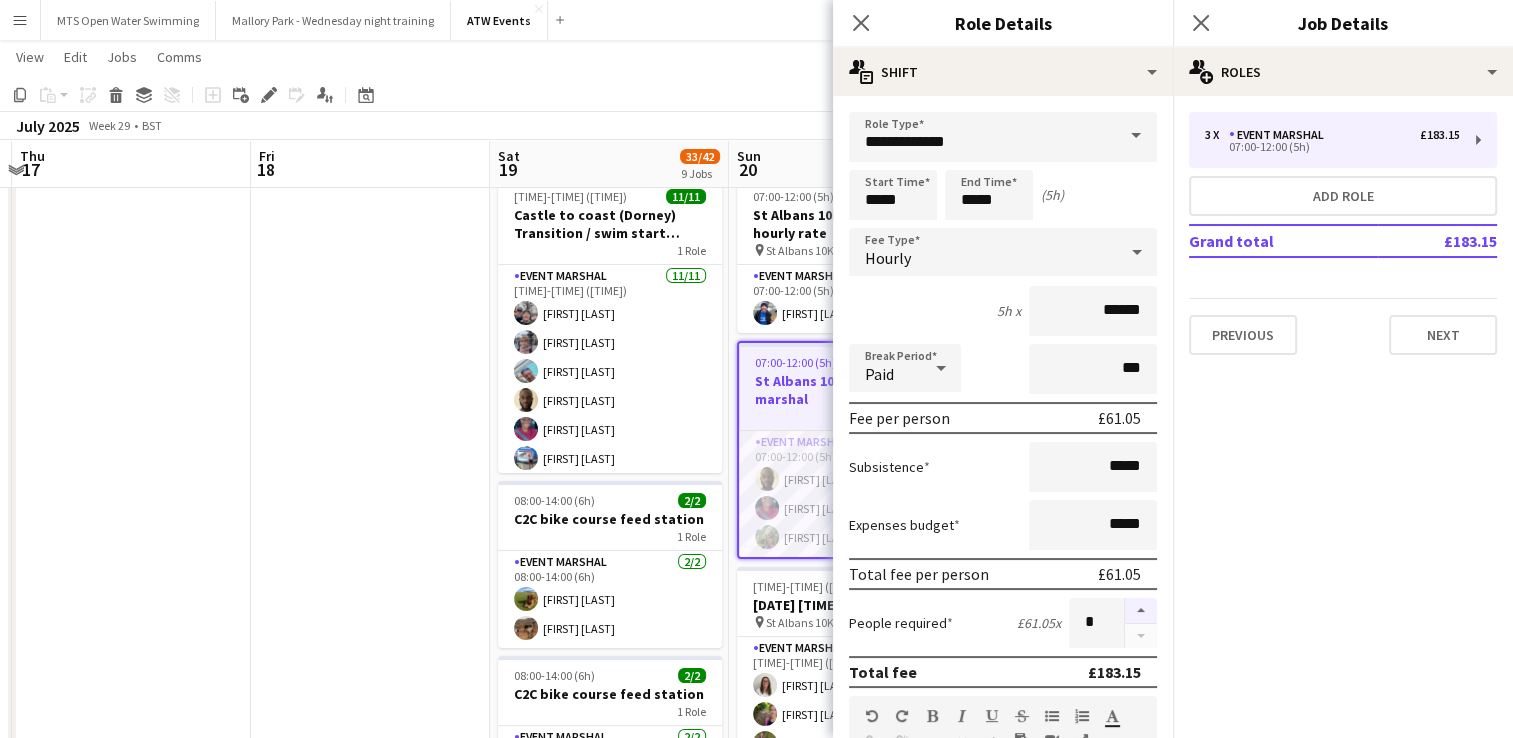 click at bounding box center [1141, 611] 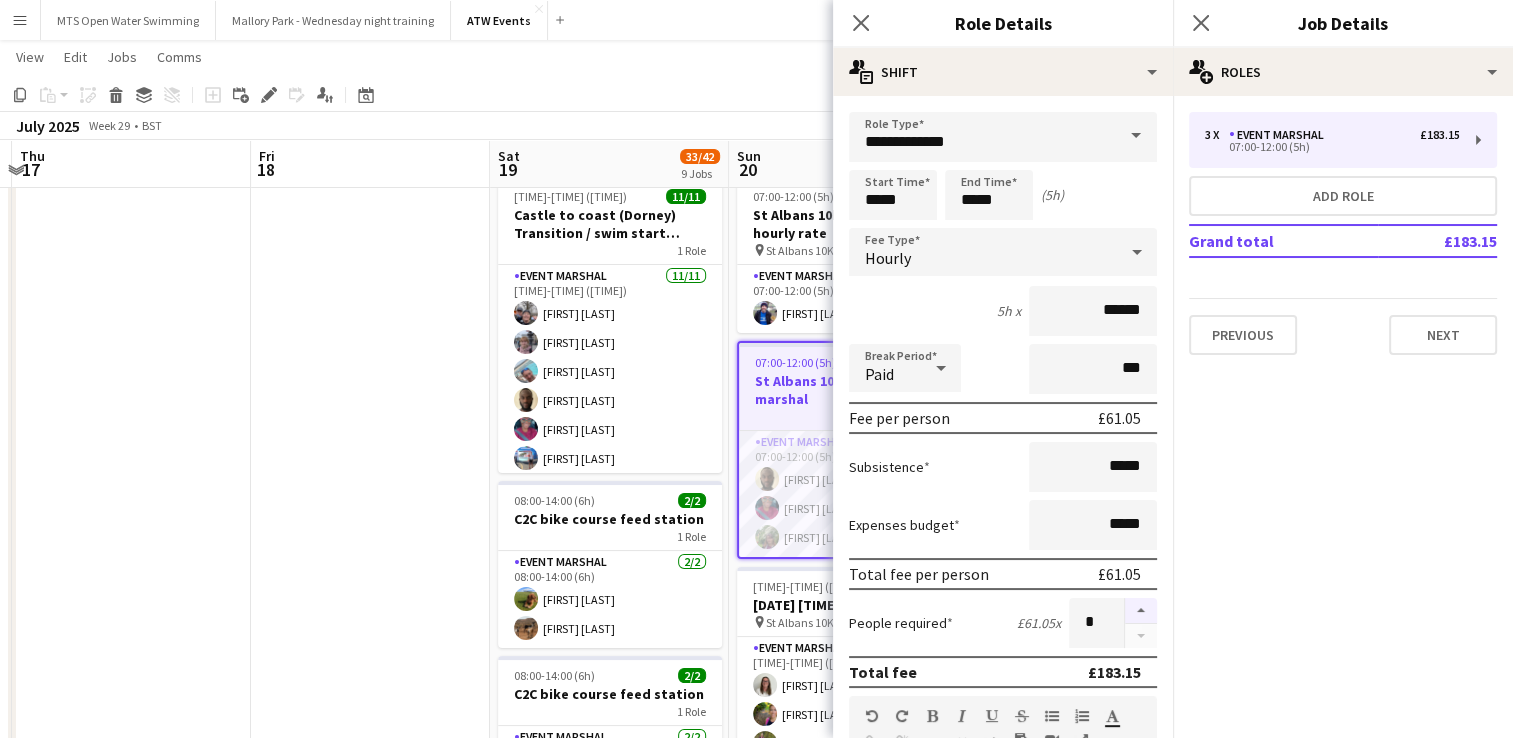 type on "*" 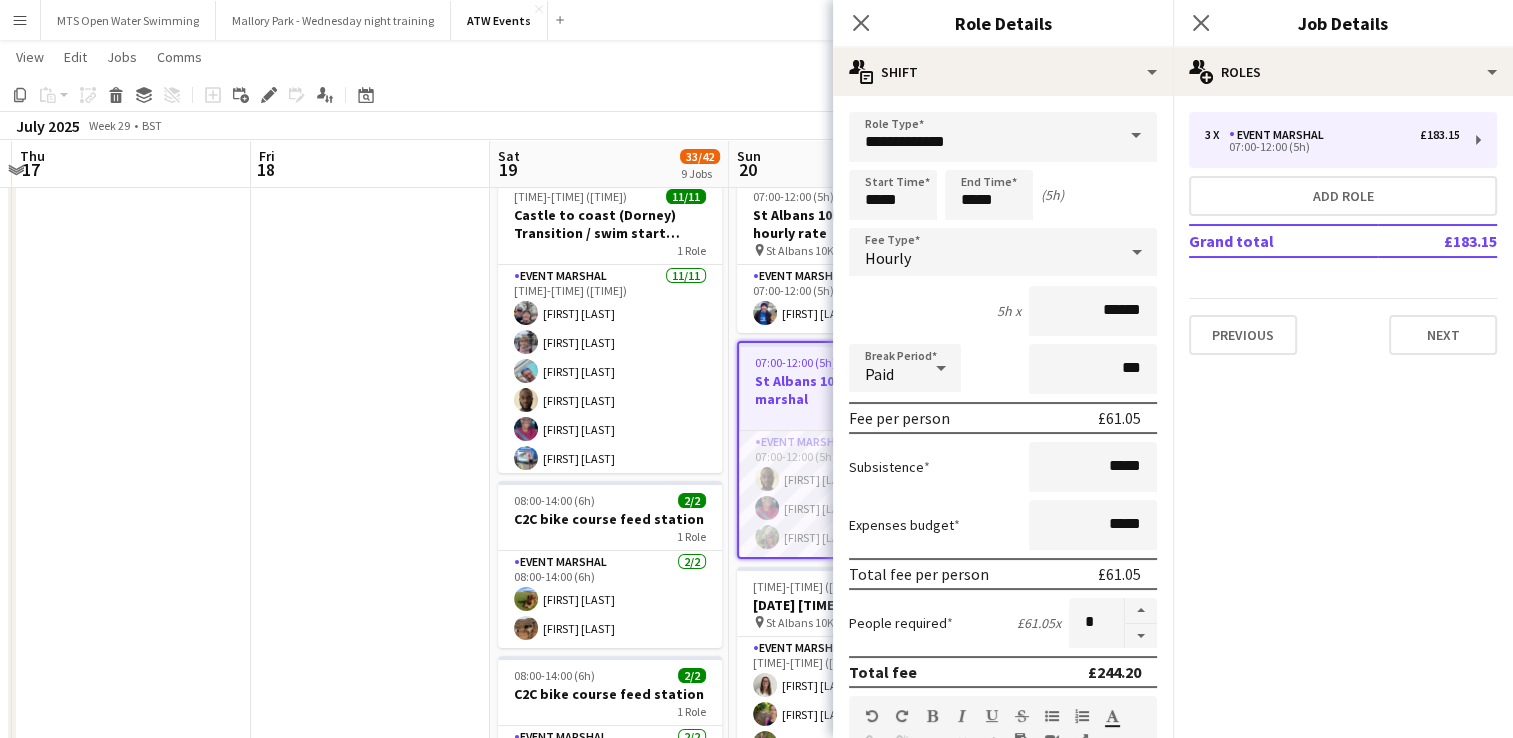 click on "Copy
Paste
Paste   Ctrl+V Paste with crew  Ctrl+Shift+V
Paste linked Job
Delete
Group
Ungroup
Add job
Add linked Job
Edit
Edit linked Job
Applicants
Date picker
JUL 2025 JUL 2025 Monday M Tuesday T Wednesday W Thursday T Friday F Saturday S Sunday S  JUL      1   2   3   4   5   6   7   8   9   10   11   12   13   14   15   16   17   18   19   20   21   22   23   24   25   26   27   28   29   30   31
Comparison range
Comparison range
Today" 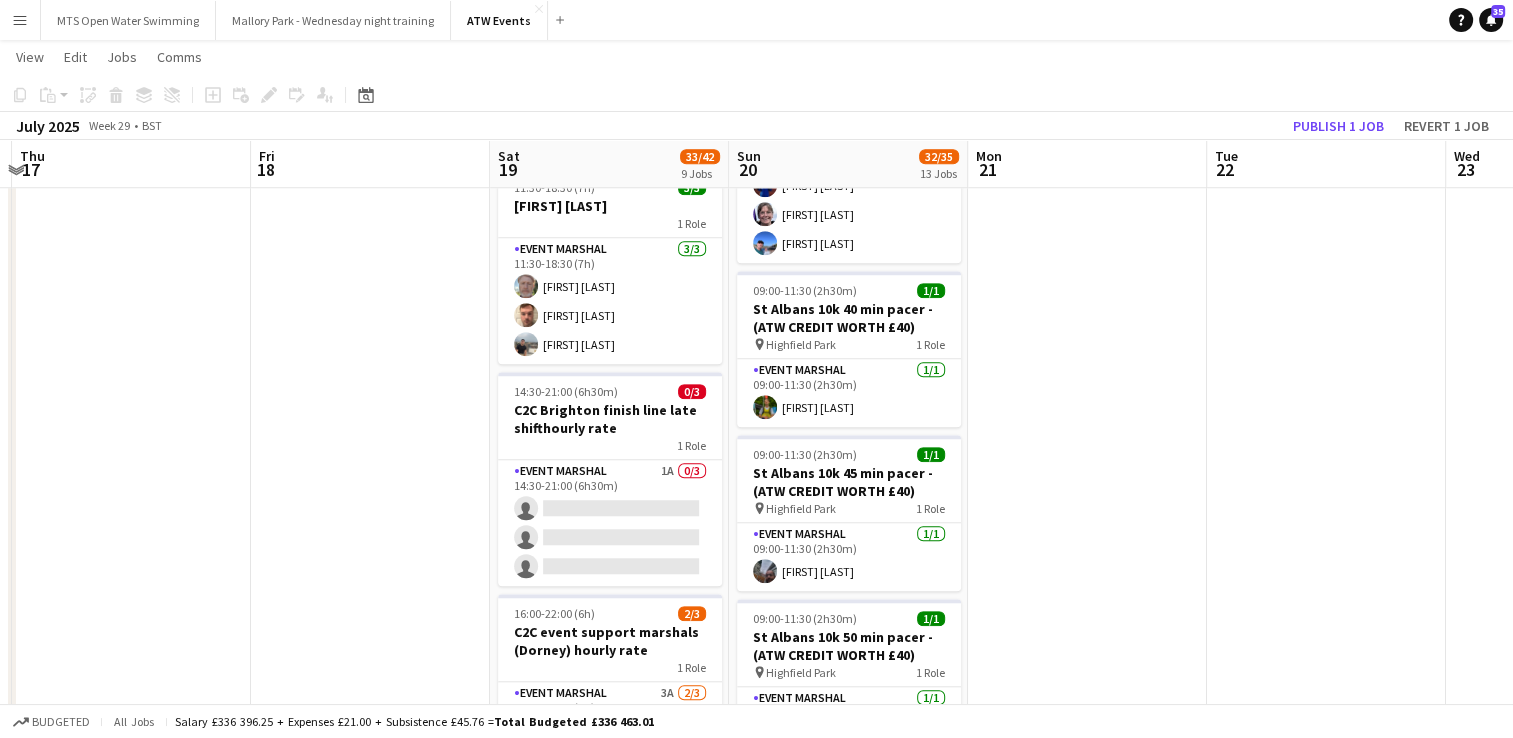 scroll, scrollTop: 1604, scrollLeft: 0, axis: vertical 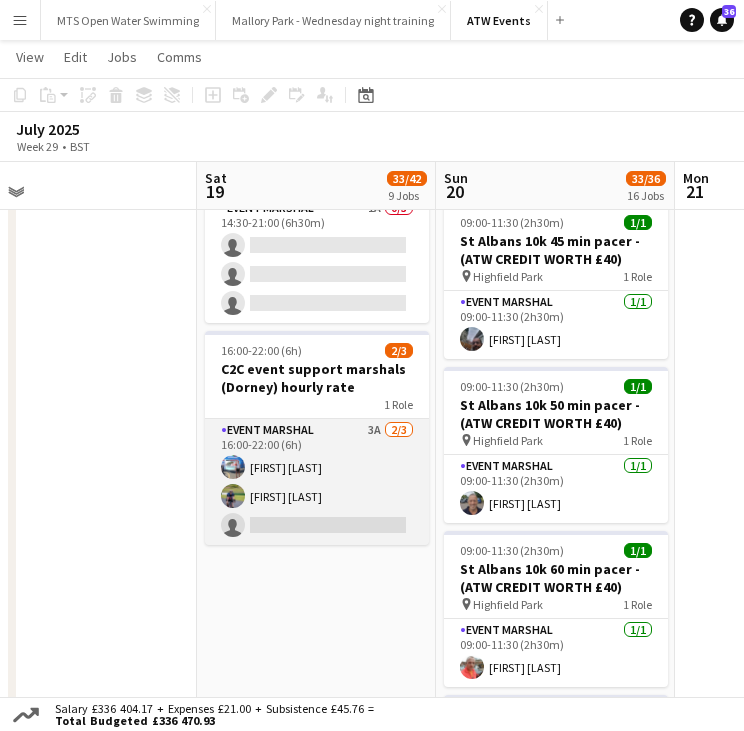 click on "Event Marshal   3A   2/3   16:00-22:00 (6h)
Piotr Czarnecki Gary Marsland
single-neutral-actions" at bounding box center (317, 482) 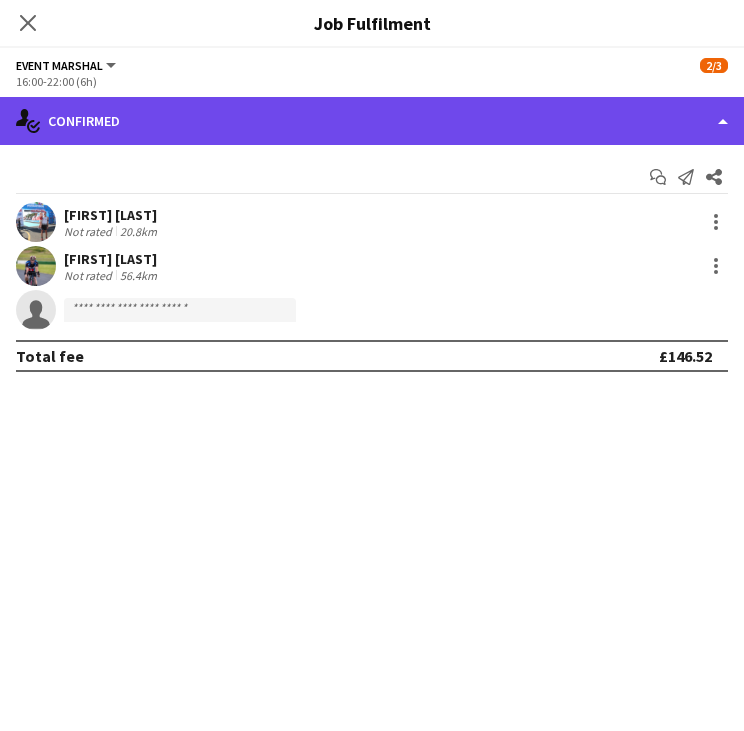 click on "single-neutral-actions-check-2
Confirmed" 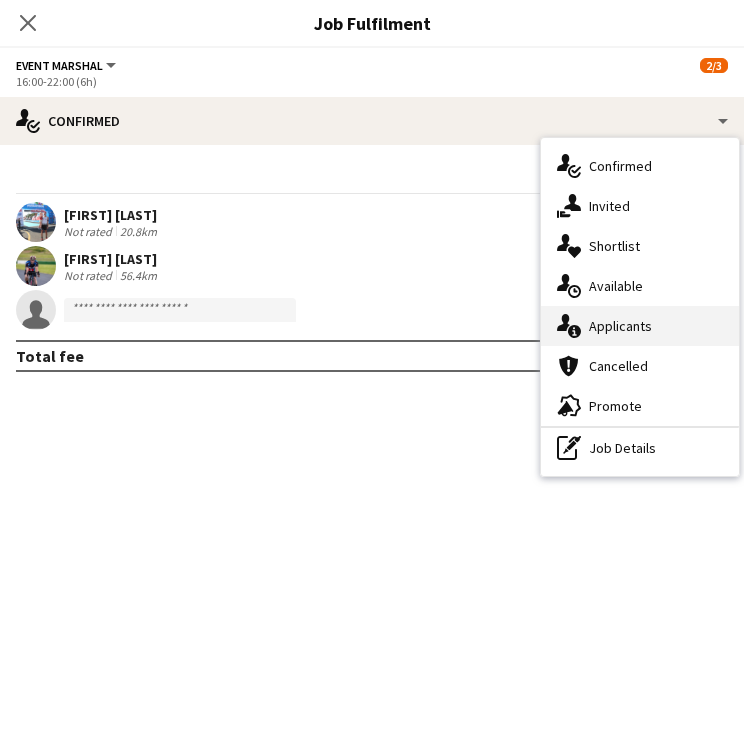 click on "single-neutral-actions-information
Applicants" at bounding box center (640, 326) 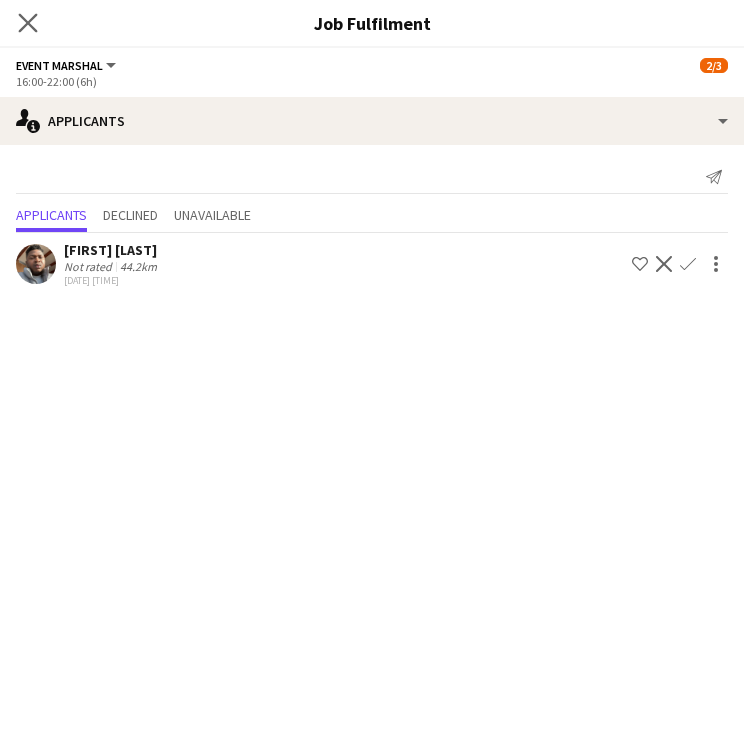 click on "Close pop-in" 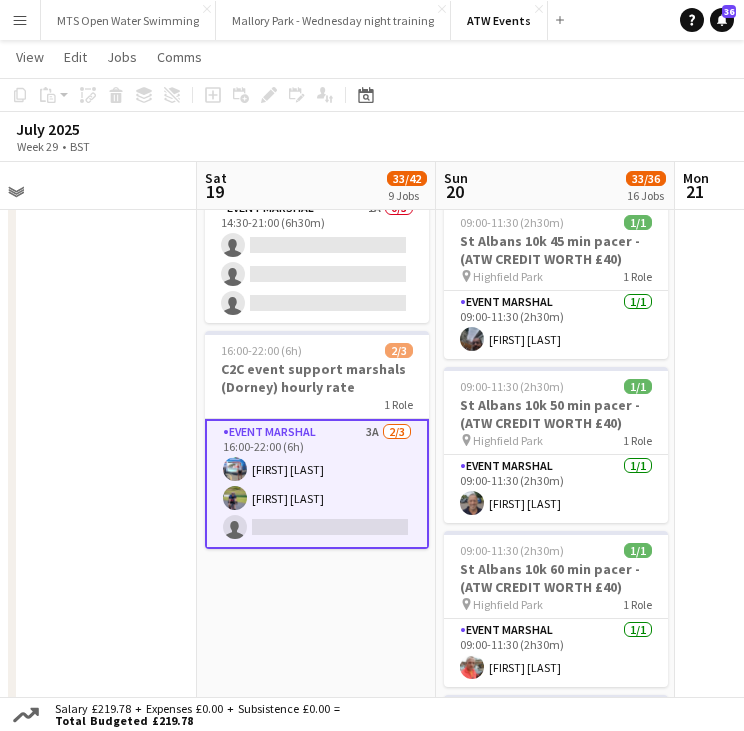 click at bounding box center (77, -324) 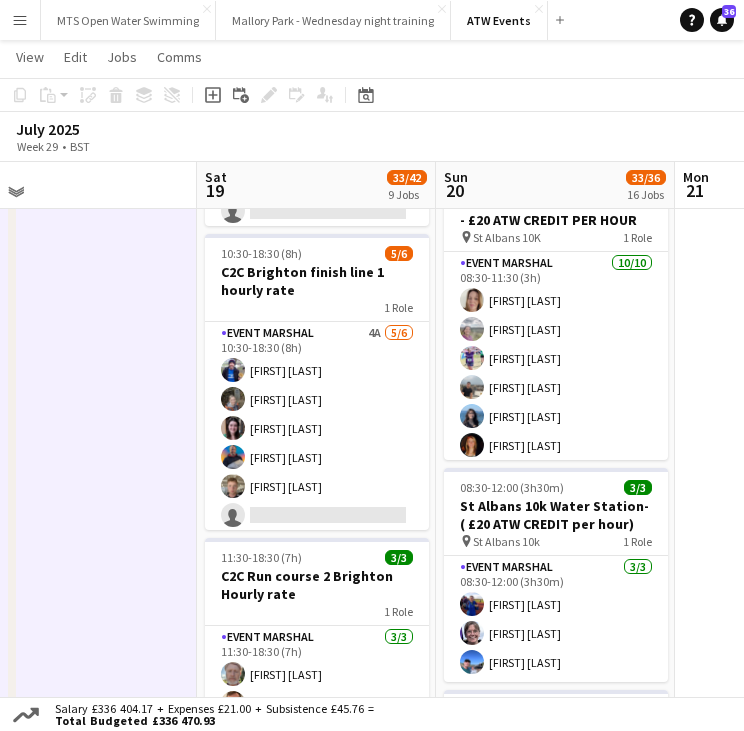 scroll, scrollTop: 1235, scrollLeft: 0, axis: vertical 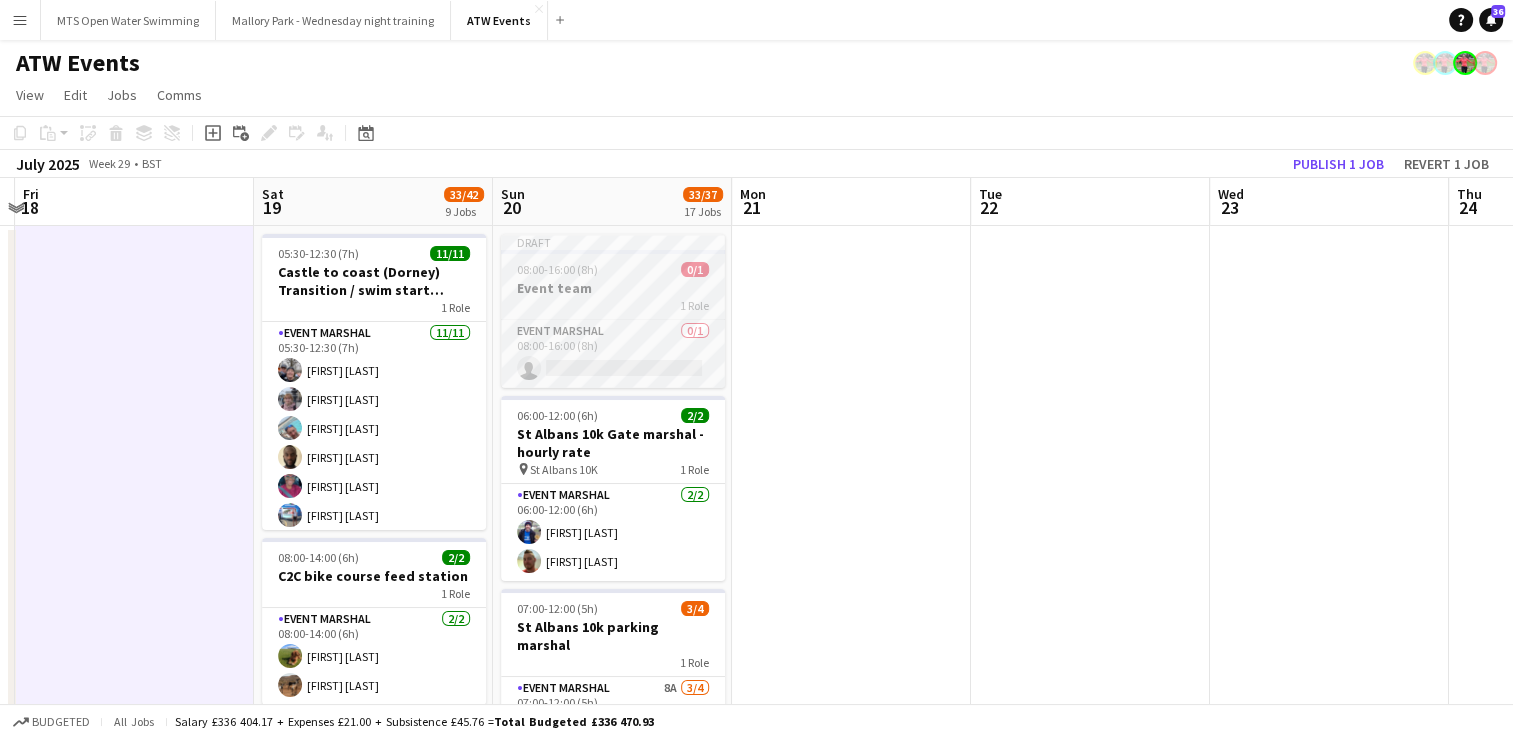 click on "08:00-16:00 (8h)    0/1" at bounding box center (613, 269) 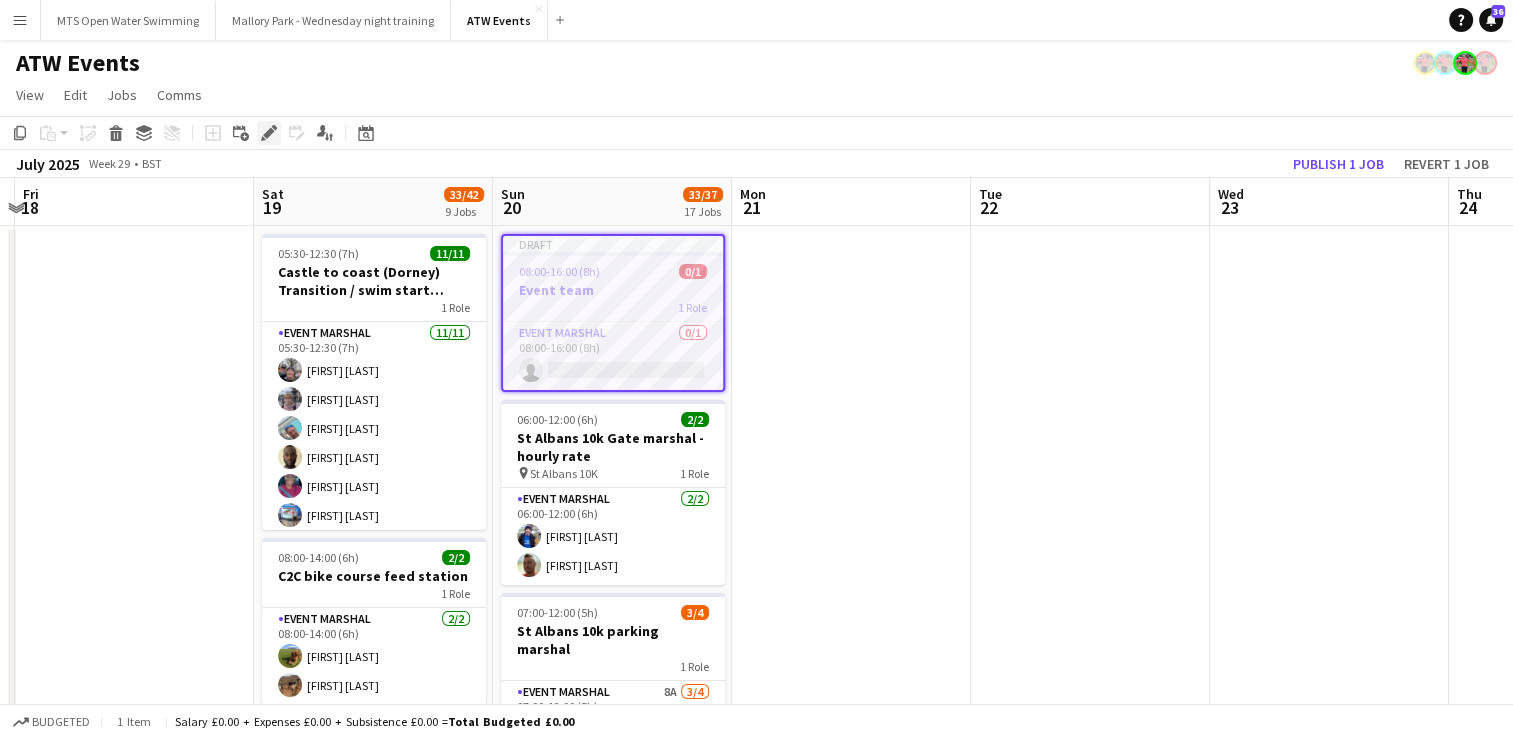 click 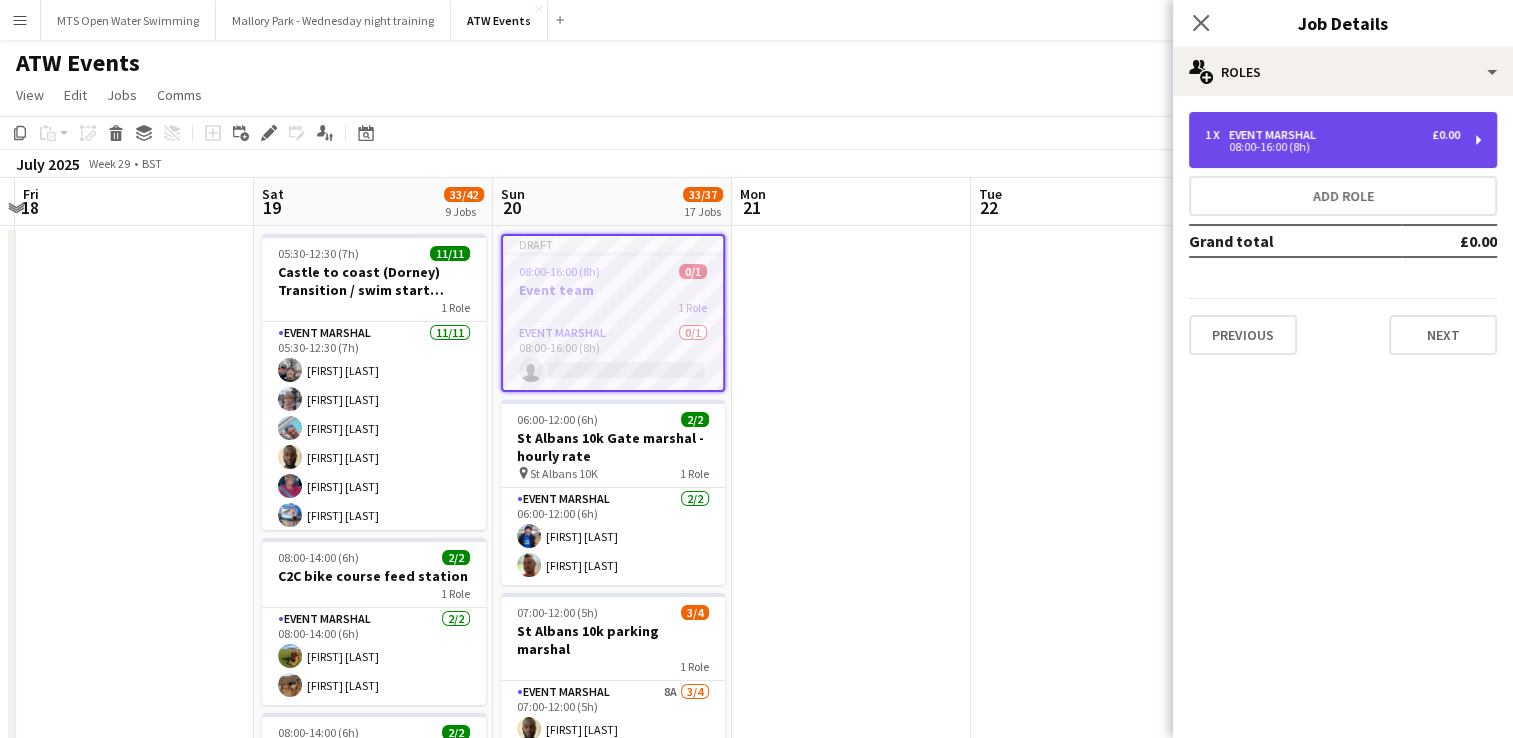 click on "1 x   Event Marshal   £0.00   08:00-16:00 (8h)" at bounding box center [1343, 140] 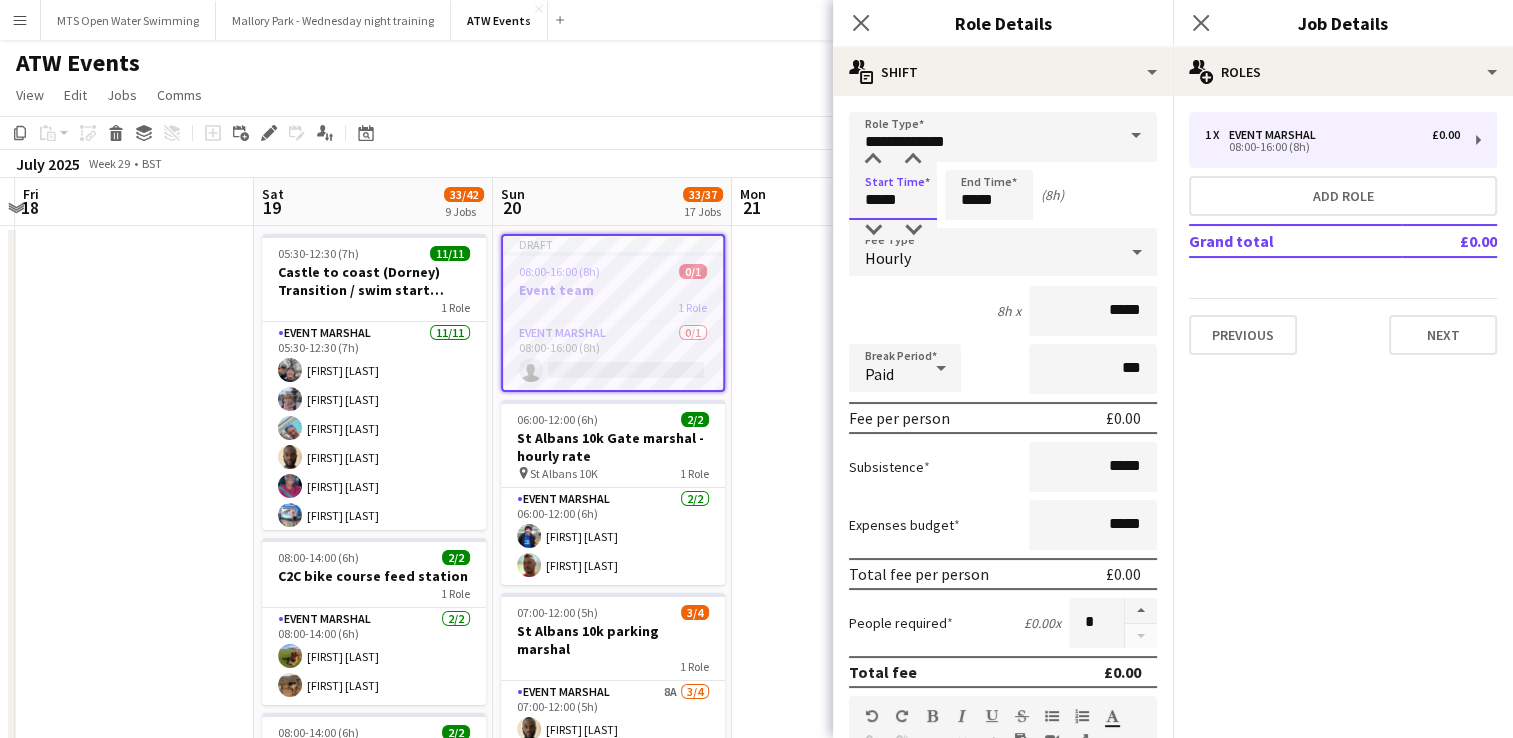 click on "*****" at bounding box center (893, 195) 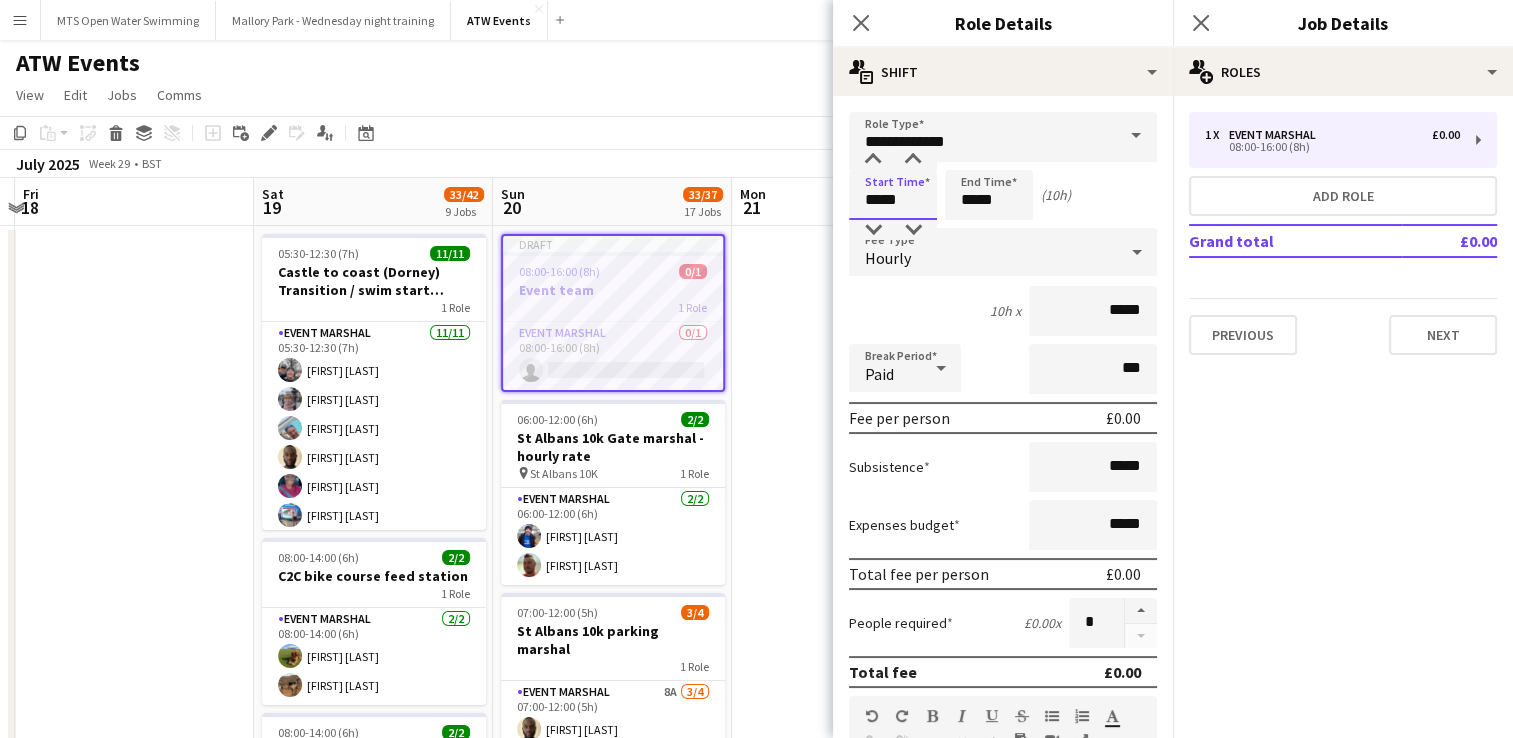 type on "*****" 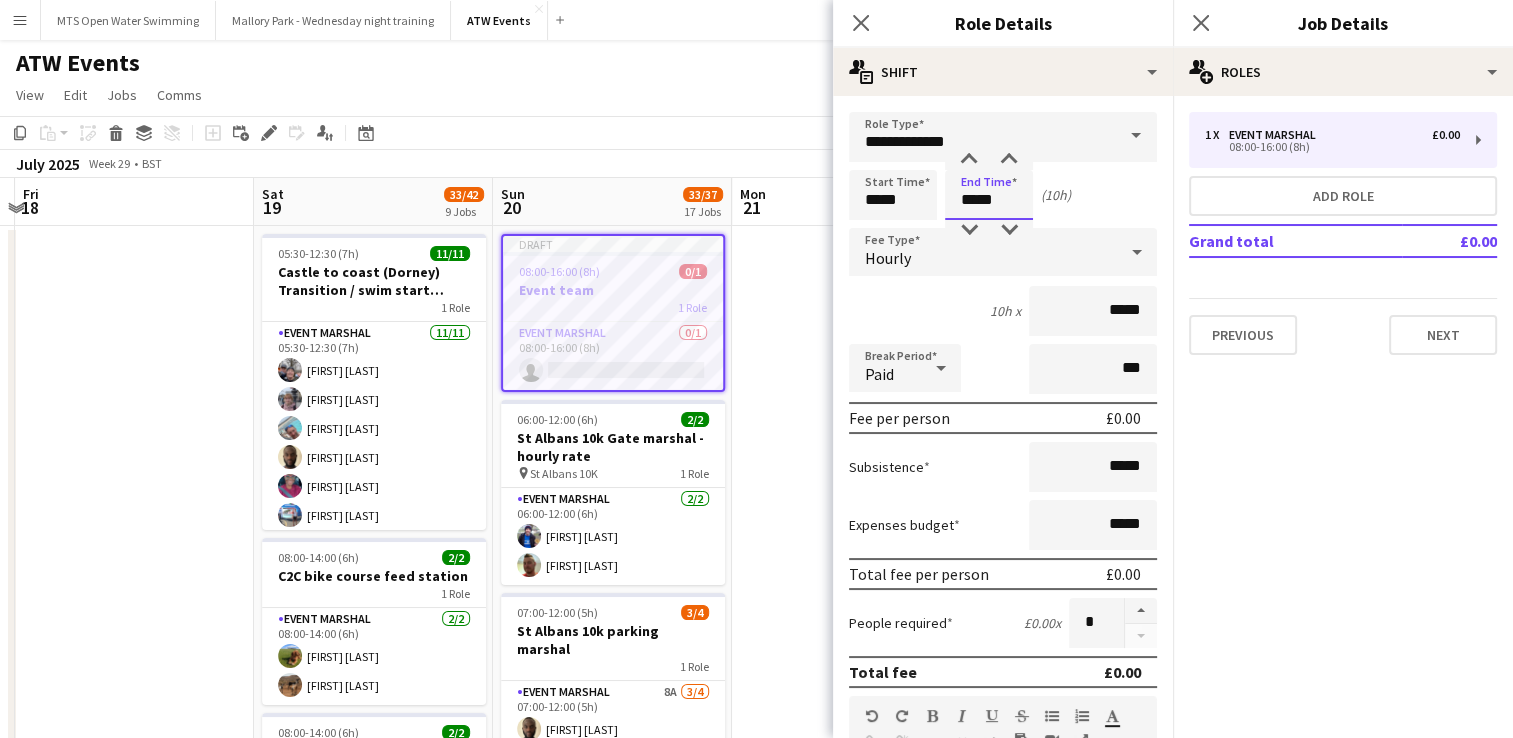 click on "*****" at bounding box center [989, 195] 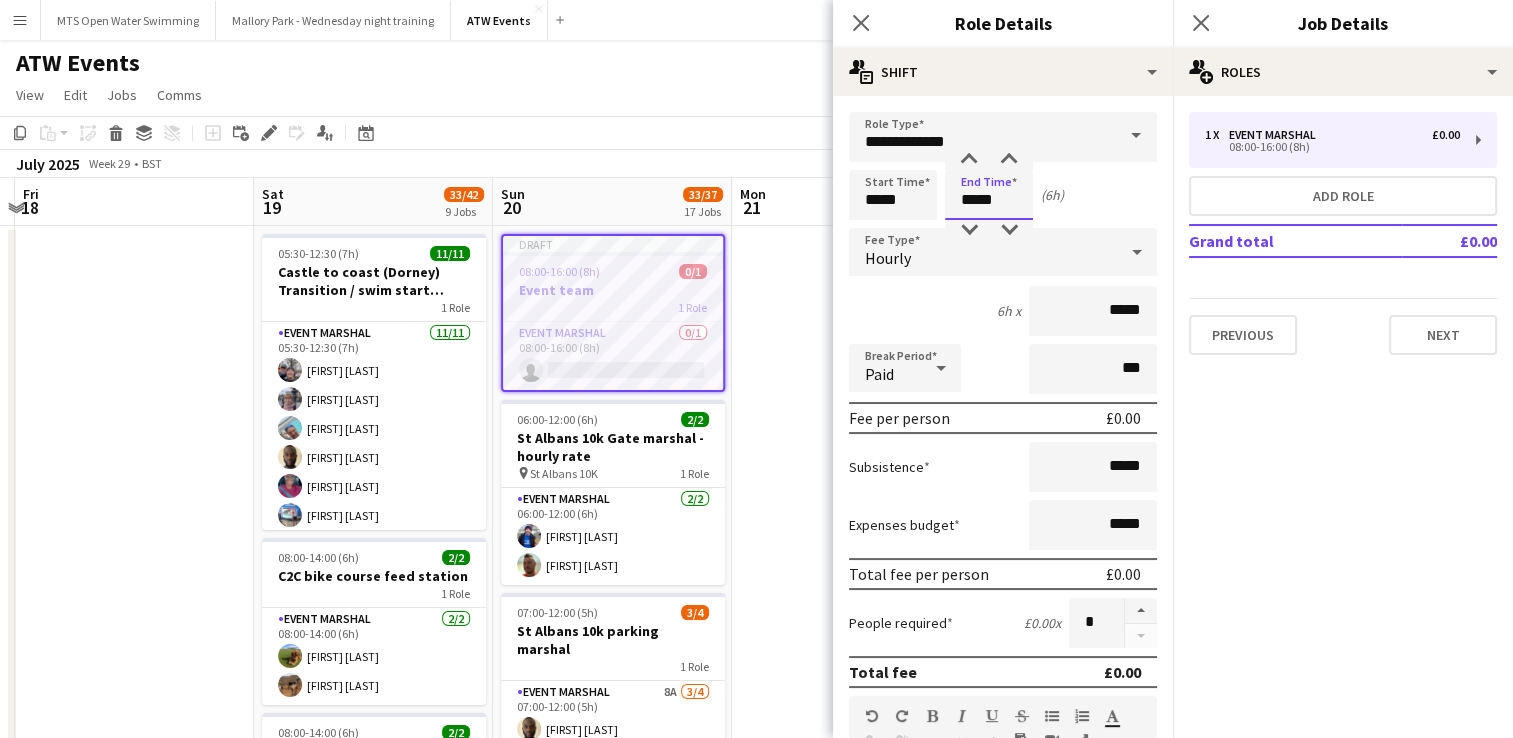 type on "*****" 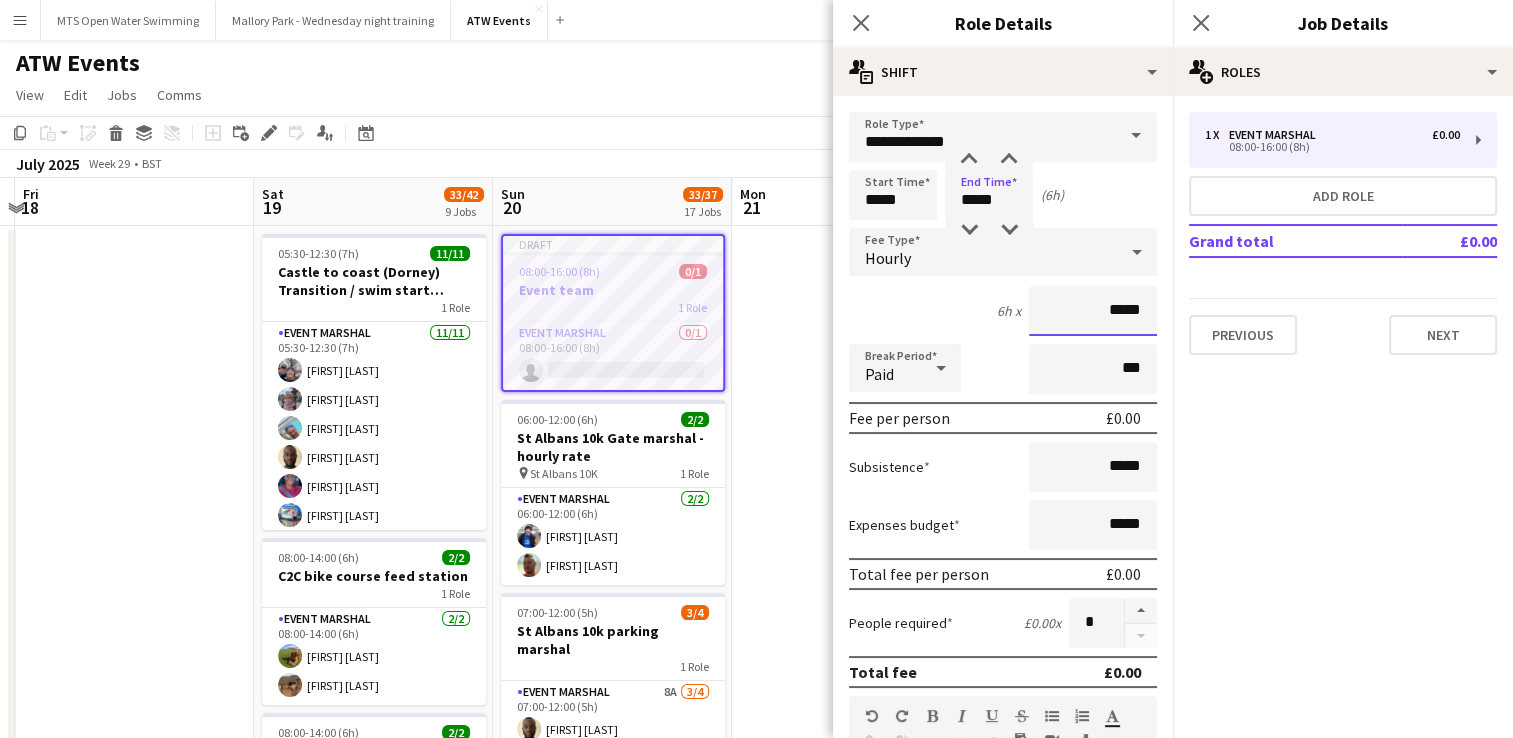 click on "*****" at bounding box center [1093, 311] 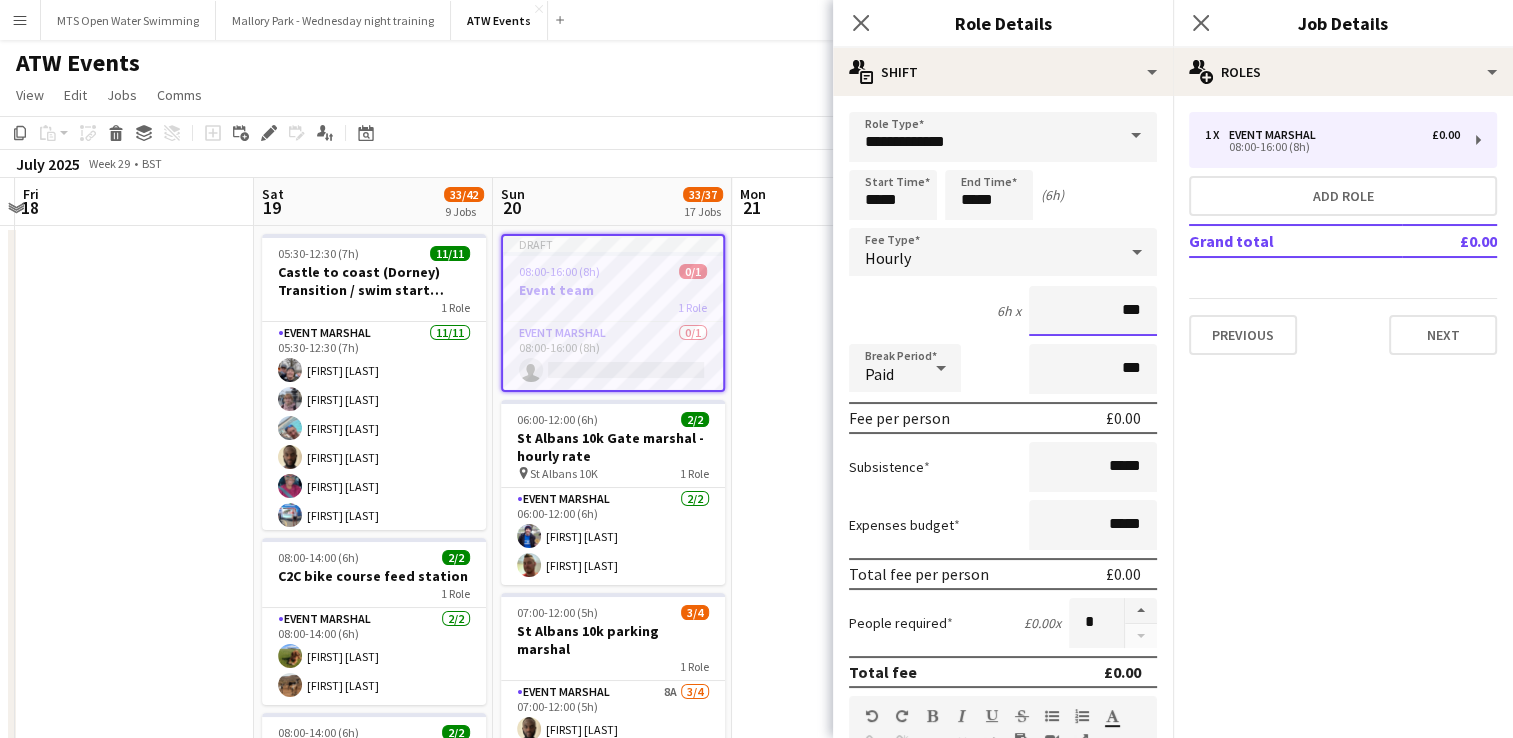 type on "**" 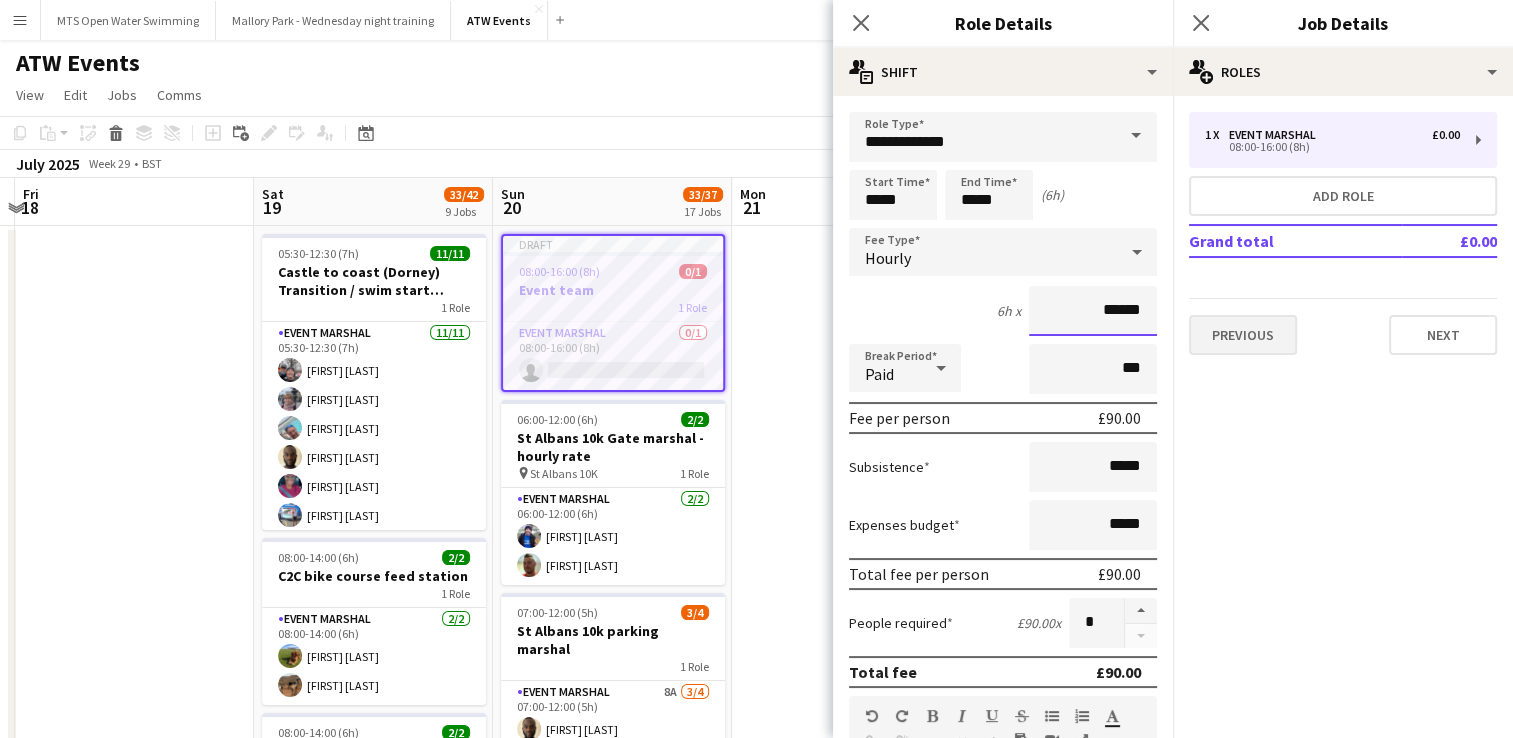 type on "******" 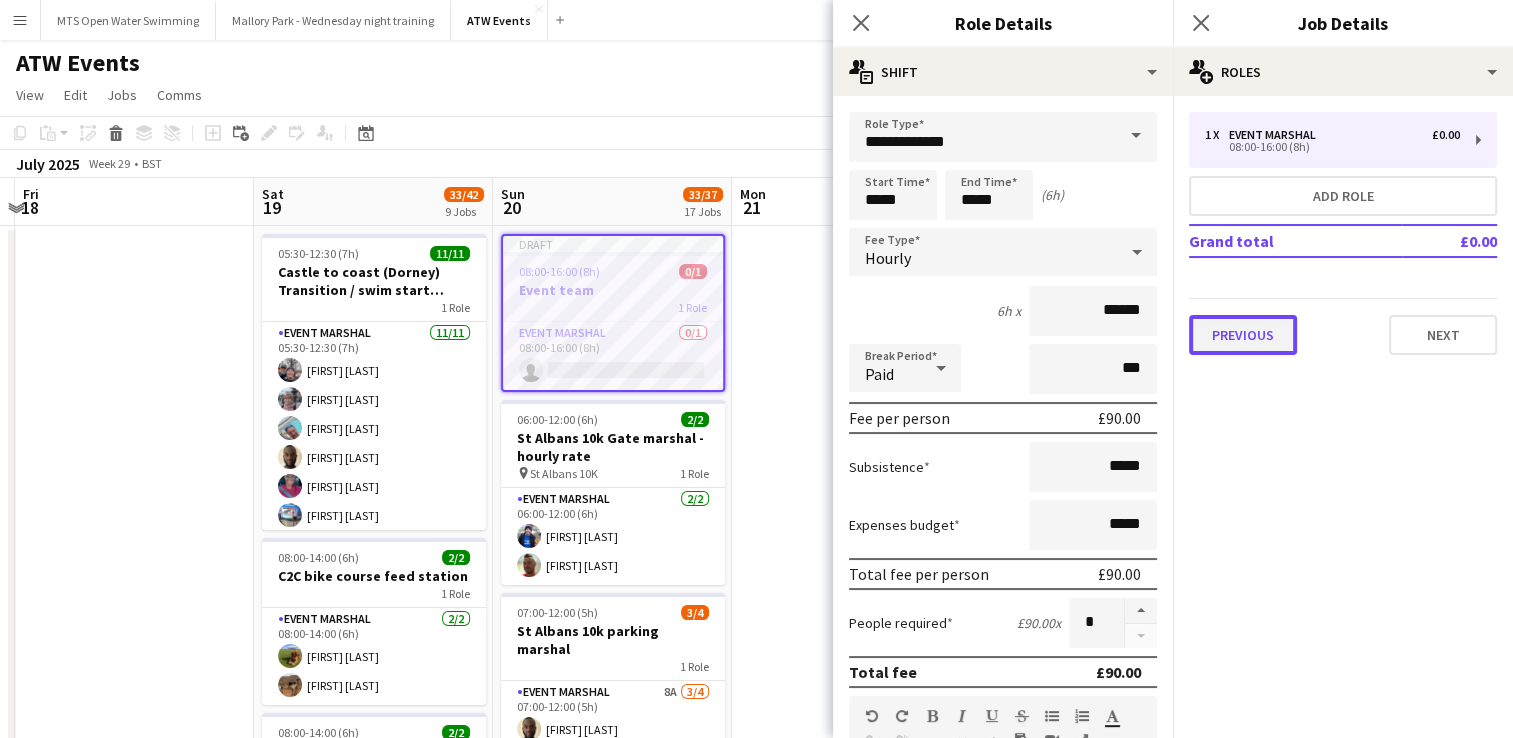 click on "Previous" at bounding box center [1243, 335] 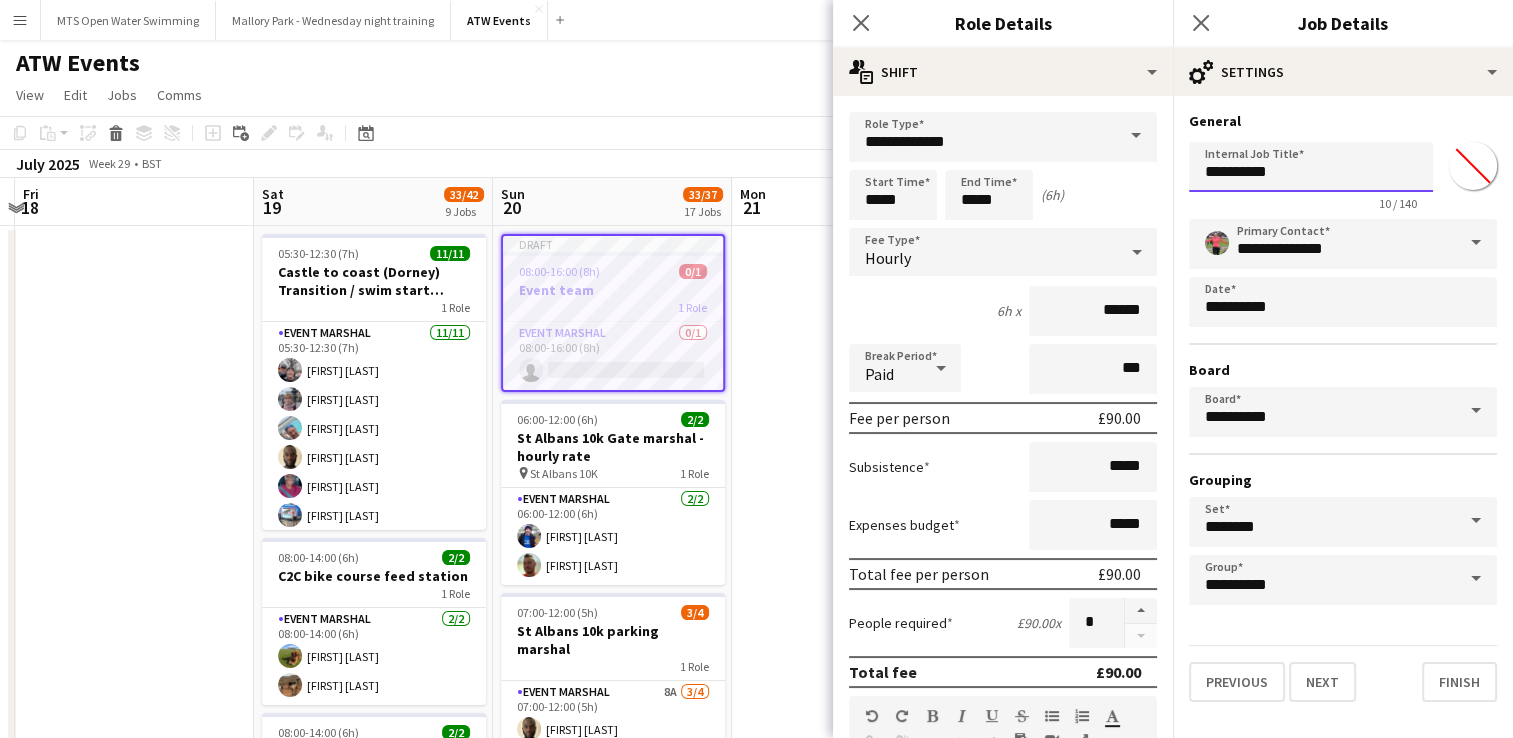 click on "**********" at bounding box center [1311, 167] 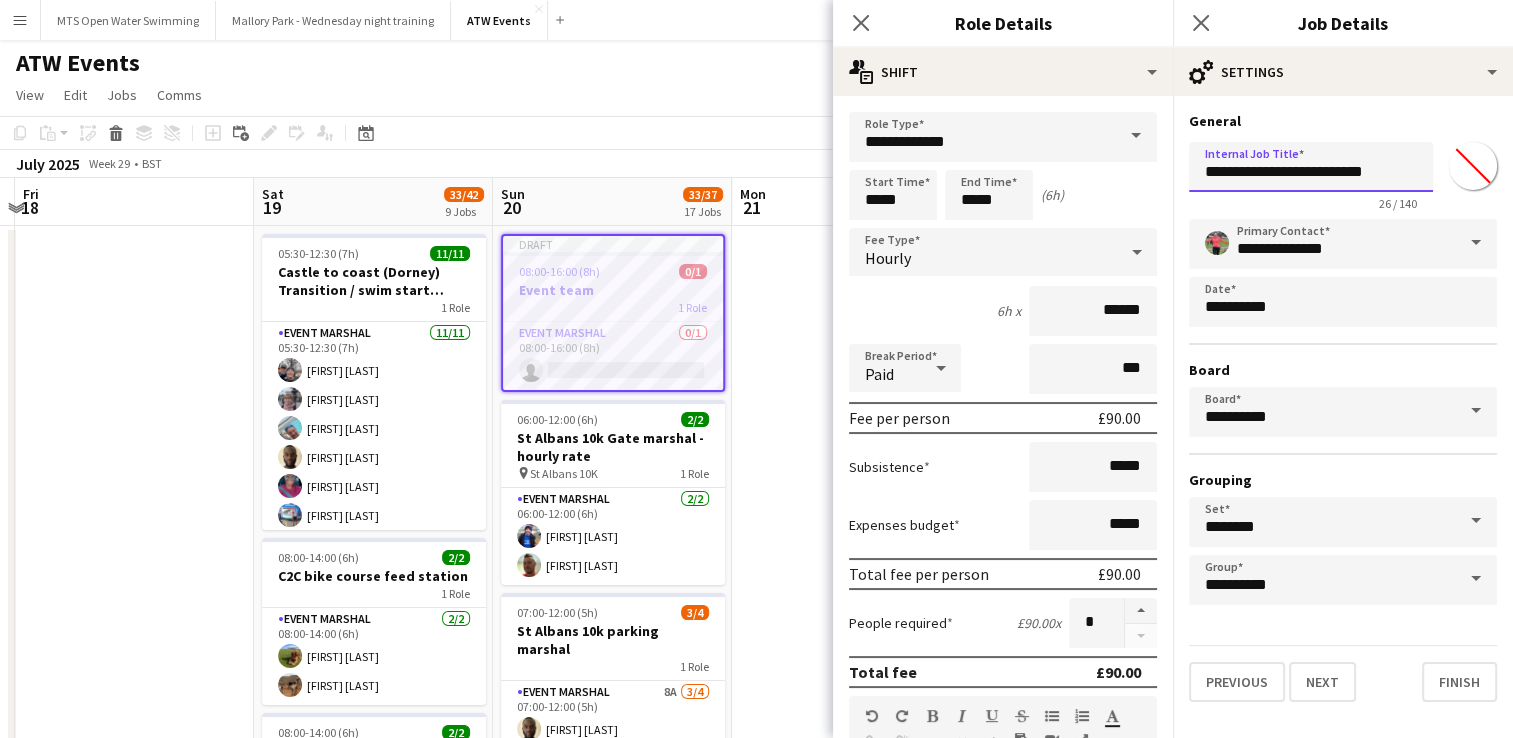 type on "**********" 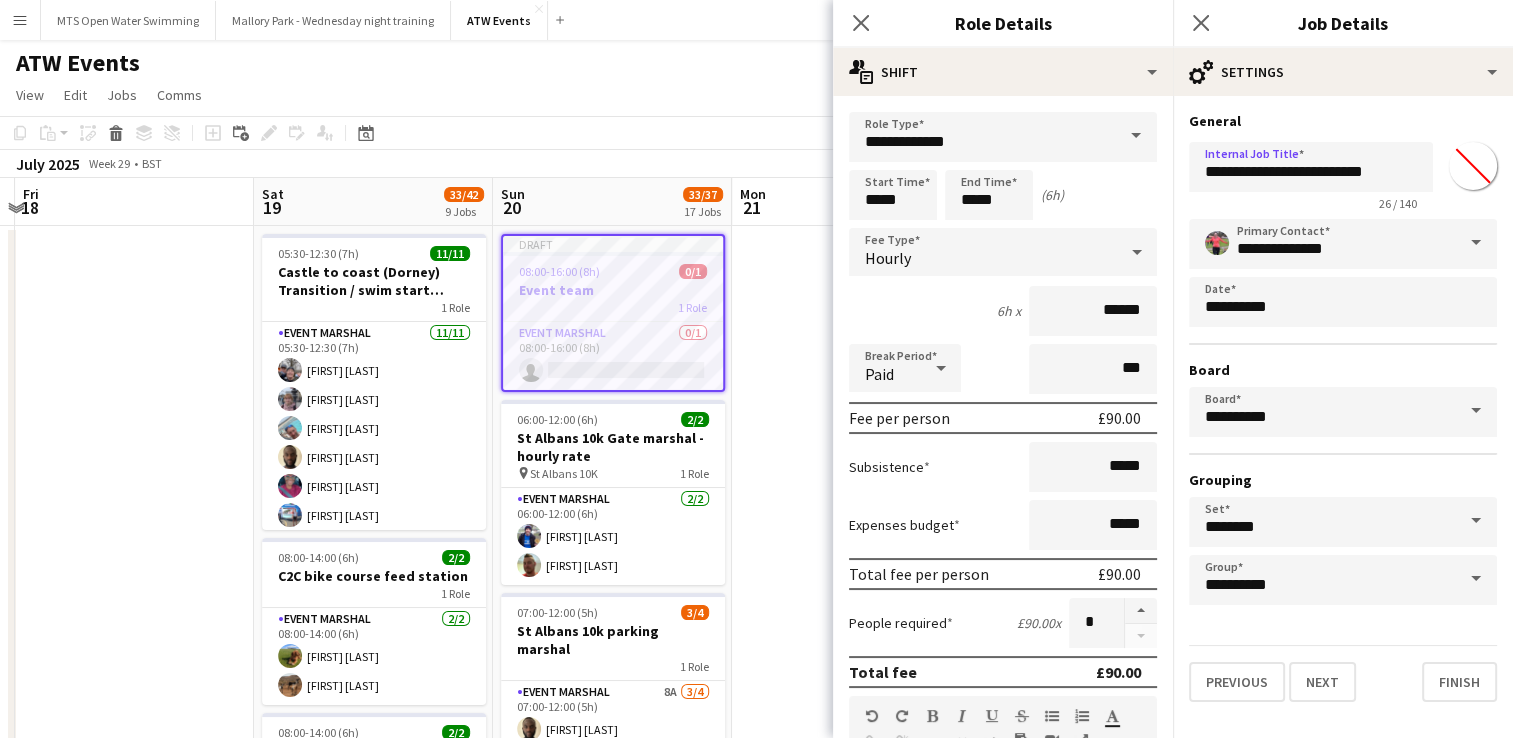 click at bounding box center [851, 1612] 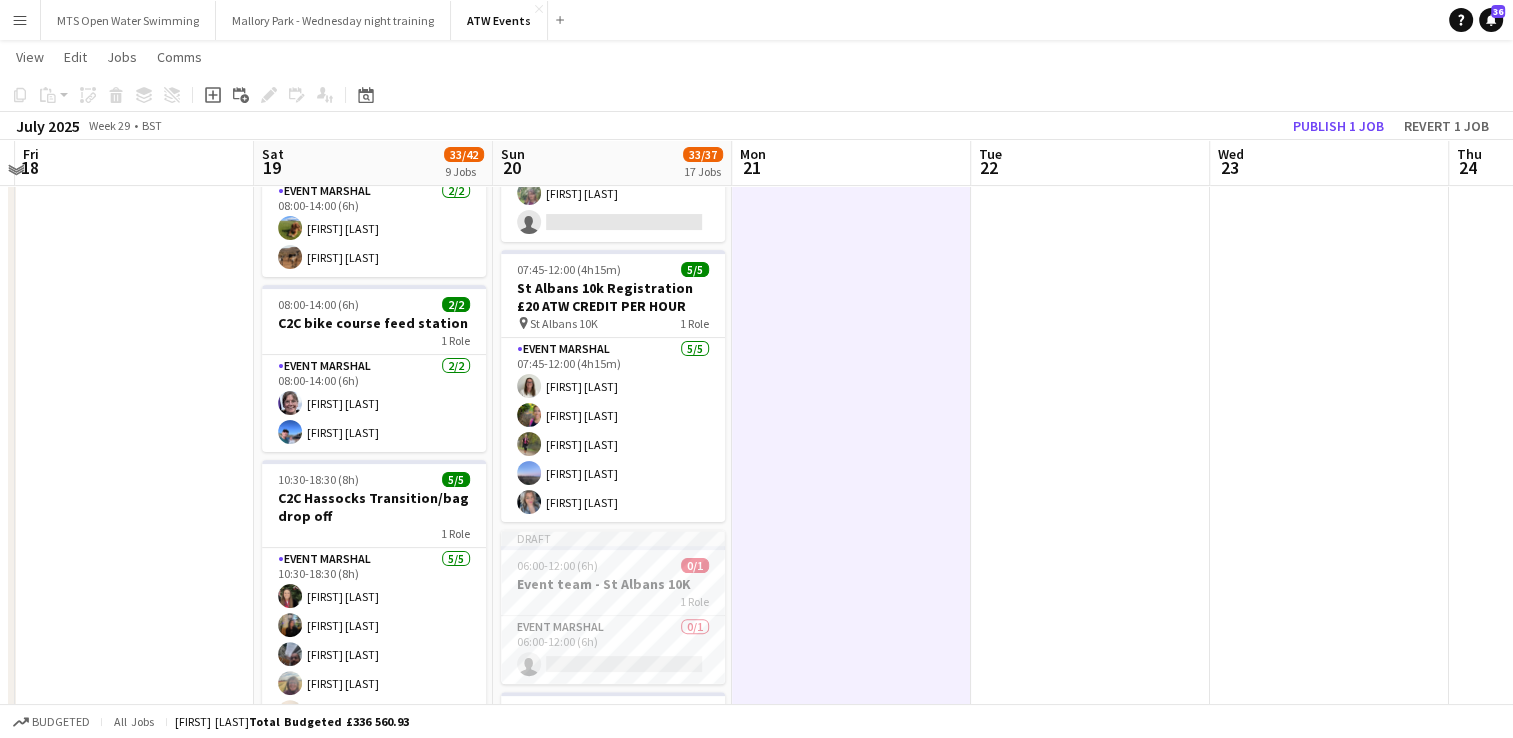 scroll, scrollTop: 424, scrollLeft: 0, axis: vertical 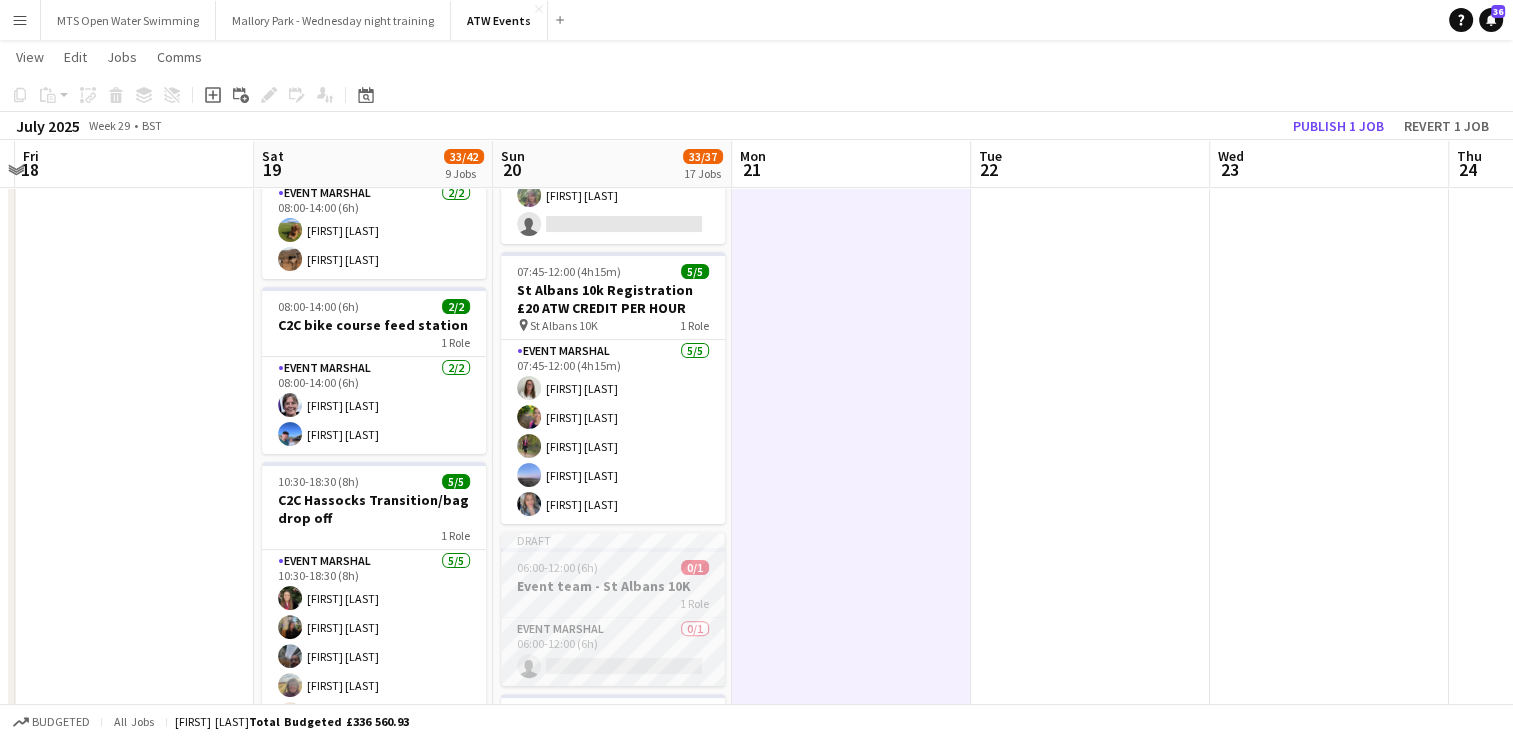 click on "06:00-12:00 (6h)    0/1" at bounding box center [613, 567] 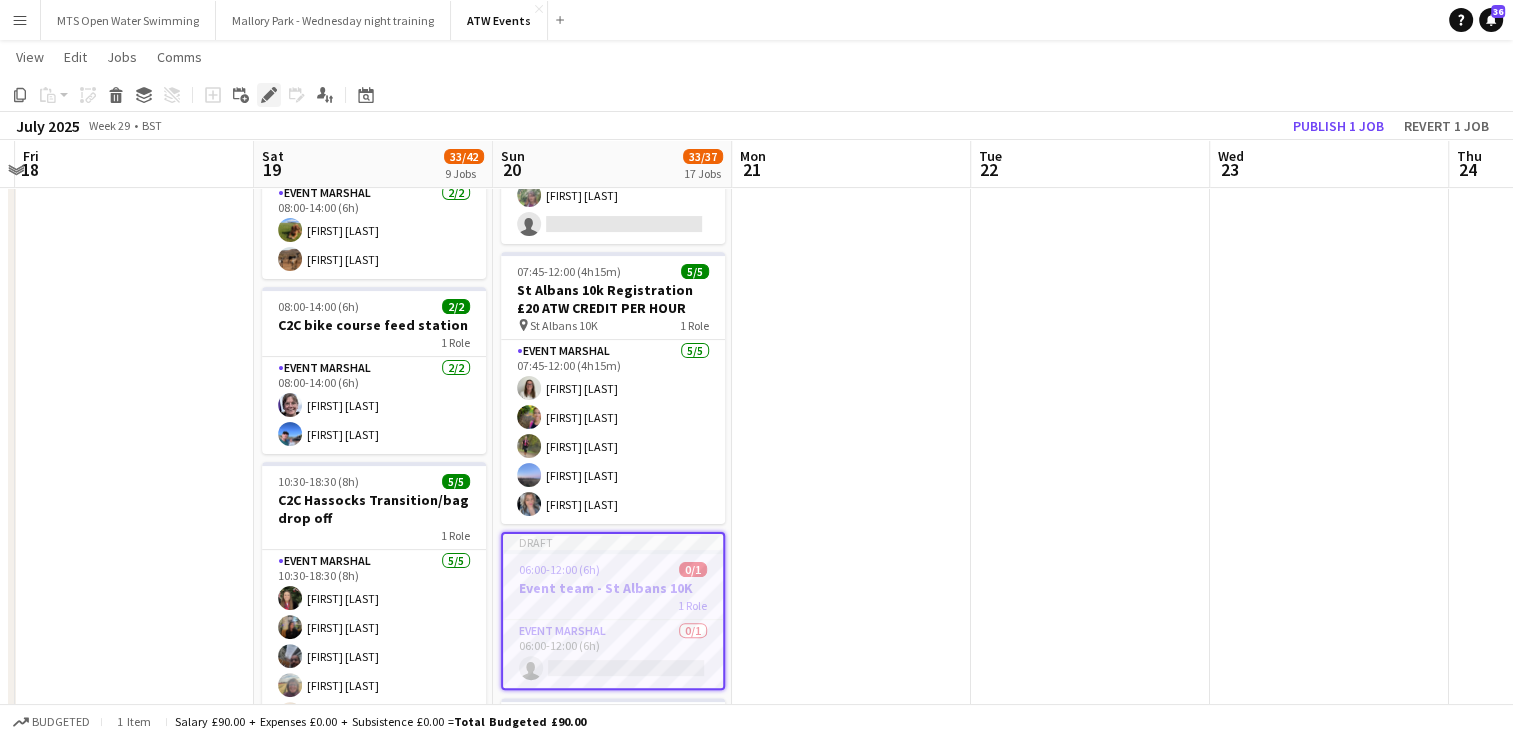 click on "Edit" 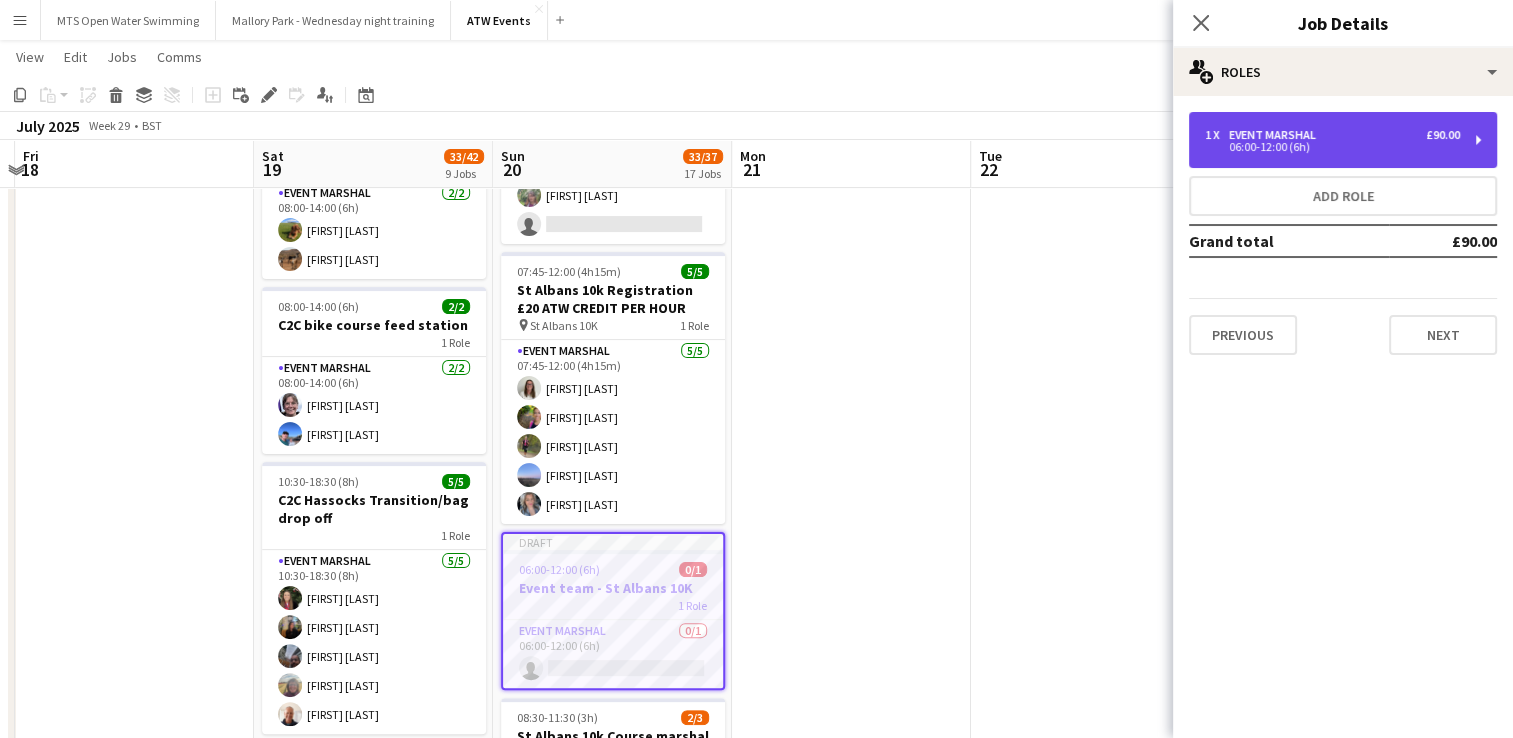 click on "1 x   Event Marshal   £90.00   06:00-12:00 (6h)" at bounding box center (1343, 140) 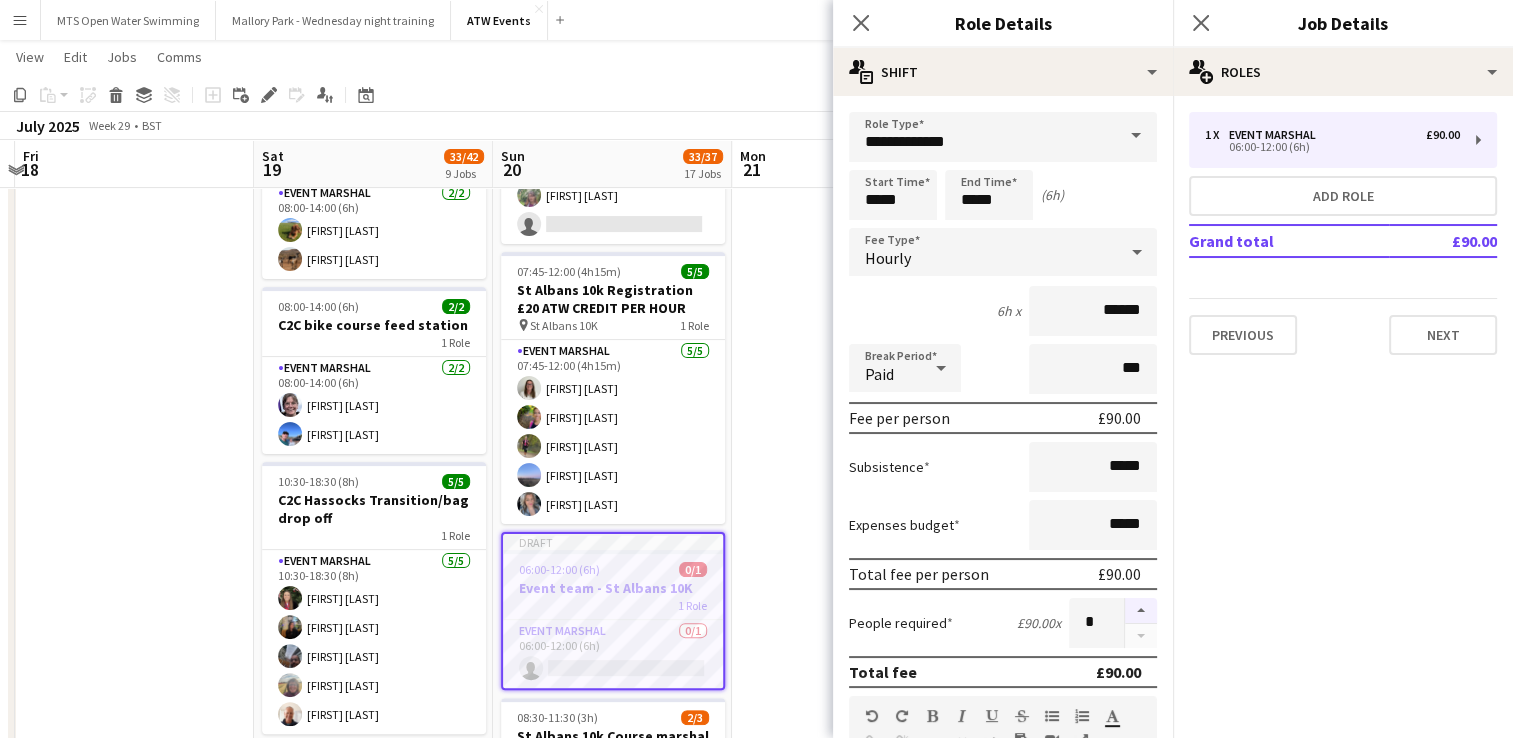 click at bounding box center [1141, 611] 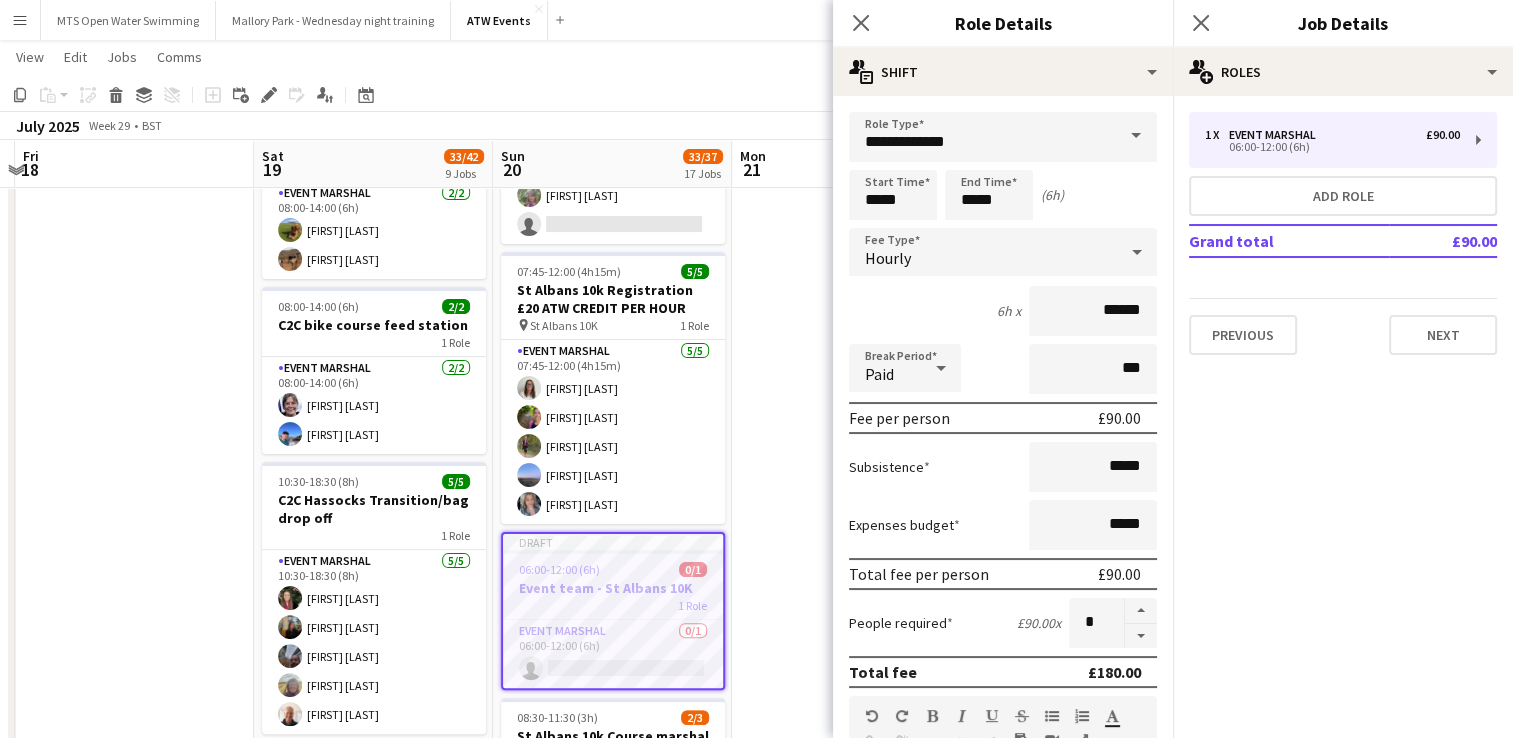 click at bounding box center [851, 1186] 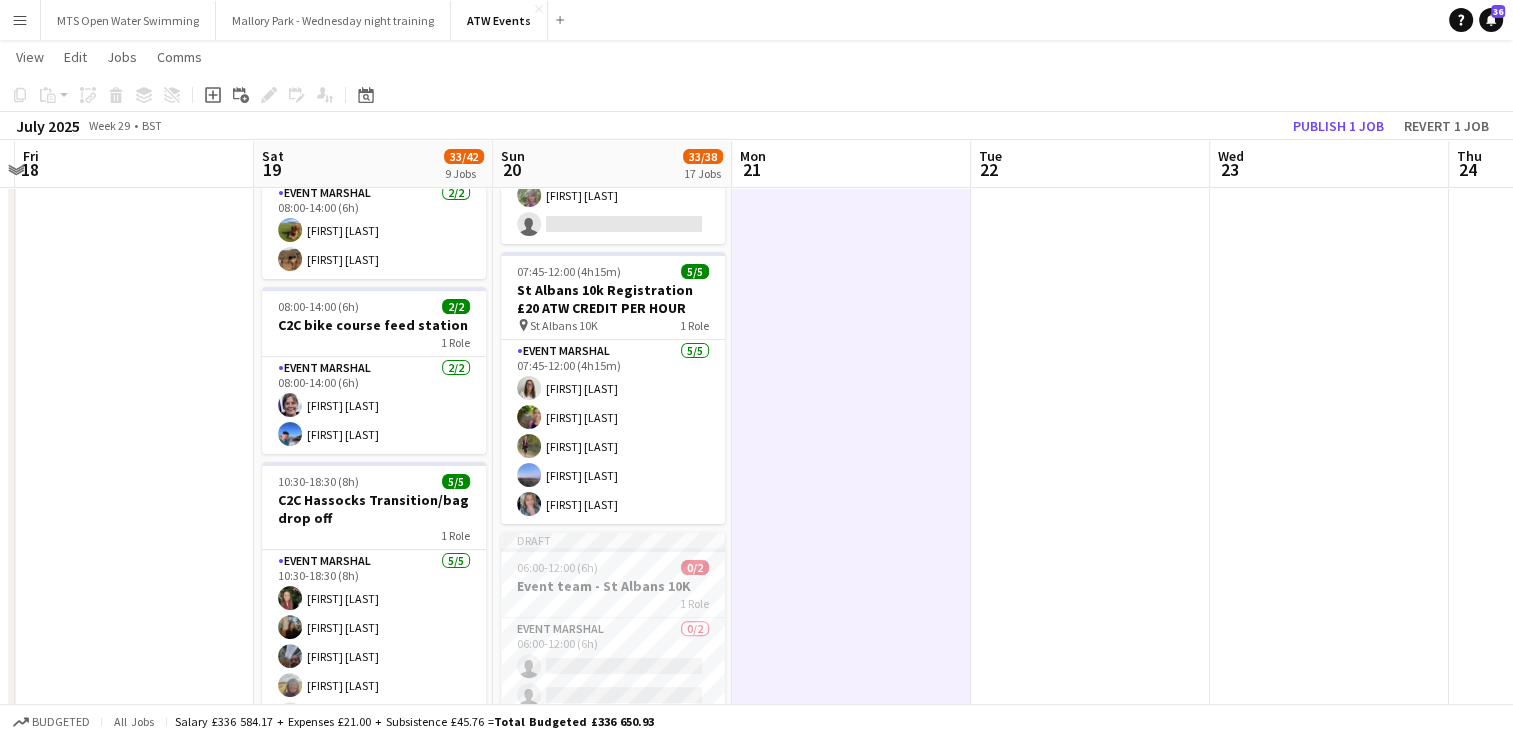 click at bounding box center [851, 1186] 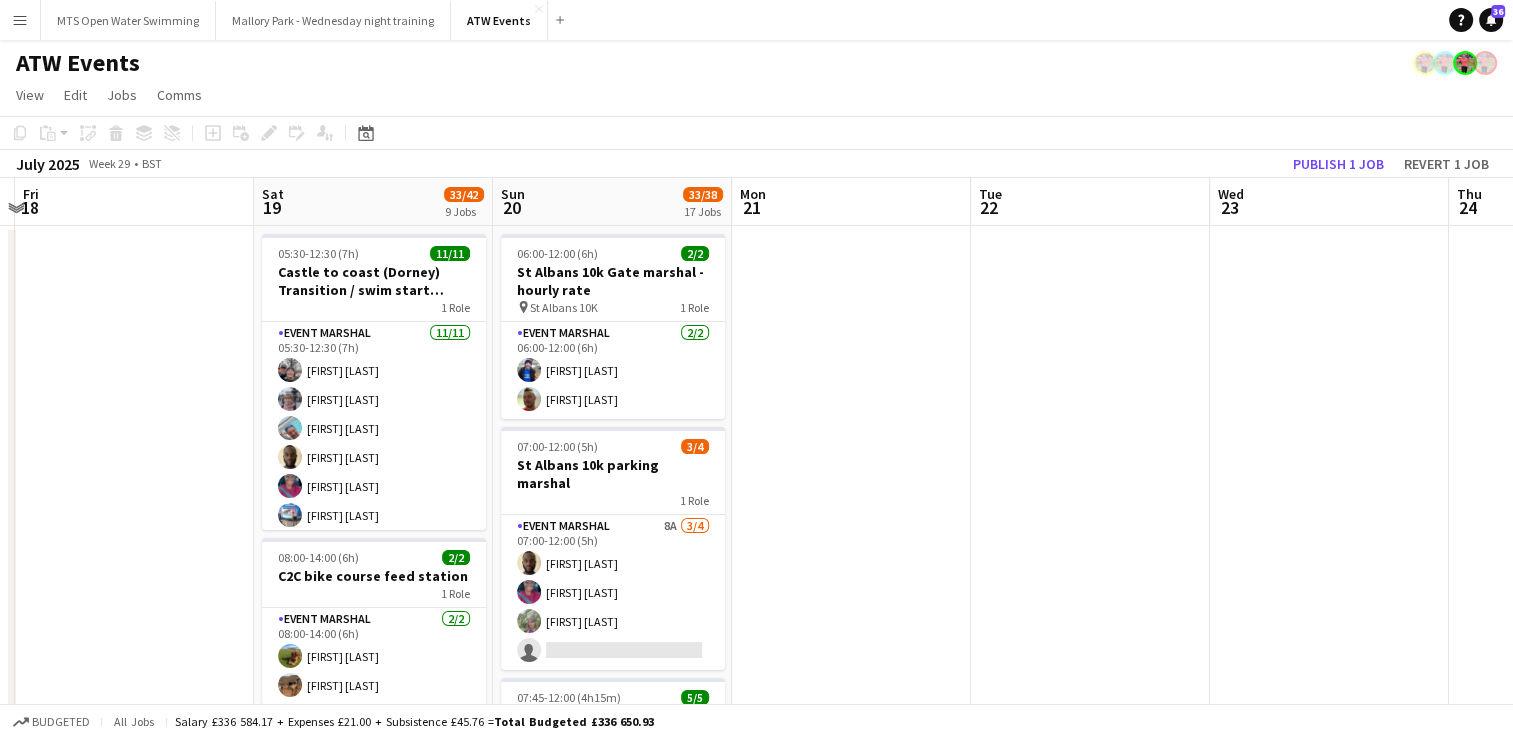 scroll, scrollTop: 0, scrollLeft: 0, axis: both 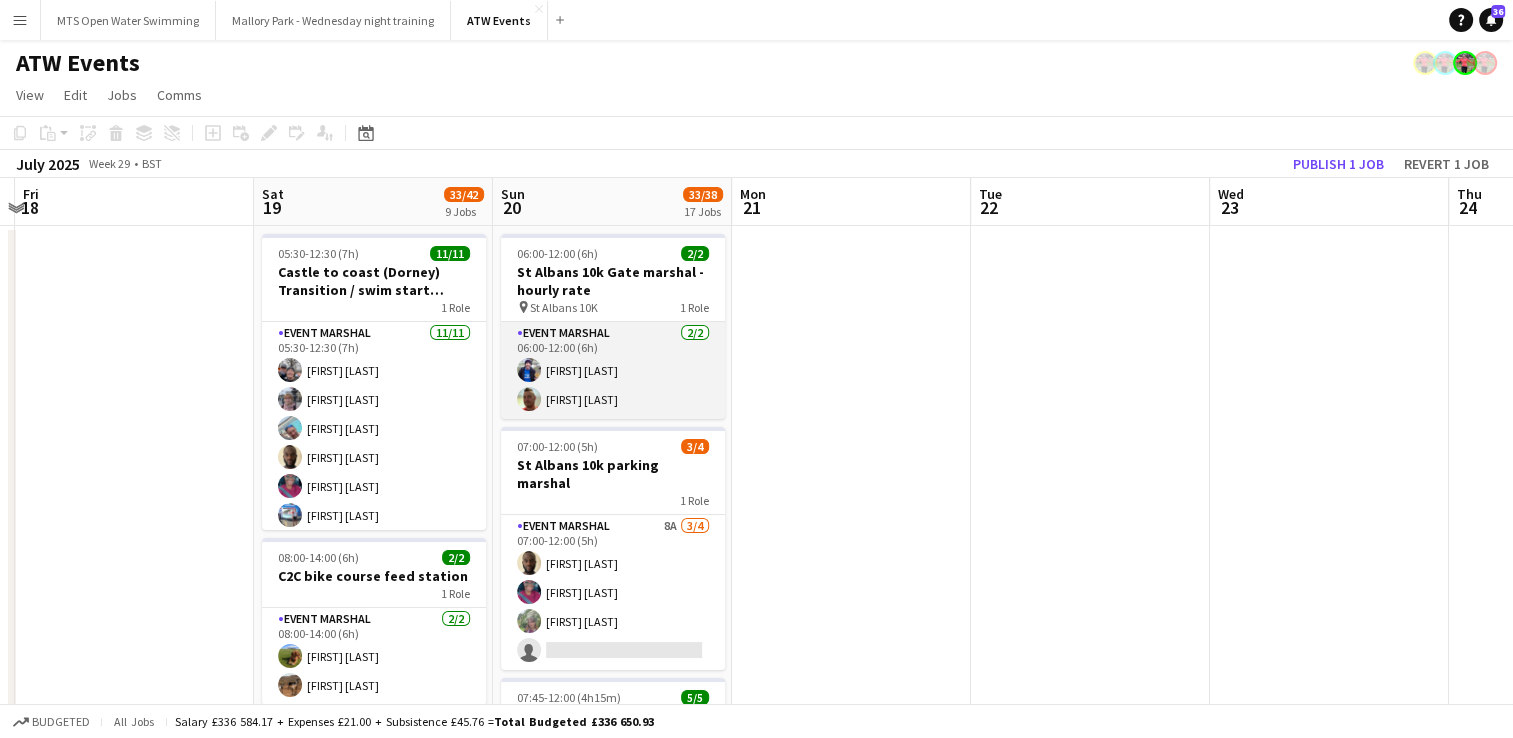 click on "Event Marshal   2/2   06:00-12:00 (6h)
Fergus Dalton Nathan Graves" at bounding box center (613, 370) 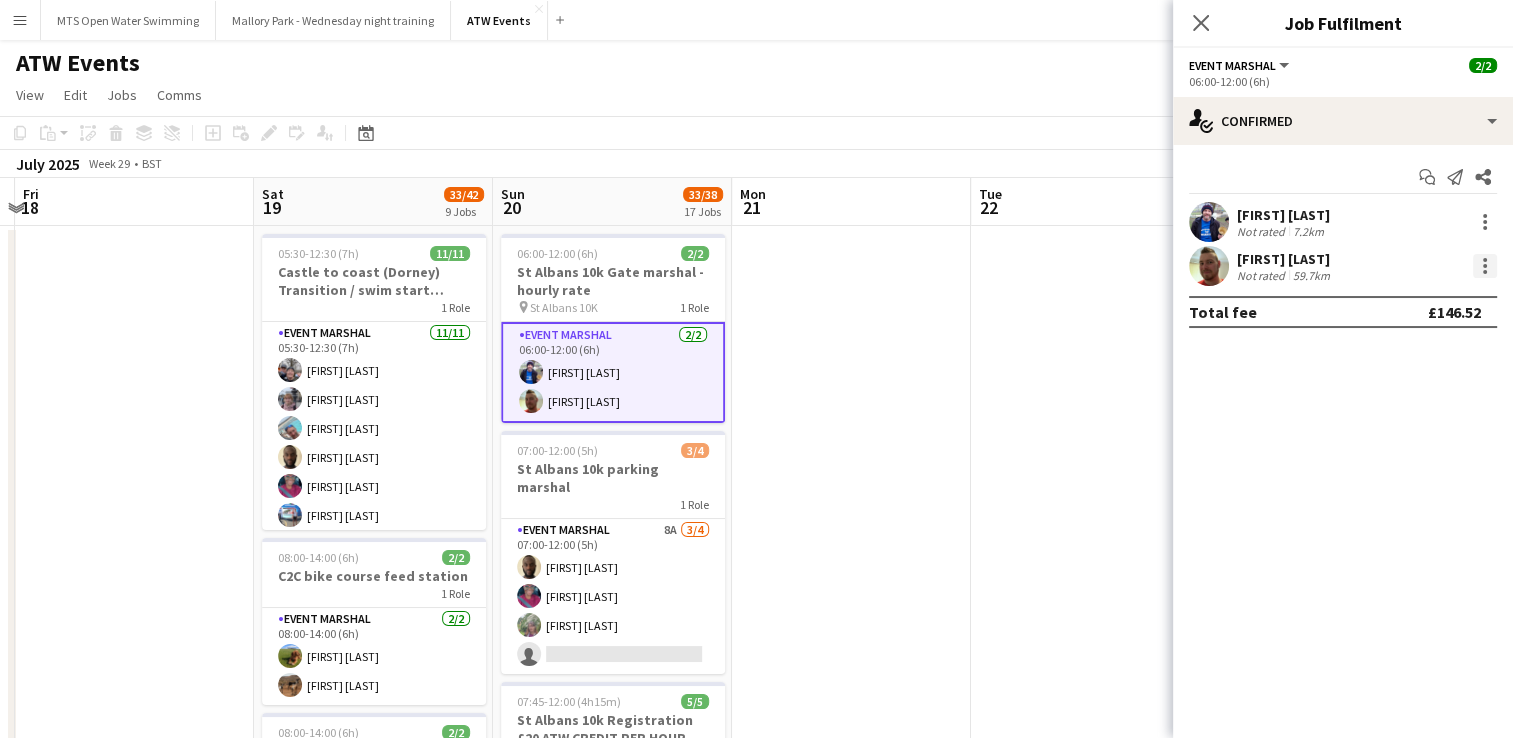 click at bounding box center (1485, 266) 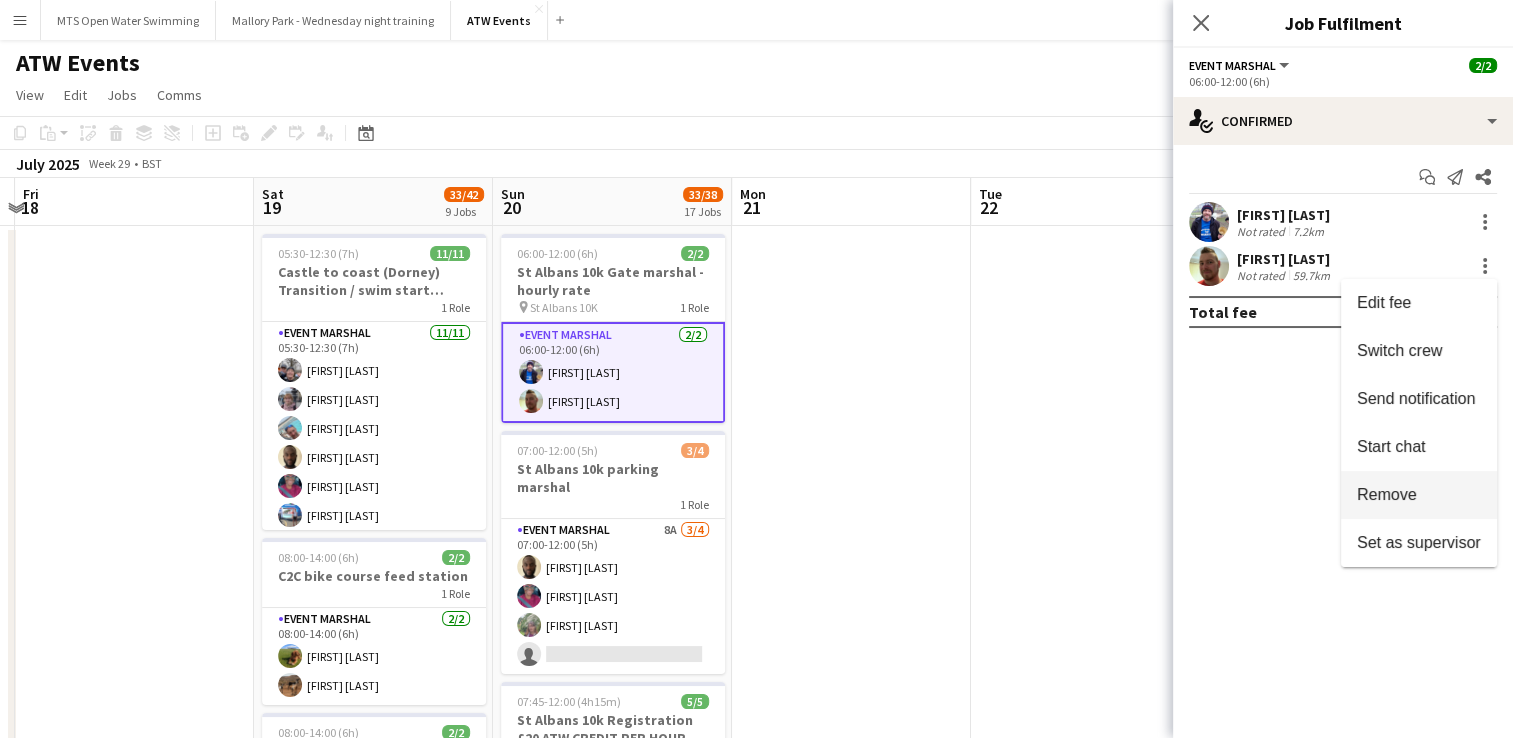 click on "Remove" at bounding box center (1419, 495) 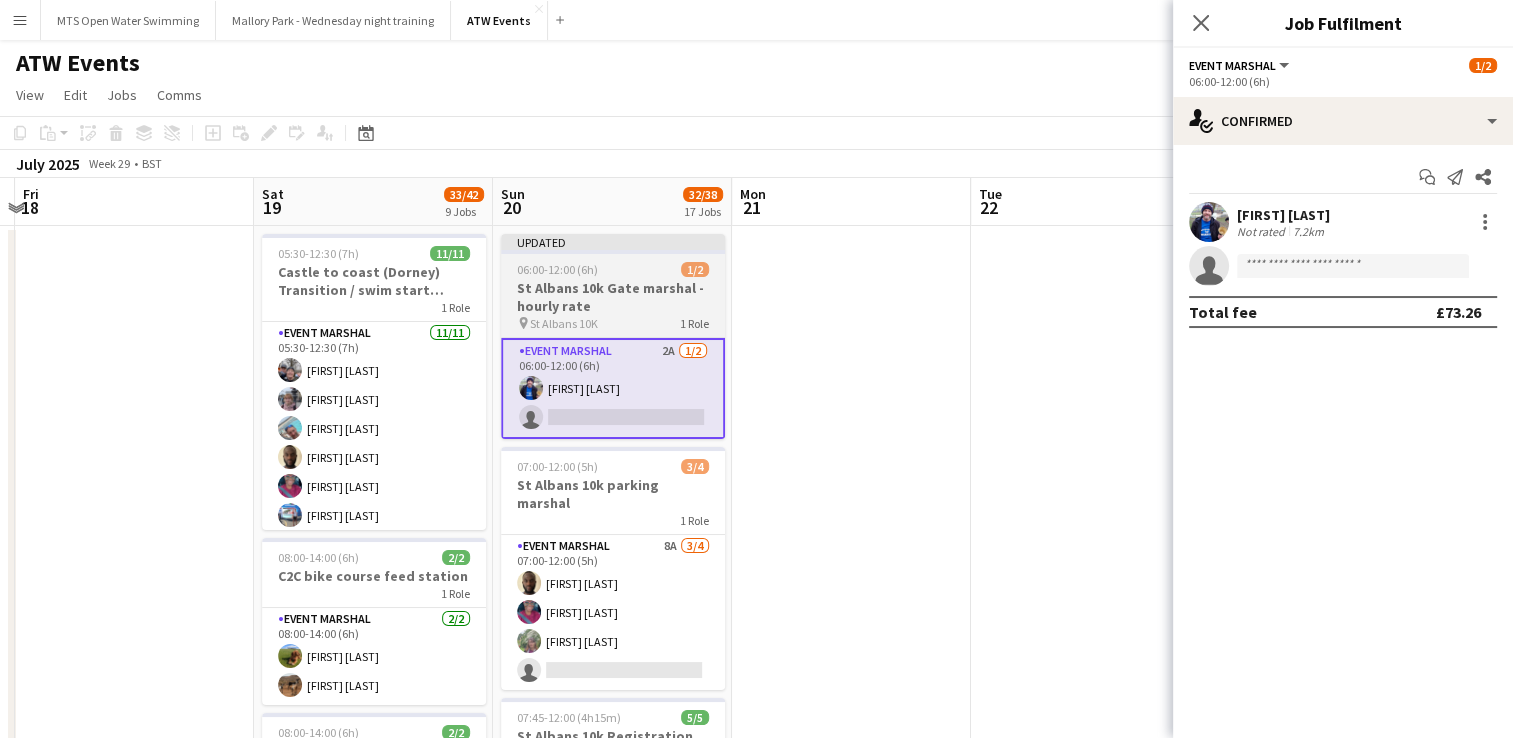 click on "St Albans 10k Gate marshal - hourly rate" at bounding box center [613, 297] 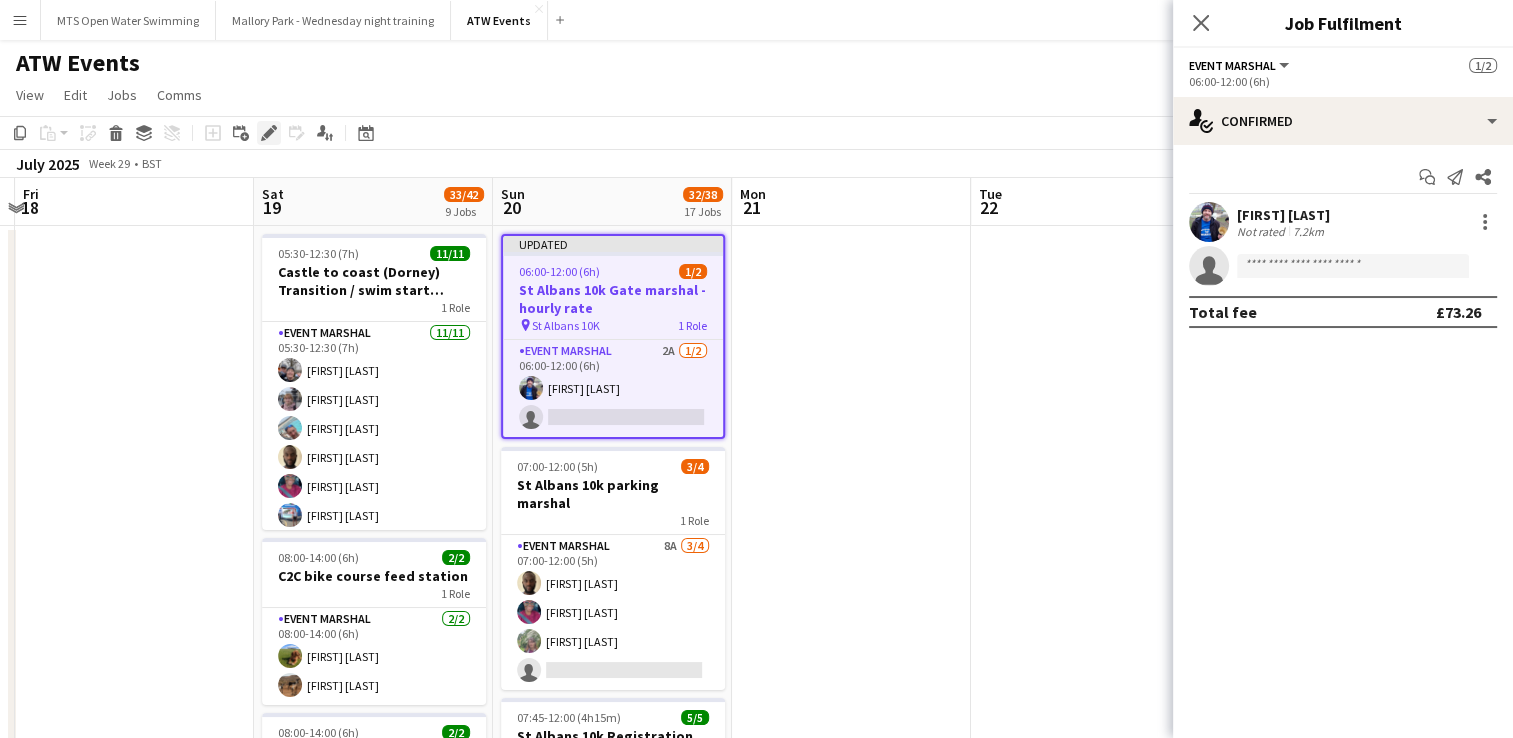 click on "Edit" 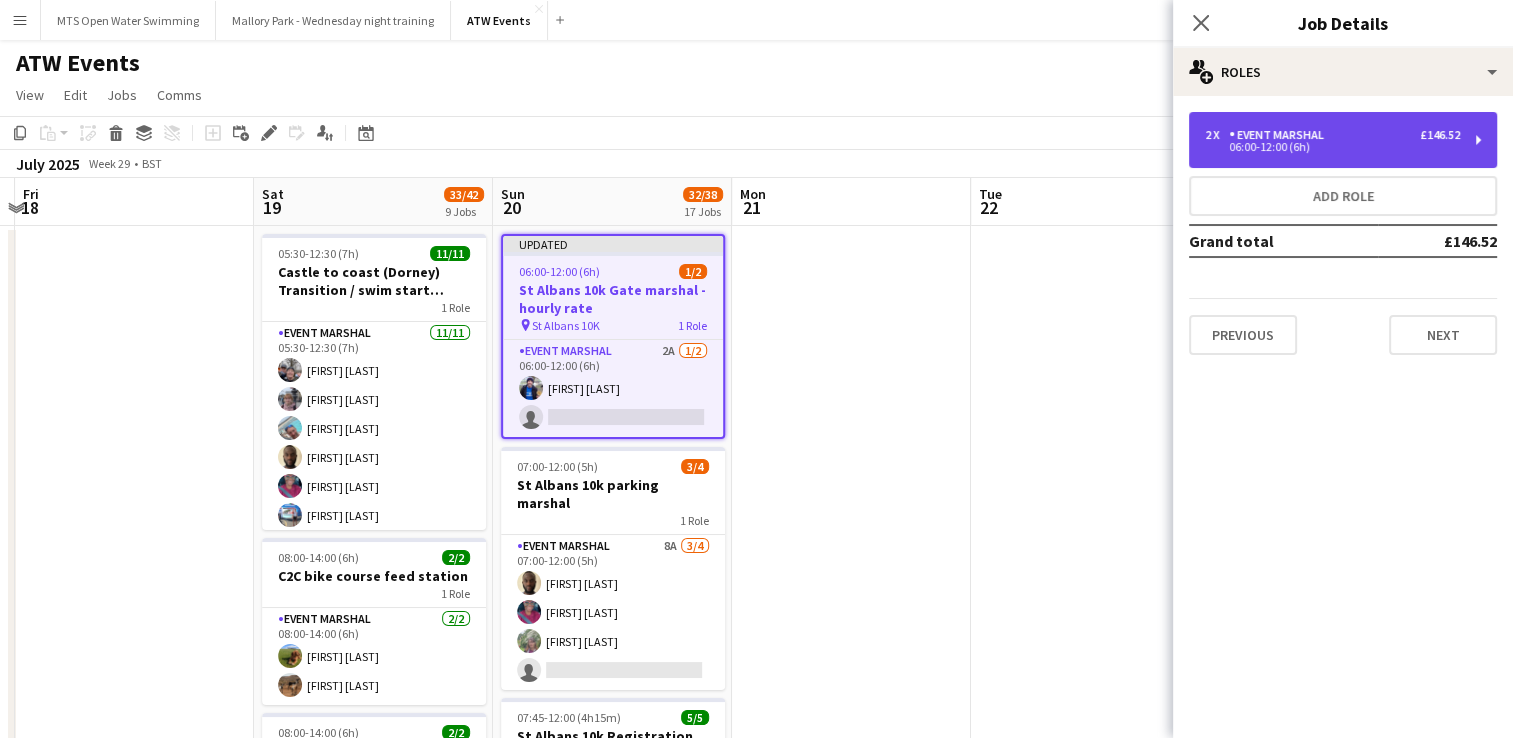 click on "06:00-12:00 (6h)" at bounding box center (1332, 147) 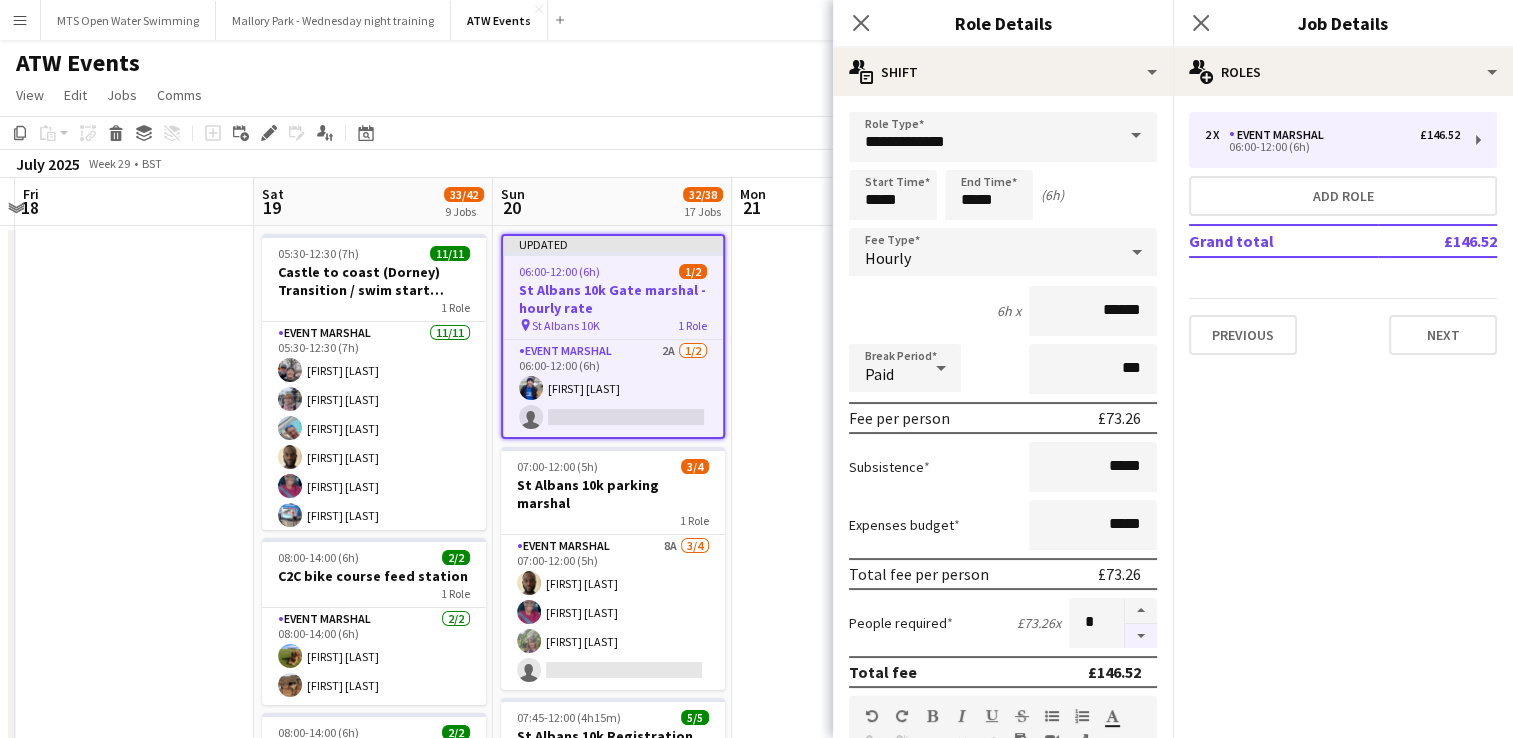 click at bounding box center (1141, 636) 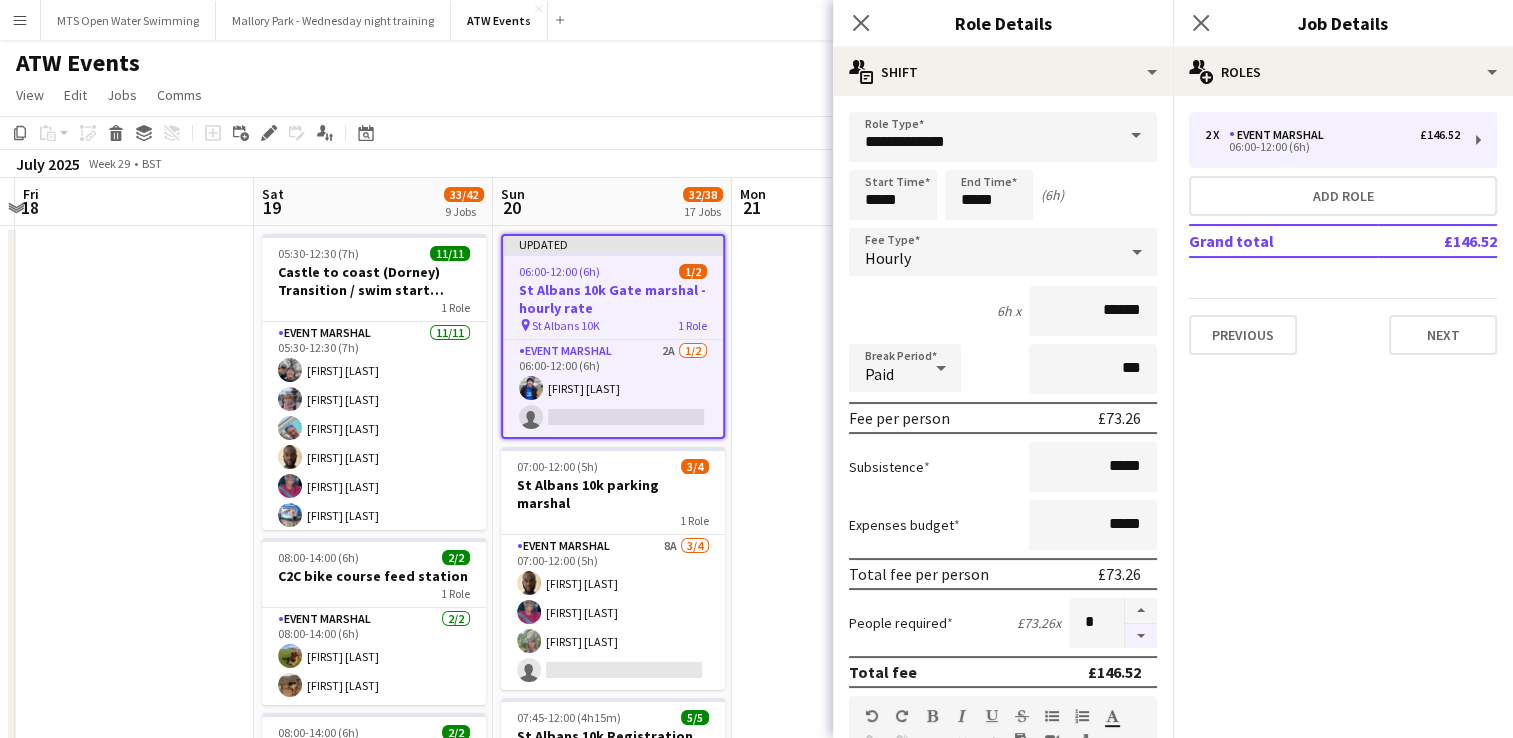 type on "*" 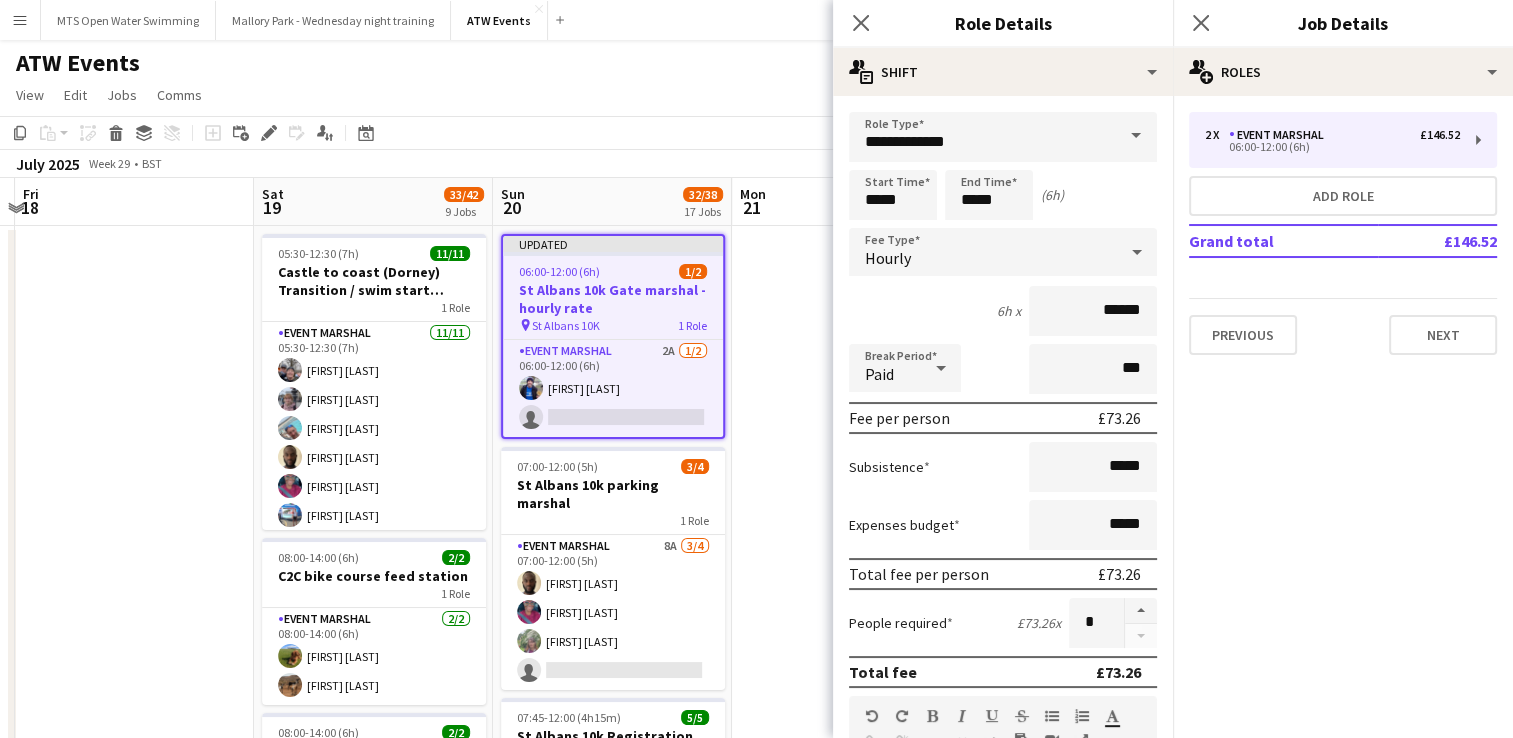 click at bounding box center (851, 1612) 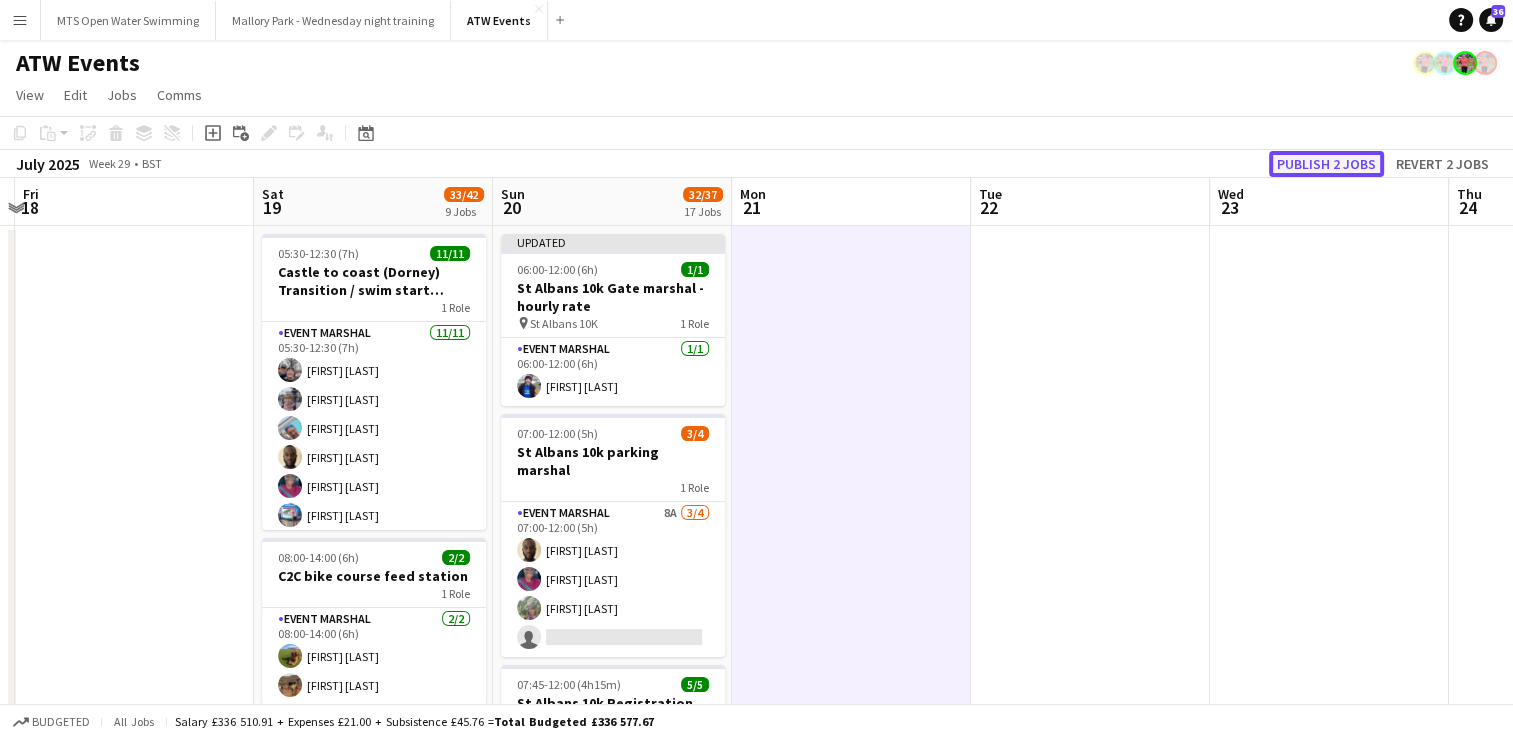 click on "Publish 2 jobs" 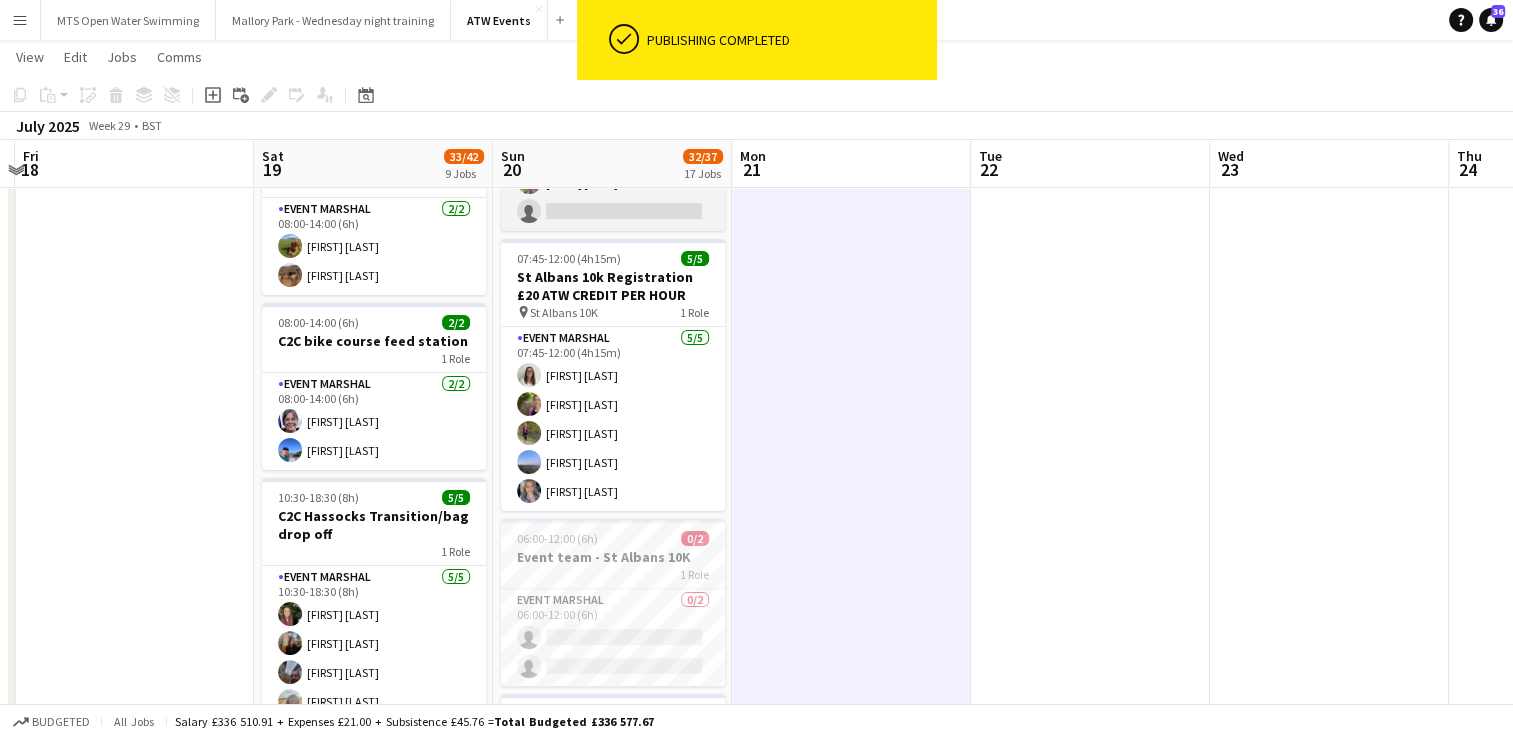 scroll, scrollTop: 408, scrollLeft: 0, axis: vertical 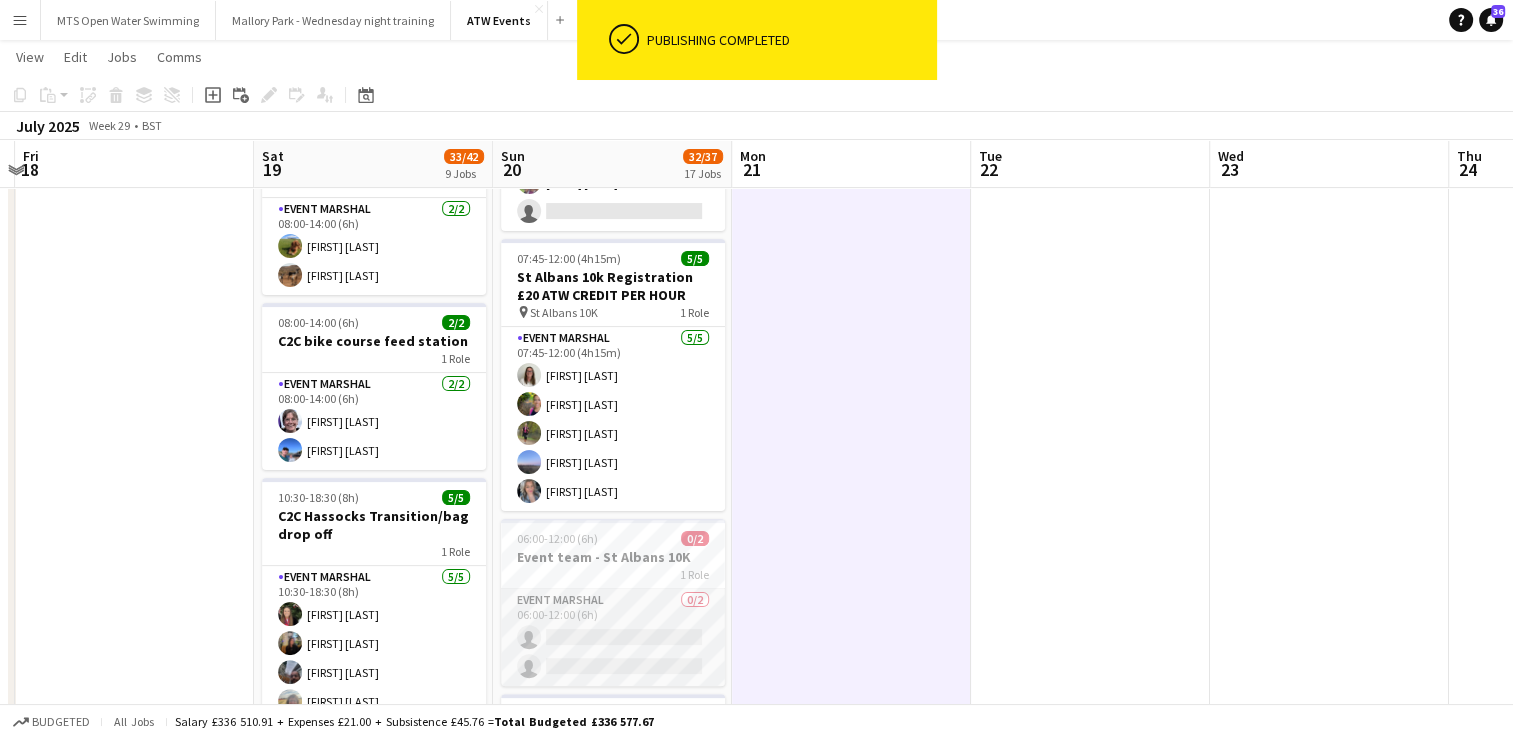 click on "Event Marshal   0/2   06:00-12:00 (6h)
single-neutral-actions
single-neutral-actions" at bounding box center (613, 637) 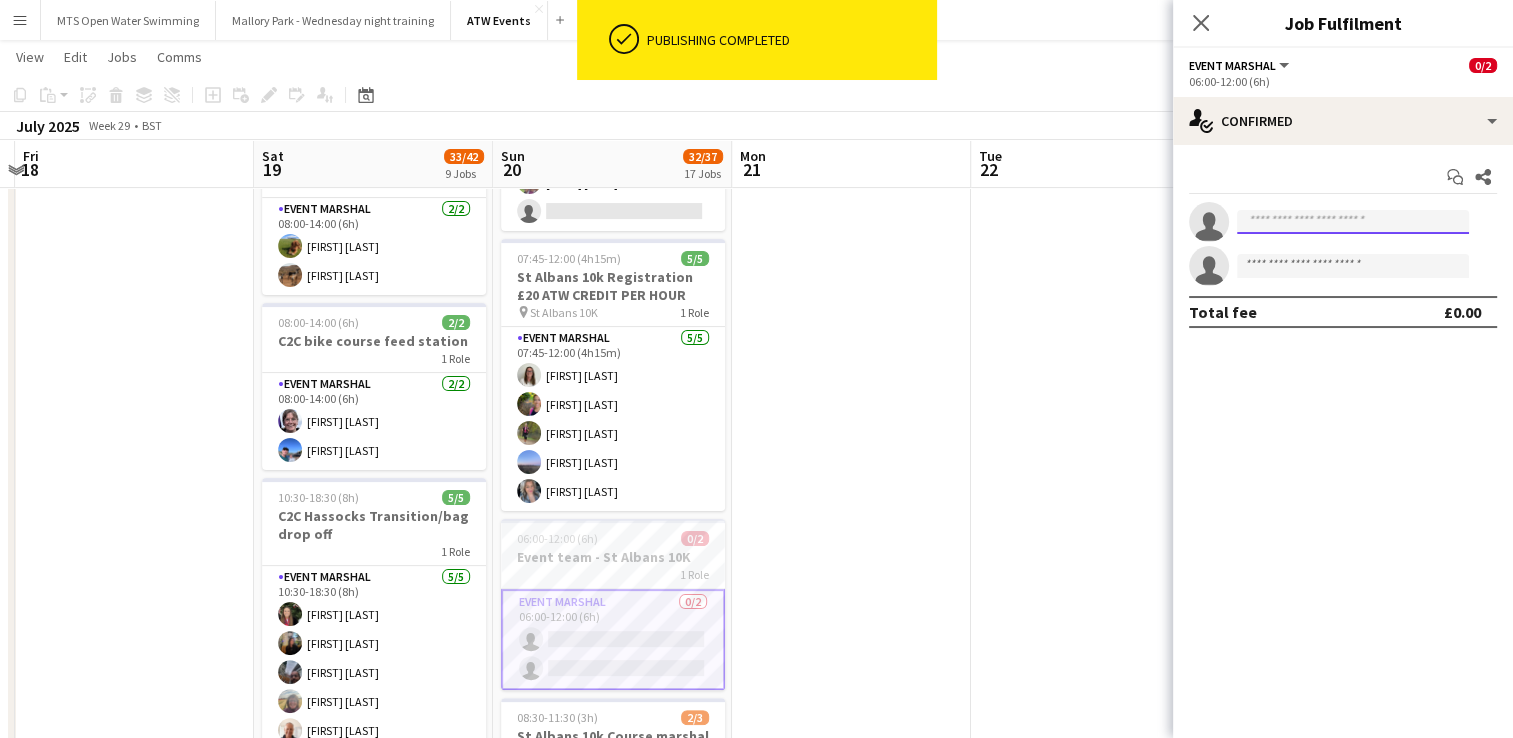 click at bounding box center [1353, 222] 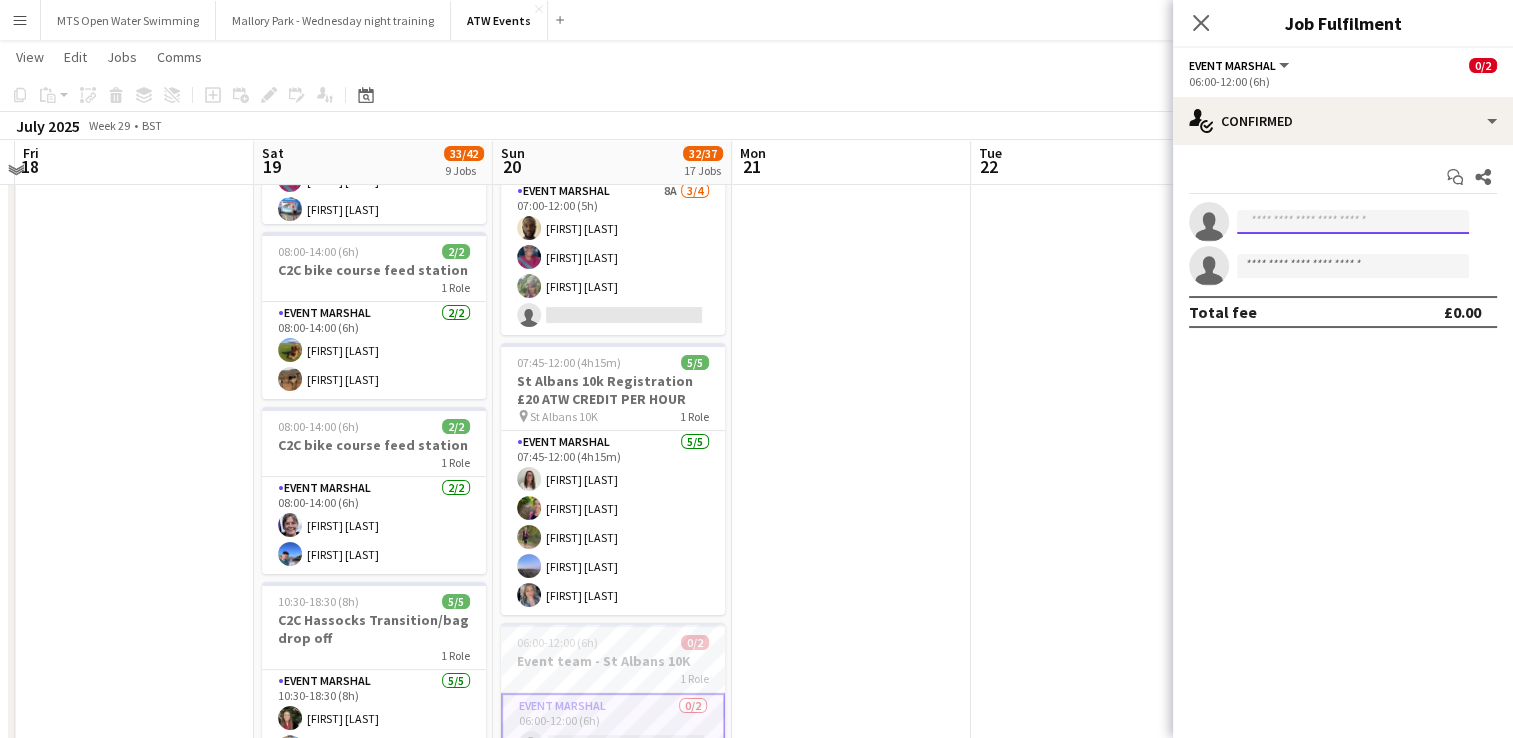 scroll, scrollTop: 306, scrollLeft: 0, axis: vertical 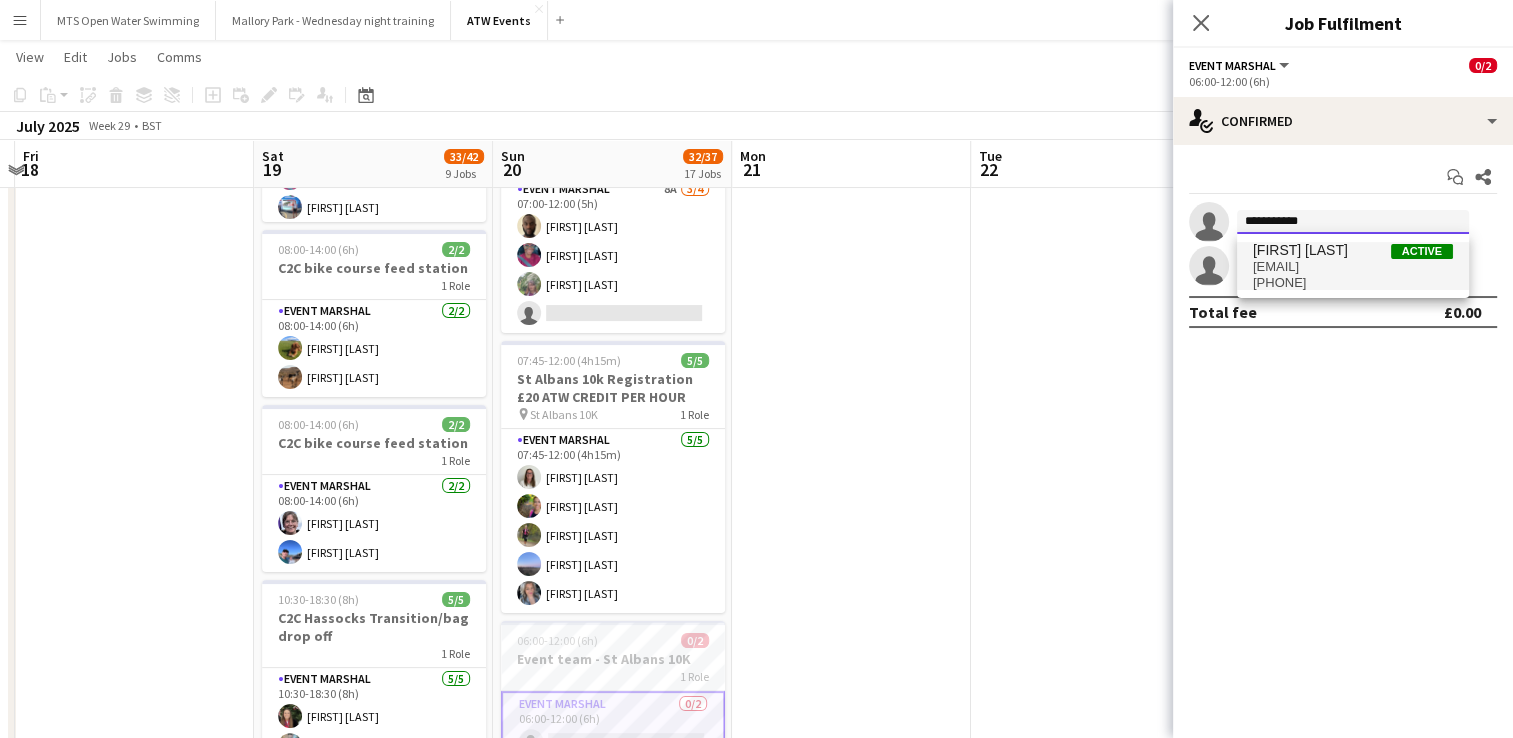 type on "**********" 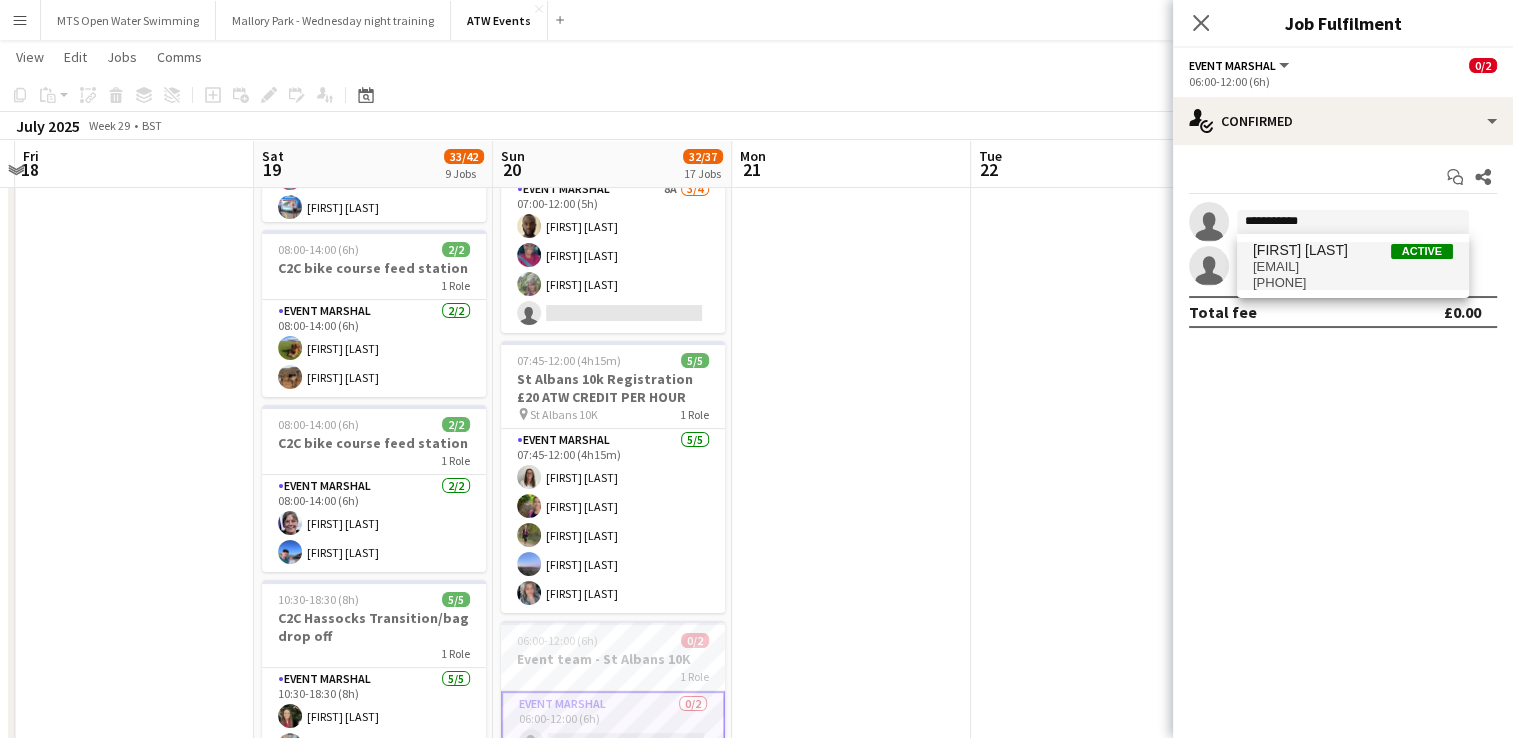 click on "njgraves08@googlemail.com" at bounding box center (1353, 267) 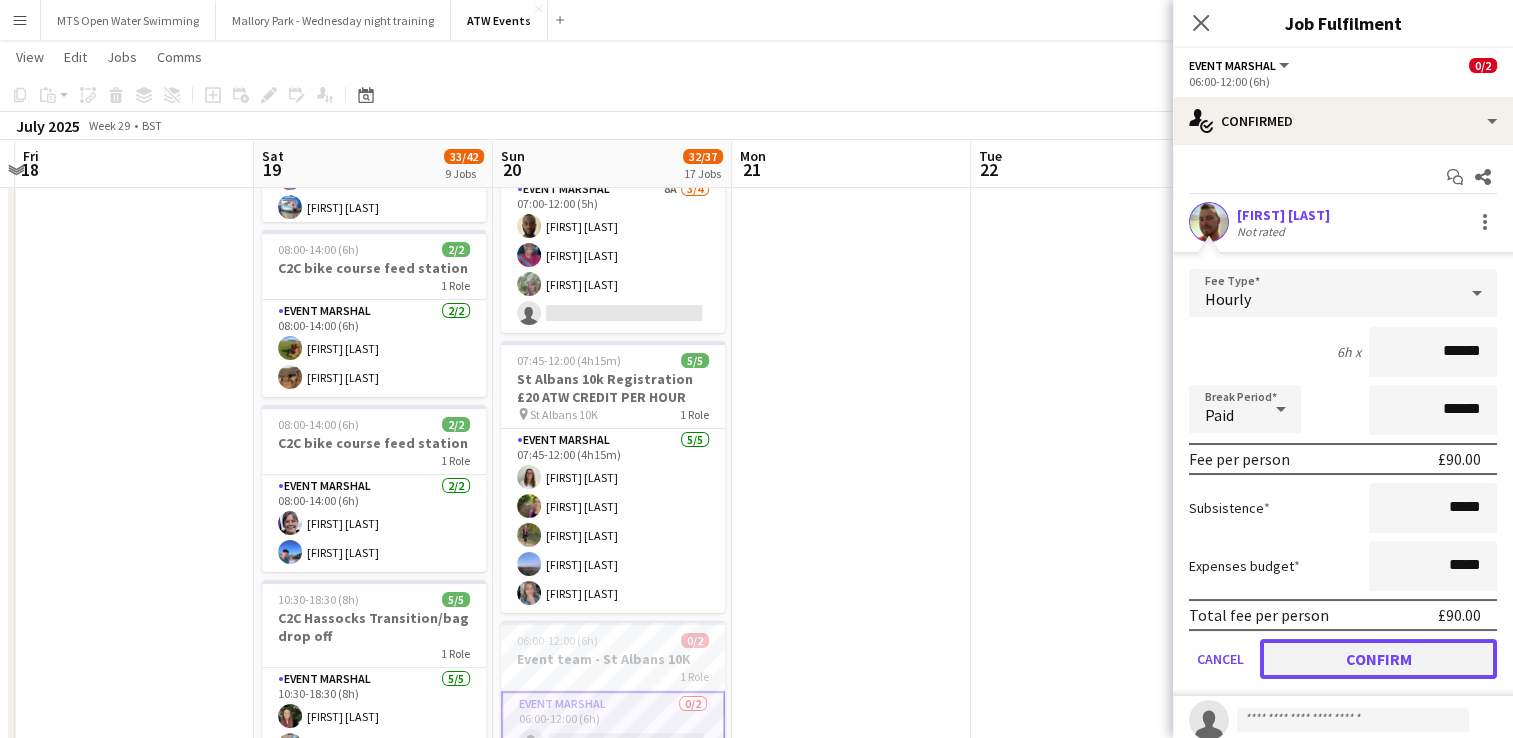 click on "Confirm" at bounding box center (1378, 659) 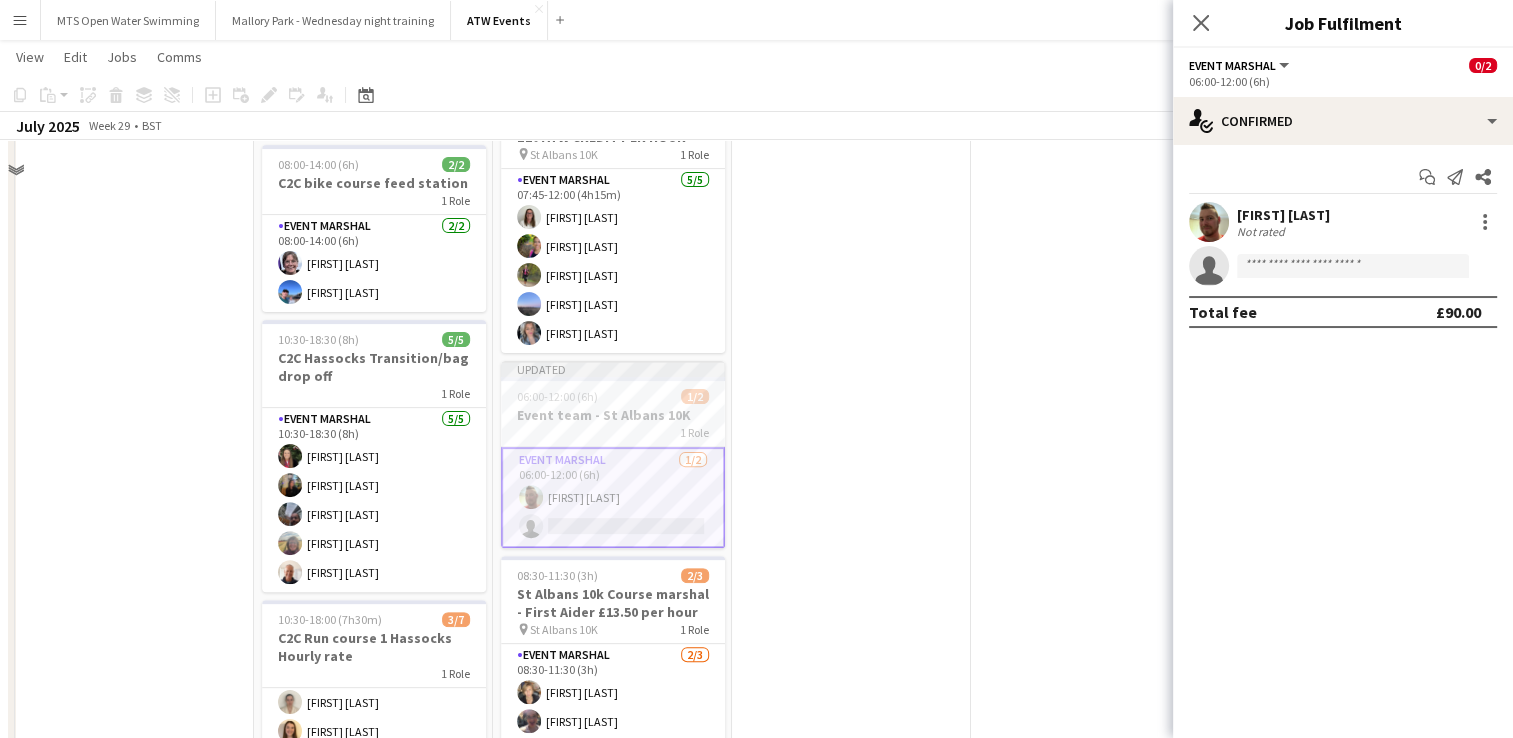 scroll, scrollTop: 578, scrollLeft: 0, axis: vertical 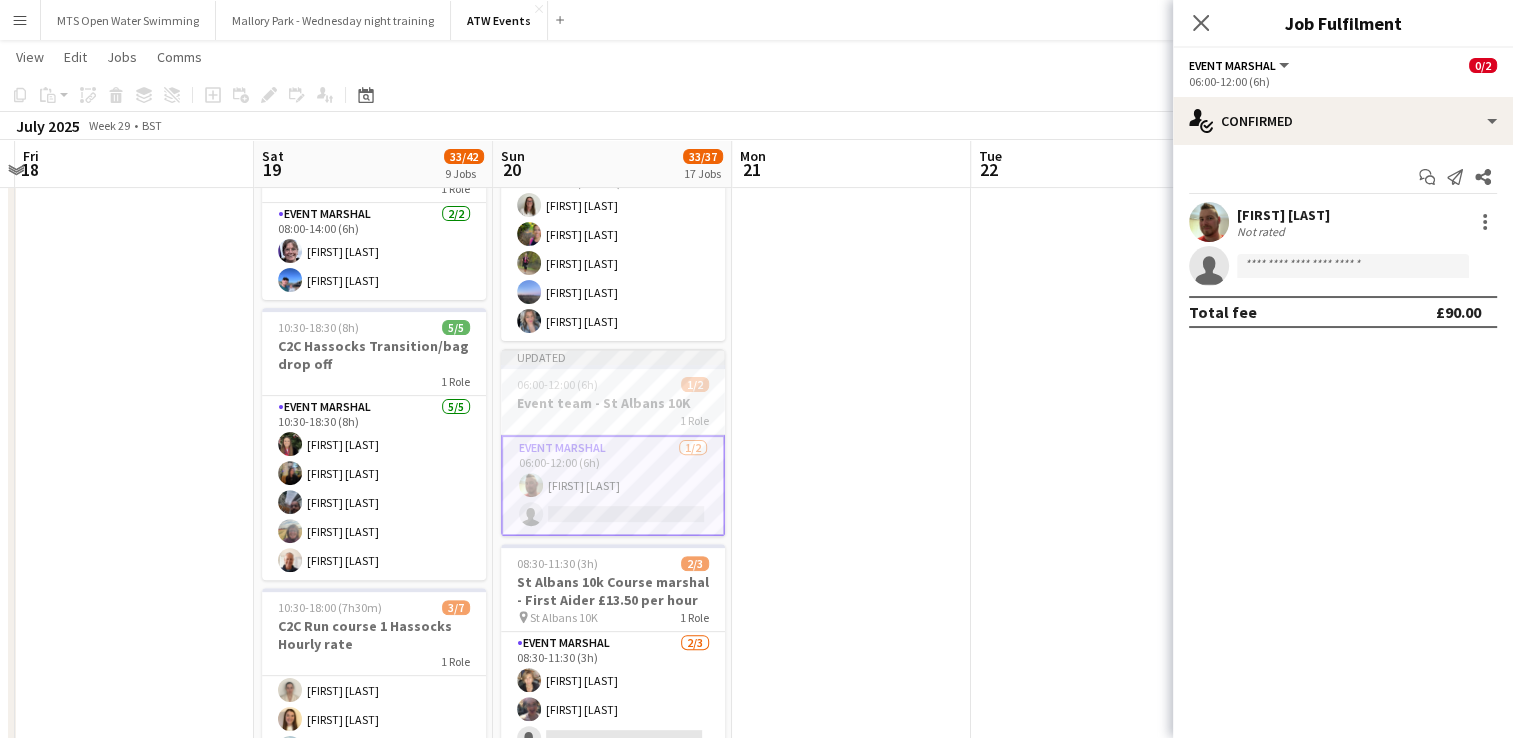 click on "Event Marshal   1/2   06:00-12:00 (6h)
Nathan Graves
single-neutral-actions" at bounding box center [613, 485] 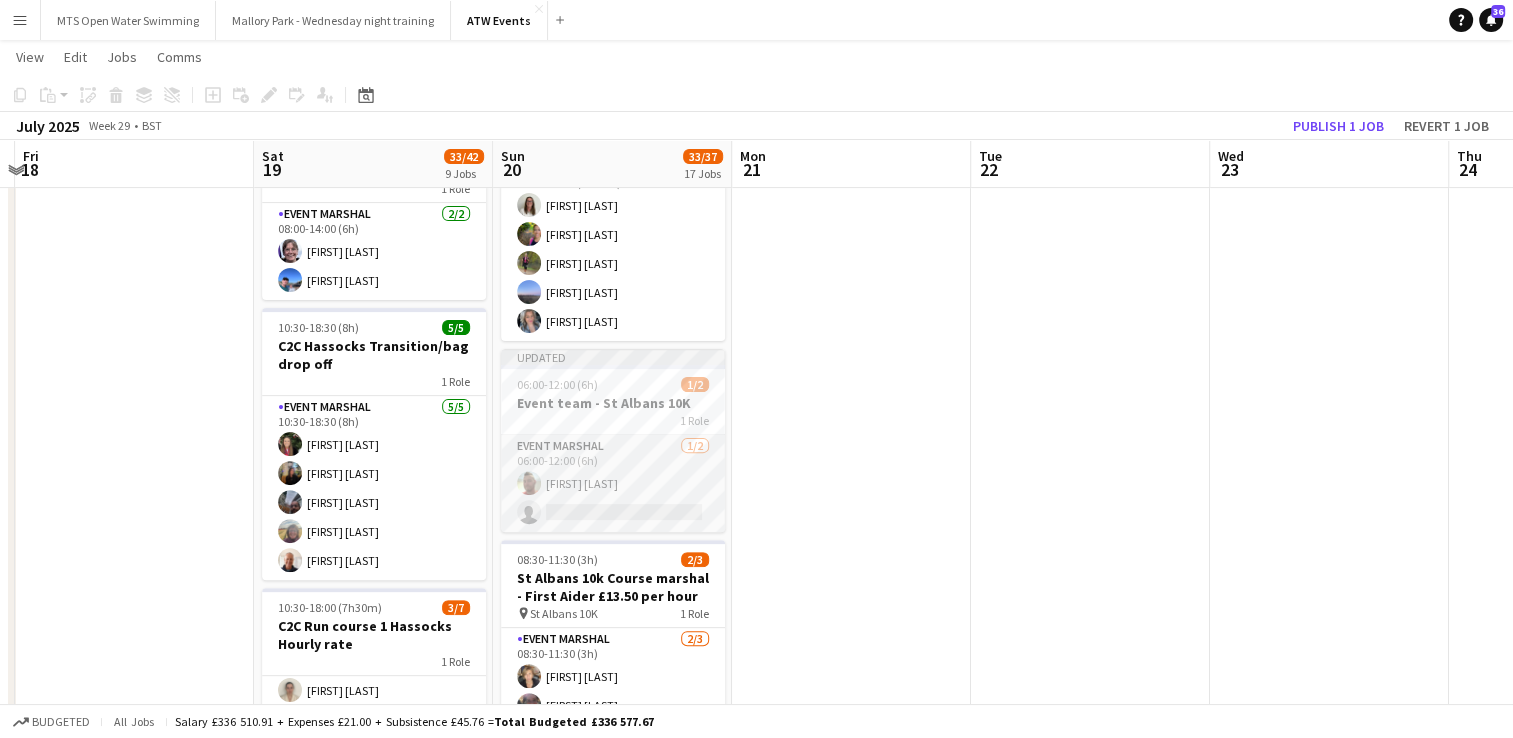 click on "Event Marshal   1/2   06:00-12:00 (6h)
Nathan Graves
single-neutral-actions" at bounding box center (613, 483) 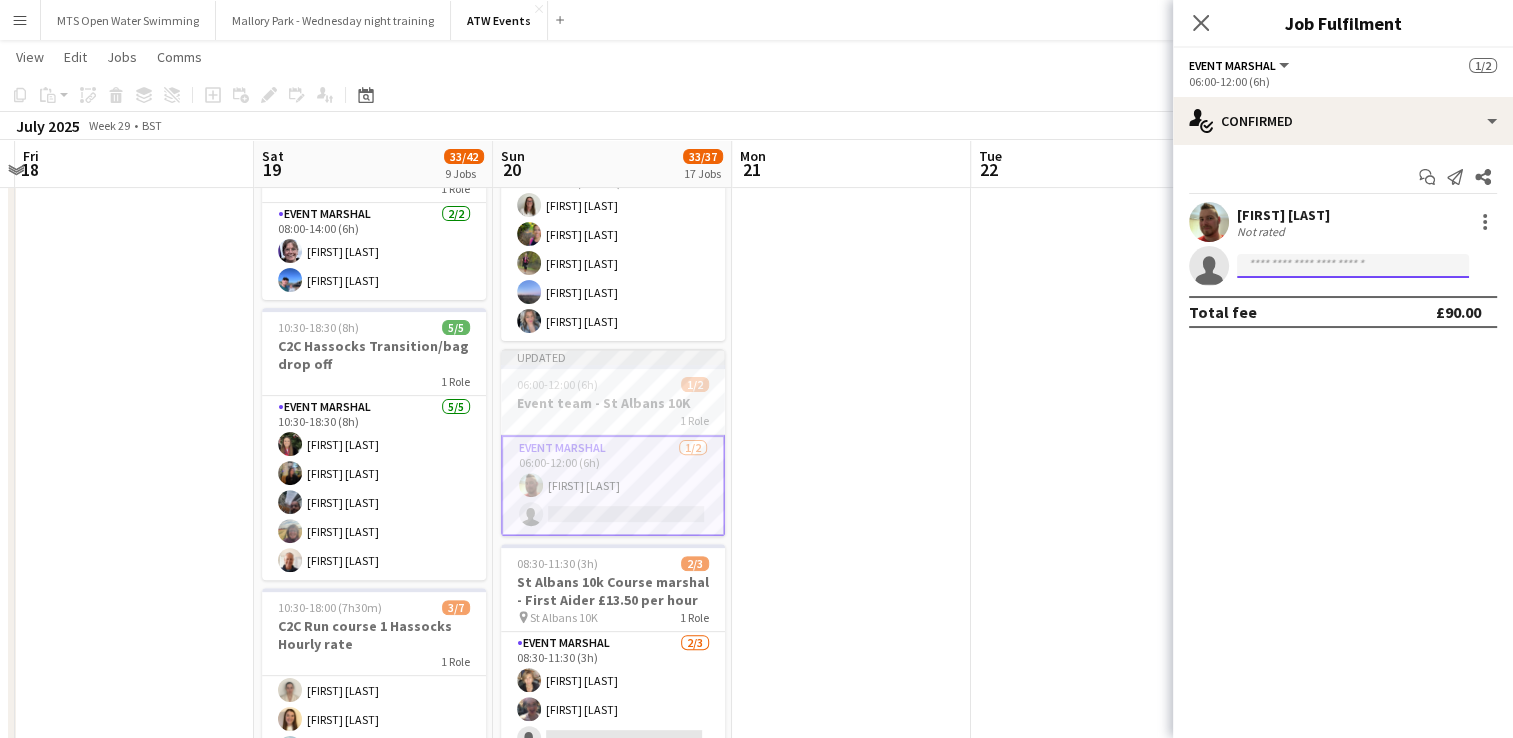 click 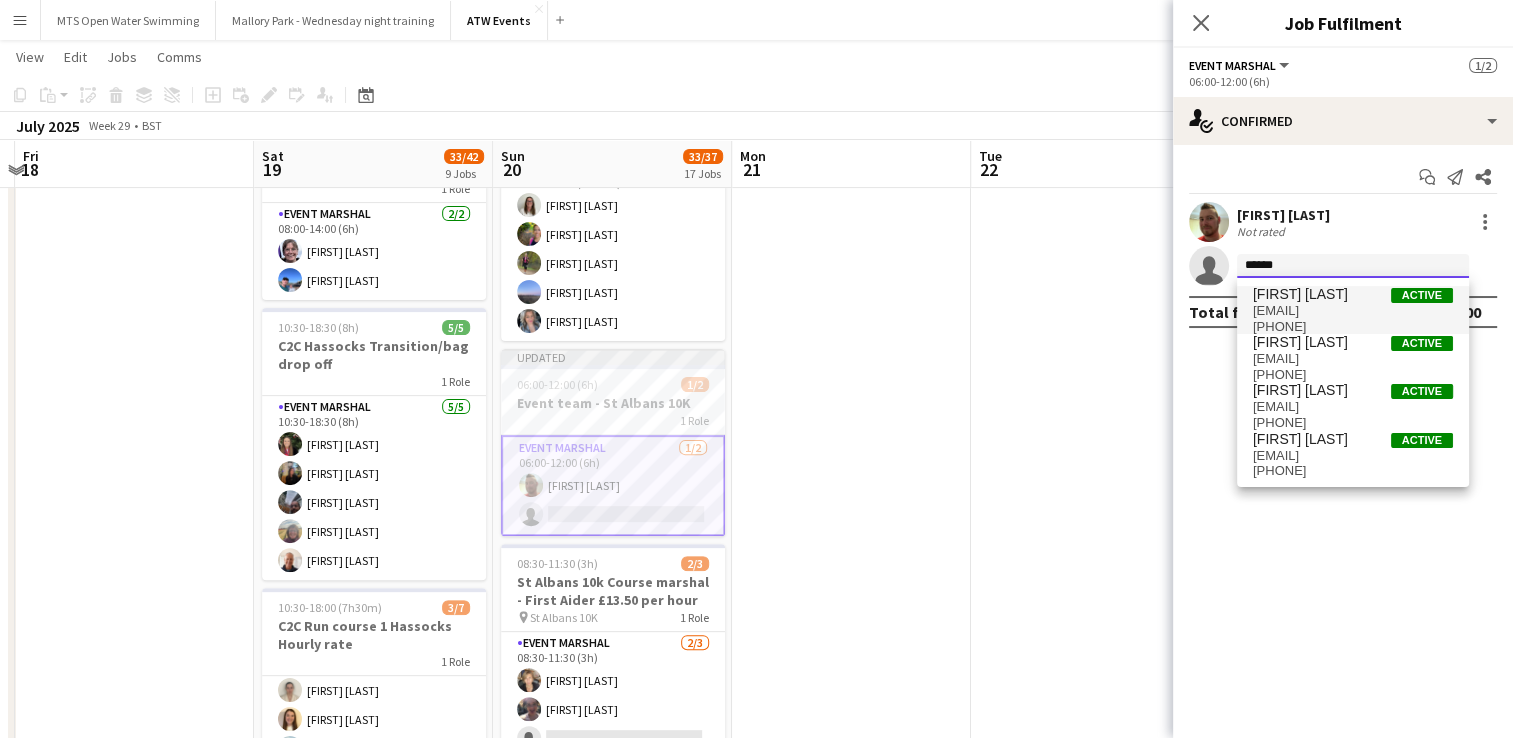 type on "******" 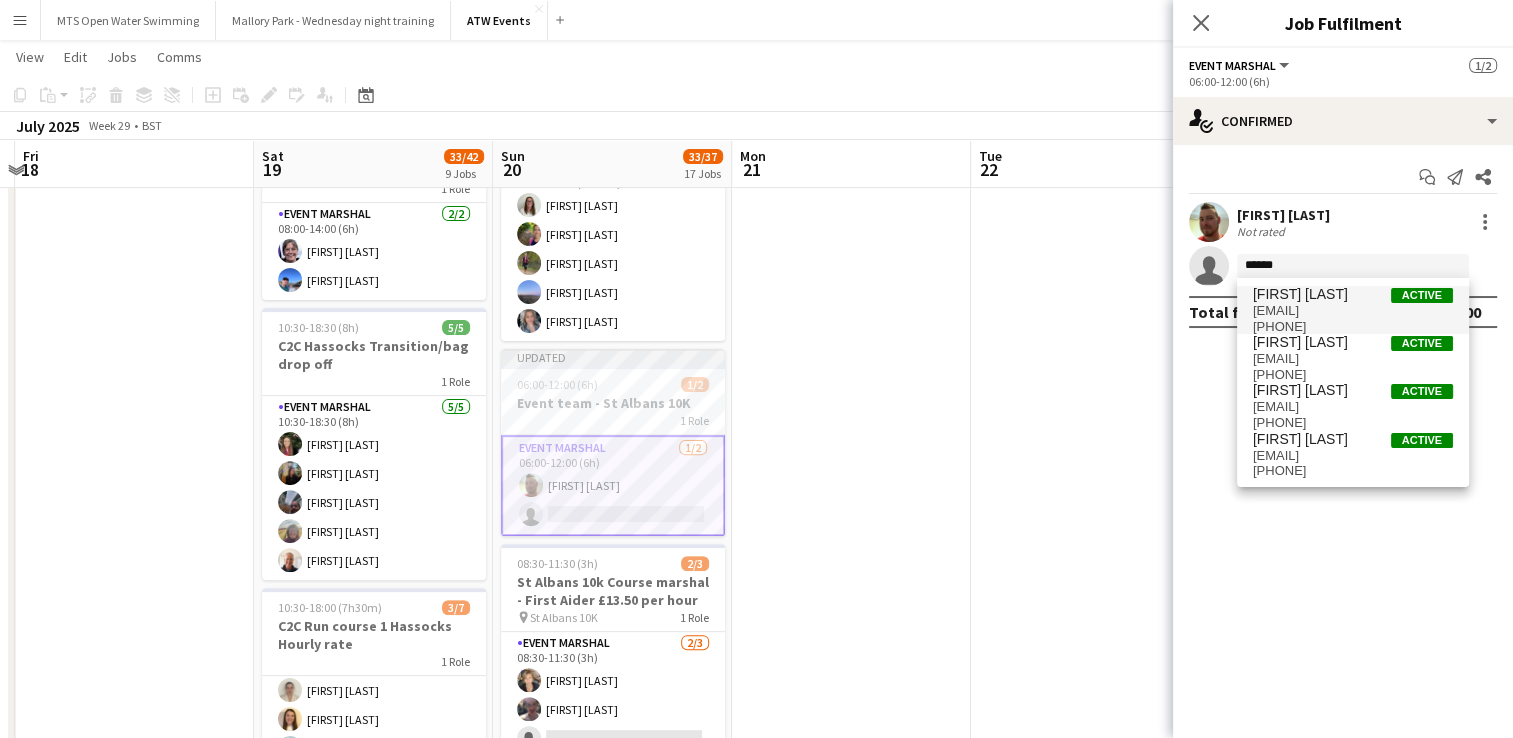 click on "chrissiesaunders@hotmail.com" at bounding box center (1353, 311) 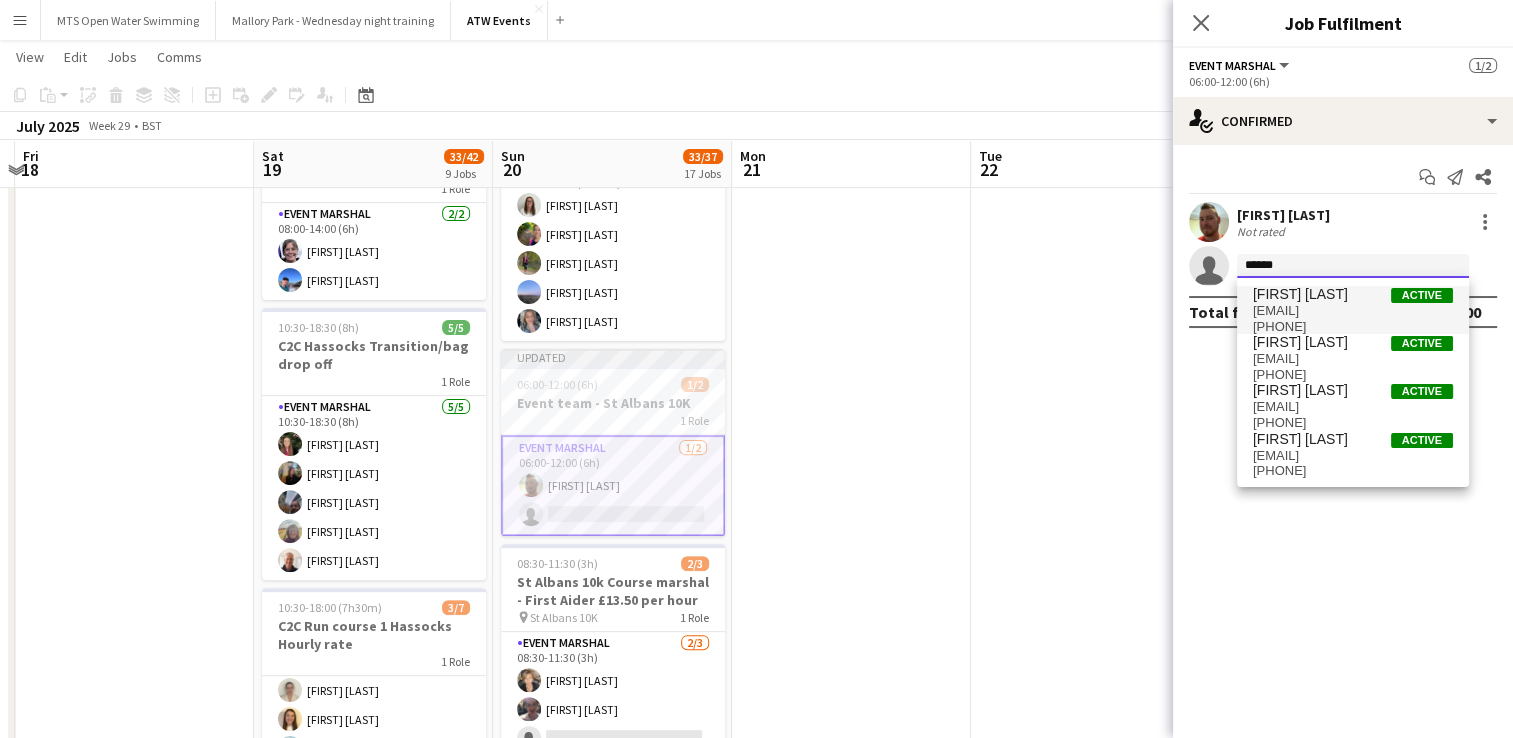 type 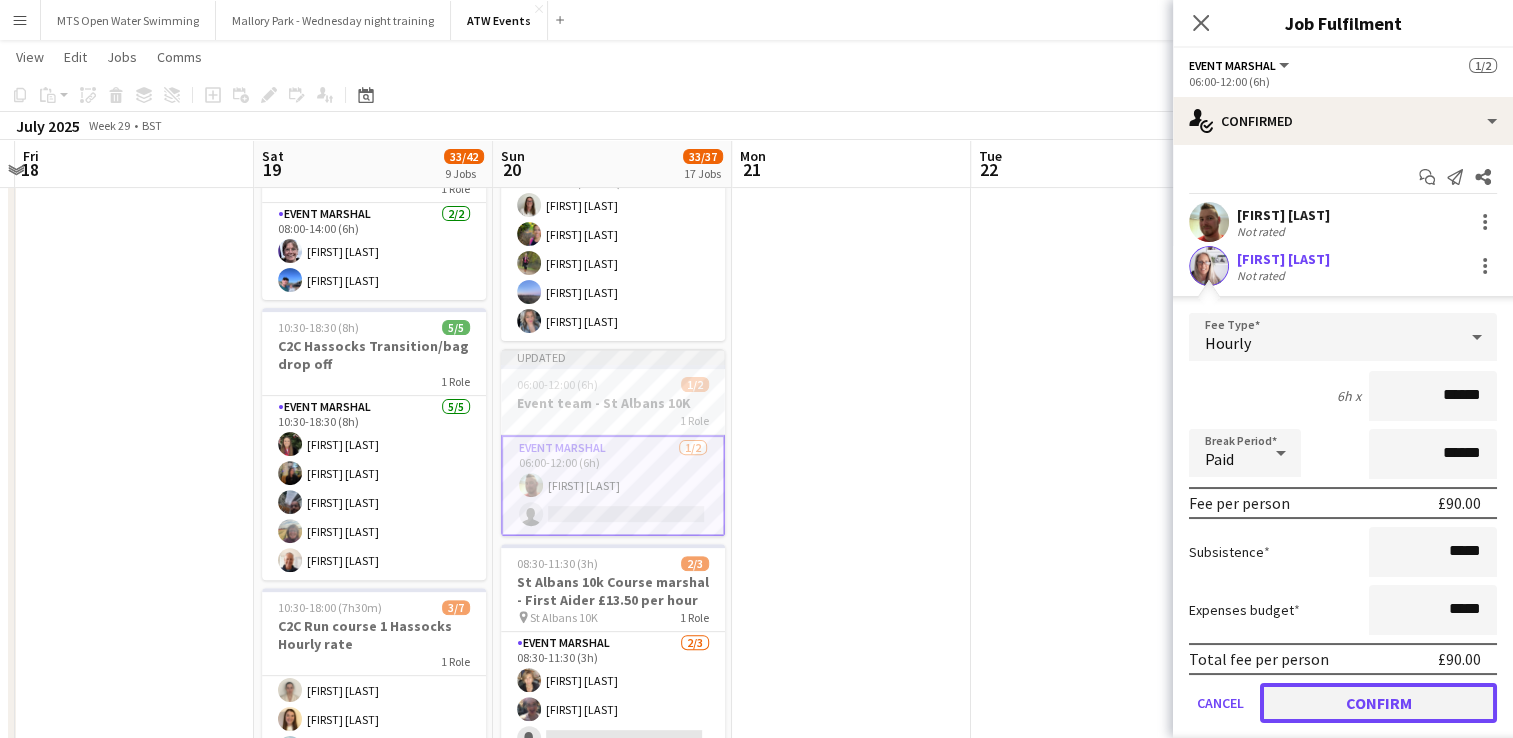 click on "Confirm" at bounding box center [1378, 703] 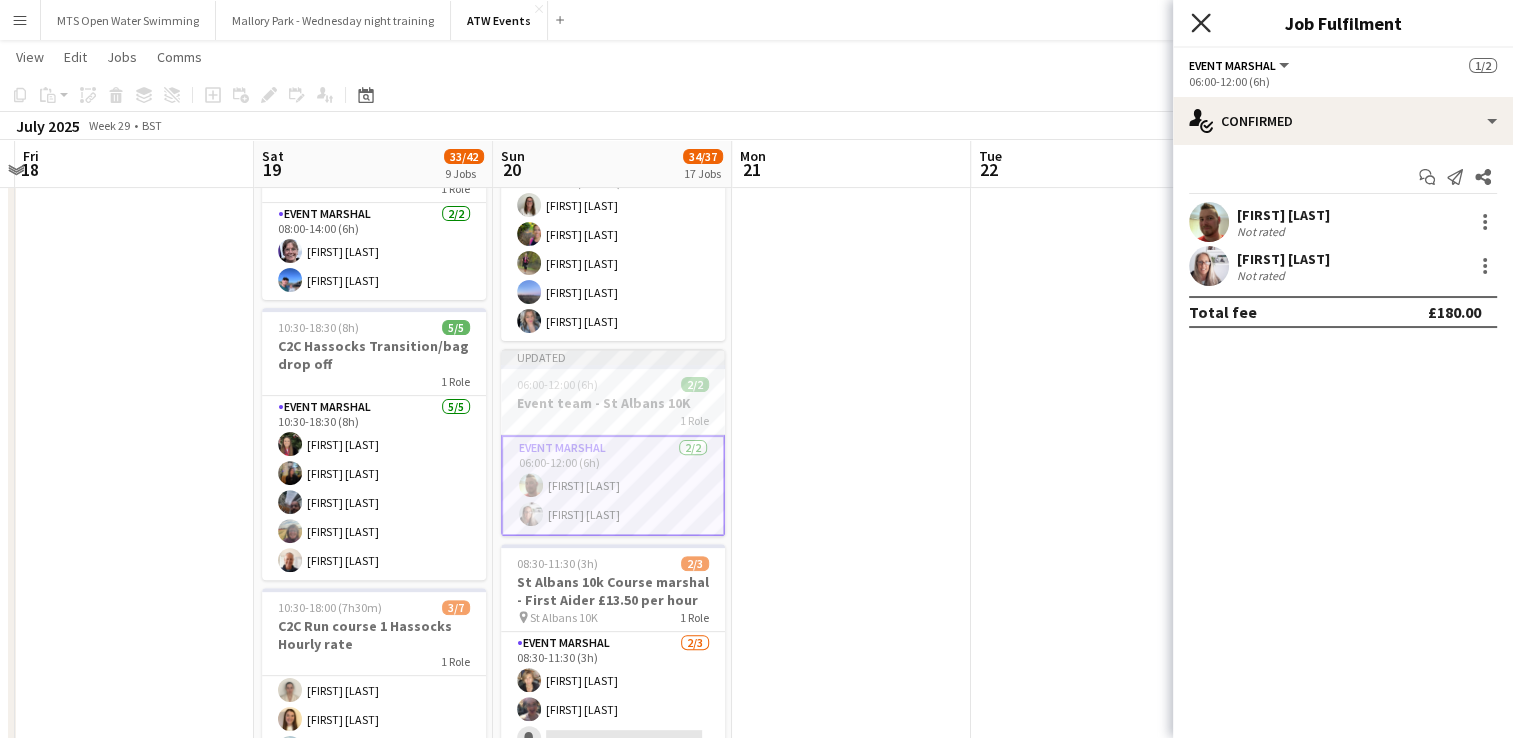 click on "Close pop-in" 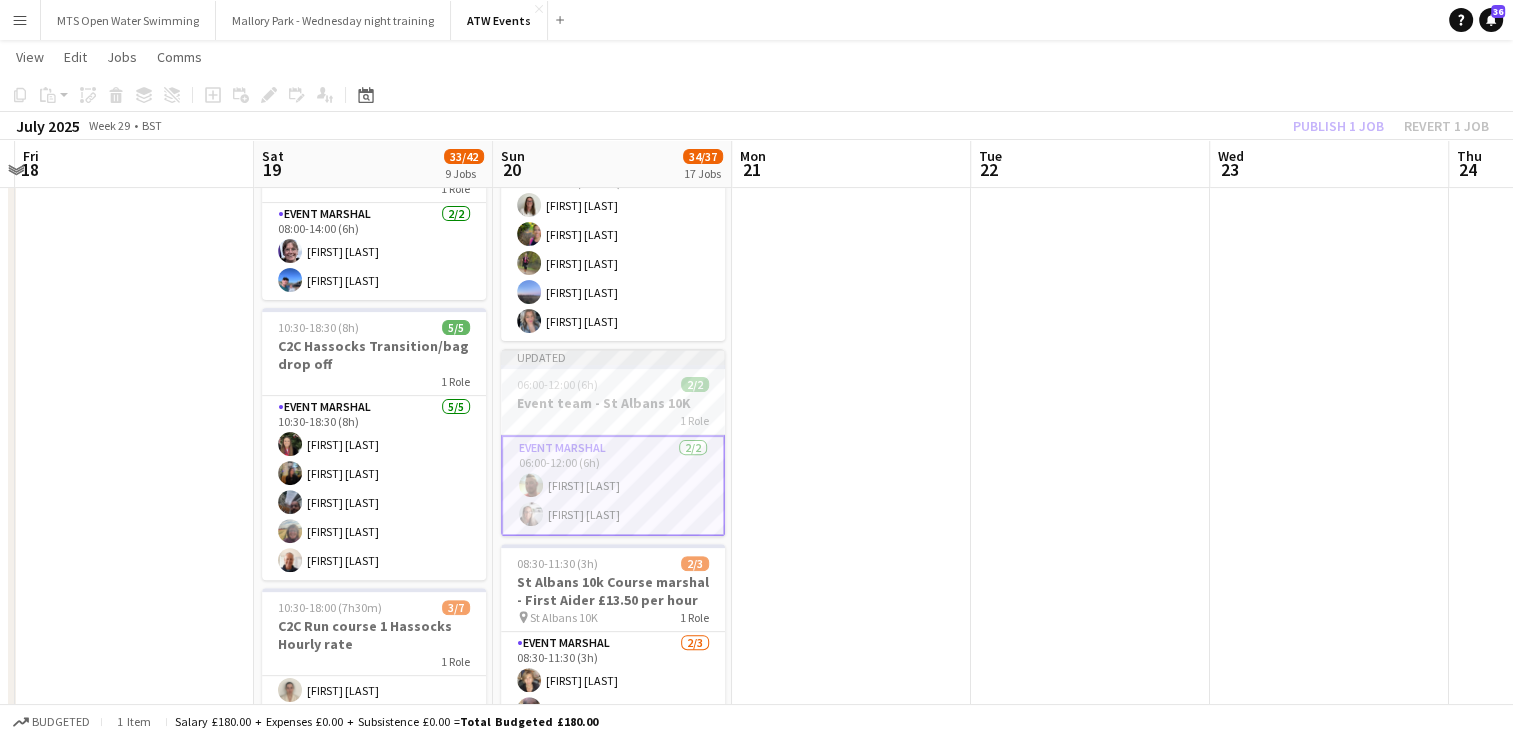 click on "Publish 1 job   Revert 1 job" 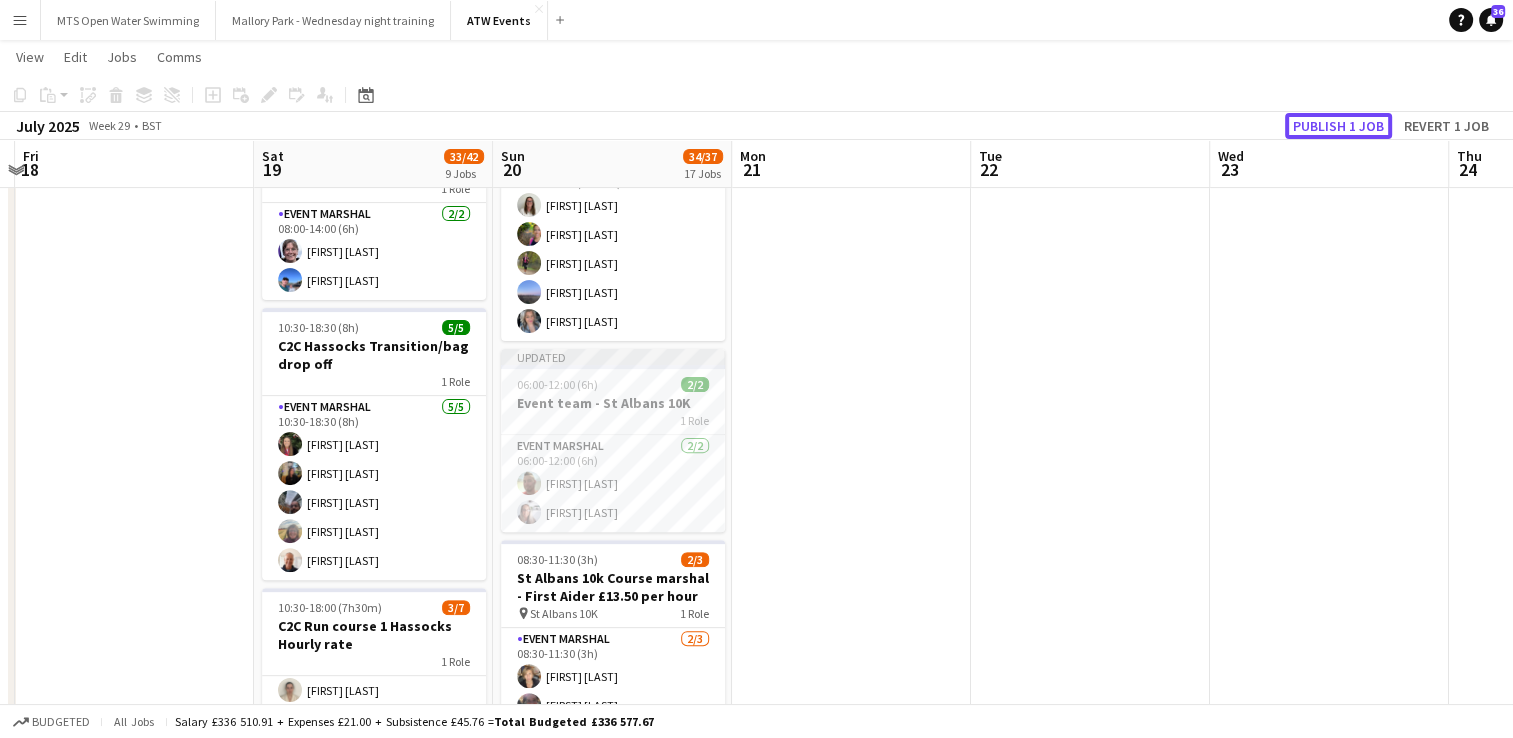 click on "Publish 1 job" 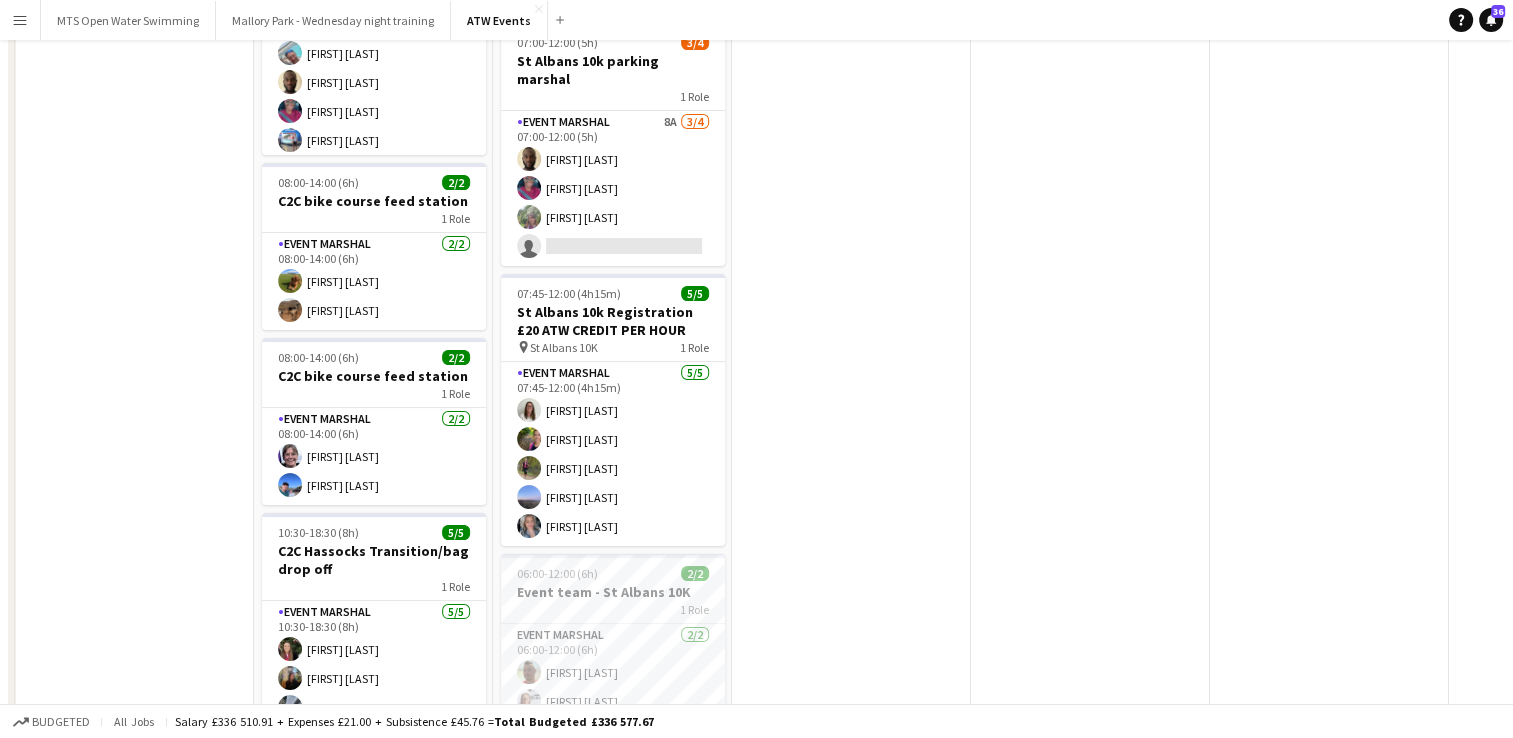 scroll, scrollTop: 0, scrollLeft: 0, axis: both 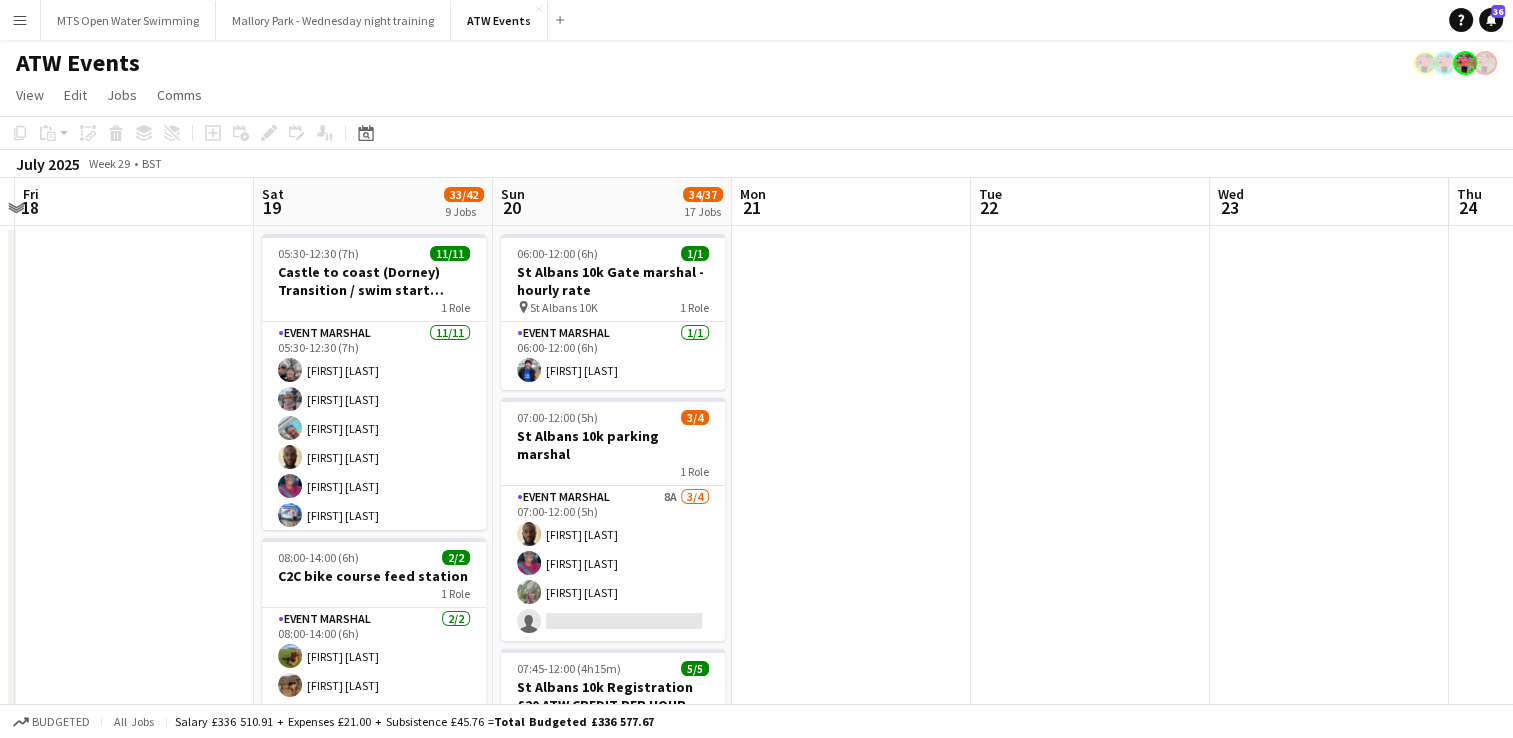 click on "ATW Events" 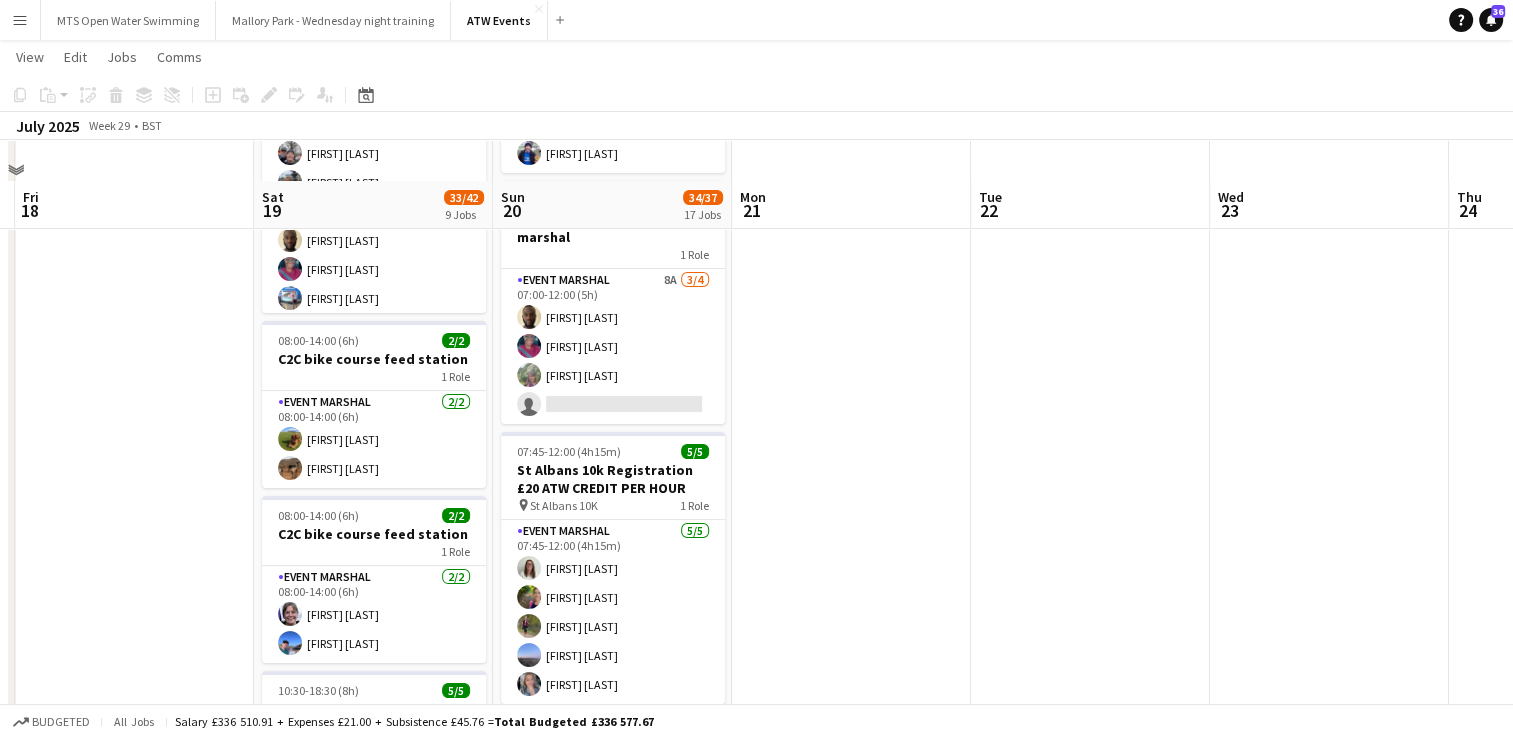 scroll, scrollTop: 0, scrollLeft: 0, axis: both 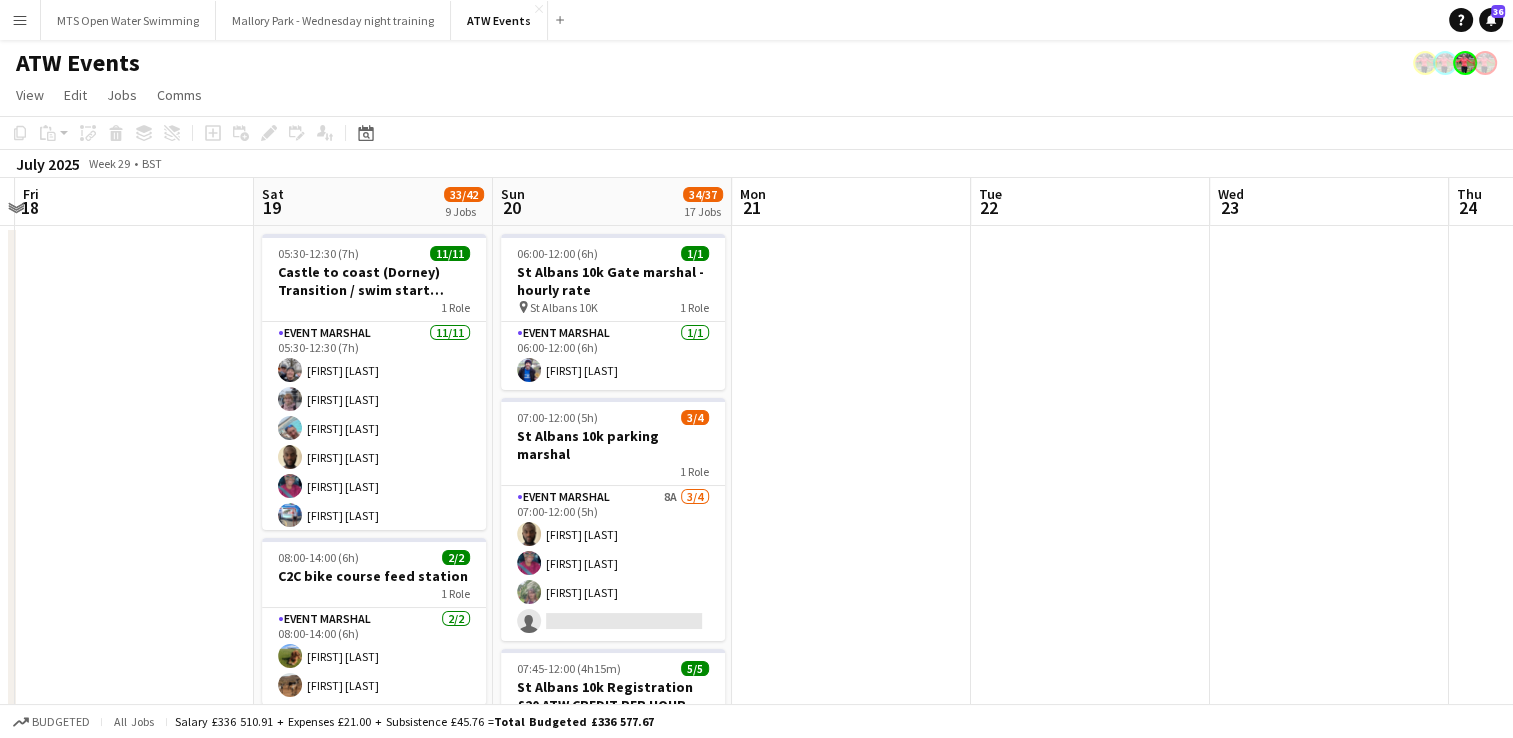 click on "Copy
Paste
Paste   Ctrl+V Paste with crew  Ctrl+Shift+V
Paste linked Job
Delete
Group
Ungroup
Add job
Add linked Job
Edit
Edit linked Job
Applicants
Date picker
JUL 2025 JUL 2025 Monday M Tuesday T Wednesday W Thursday T Friday F Saturday S Sunday S  JUL      1   2   3   4   5   6   7   8   9   10   11   12   13   14   15   16   17   18   19   20   21   22   23   24   25   26   27   28   29   30   31
Comparison range
Comparison range
Today" 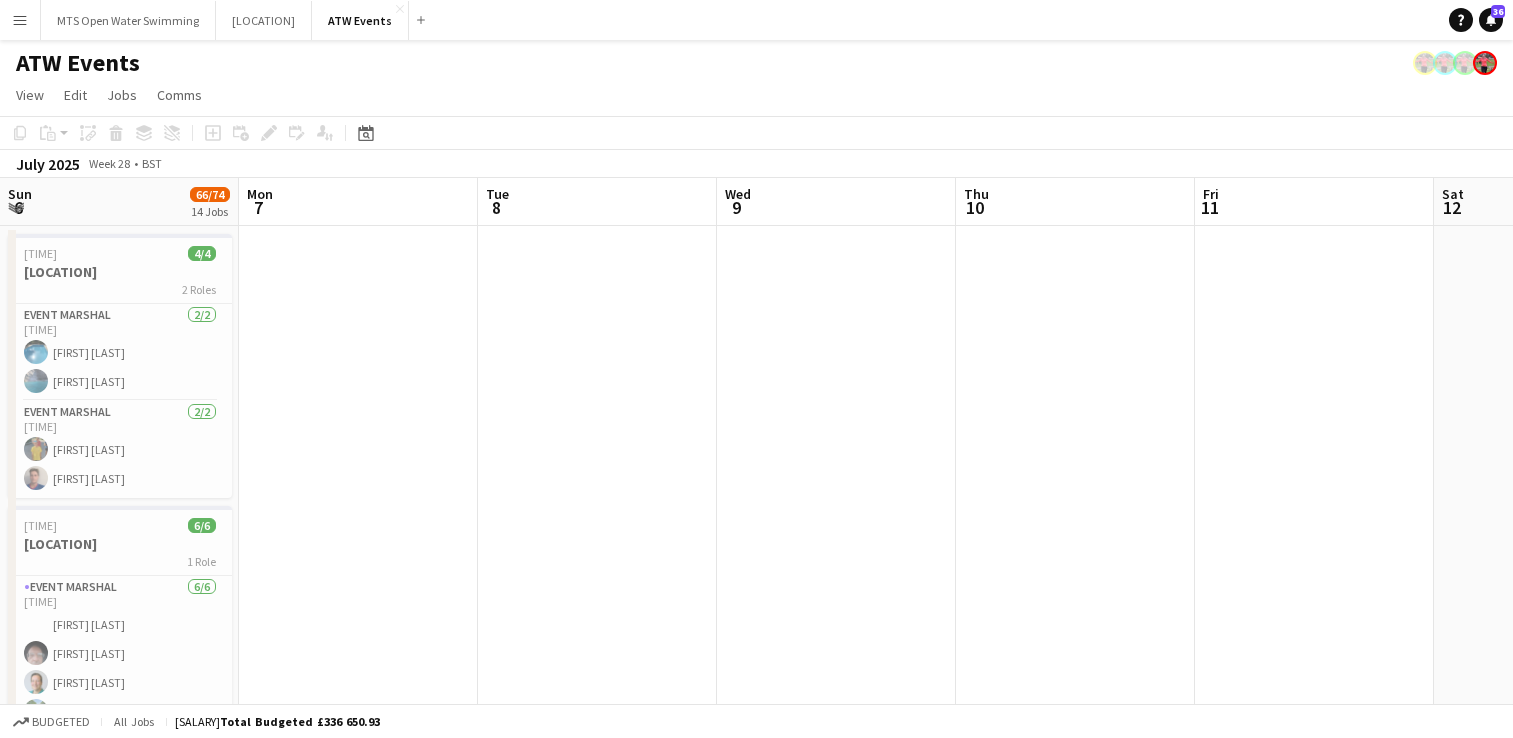 scroll, scrollTop: 0, scrollLeft: 0, axis: both 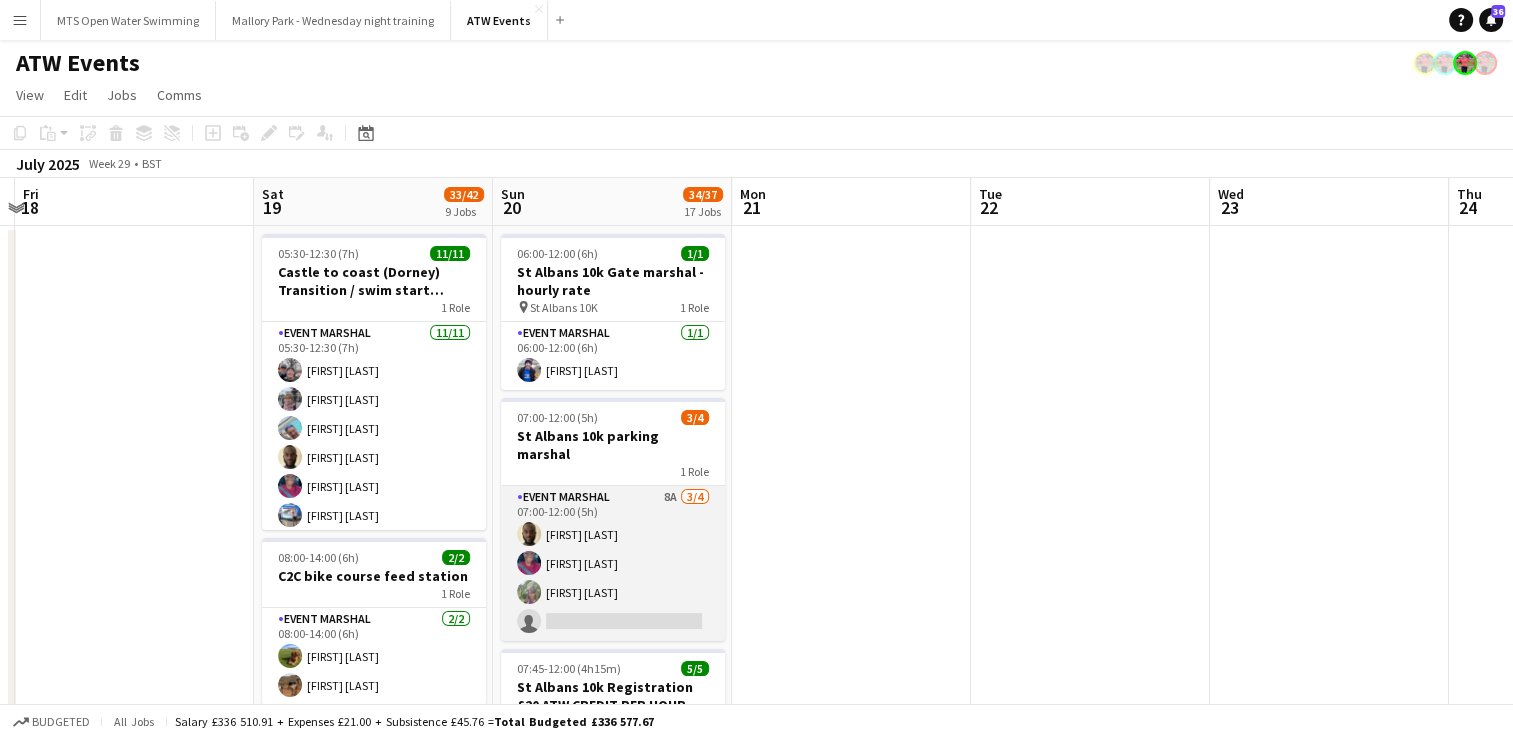 click on "Event Marshal   8A   3/4   07:00-12:00 (5h)
[FIRST] [LAST] [FIRST] [LAST] [FIRST] [LAST]
single-neutral-actions" at bounding box center [613, 563] 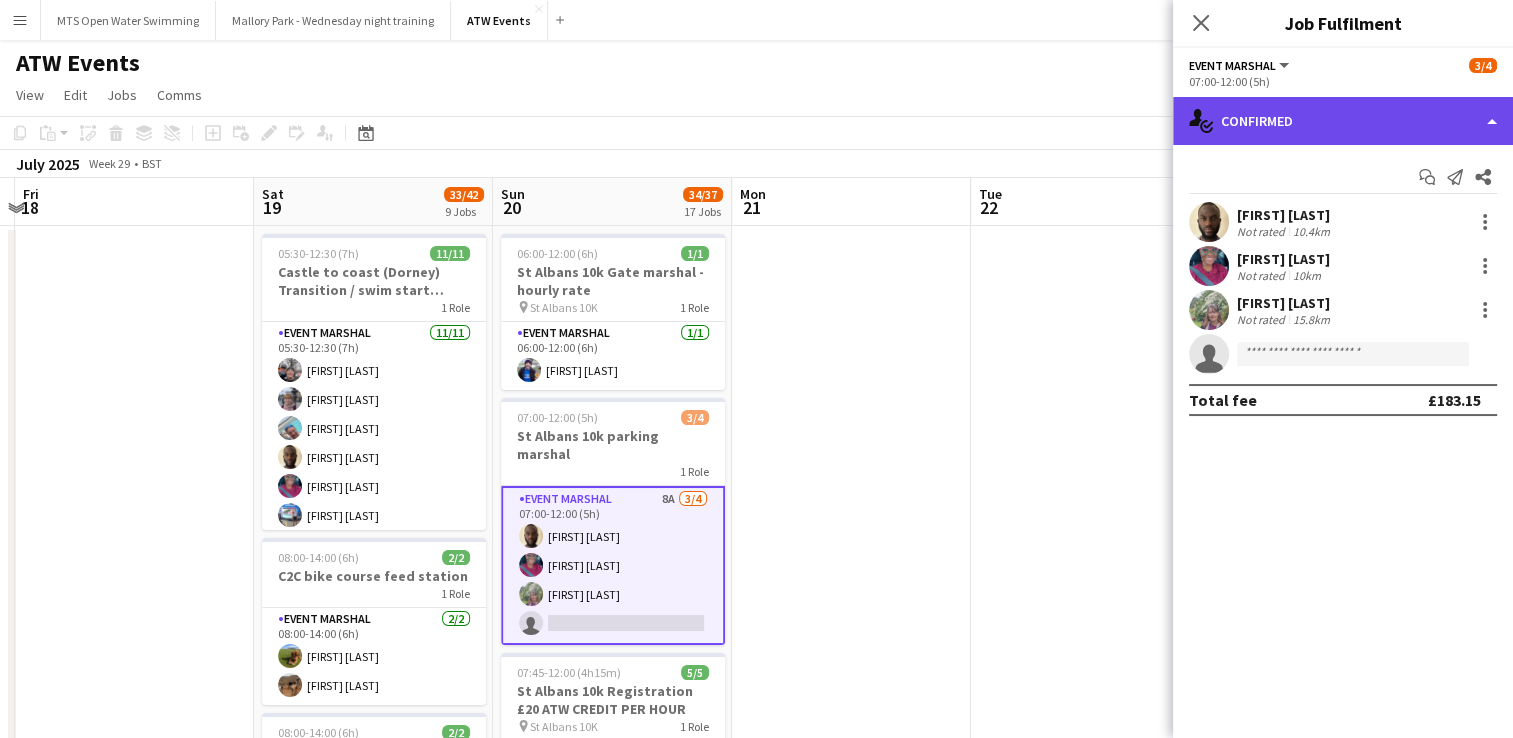 click on "single-neutral-actions-check-2
Confirmed" 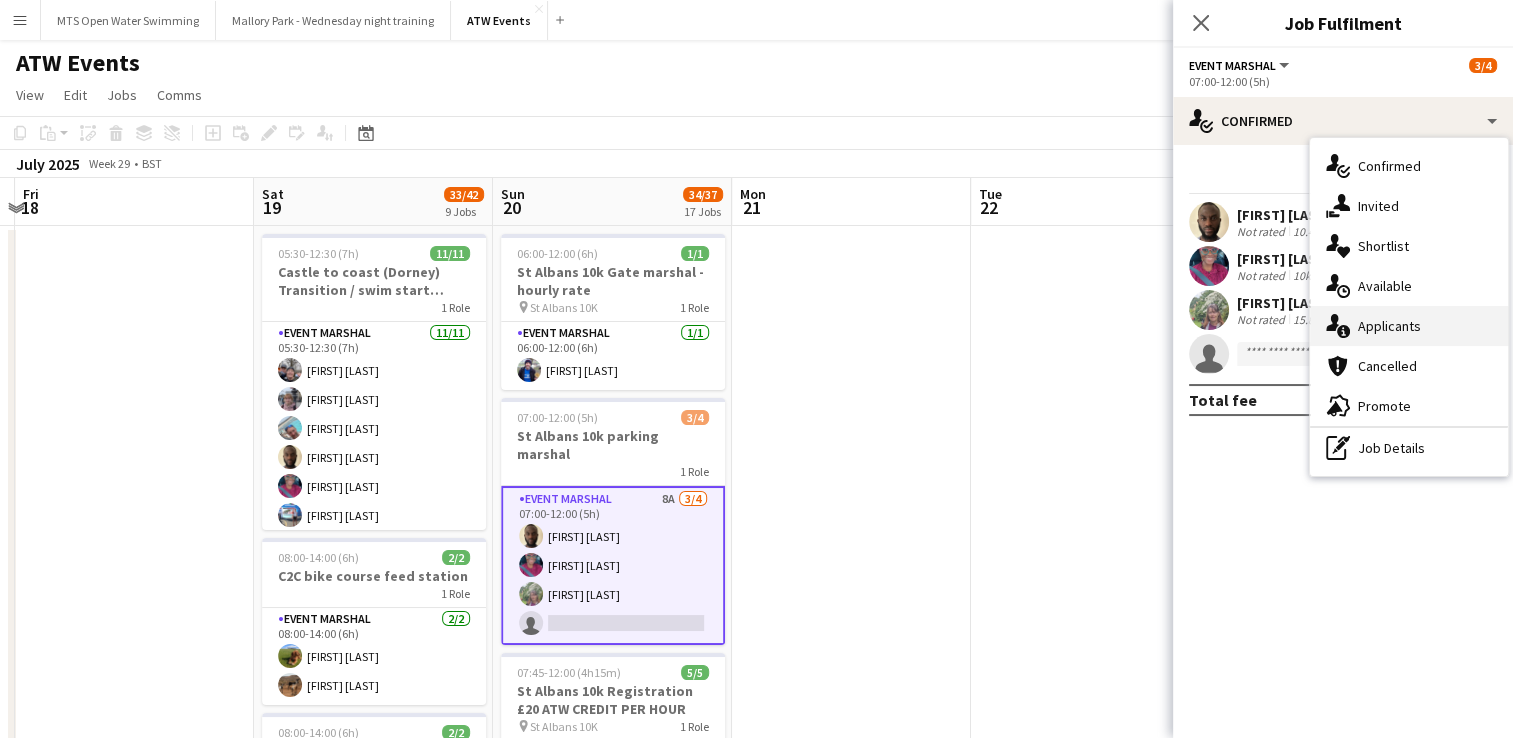 click on "single-neutral-actions-information
Applicants" at bounding box center (1409, 326) 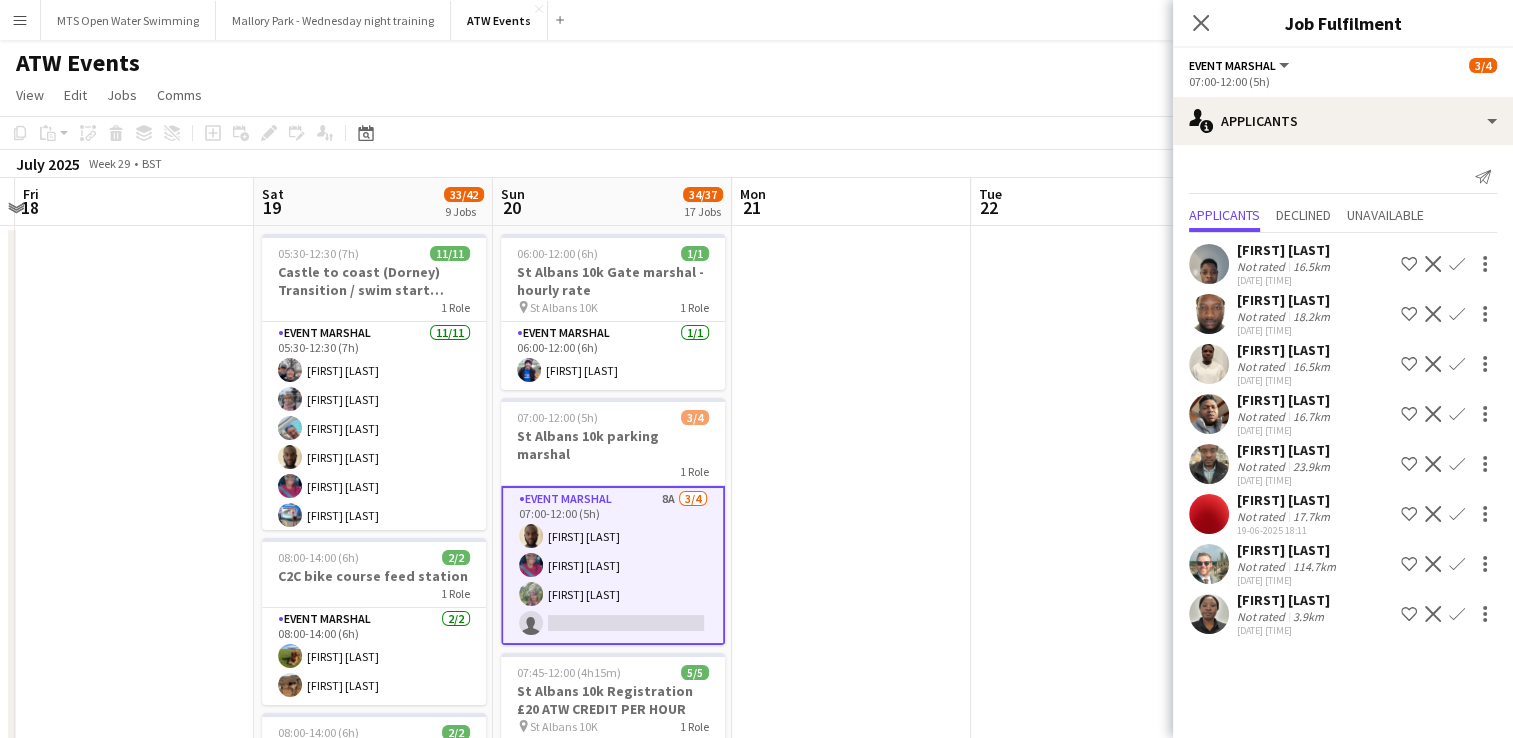 click on "Confirm" 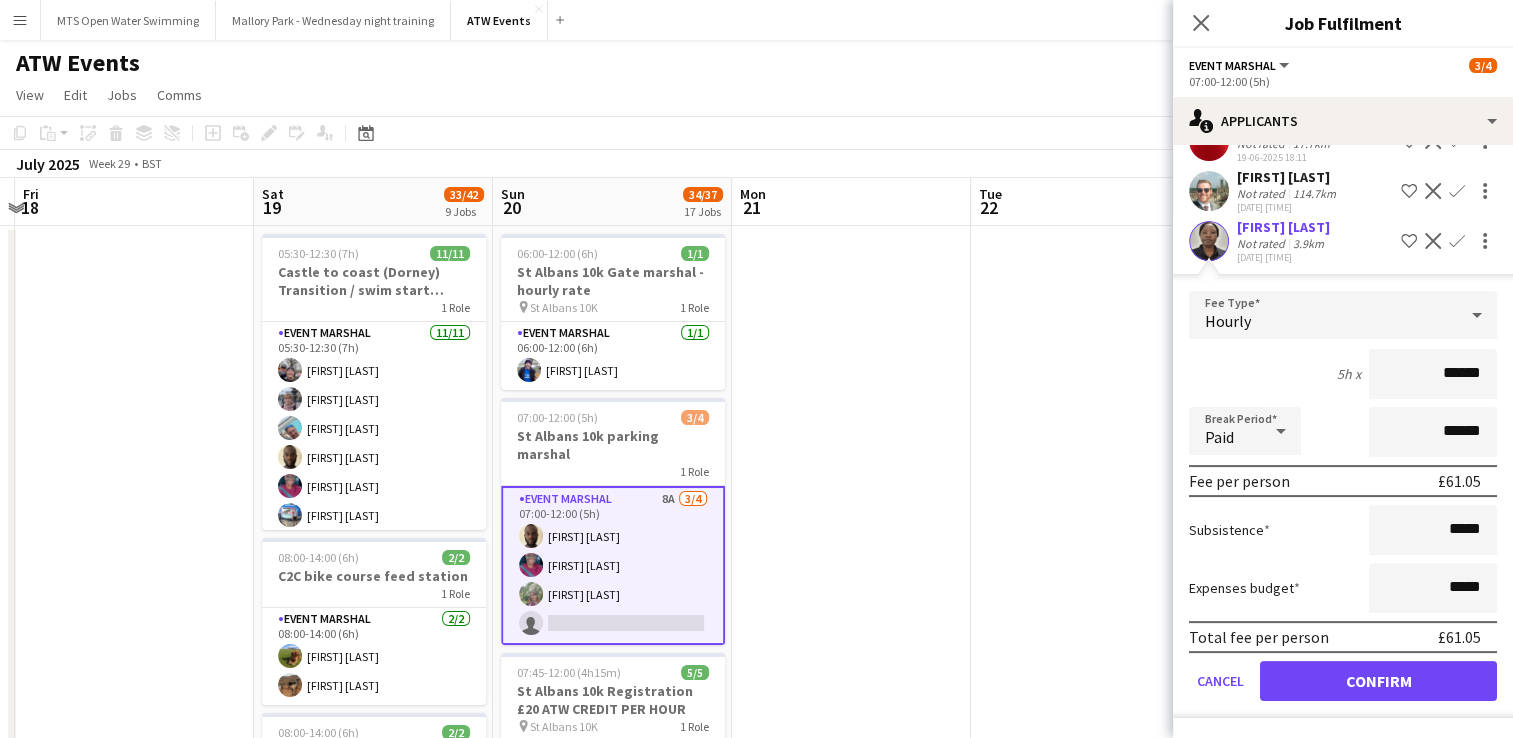 scroll, scrollTop: 387, scrollLeft: 0, axis: vertical 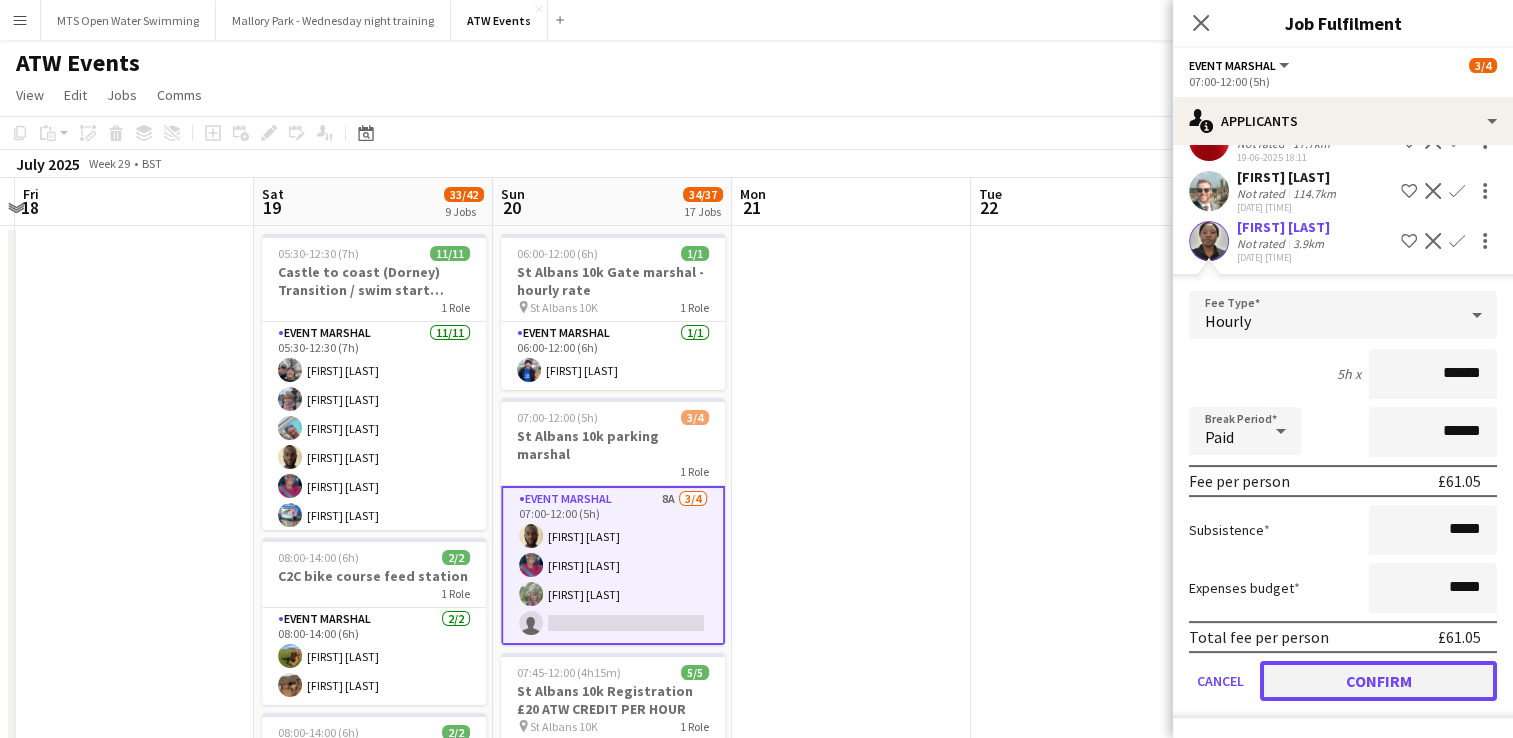 click on "Confirm" 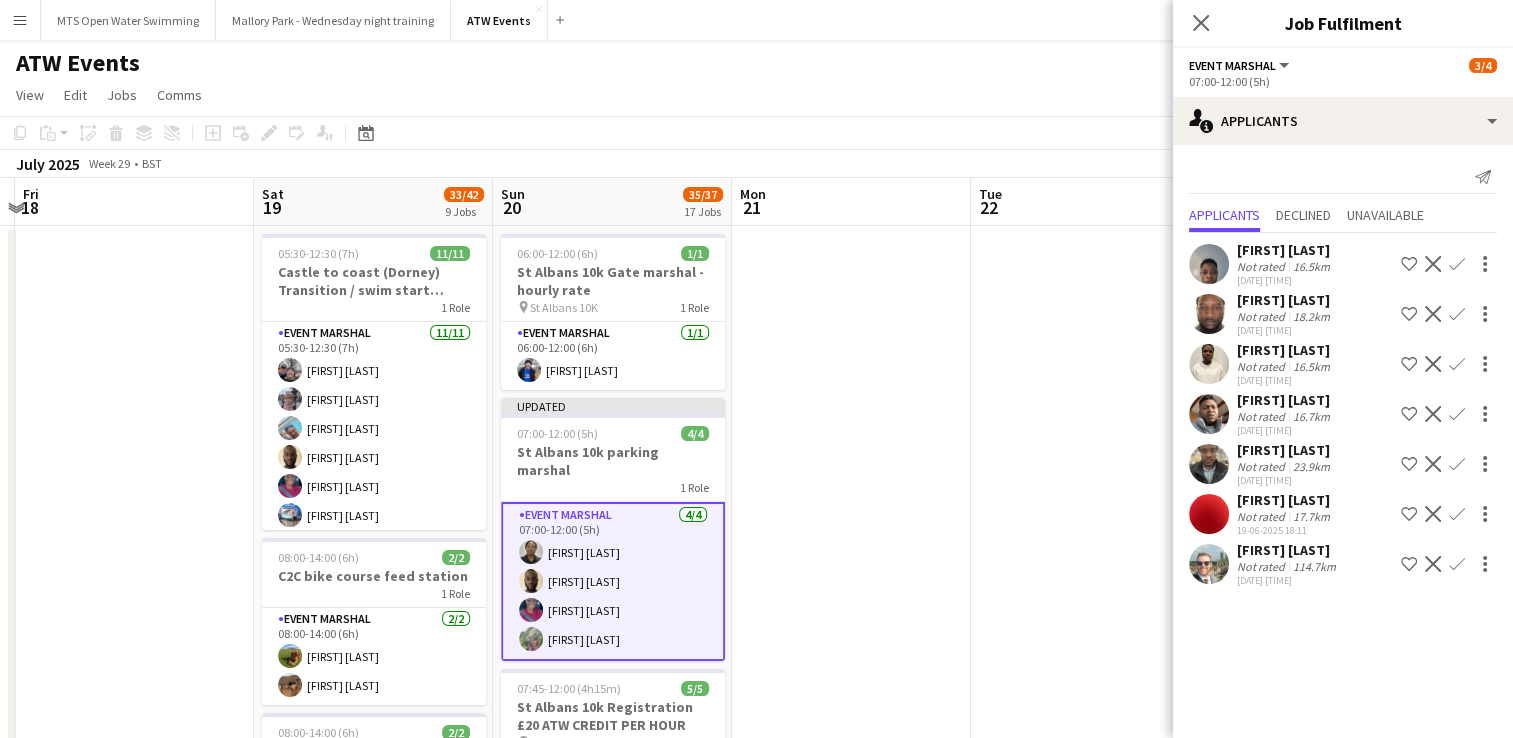 scroll, scrollTop: 0, scrollLeft: 0, axis: both 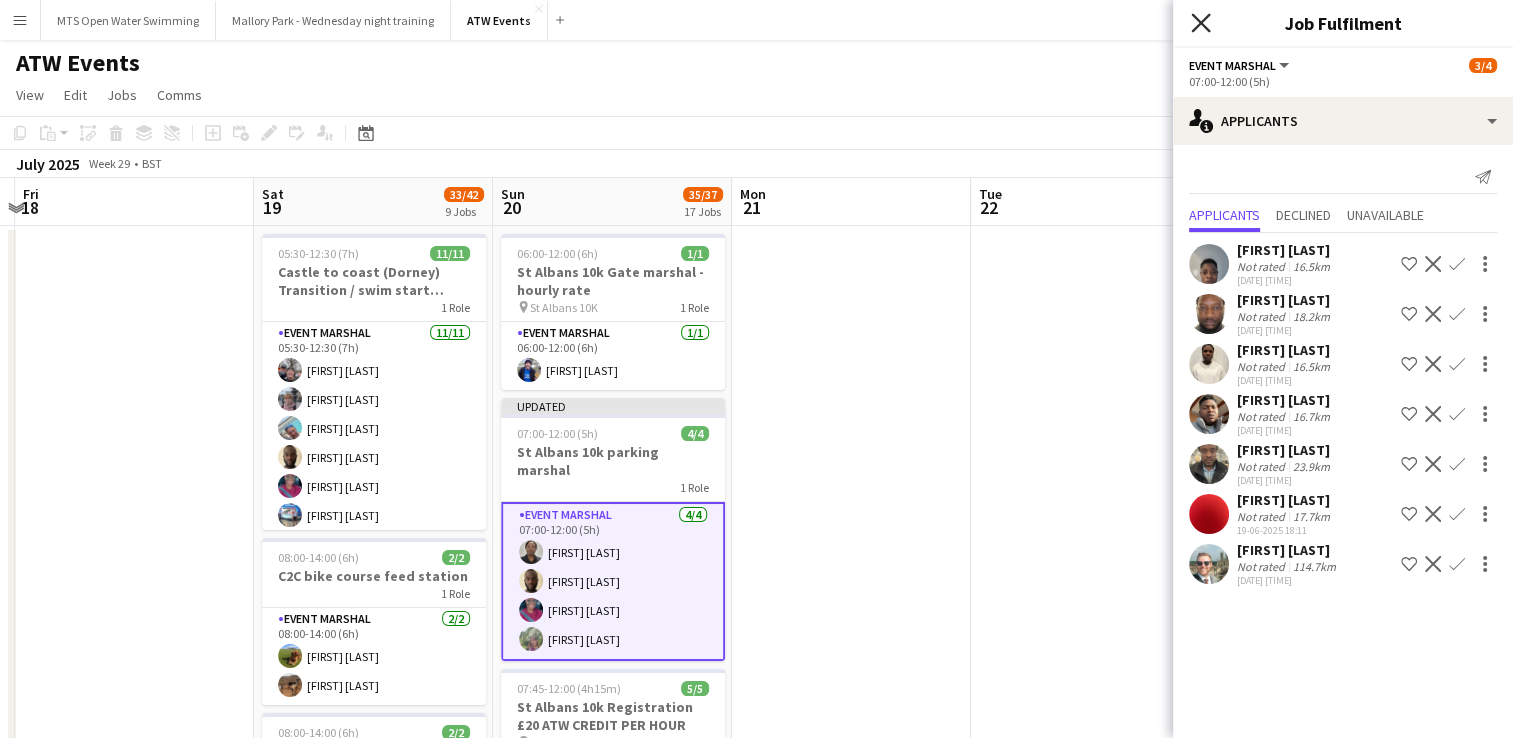click on "Close pop-in" 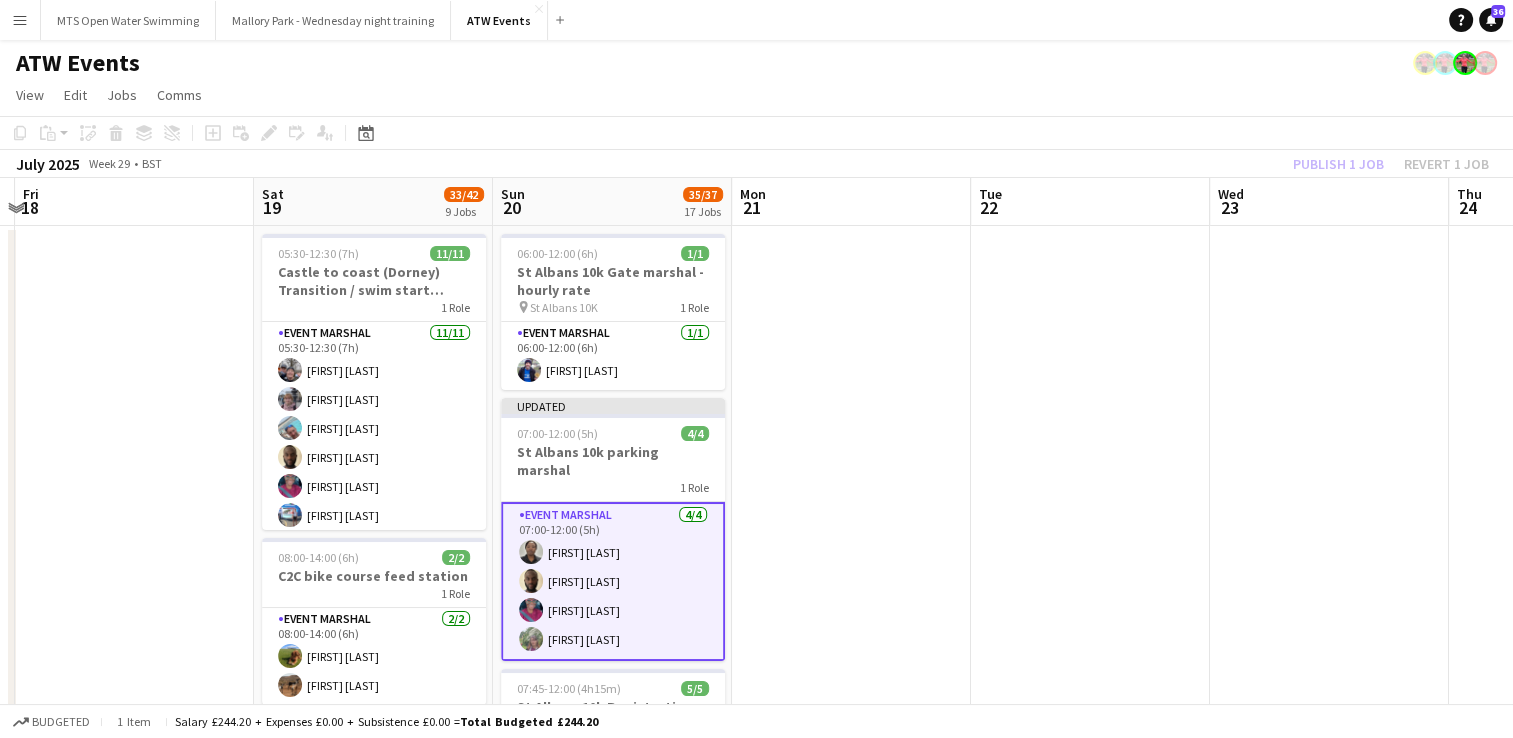 click on "Publish 1 job   Revert 1 job" 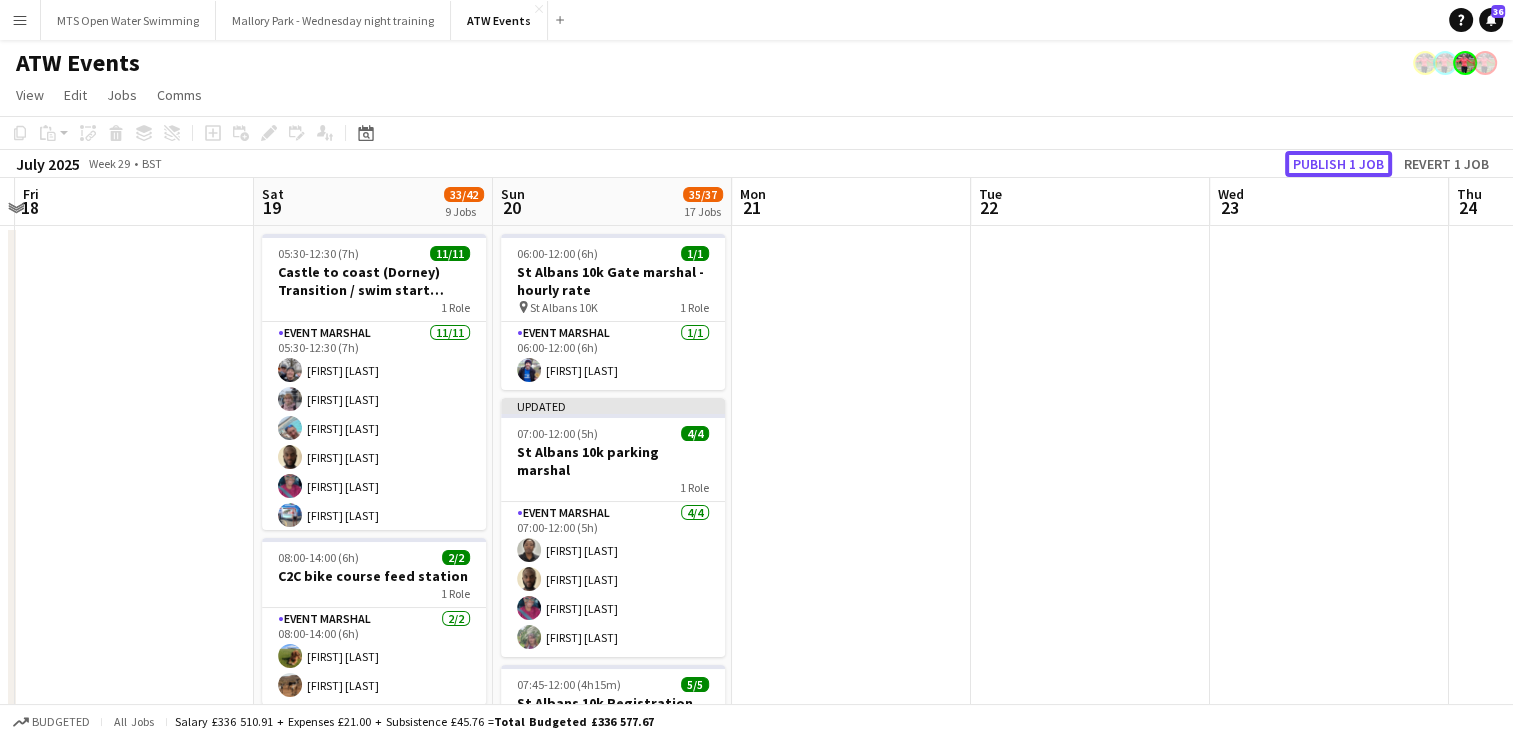 click on "Publish 1 job" 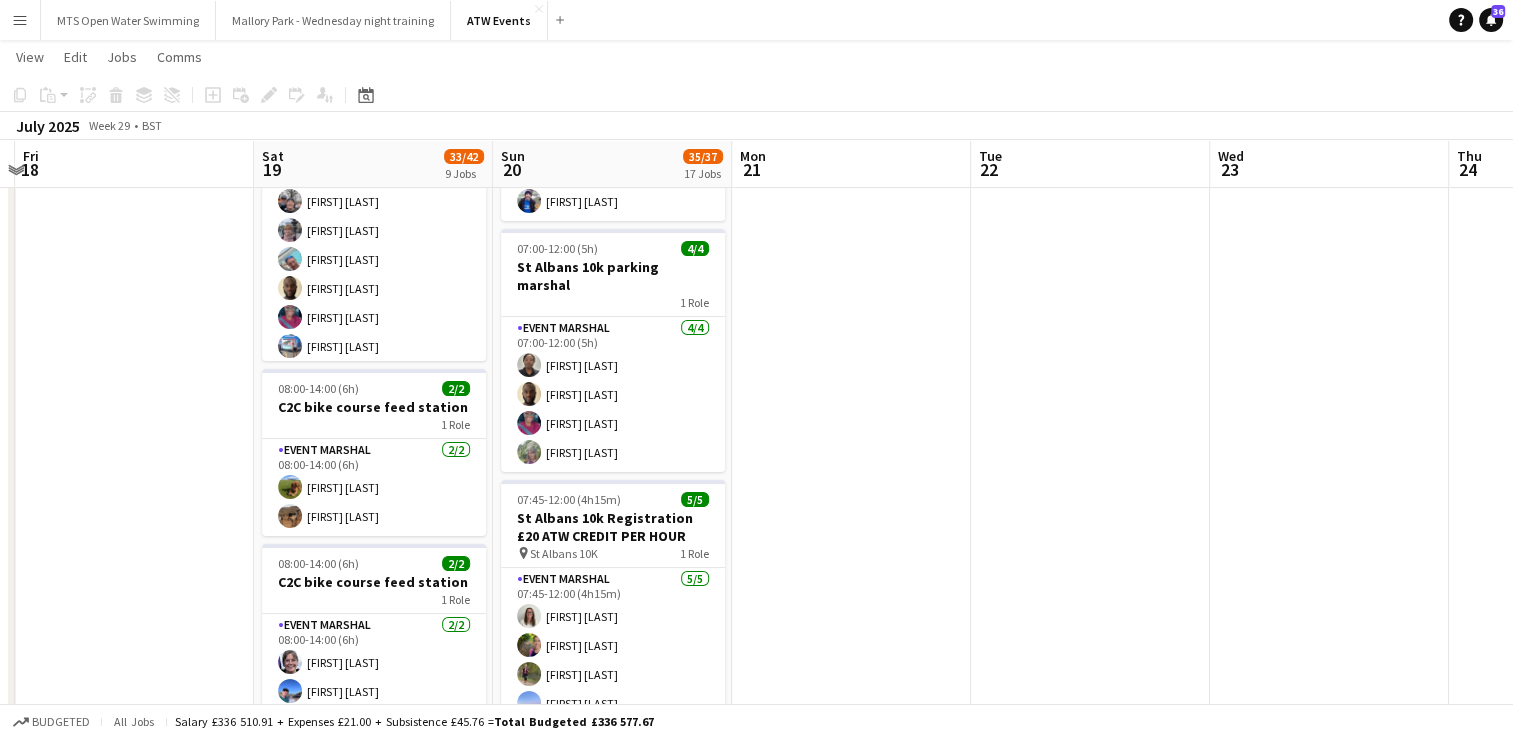 scroll, scrollTop: 166, scrollLeft: 0, axis: vertical 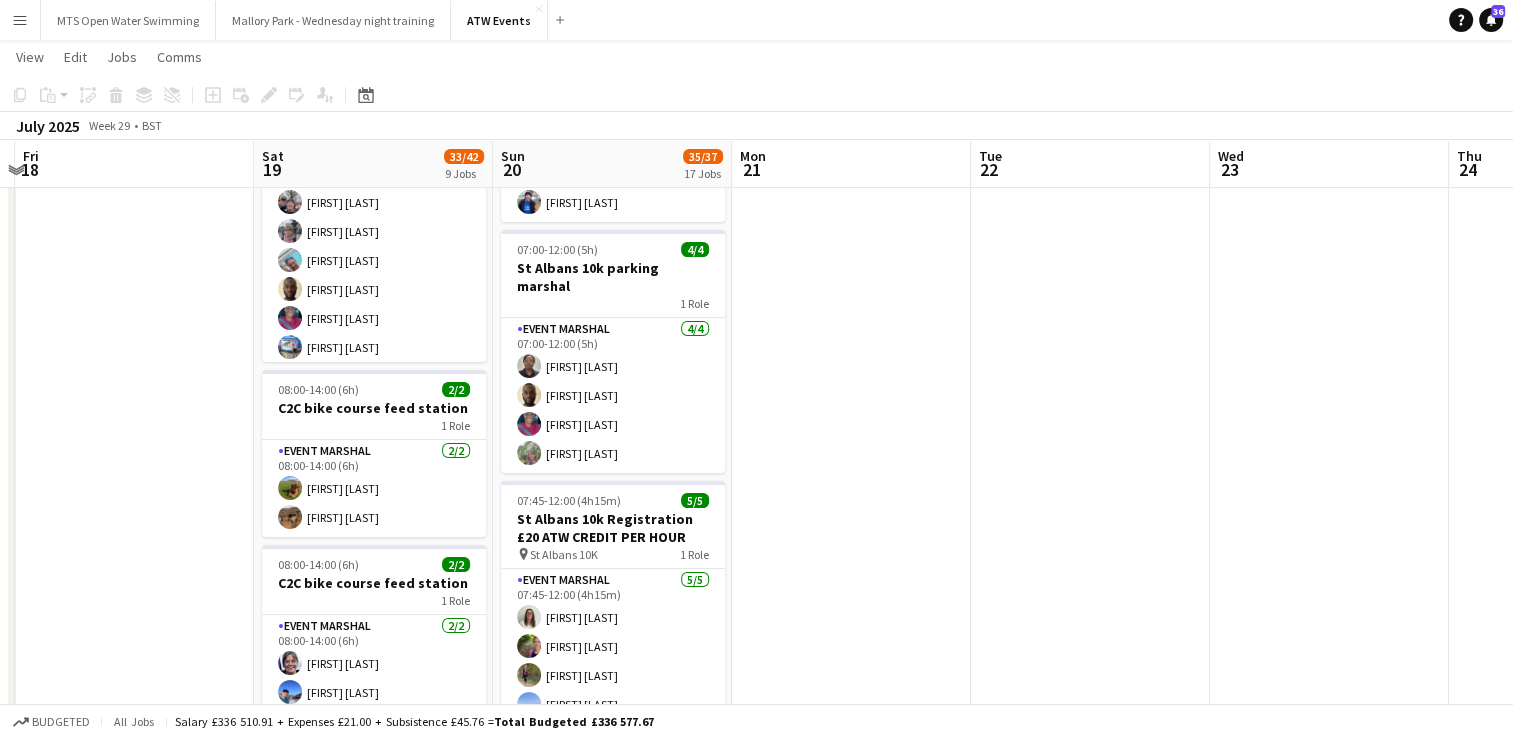click at bounding box center (851, 1494) 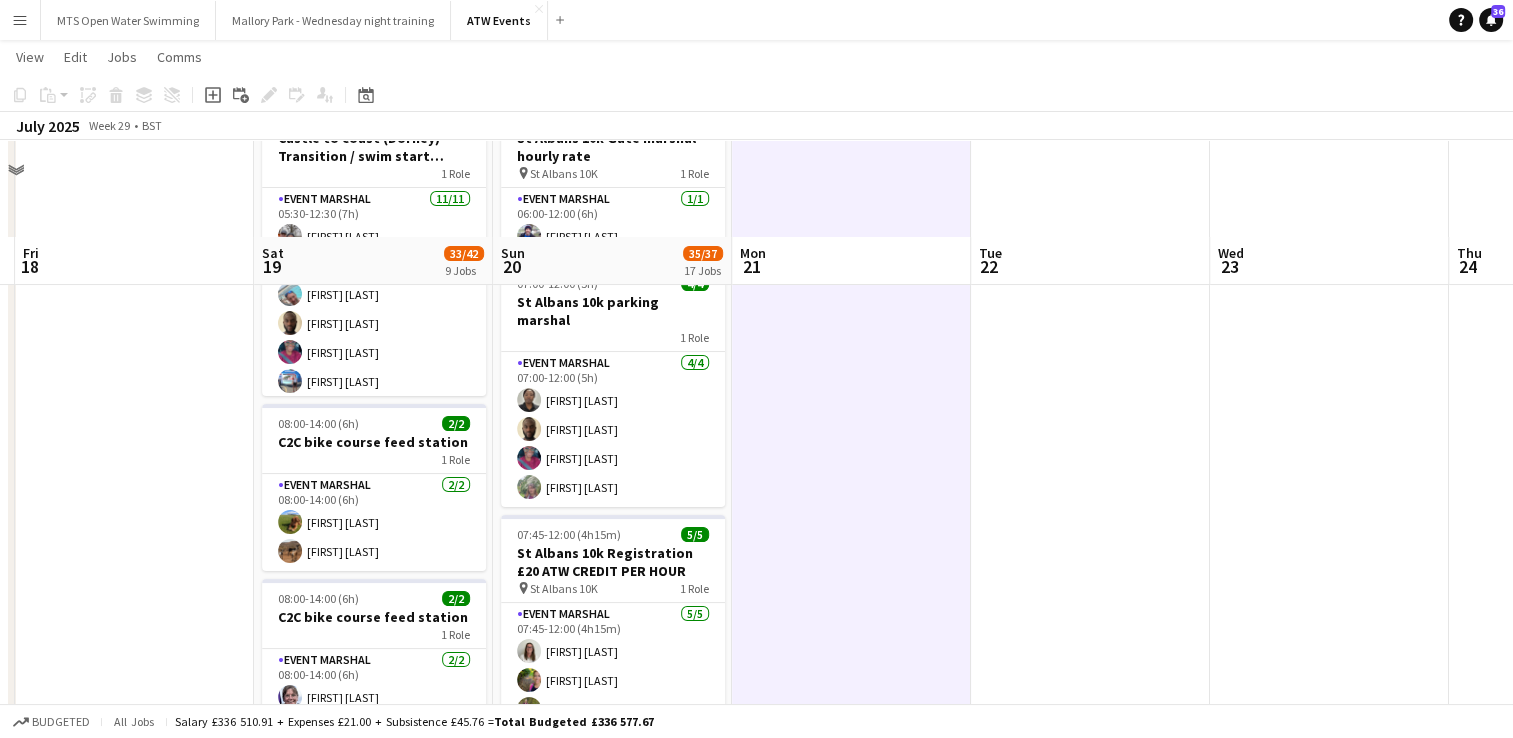 scroll, scrollTop: 131, scrollLeft: 0, axis: vertical 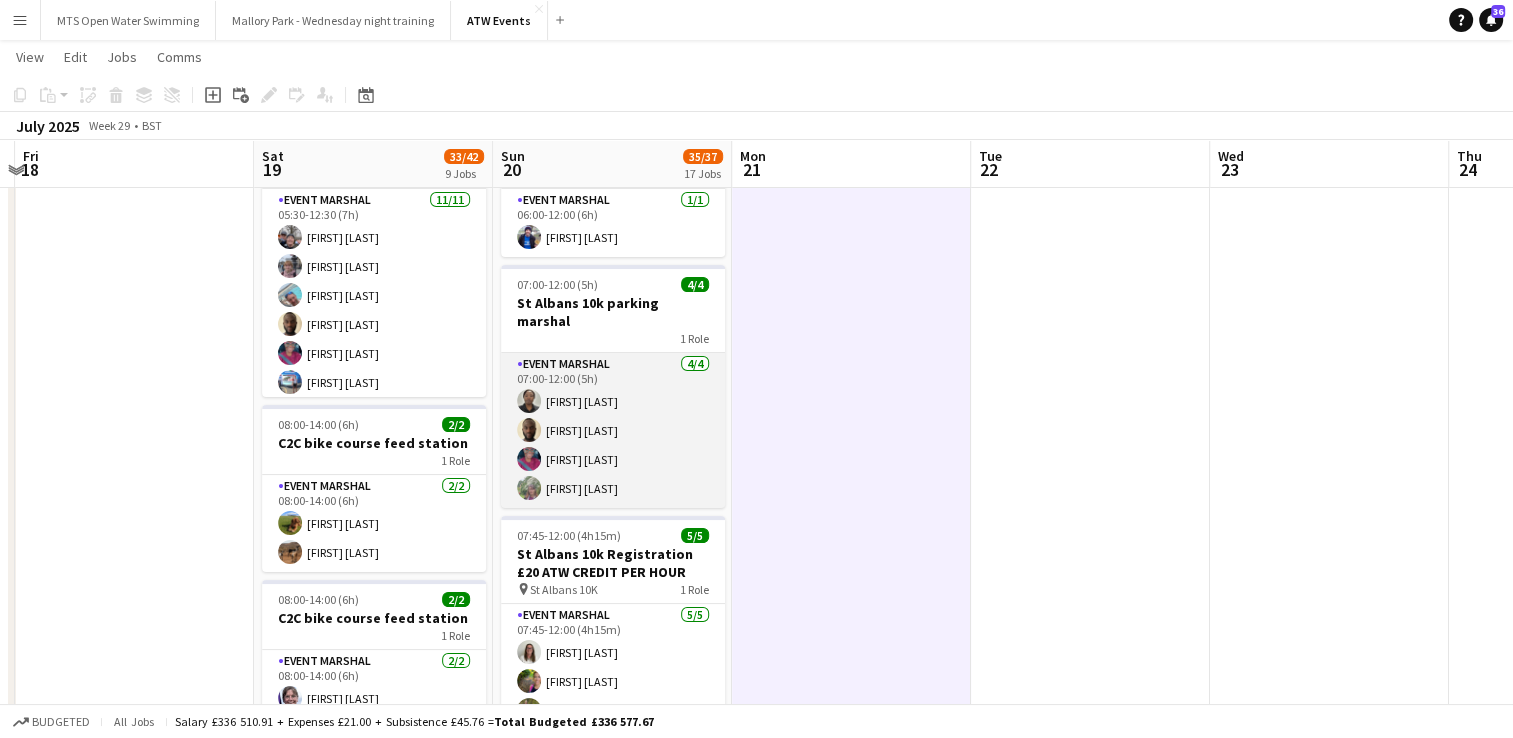 click on "Event Marshal   4/4   07:00-12:00 (5h)
[FIRST] [LAST] [FIRST] [LAST] [FIRST] [LAST] [FIRST] [LAST]" at bounding box center (613, 430) 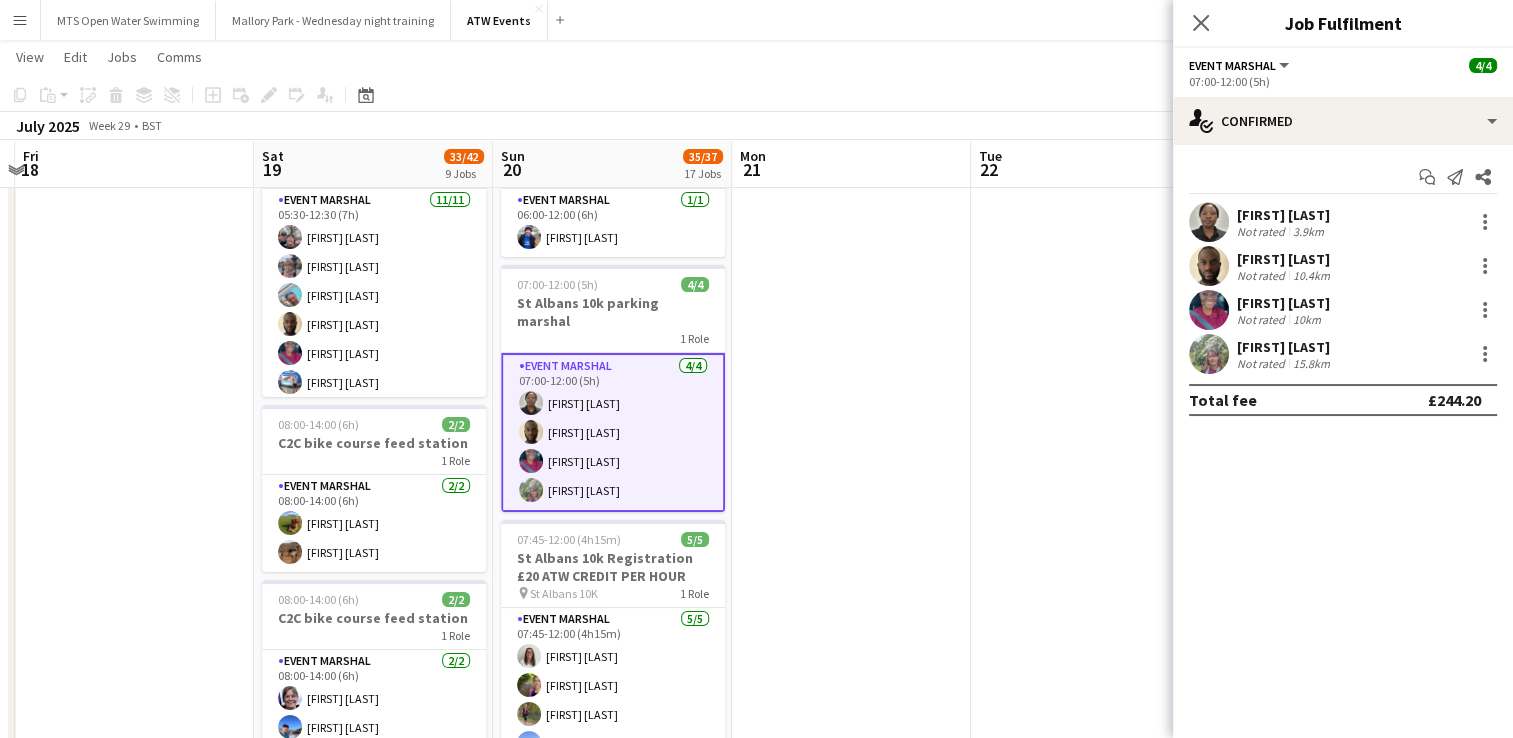 click on "[FIRST] [LAST]" at bounding box center [1285, 259] 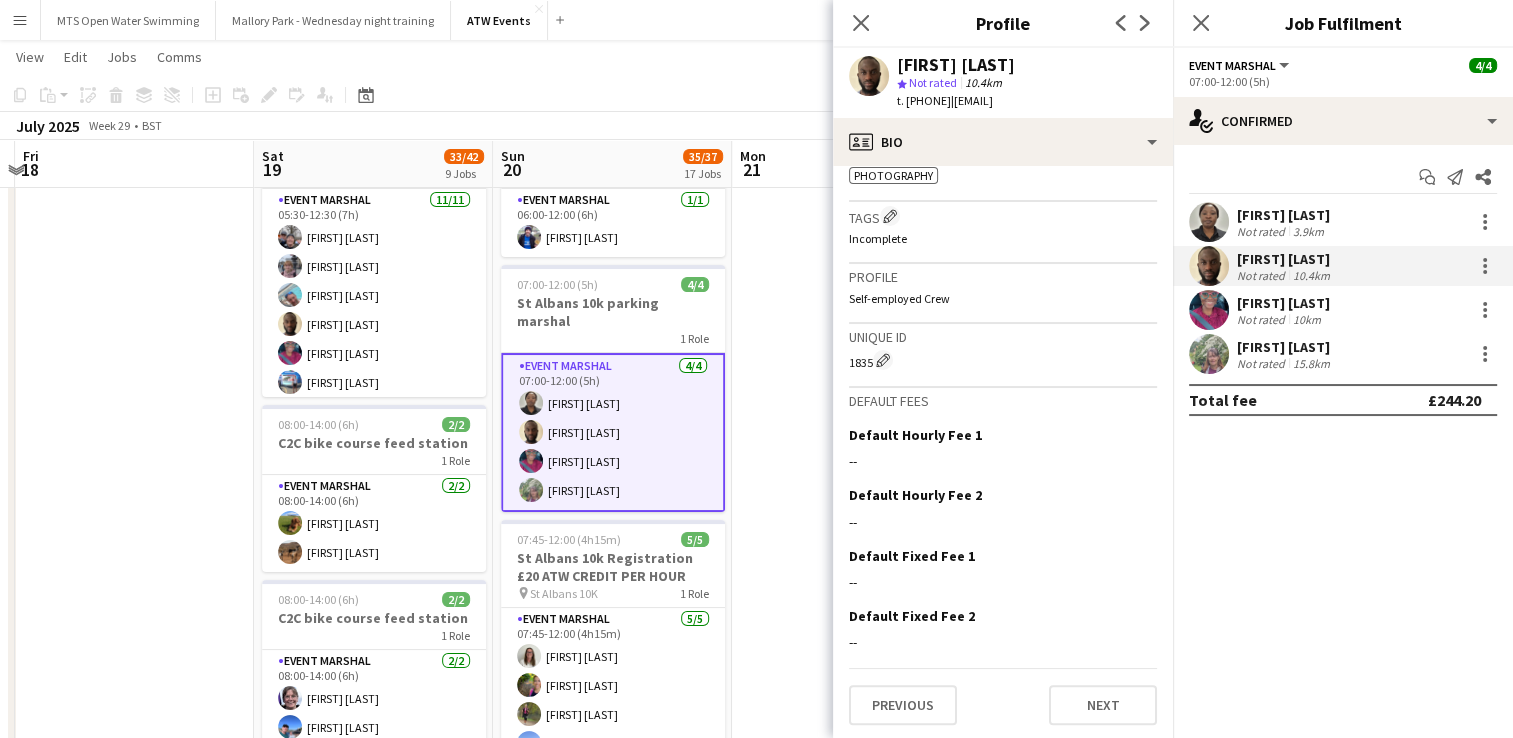 scroll, scrollTop: 766, scrollLeft: 0, axis: vertical 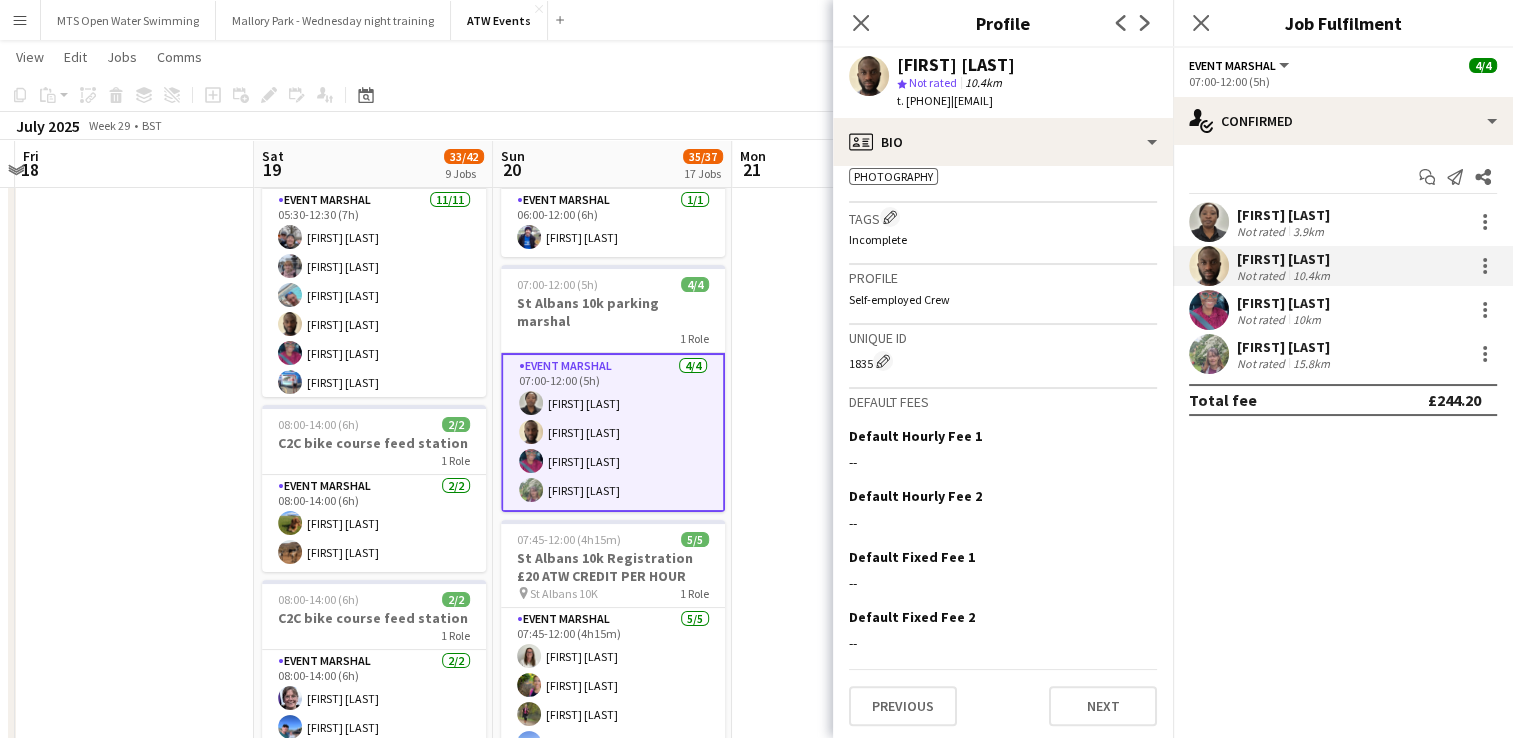 click at bounding box center [851, 1529] 